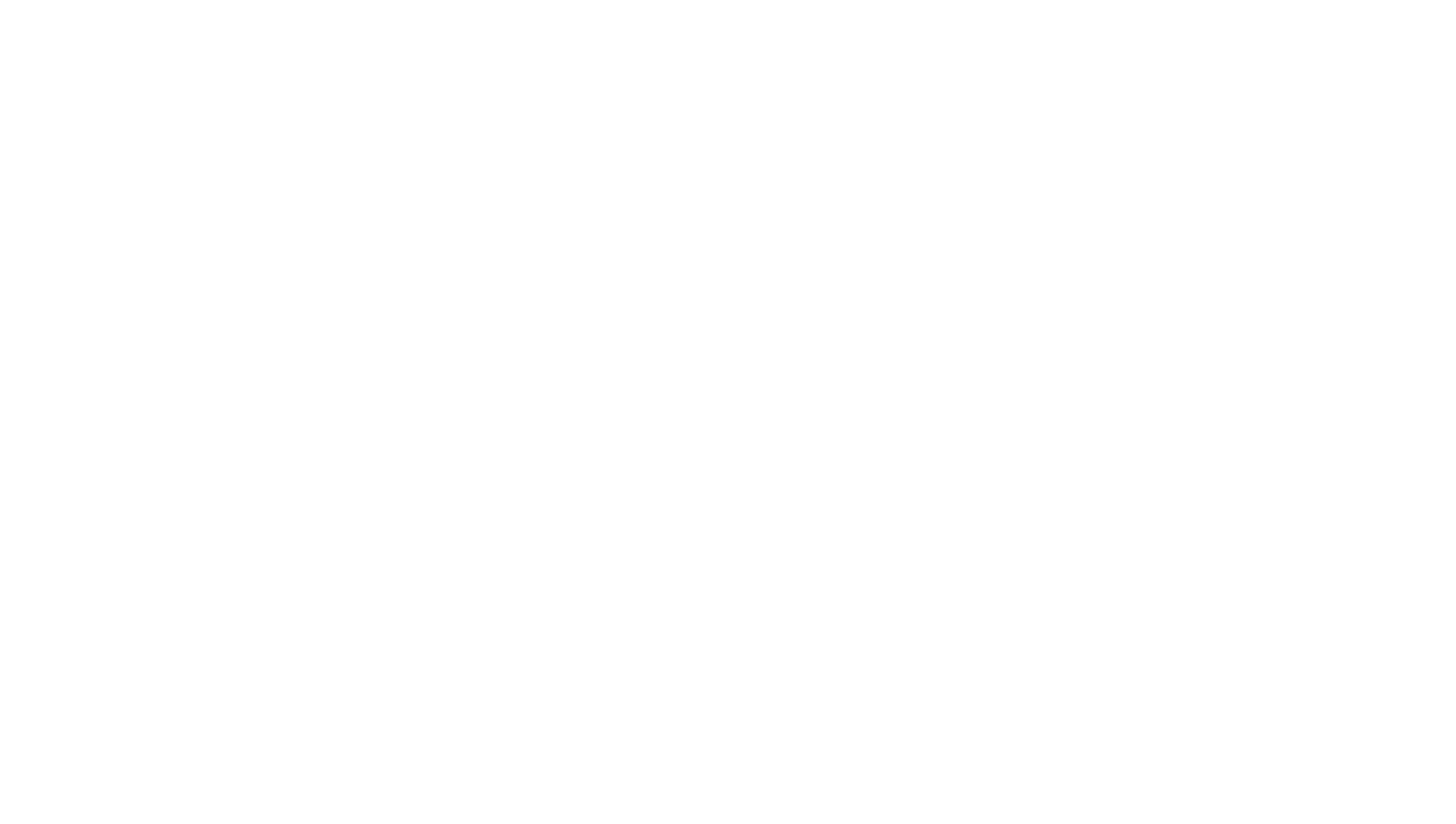 scroll, scrollTop: 0, scrollLeft: 0, axis: both 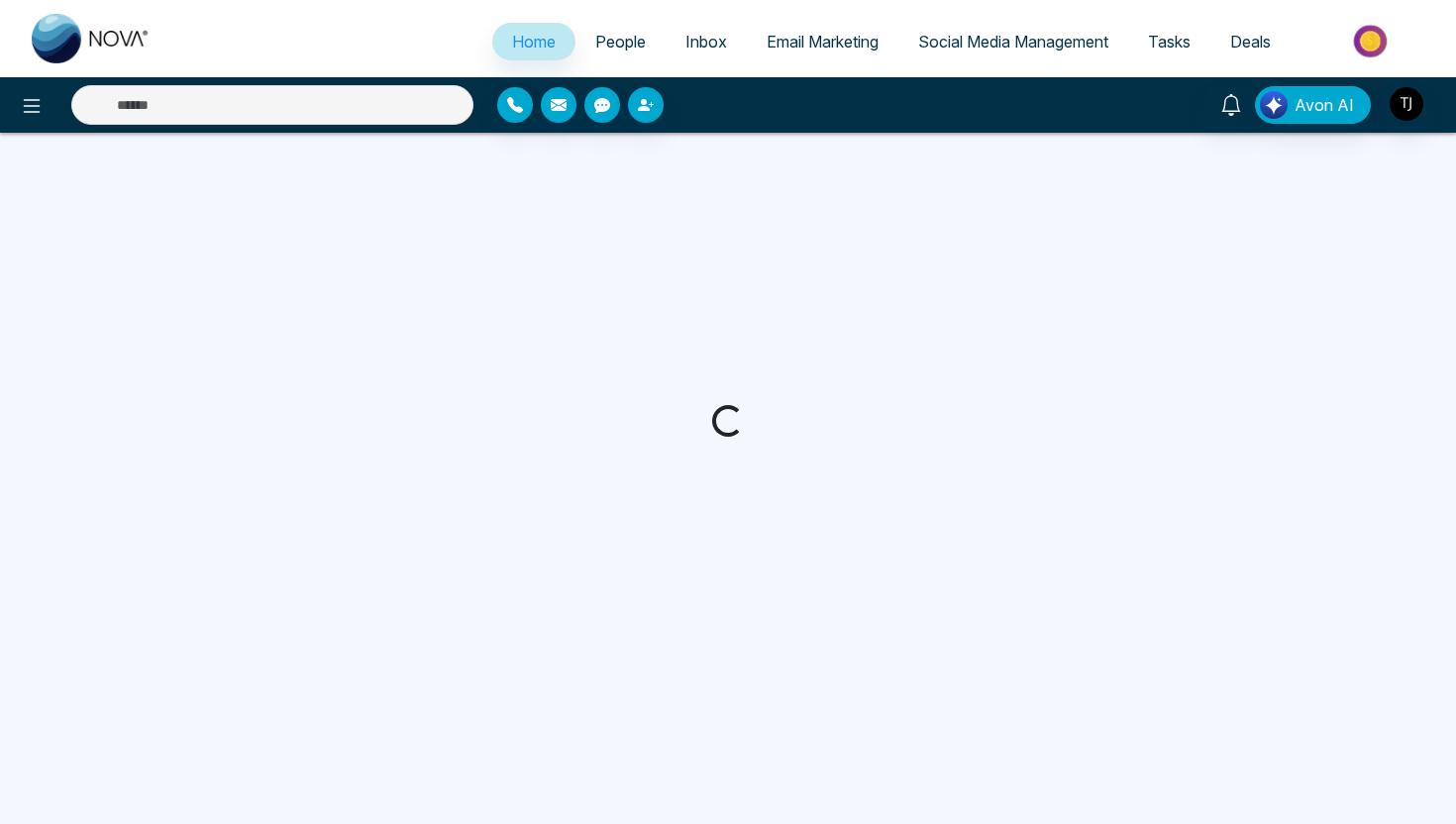 select on "*" 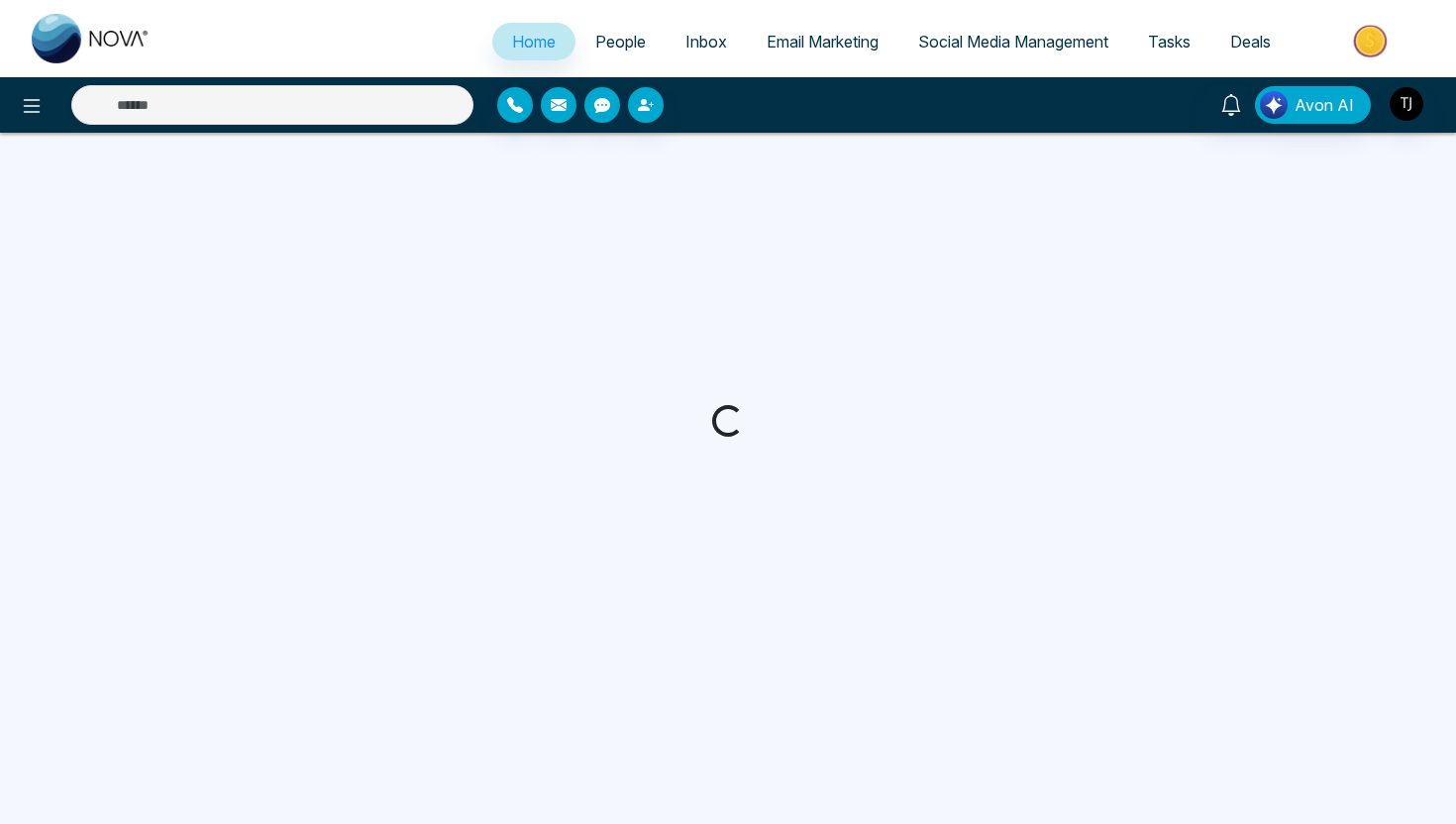 select on "*" 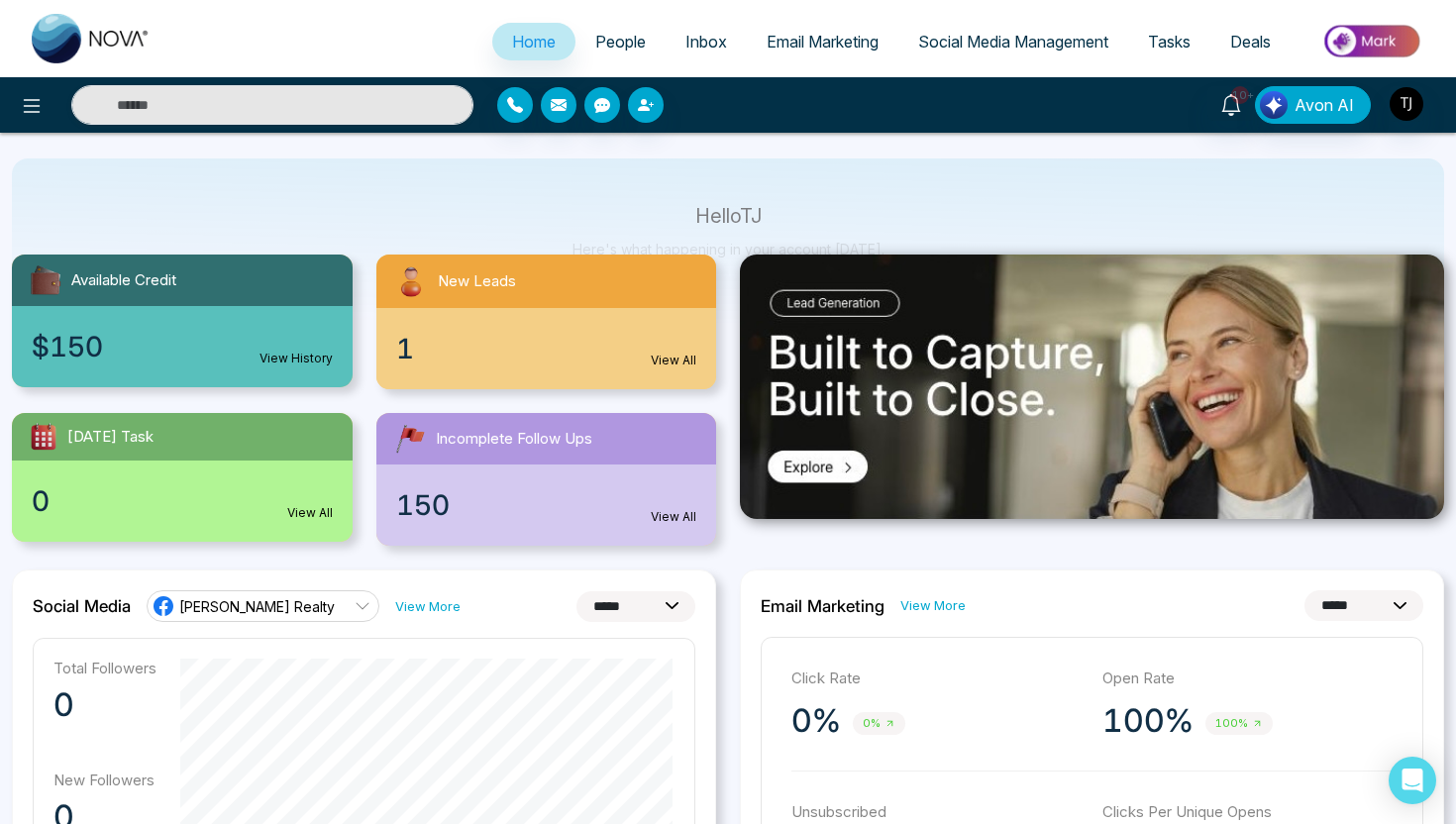 scroll, scrollTop: 105, scrollLeft: 0, axis: vertical 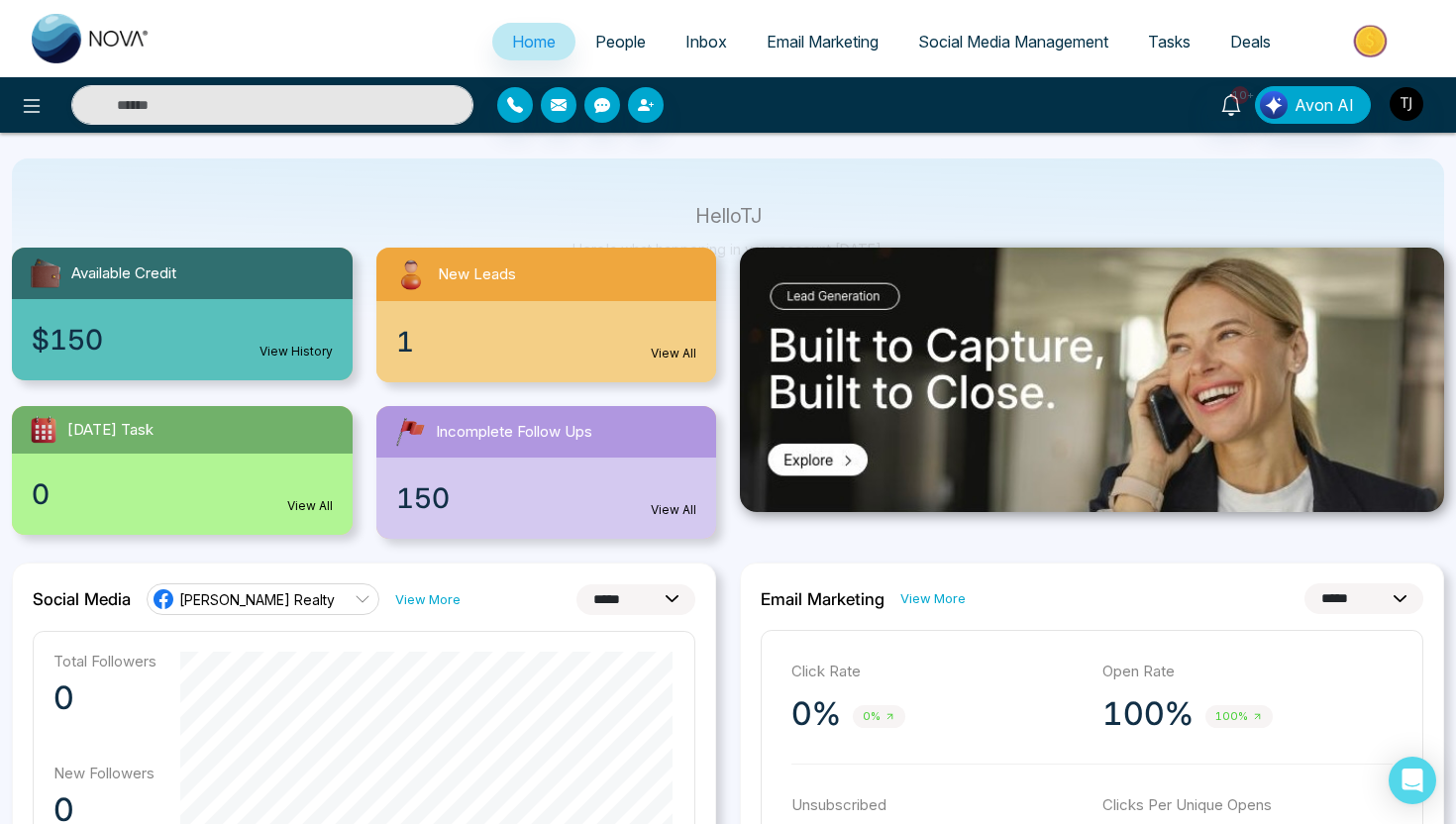 click at bounding box center (1372, 41) 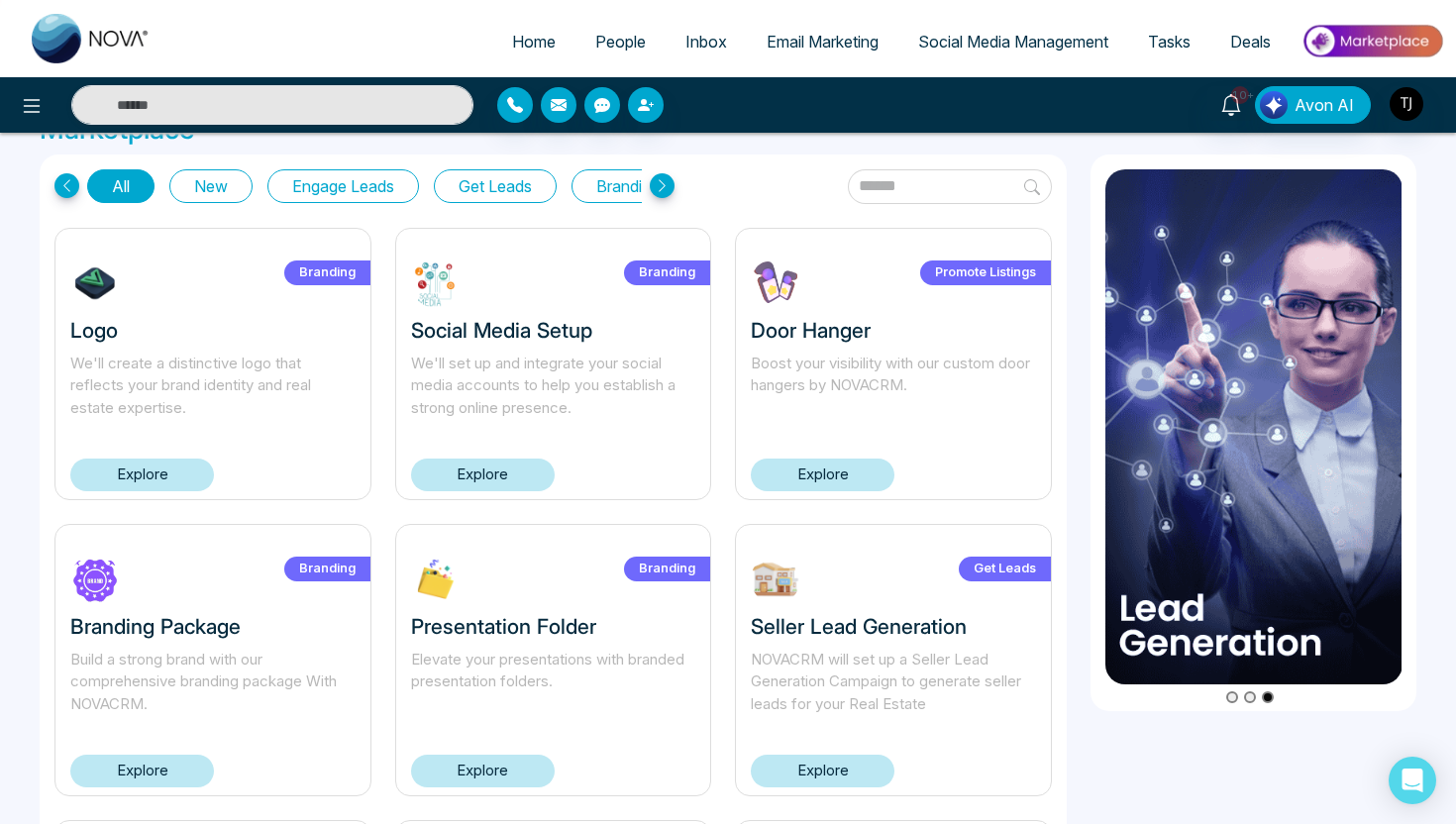 scroll, scrollTop: 0, scrollLeft: 0, axis: both 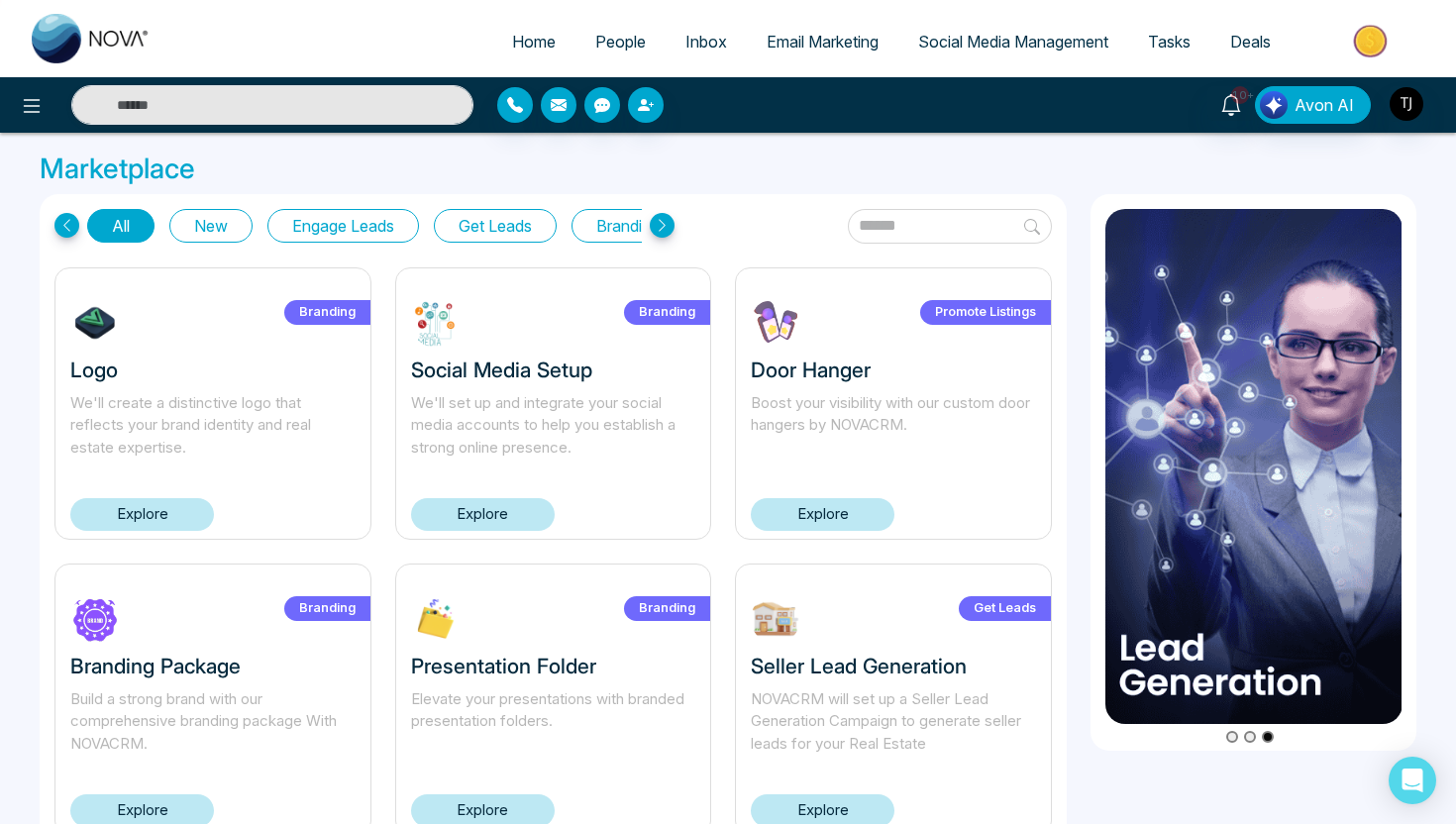 click on "Home" at bounding box center (534, 42) 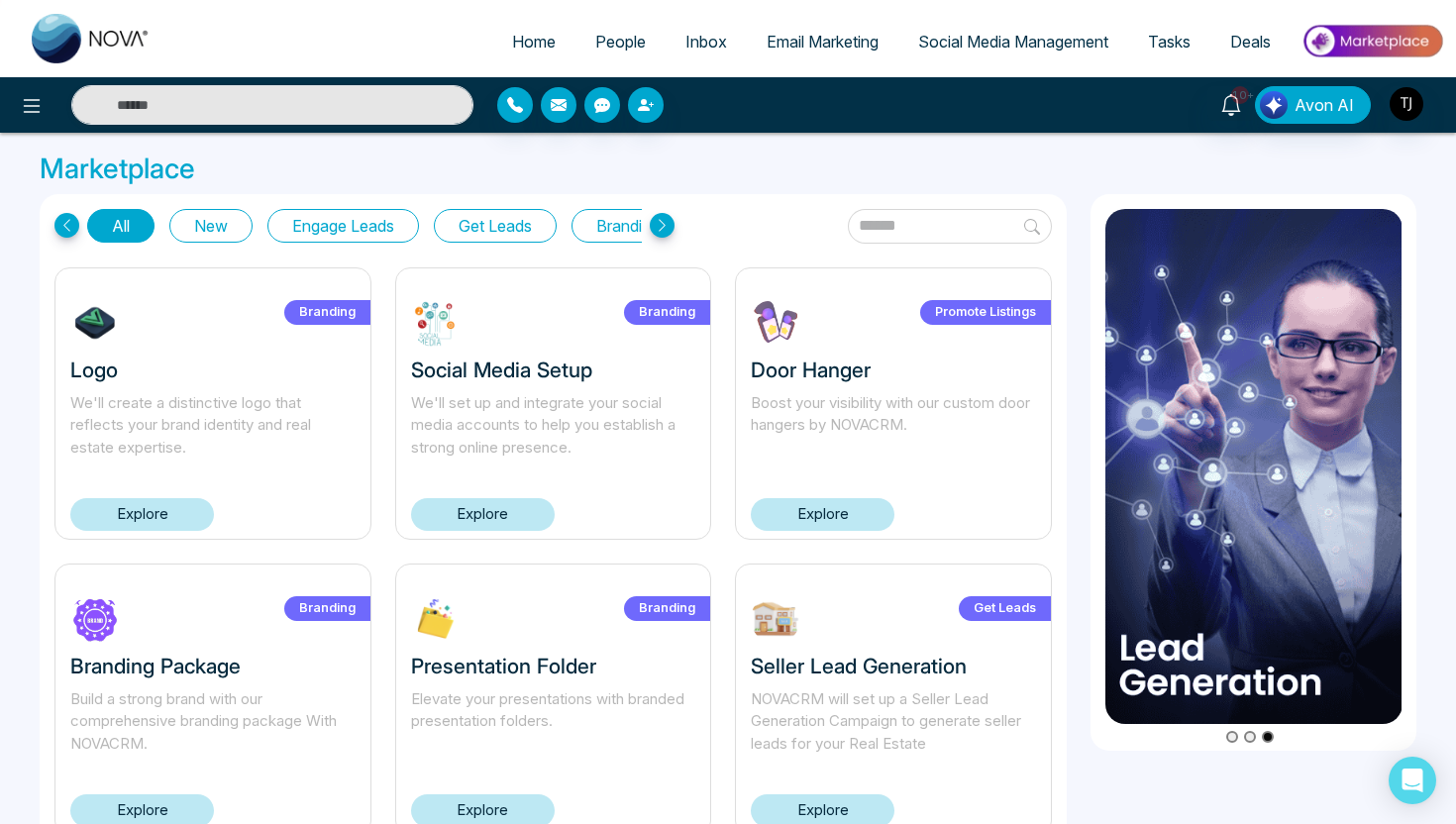 select on "*" 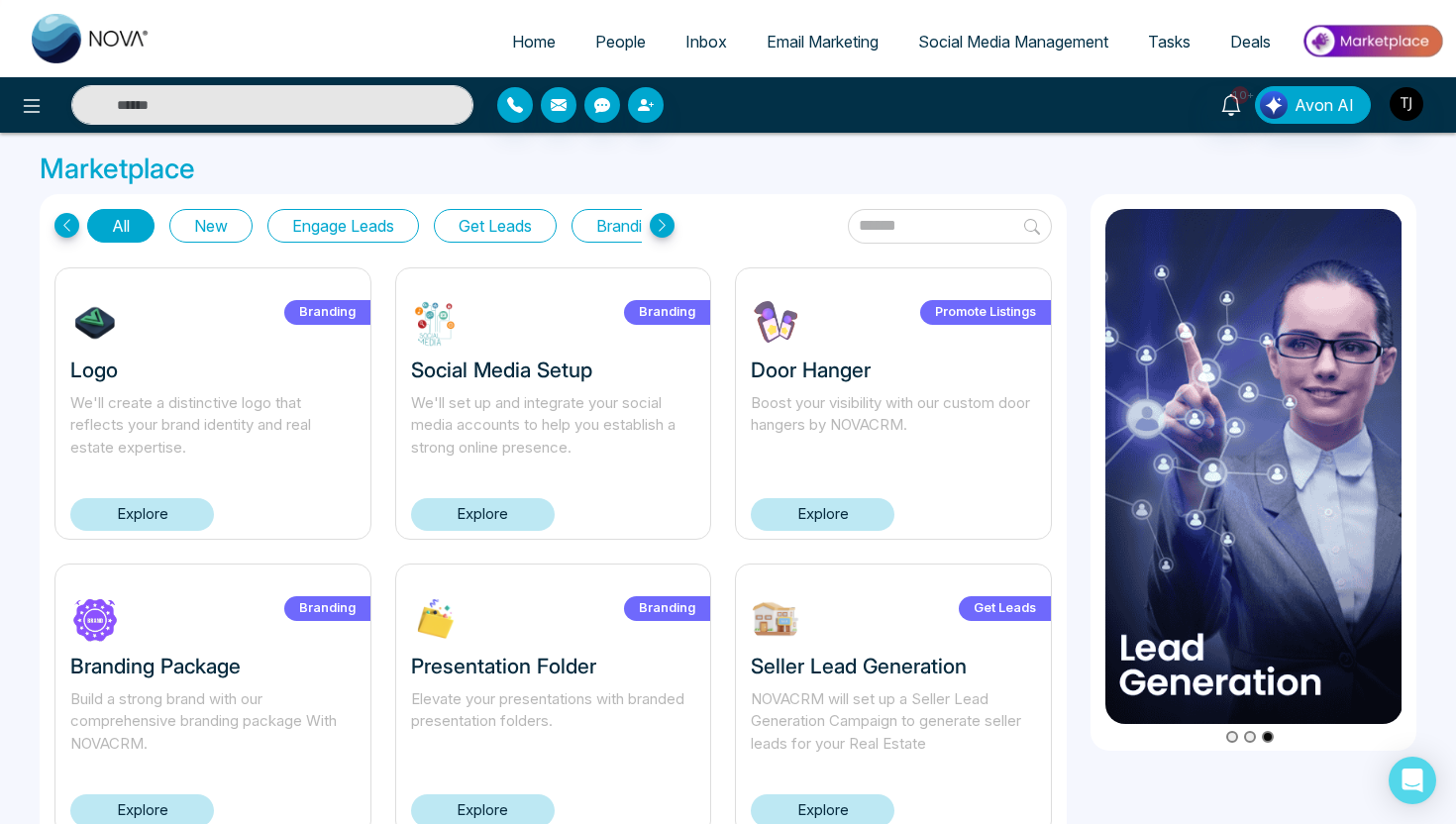 select on "*" 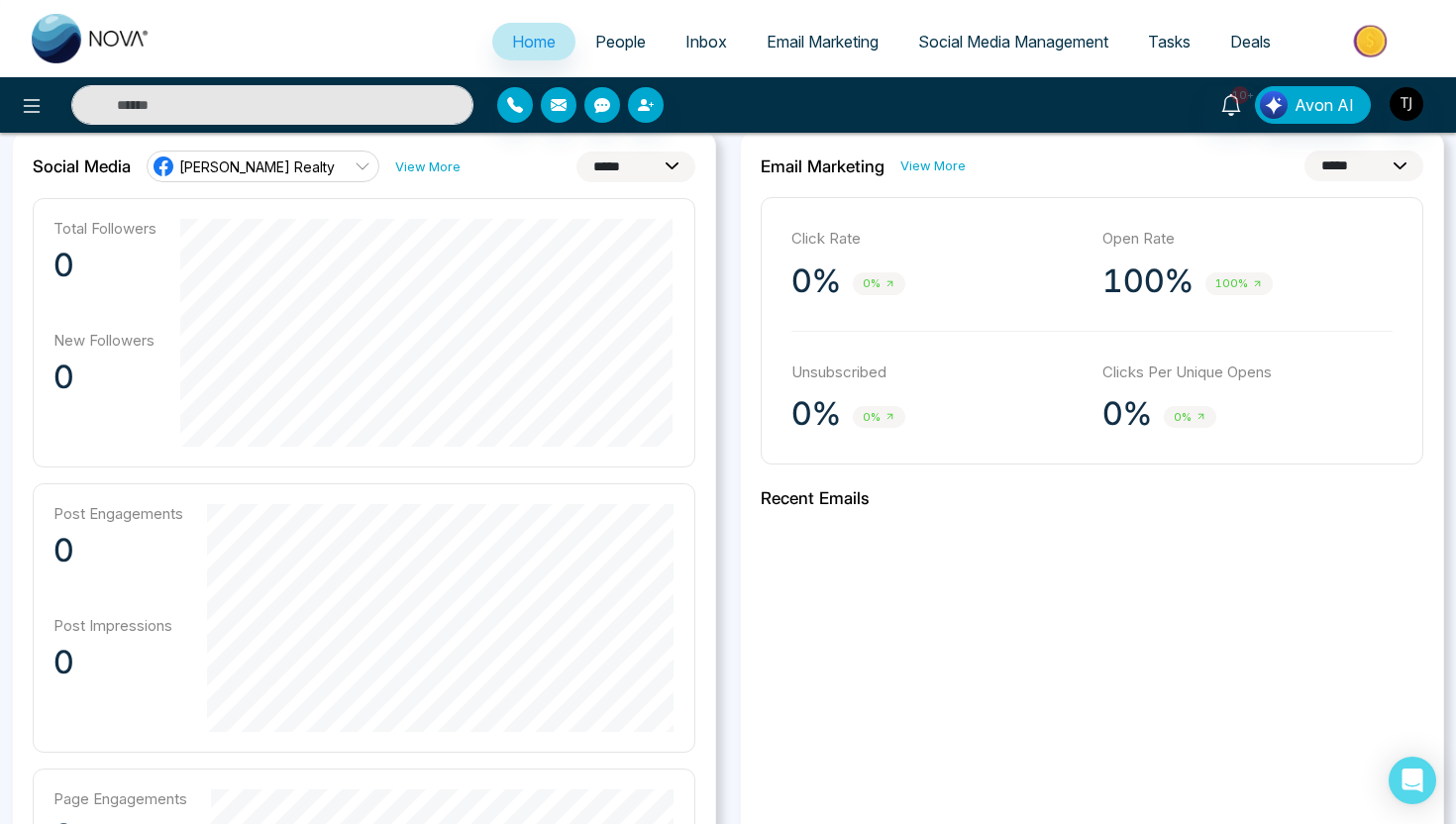 scroll, scrollTop: 528, scrollLeft: 0, axis: vertical 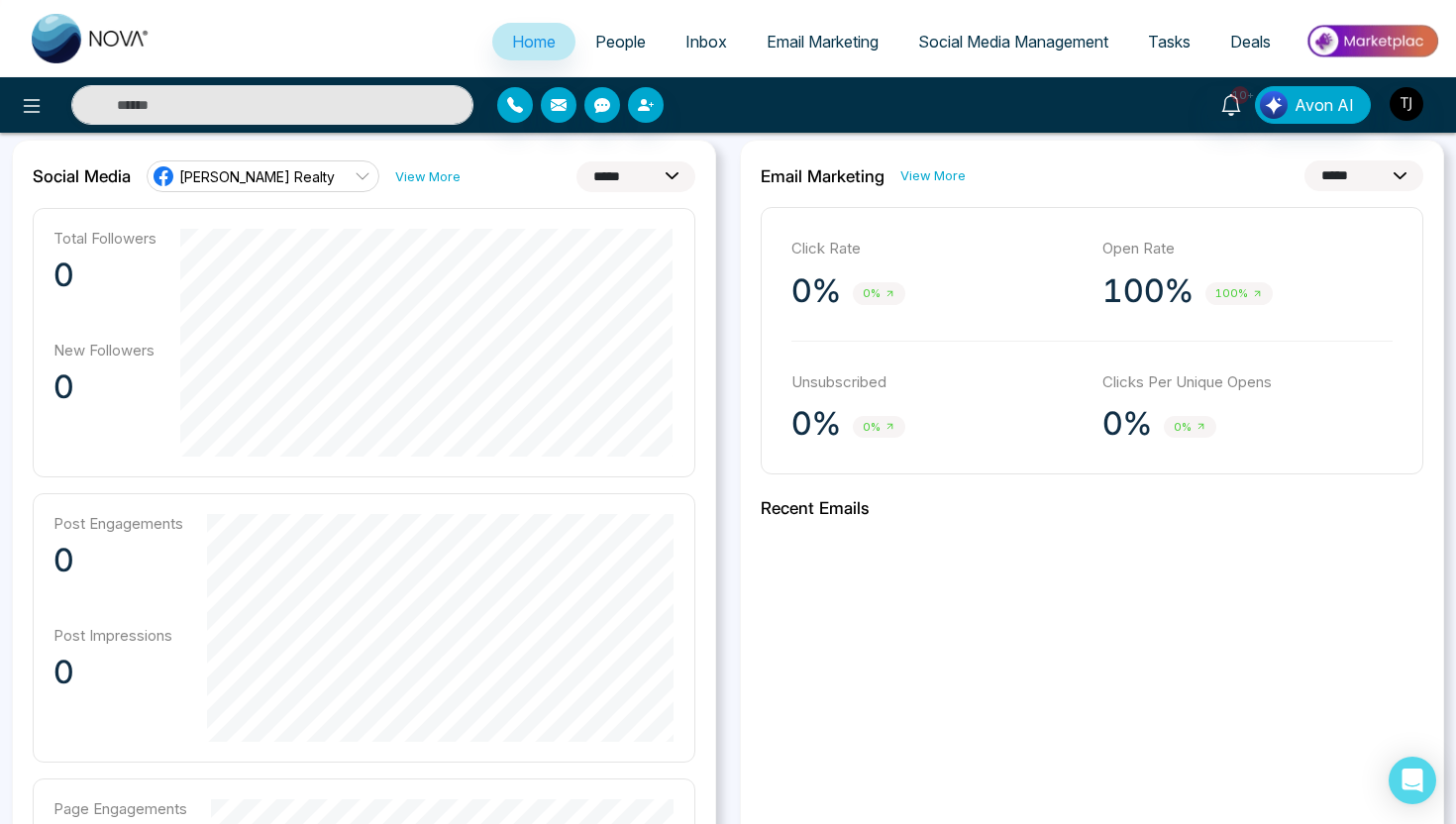 click on "**********" at bounding box center (636, 176) 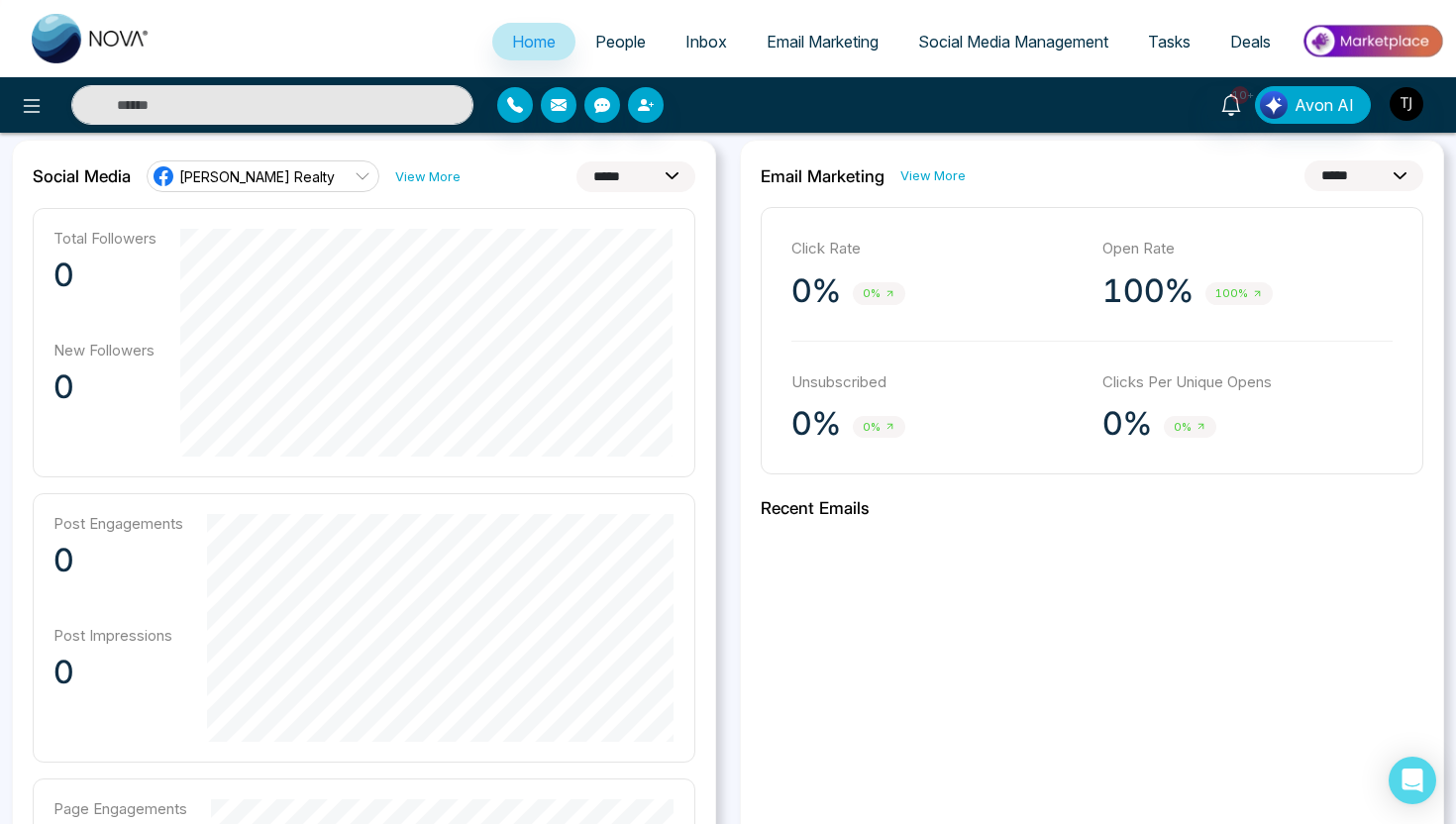 select on "**" 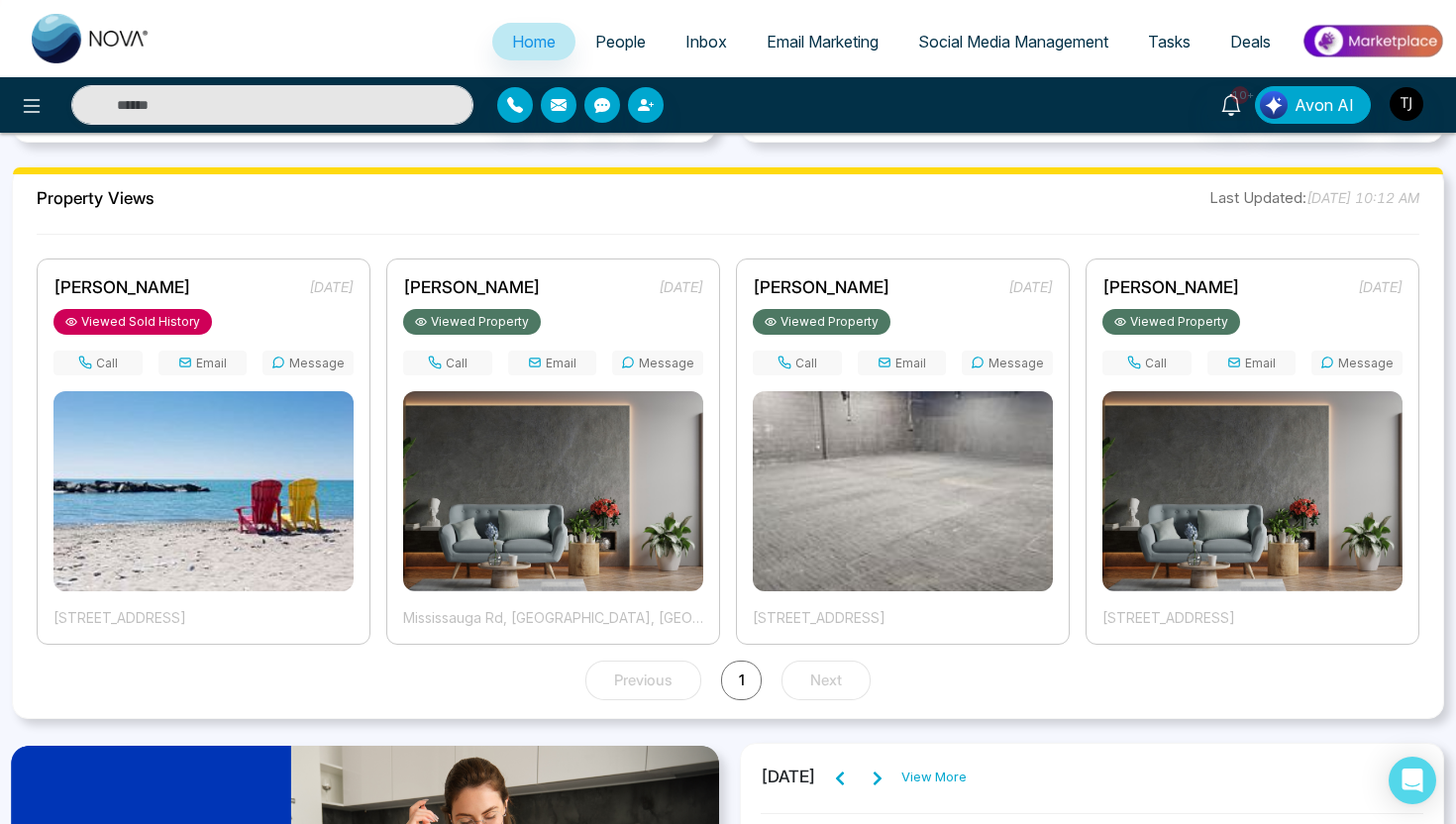 scroll, scrollTop: 1462, scrollLeft: 0, axis: vertical 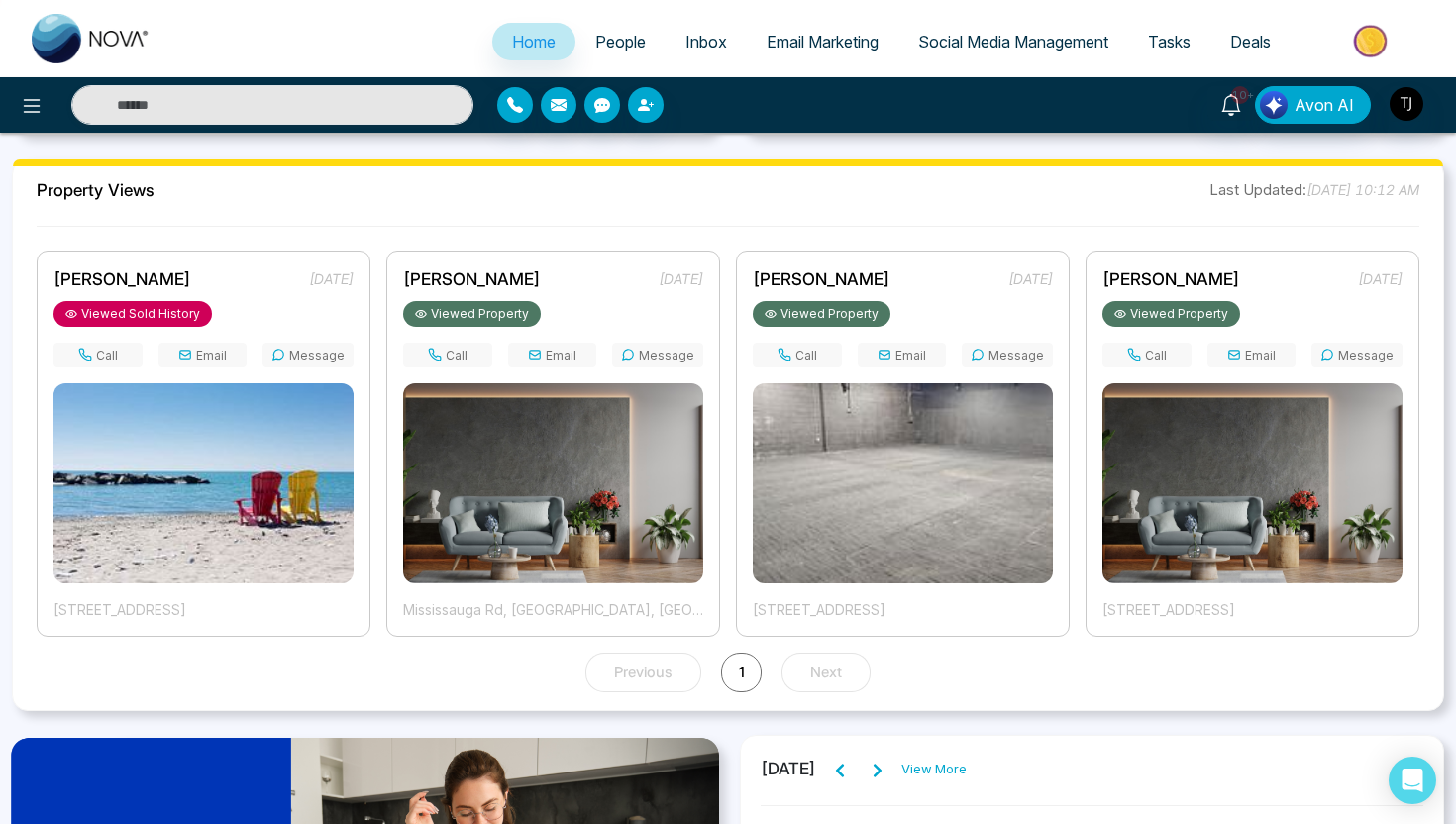 drag, startPoint x: 1165, startPoint y: 613, endPoint x: 1261, endPoint y: 614, distance: 96.00521 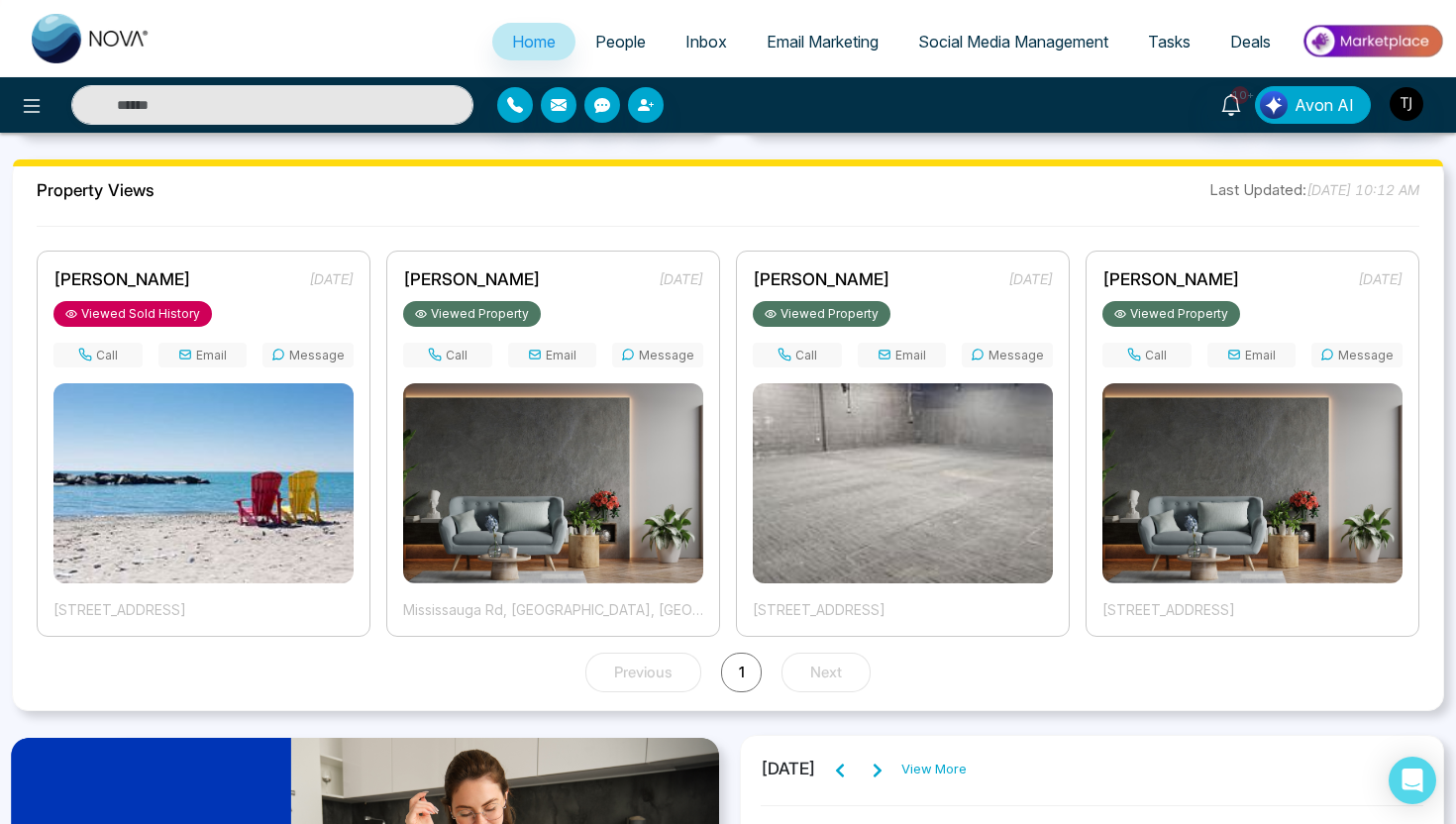 click on "[STREET_ADDRESS]" at bounding box center (1252, 609) 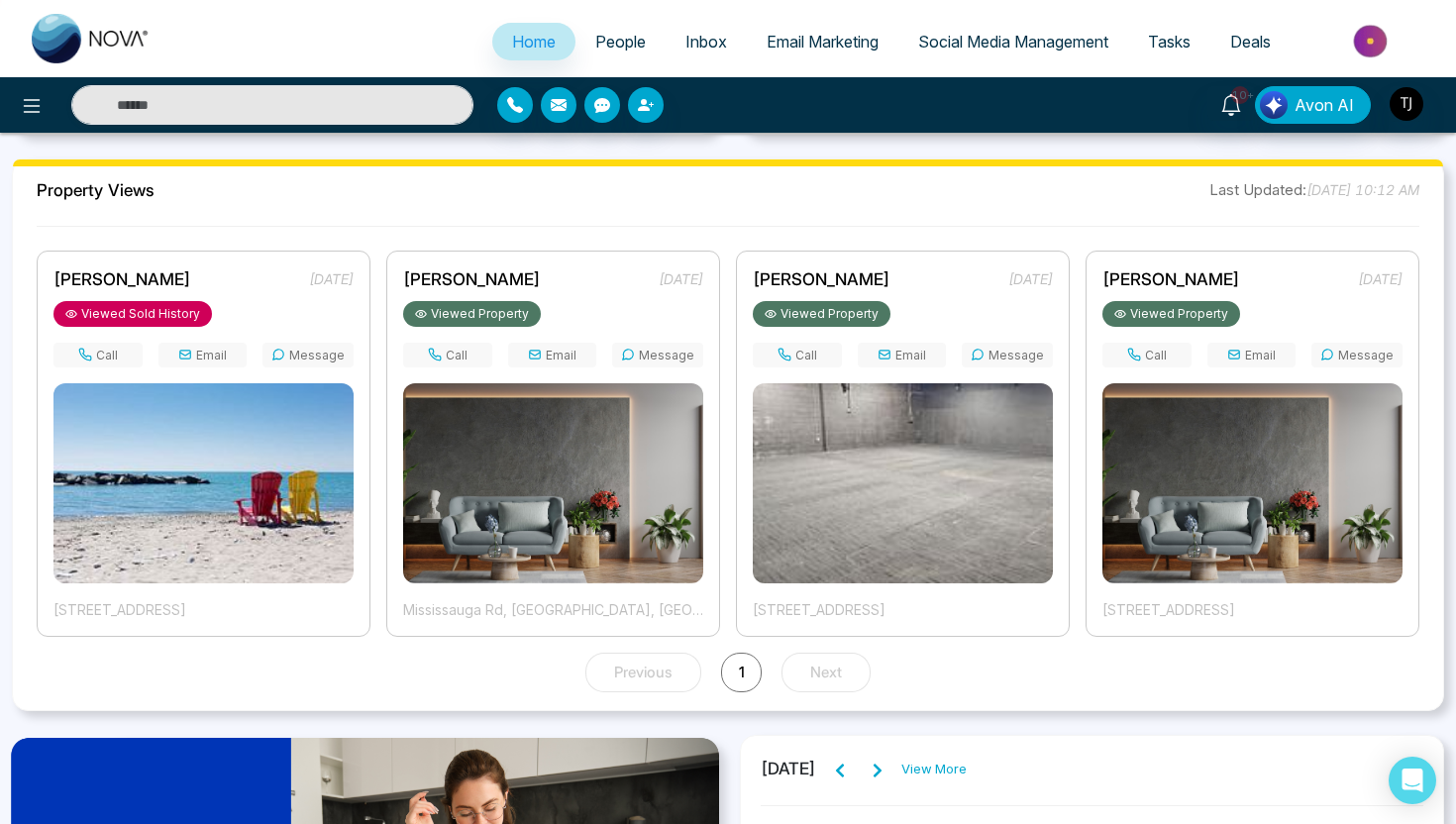 drag, startPoint x: 843, startPoint y: 614, endPoint x: 963, endPoint y: 614, distance: 120 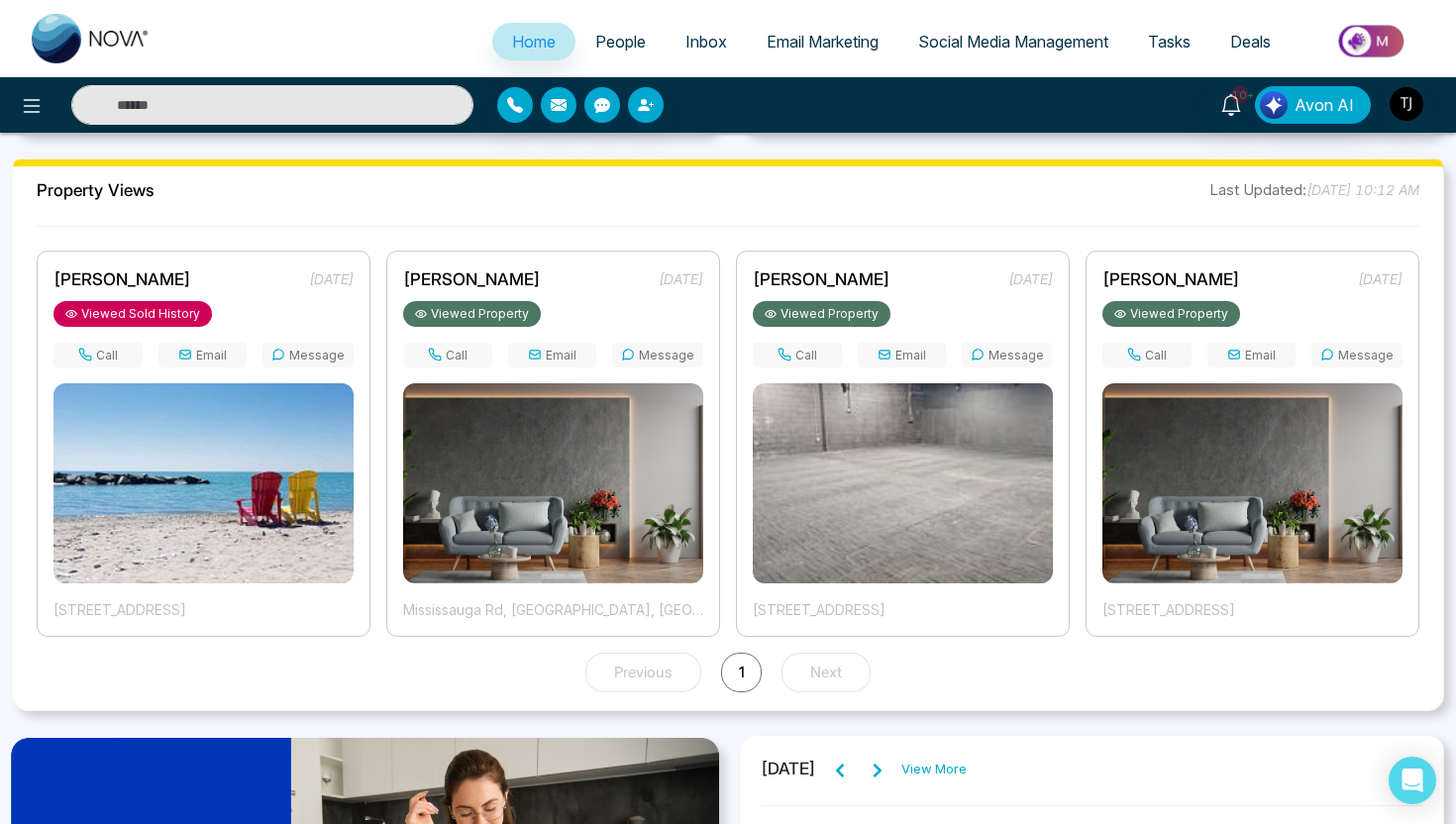 click on "[STREET_ADDRESS]" at bounding box center [902, 609] 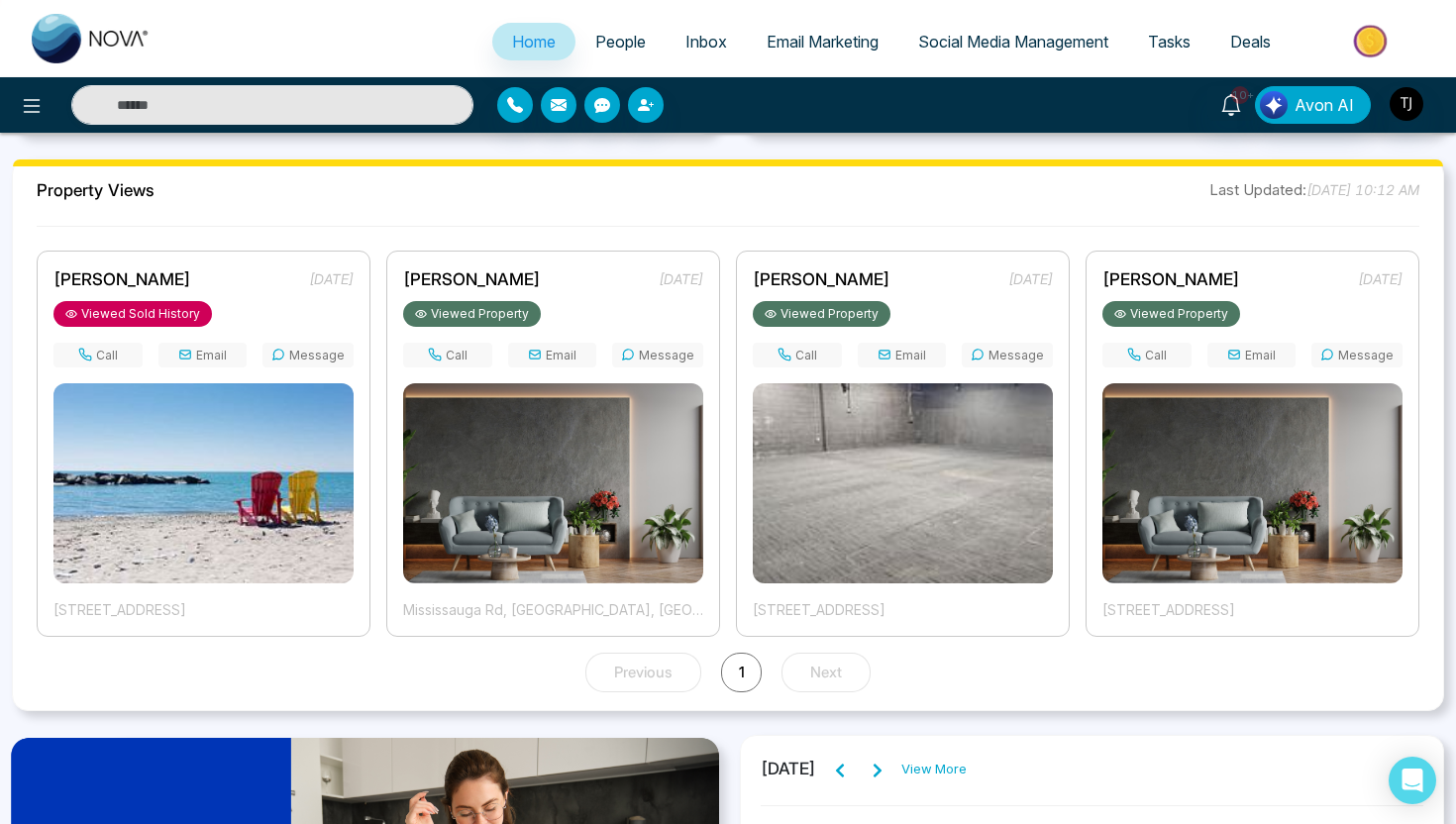 click on "Call" at bounding box center (797, 355) 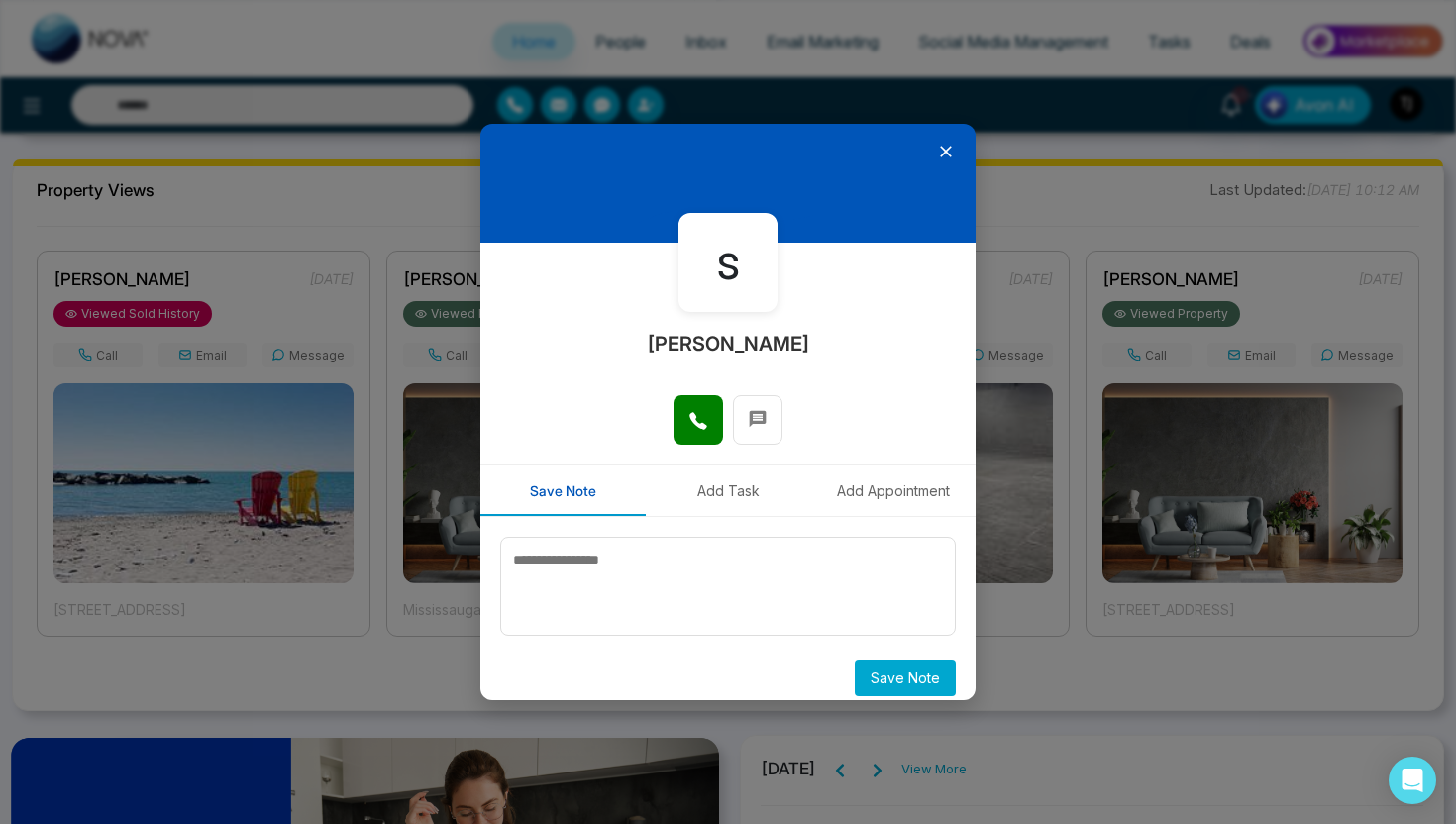 click at bounding box center [728, 183] 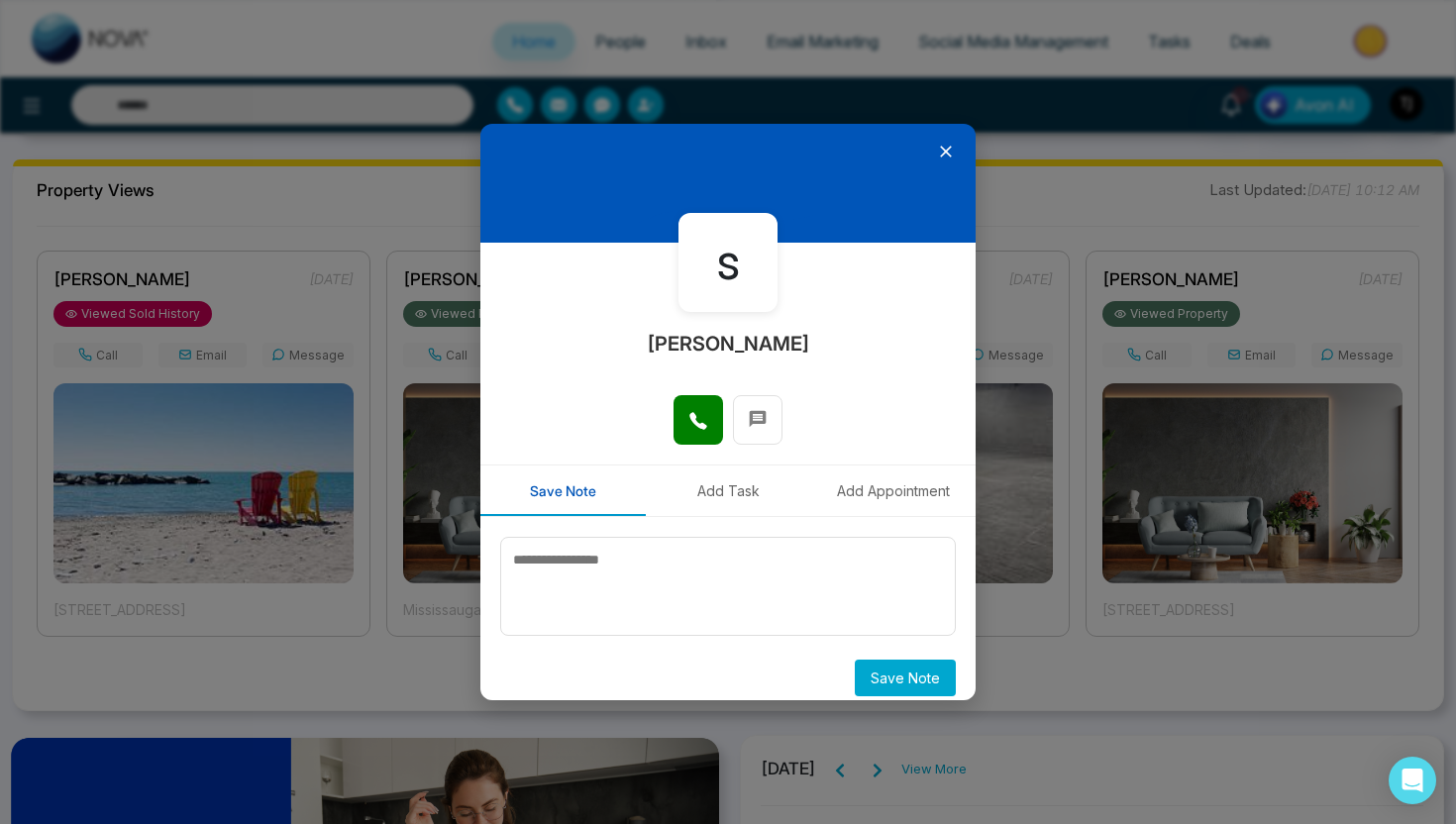 click 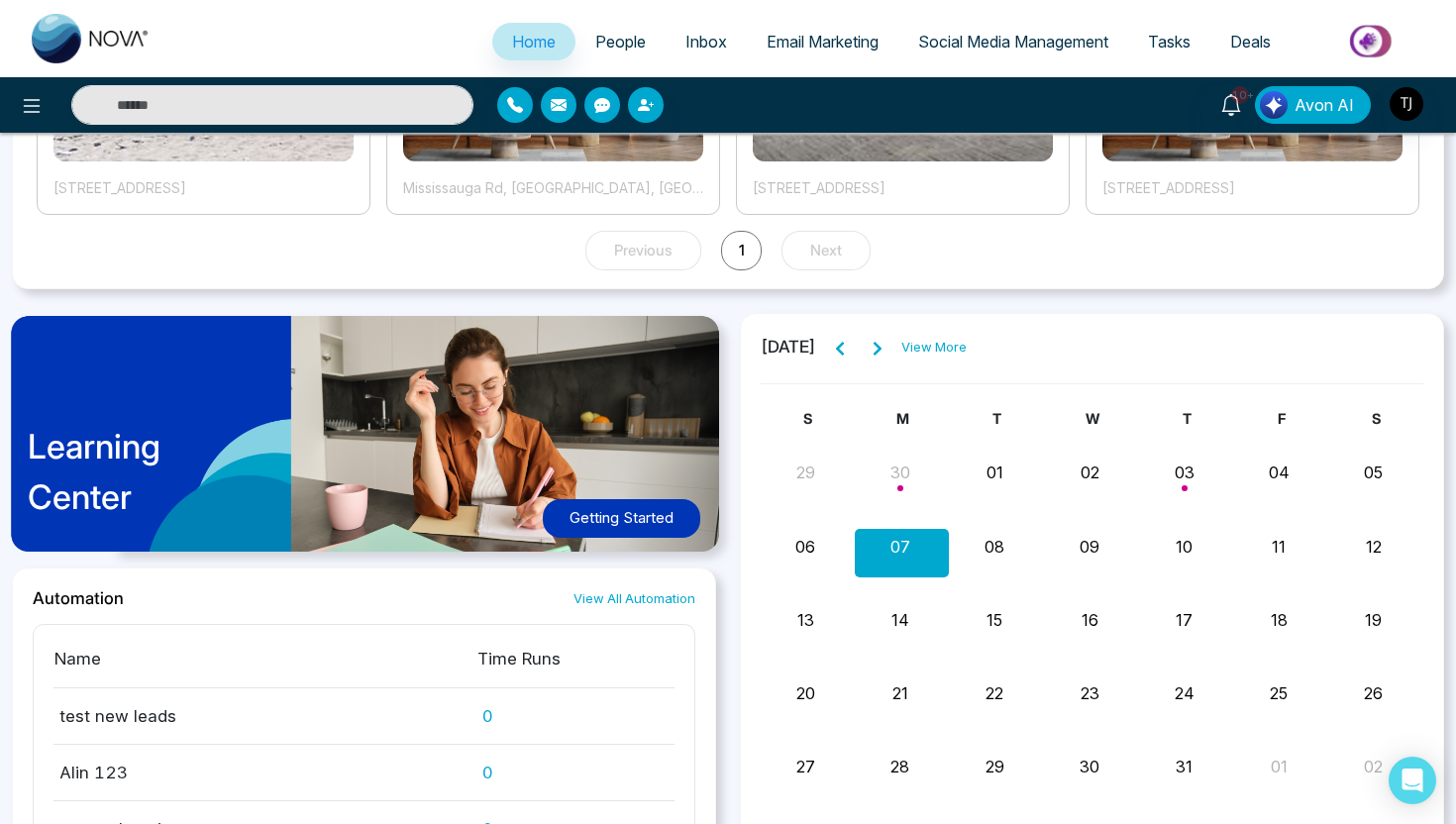 scroll, scrollTop: 1912, scrollLeft: 0, axis: vertical 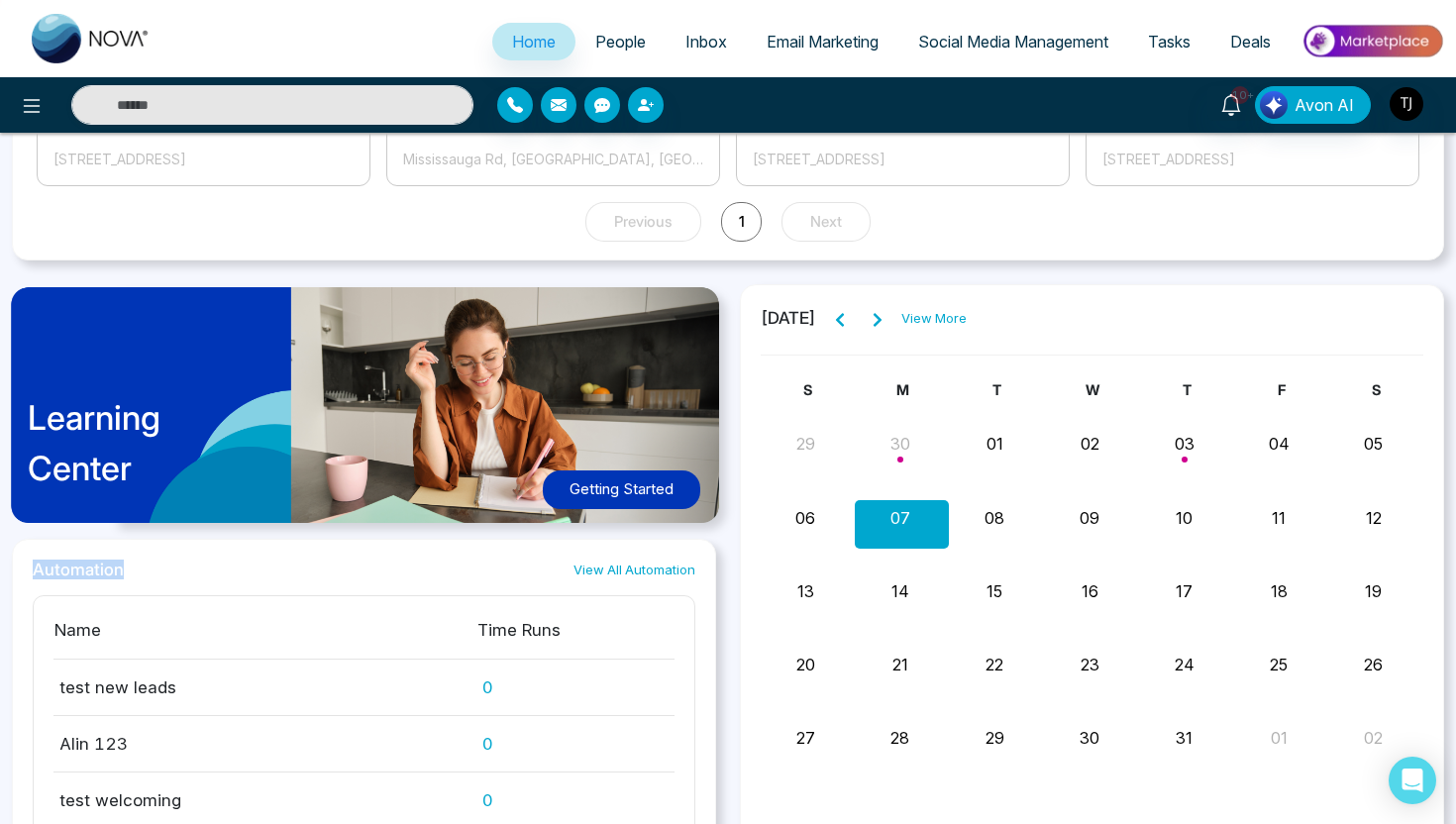drag, startPoint x: 21, startPoint y: 571, endPoint x: 127, endPoint y: 569, distance: 106.01887 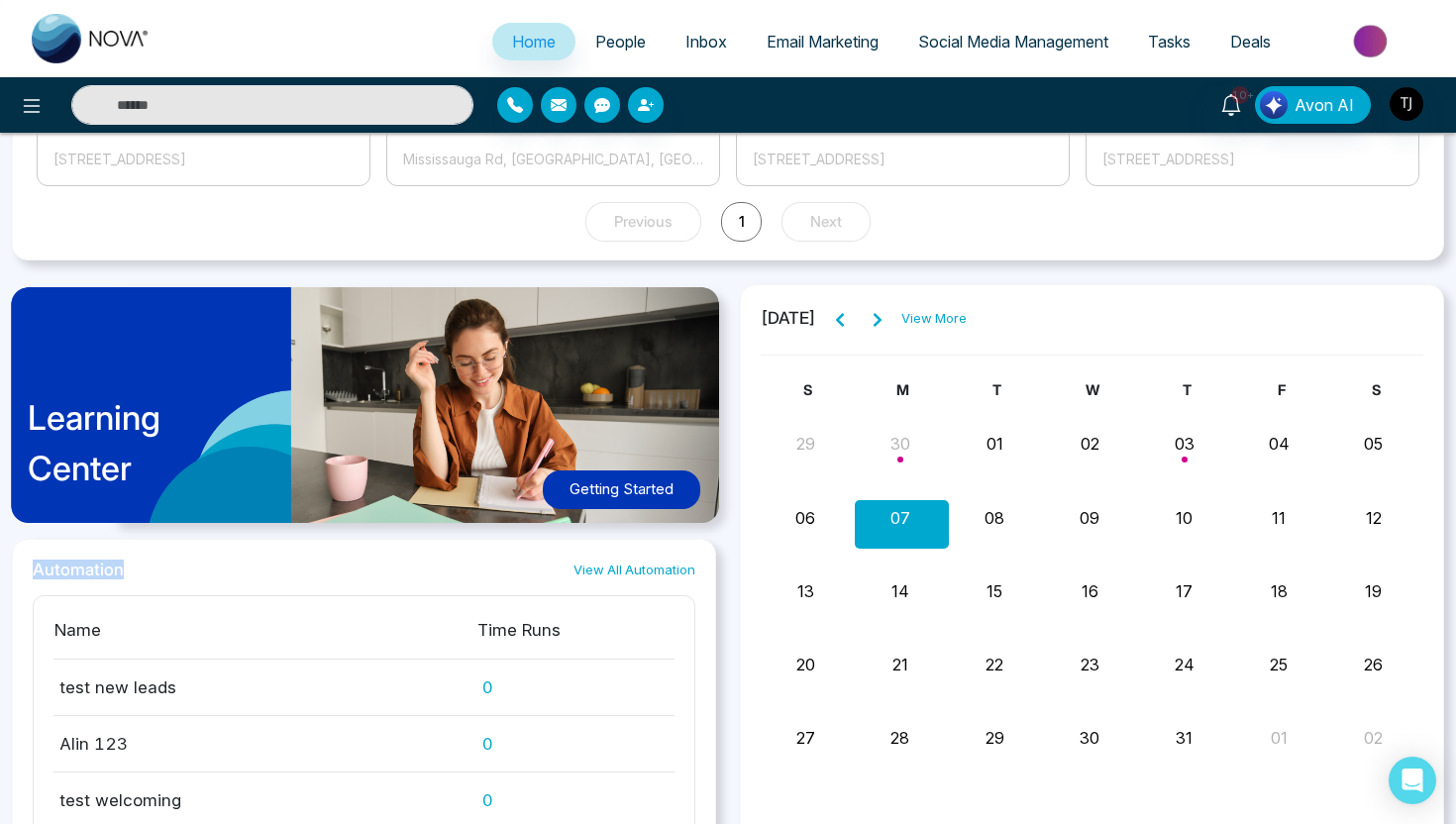 click on "Automation View All Automation Name Time Runs test new leads 0 Alin 123 0 test welcoming 0 ALin 1 Pickering Parkways 0 wolcoming test 5678 0 sdfdsfggh 0 welcoming leads 0 test 123 0 XYZ 3 0 xyz 2 0 XYZ 0 Untitled 8 0 Untitled 7 0 New leads 0 Untitled 5 0 welcoming 0 Untitled 3 0 Untitled 2 0 Untitled 0" at bounding box center (364, 793) 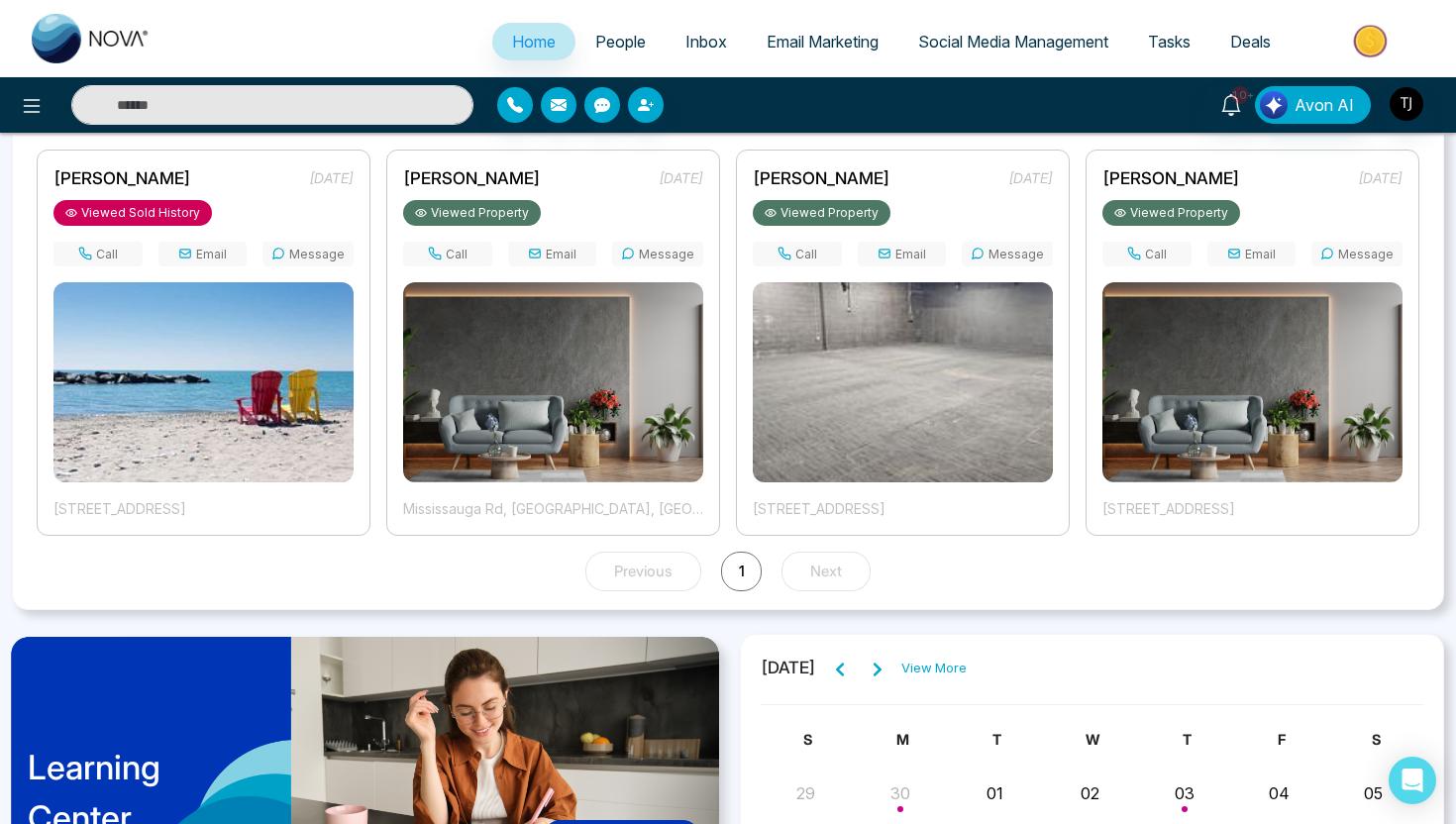 scroll, scrollTop: 1553, scrollLeft: 0, axis: vertical 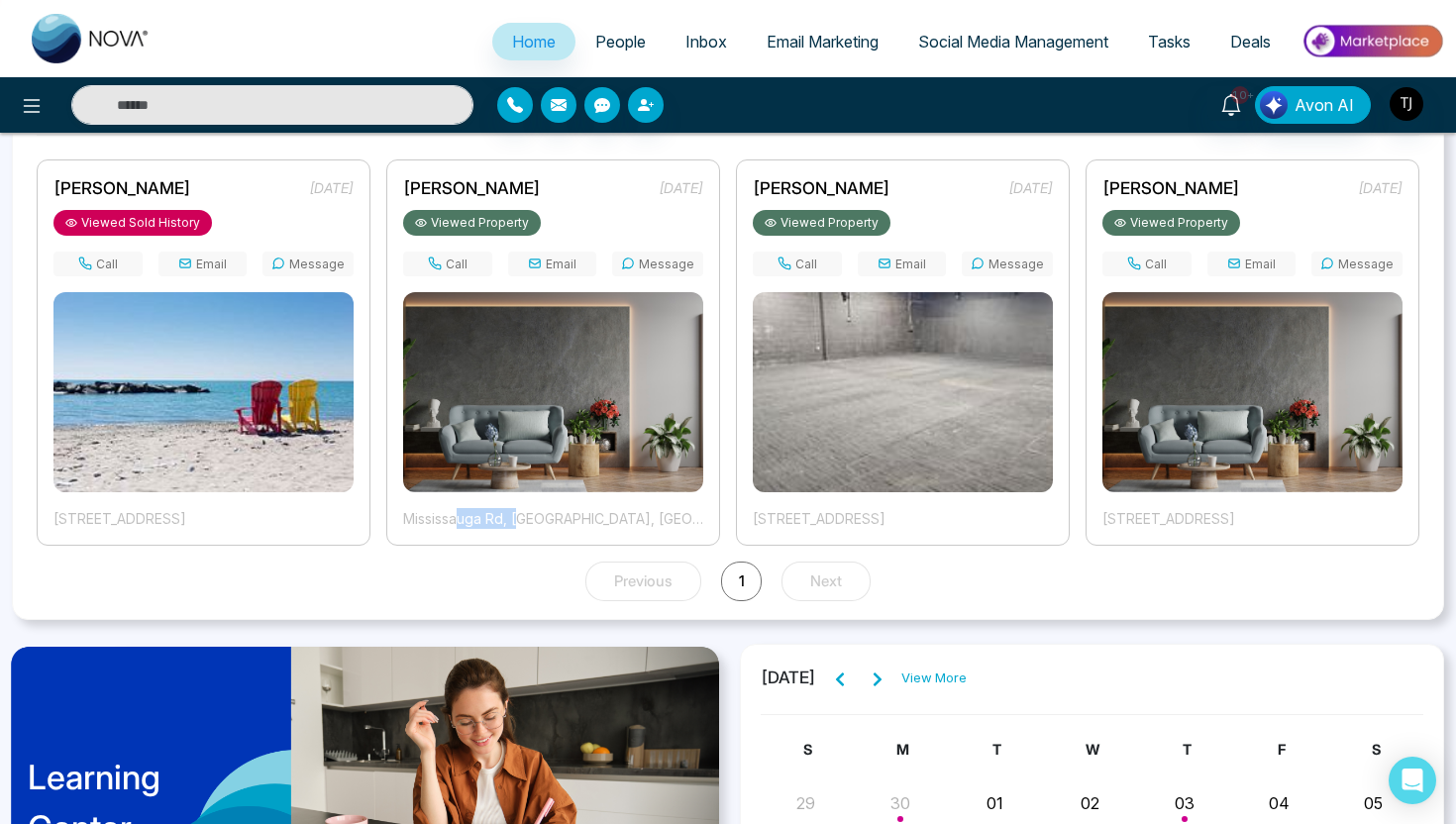 drag, startPoint x: 456, startPoint y: 517, endPoint x: 517, endPoint y: 517, distance: 61 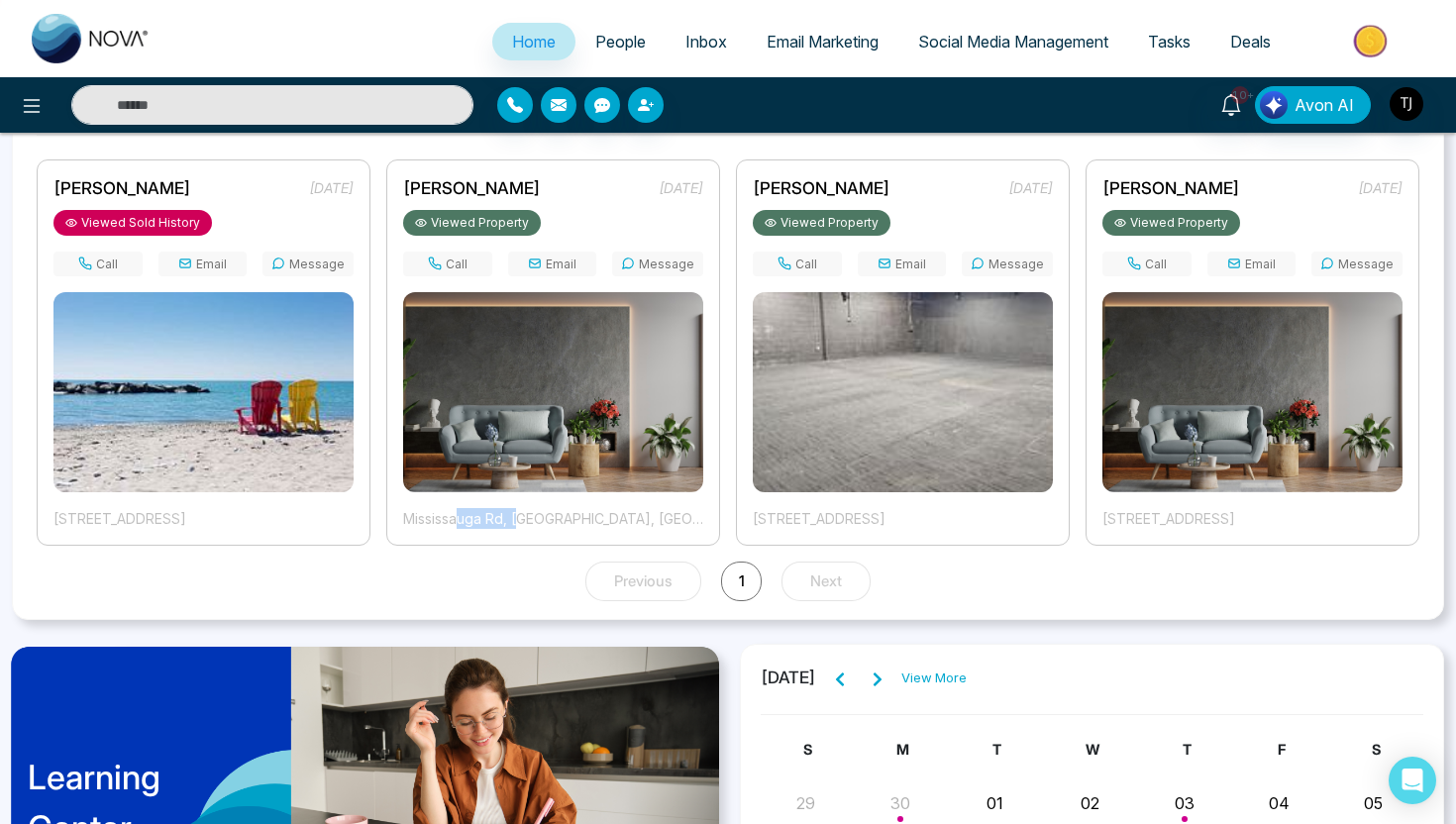 click on "Mississauga Rd, [GEOGRAPHIC_DATA], [GEOGRAPHIC_DATA], [GEOGRAPHIC_DATA]" at bounding box center (553, 518) 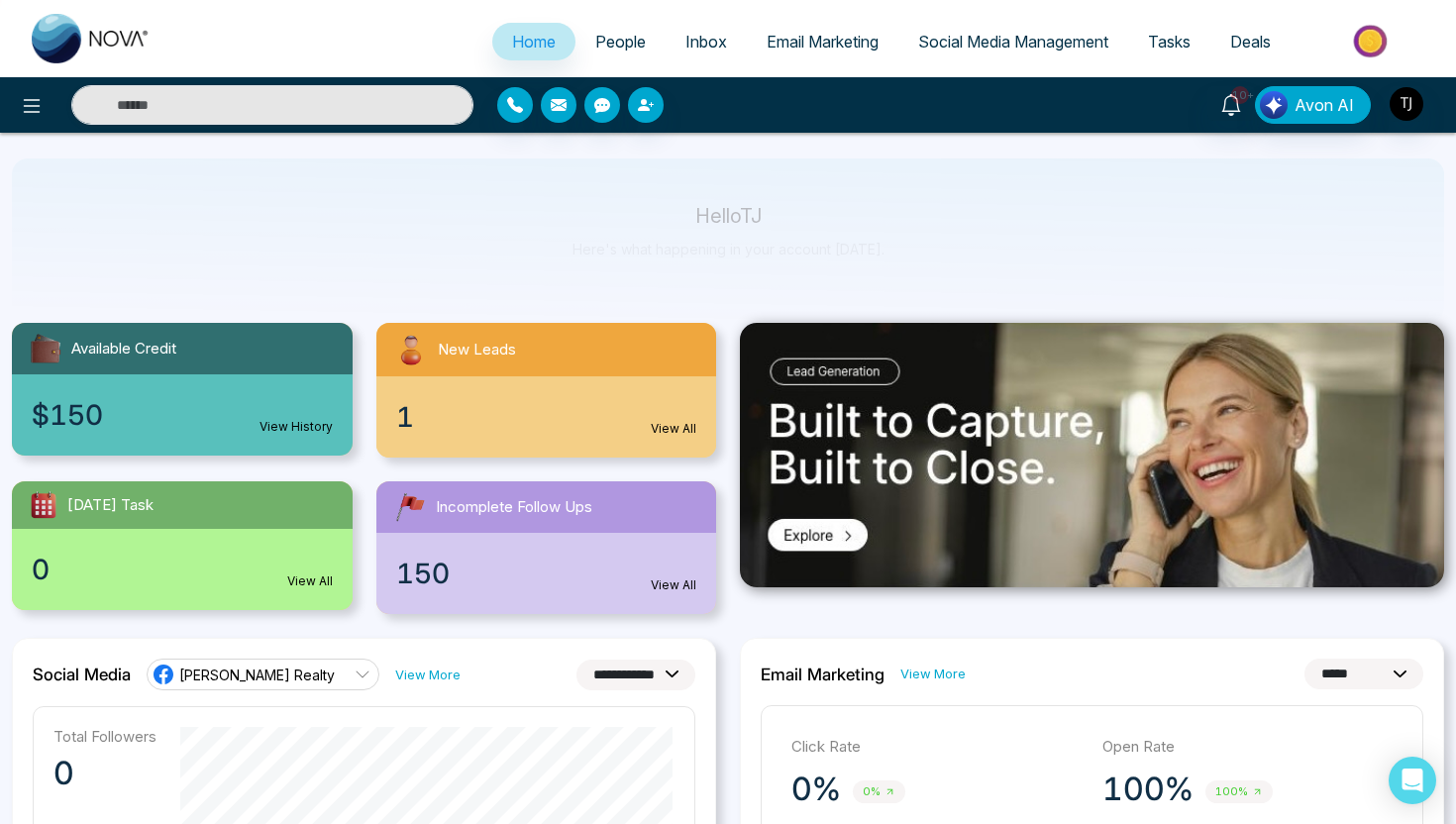 scroll, scrollTop: 0, scrollLeft: 0, axis: both 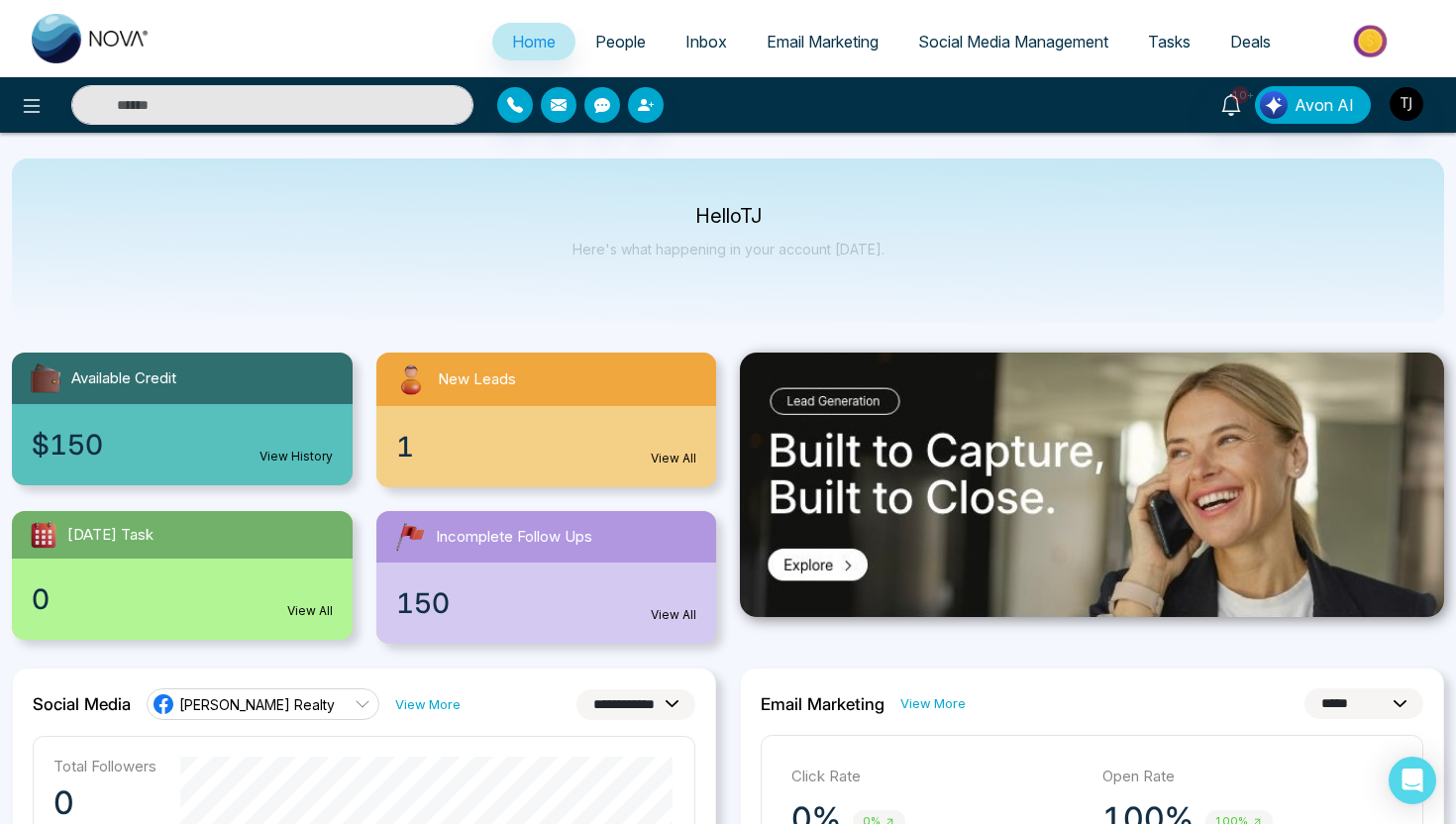 click on "People" at bounding box center (620, 42) 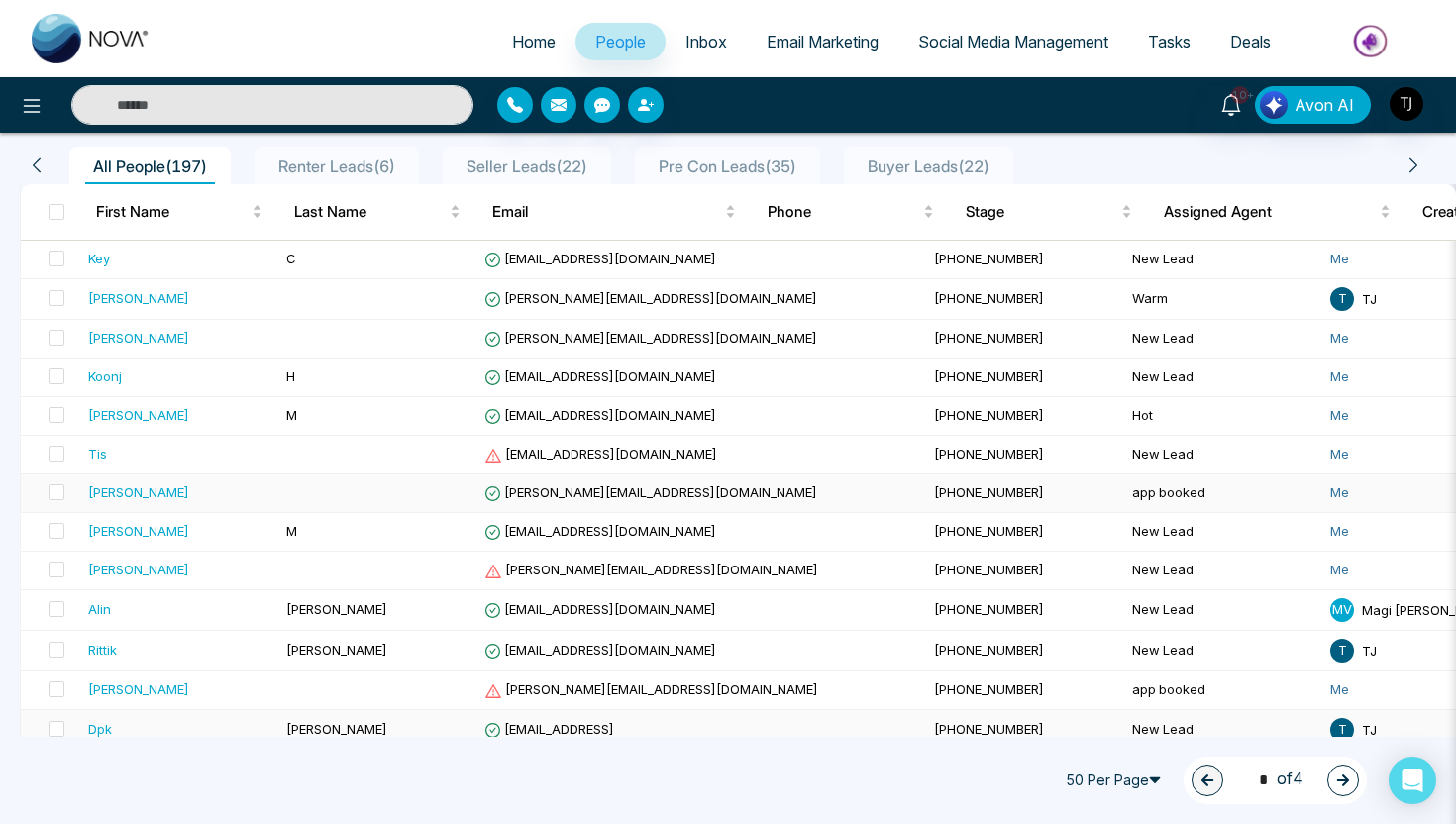 scroll, scrollTop: 156, scrollLeft: 0, axis: vertical 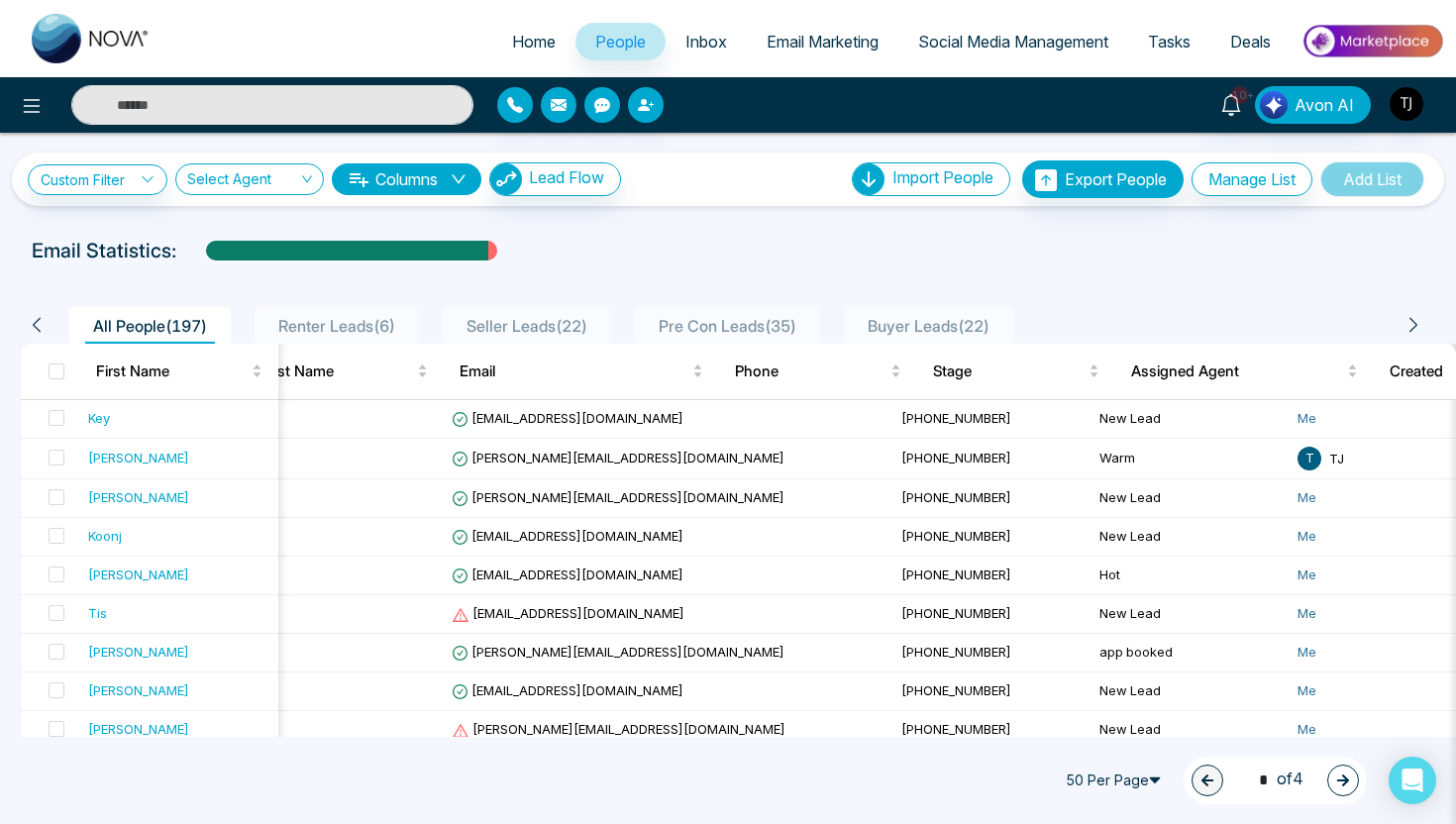 click on "Seller Leads  ( 22 )" at bounding box center [527, 326] 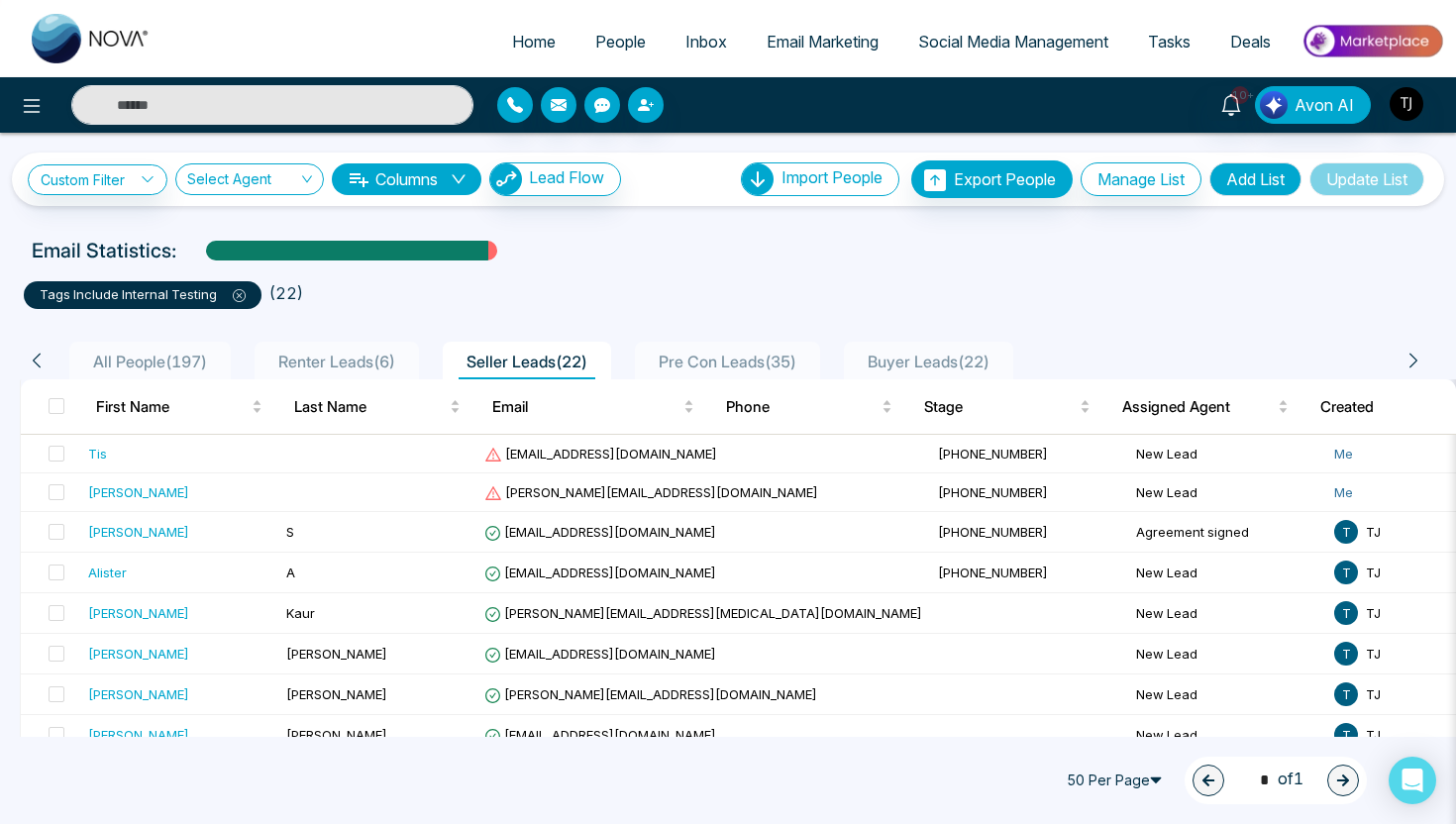 click on "All People  ( 197 )" at bounding box center (150, 361) 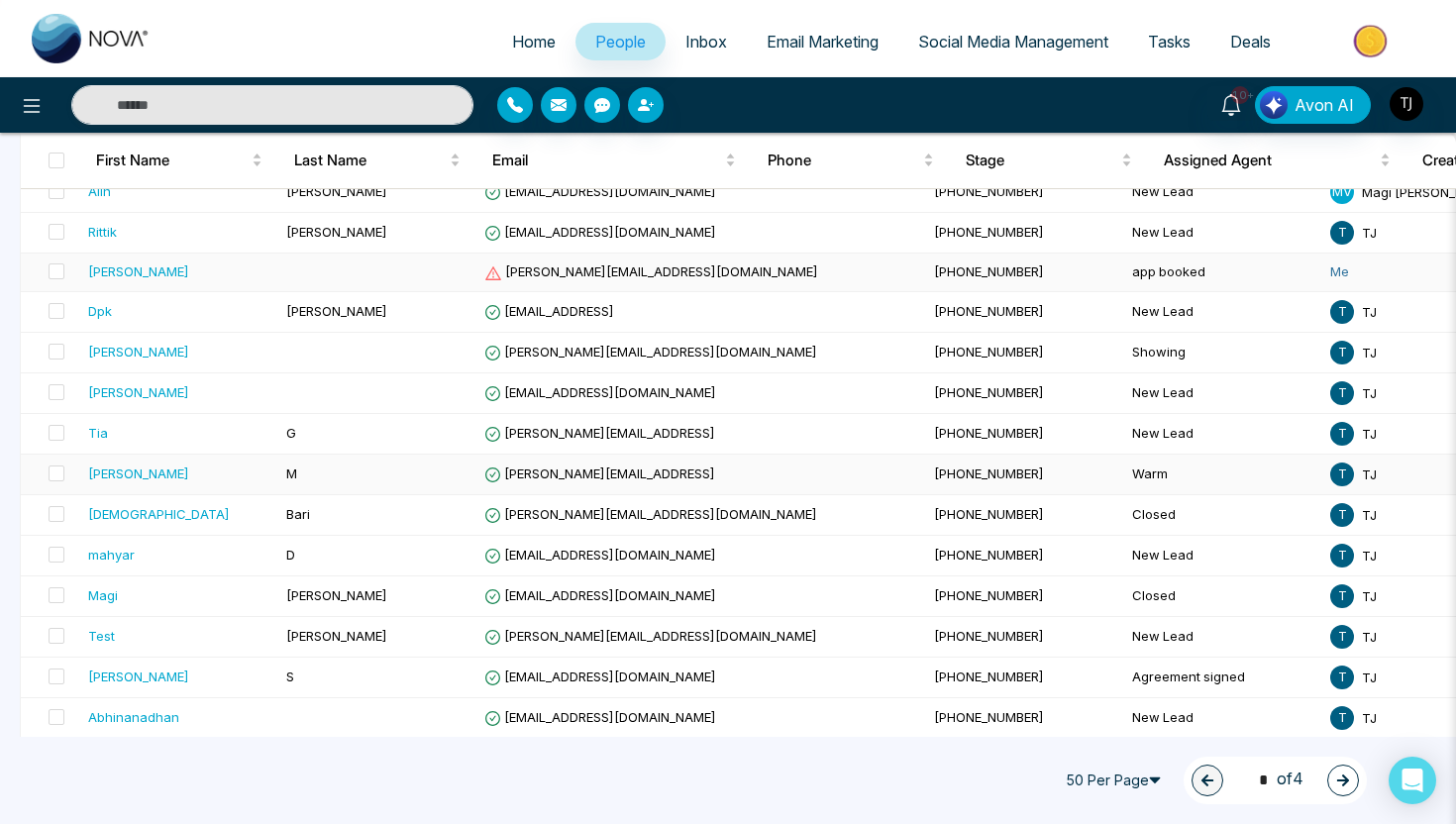scroll, scrollTop: 587, scrollLeft: 0, axis: vertical 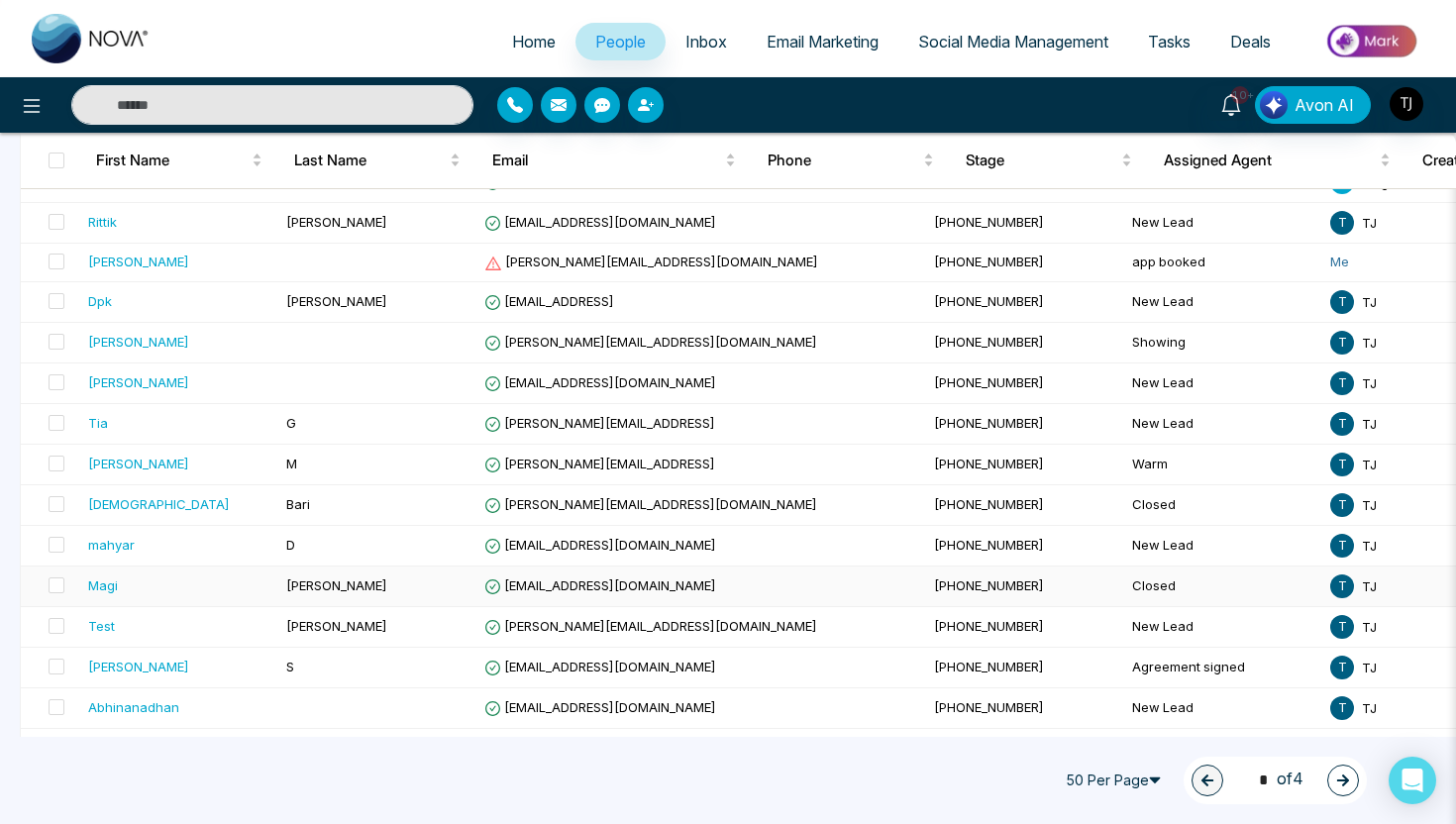 click on "Magi" at bounding box center [179, 585] 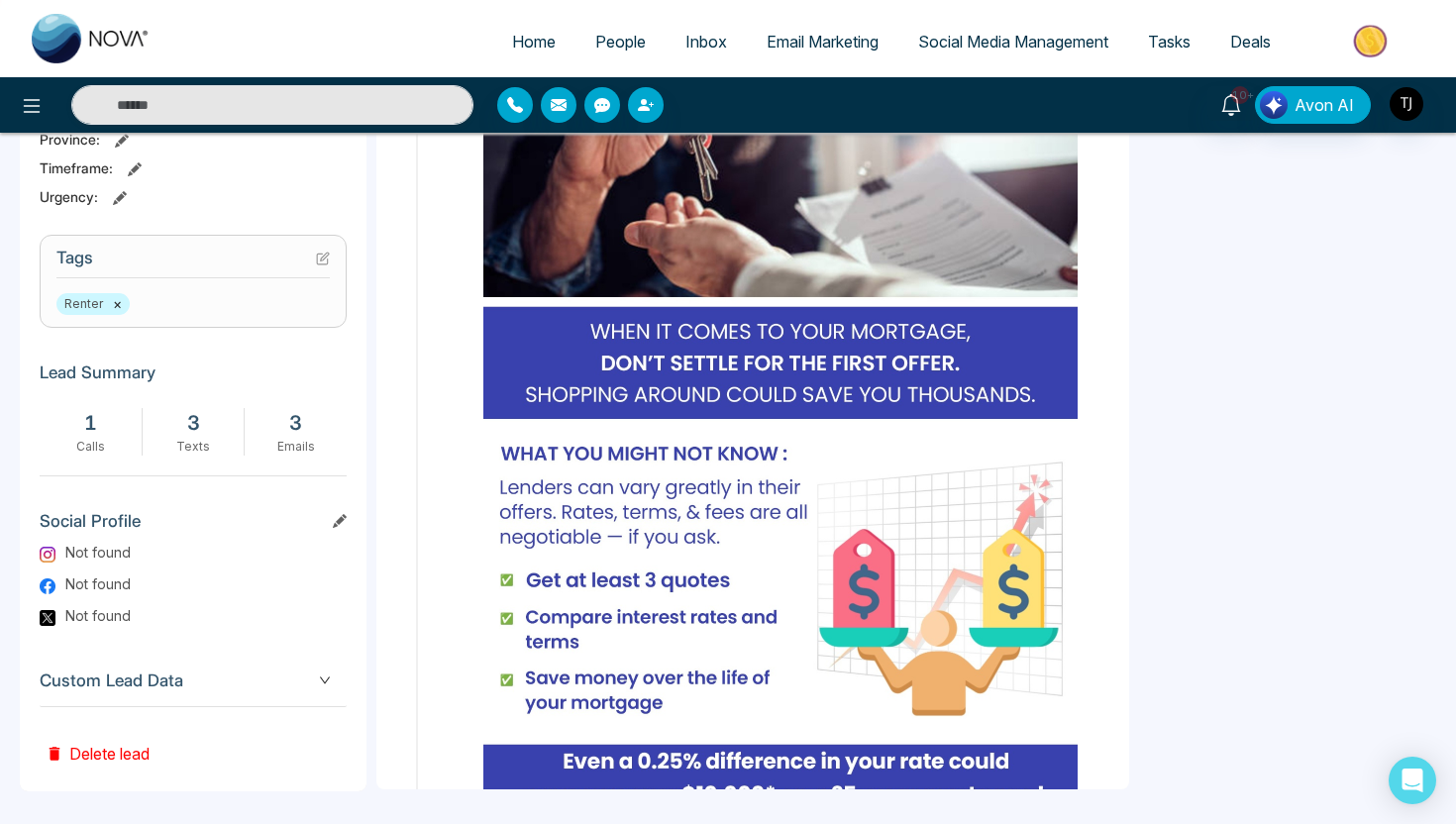scroll, scrollTop: 730, scrollLeft: 0, axis: vertical 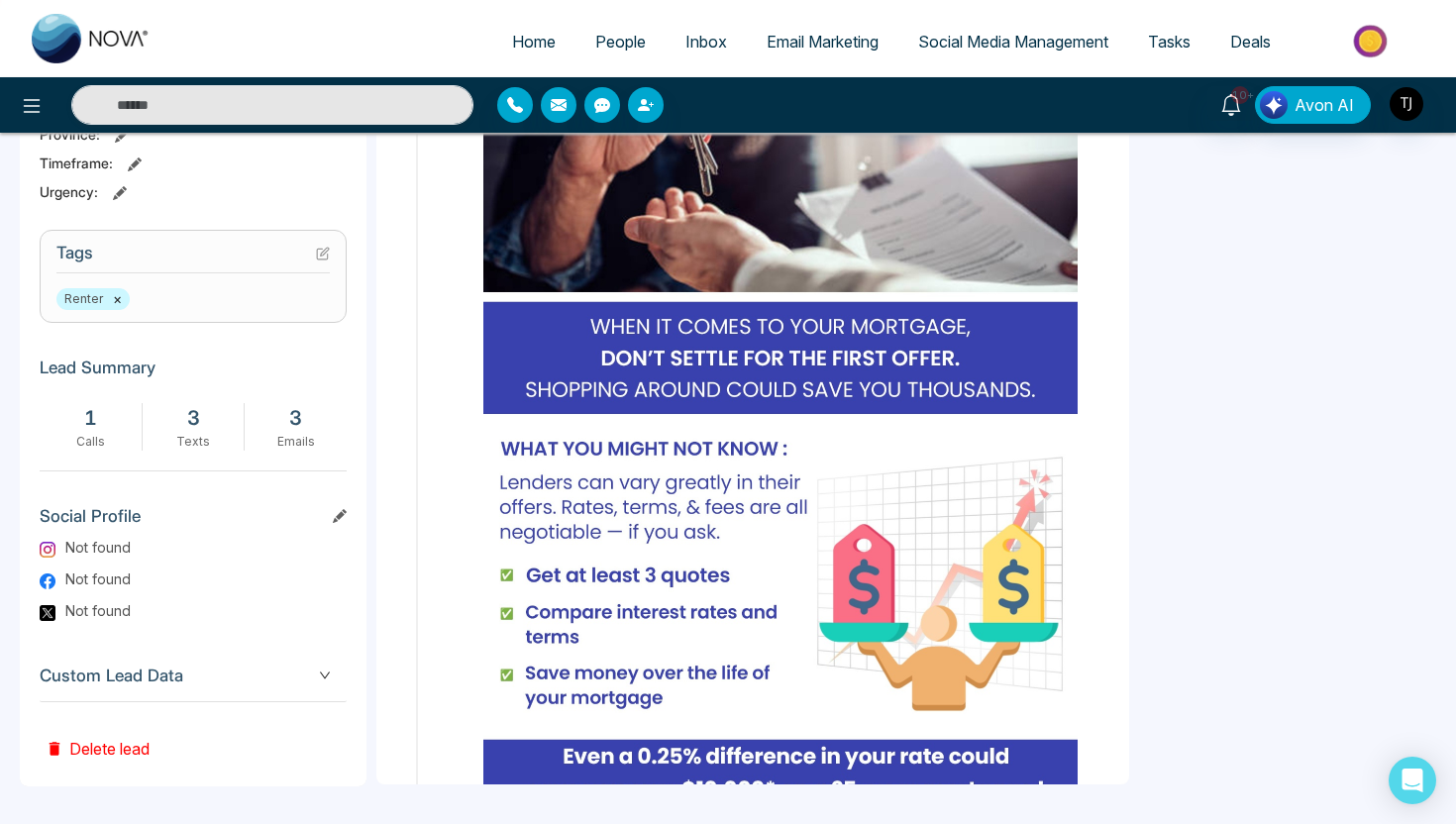click on "Custom Lead Data" at bounding box center [193, 675] 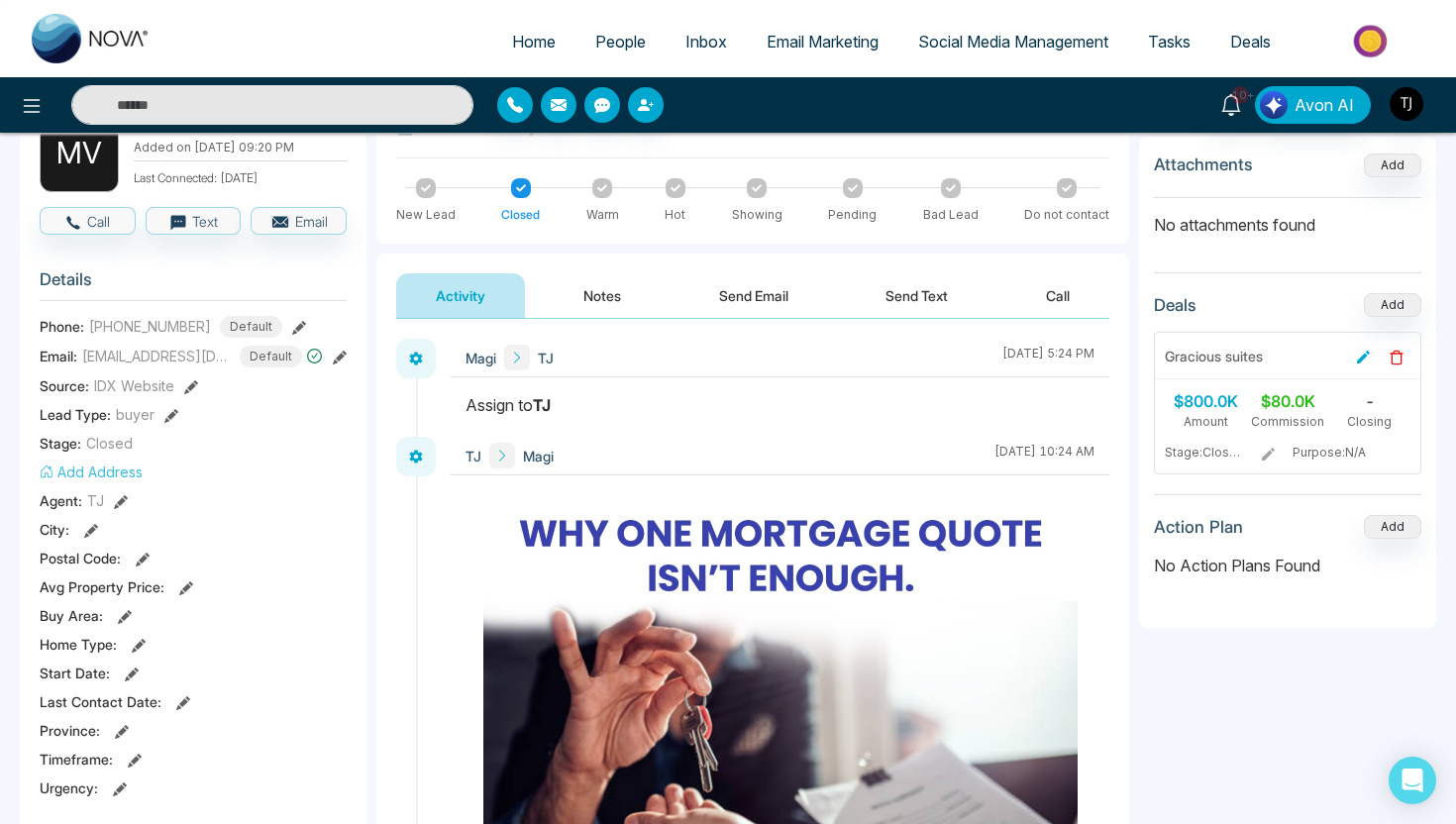 scroll, scrollTop: 0, scrollLeft: 0, axis: both 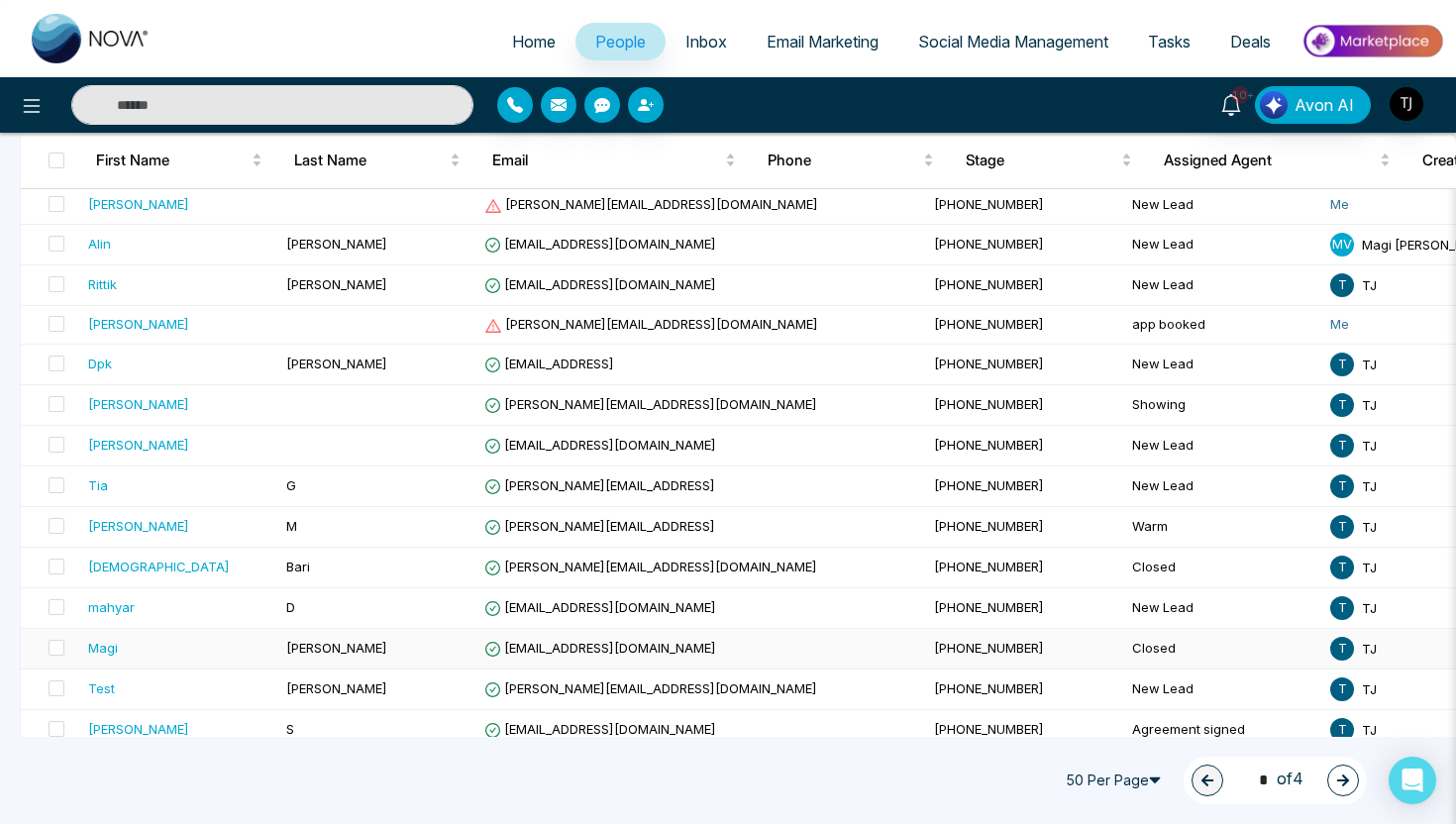 click on "Magi" at bounding box center (179, 648) 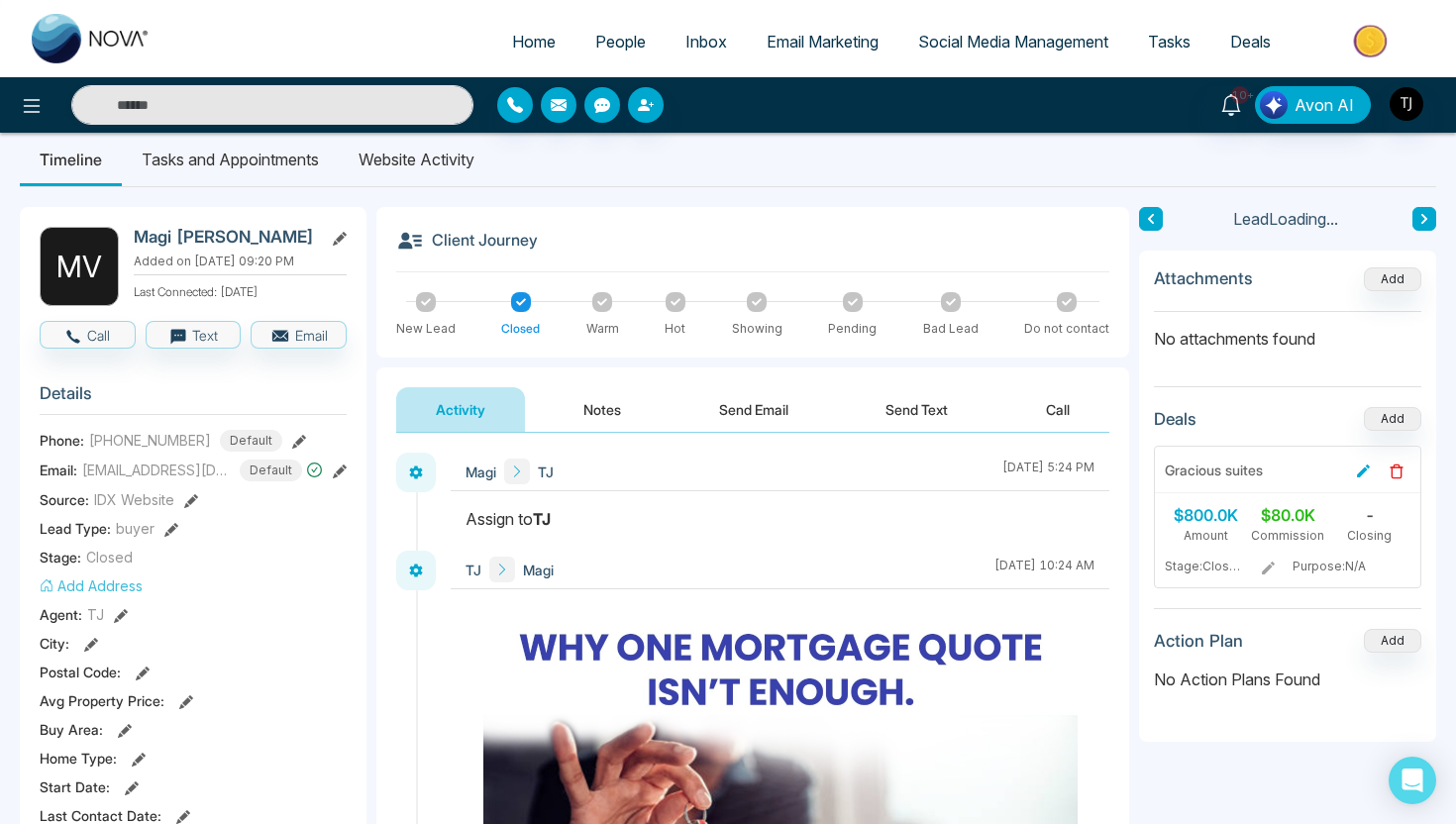 scroll, scrollTop: 25, scrollLeft: 0, axis: vertical 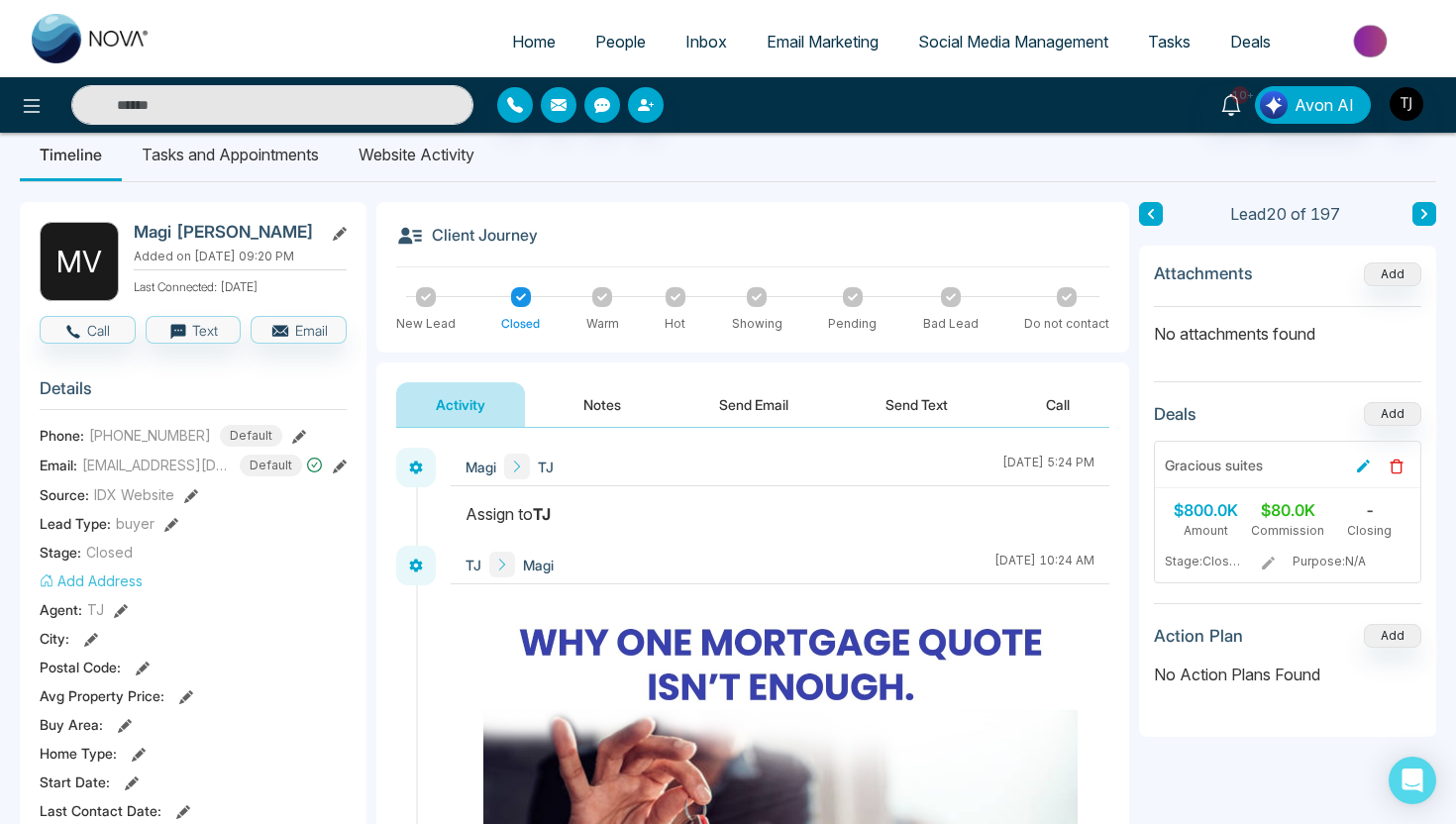 click 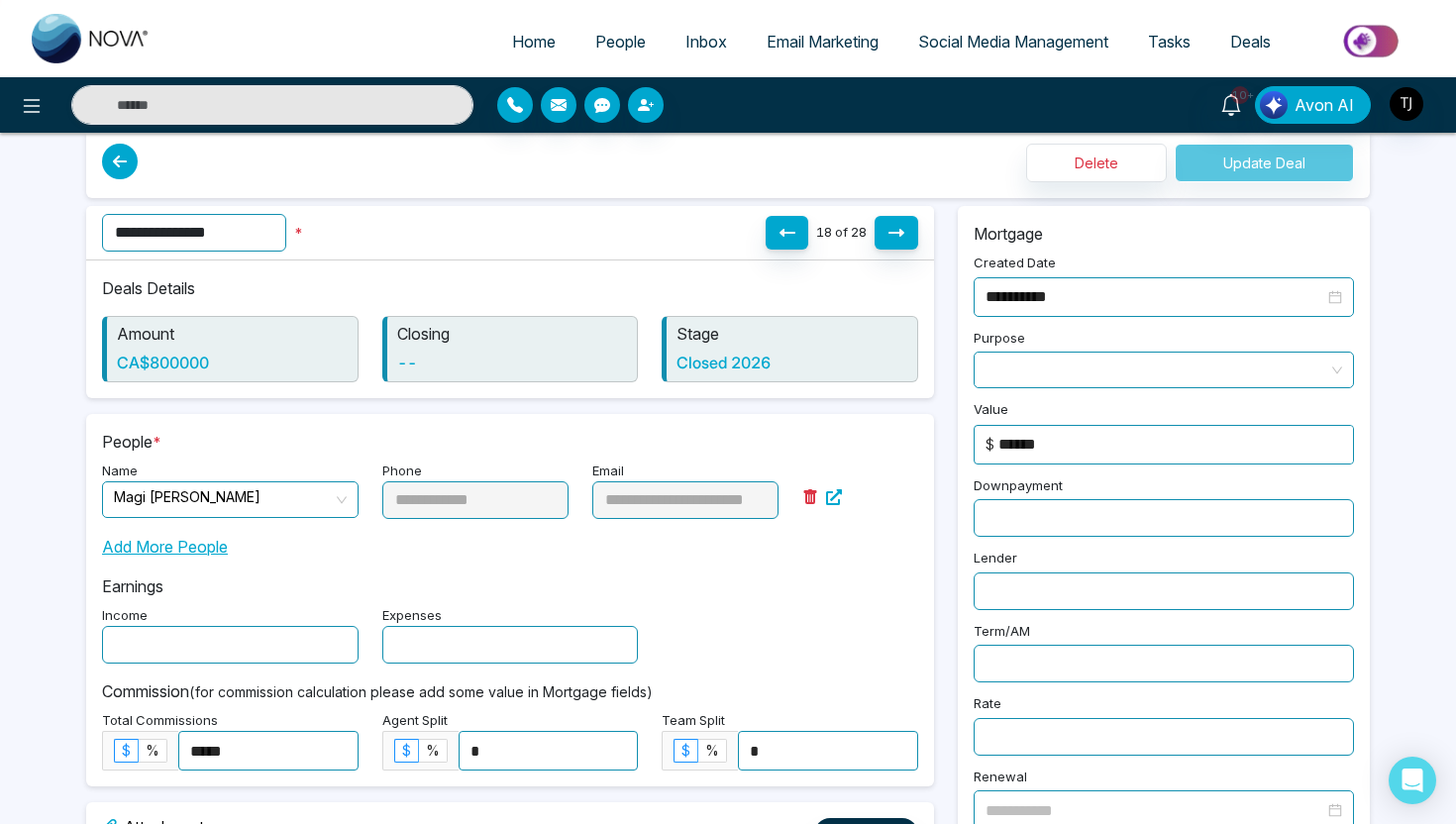 scroll, scrollTop: 0, scrollLeft: 0, axis: both 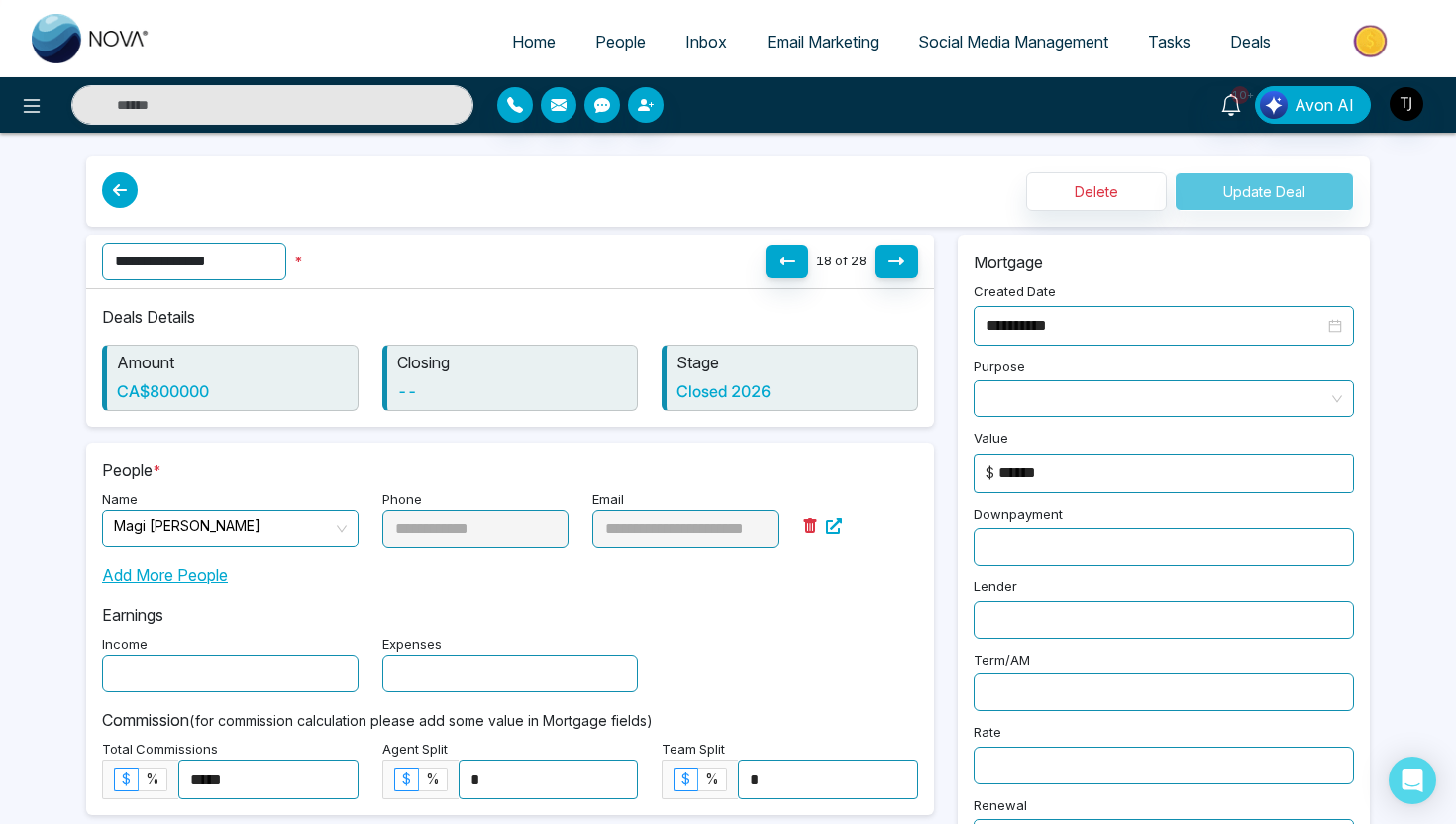 click on "Deals" at bounding box center [1250, 42] 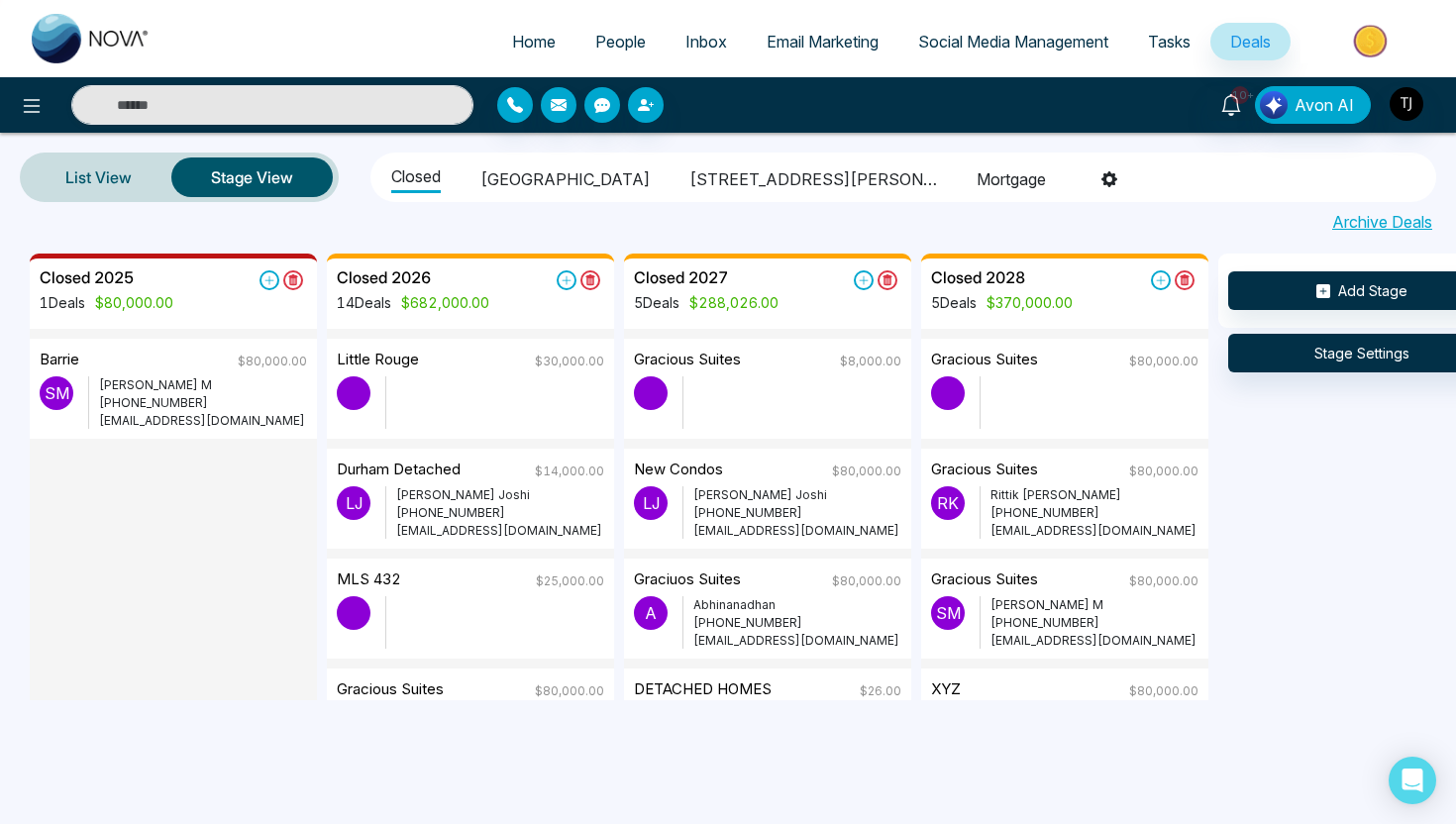 drag, startPoint x: 208, startPoint y: 400, endPoint x: 526, endPoint y: 402, distance: 318.00629 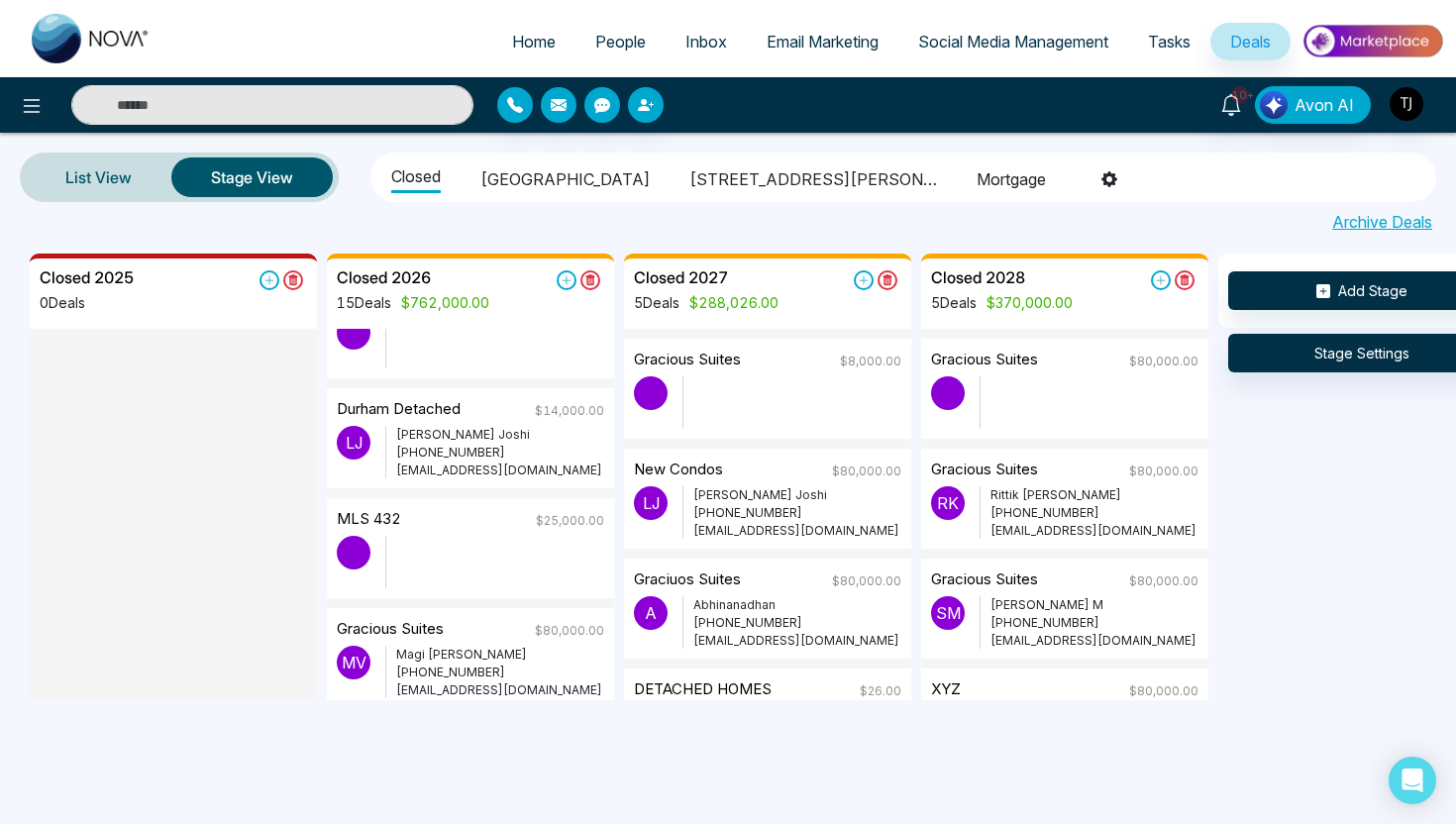 scroll, scrollTop: 65, scrollLeft: 0, axis: vertical 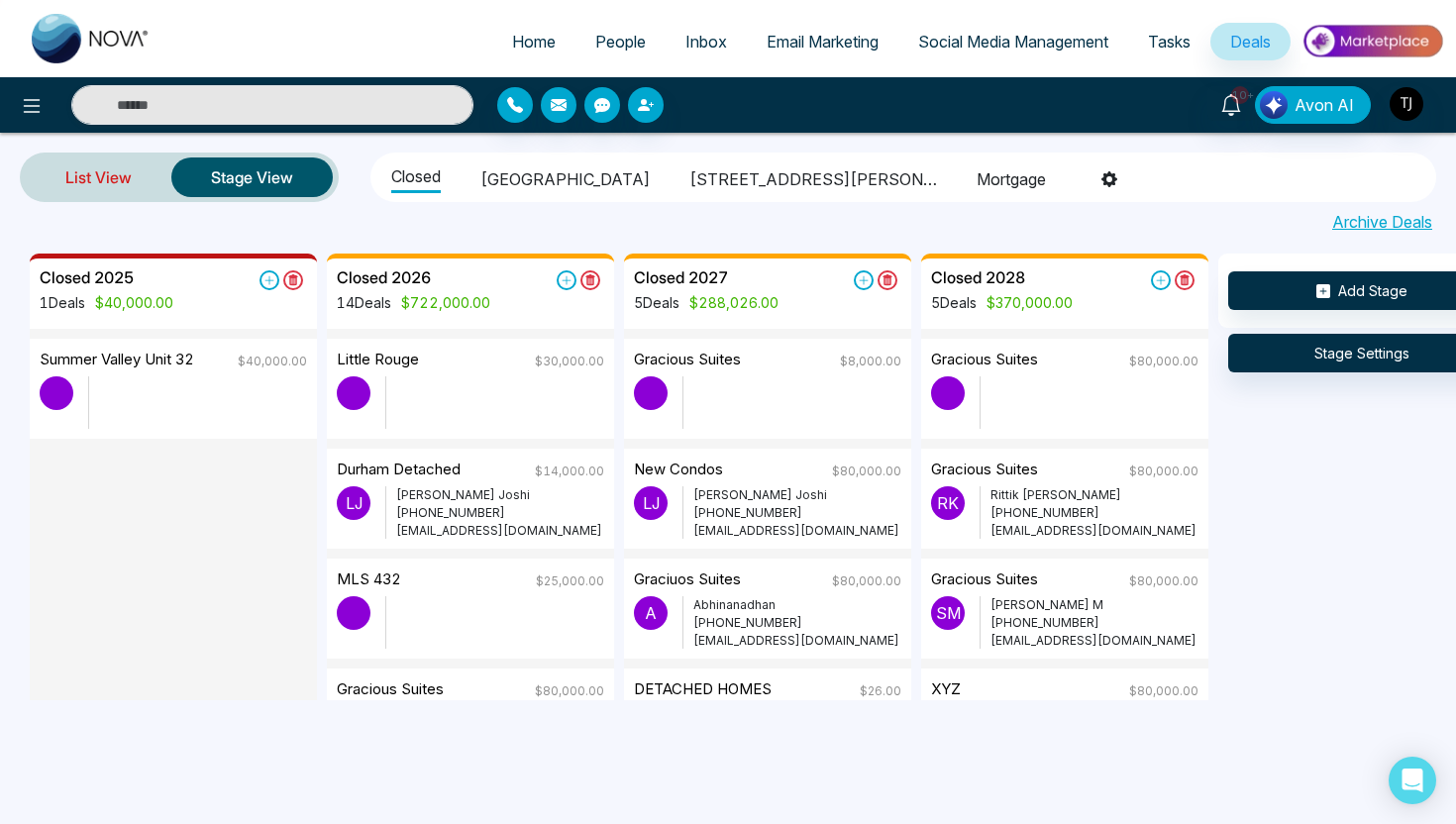 click on "List View" at bounding box center [98, 177] 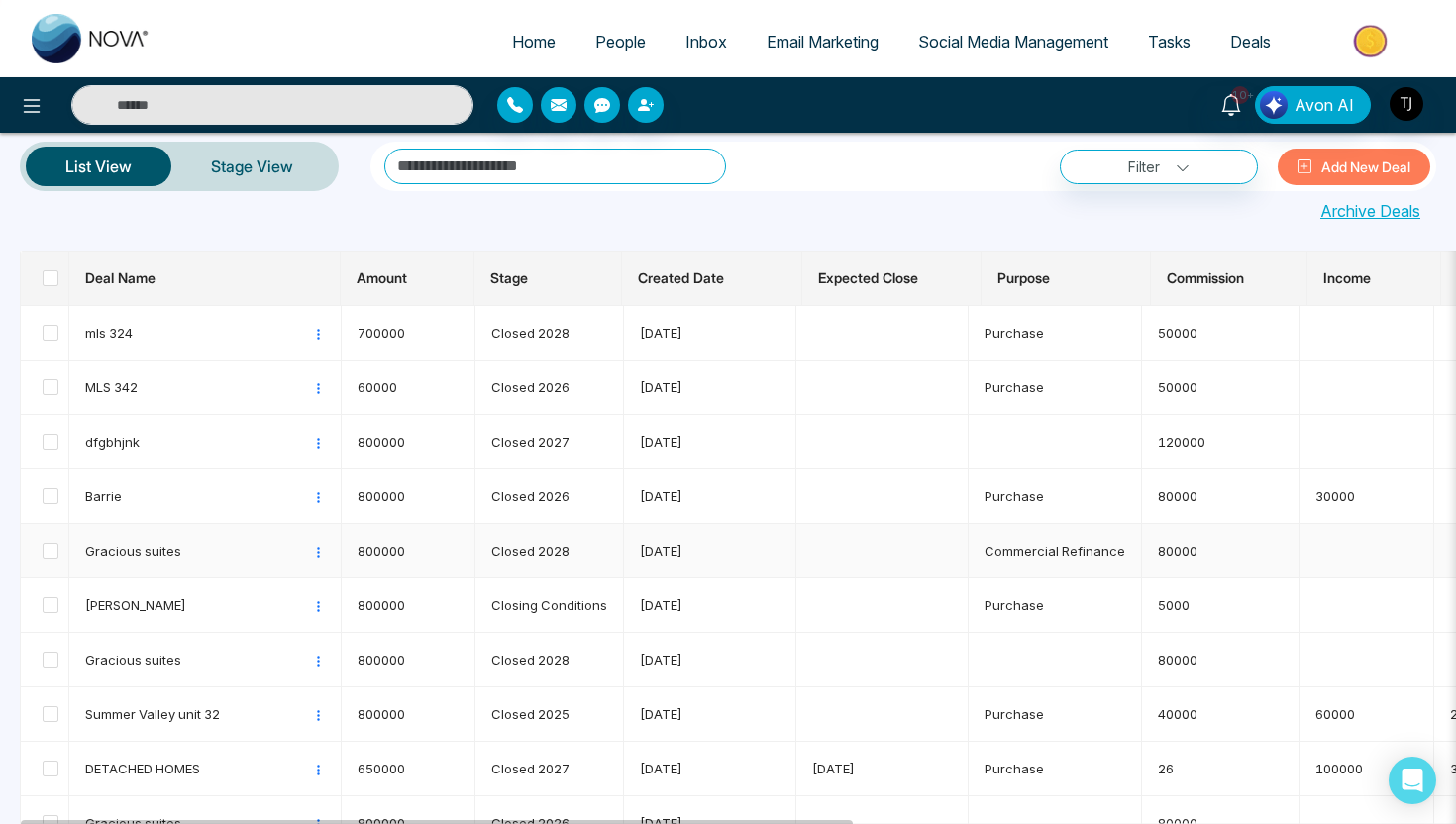scroll, scrollTop: 0, scrollLeft: 0, axis: both 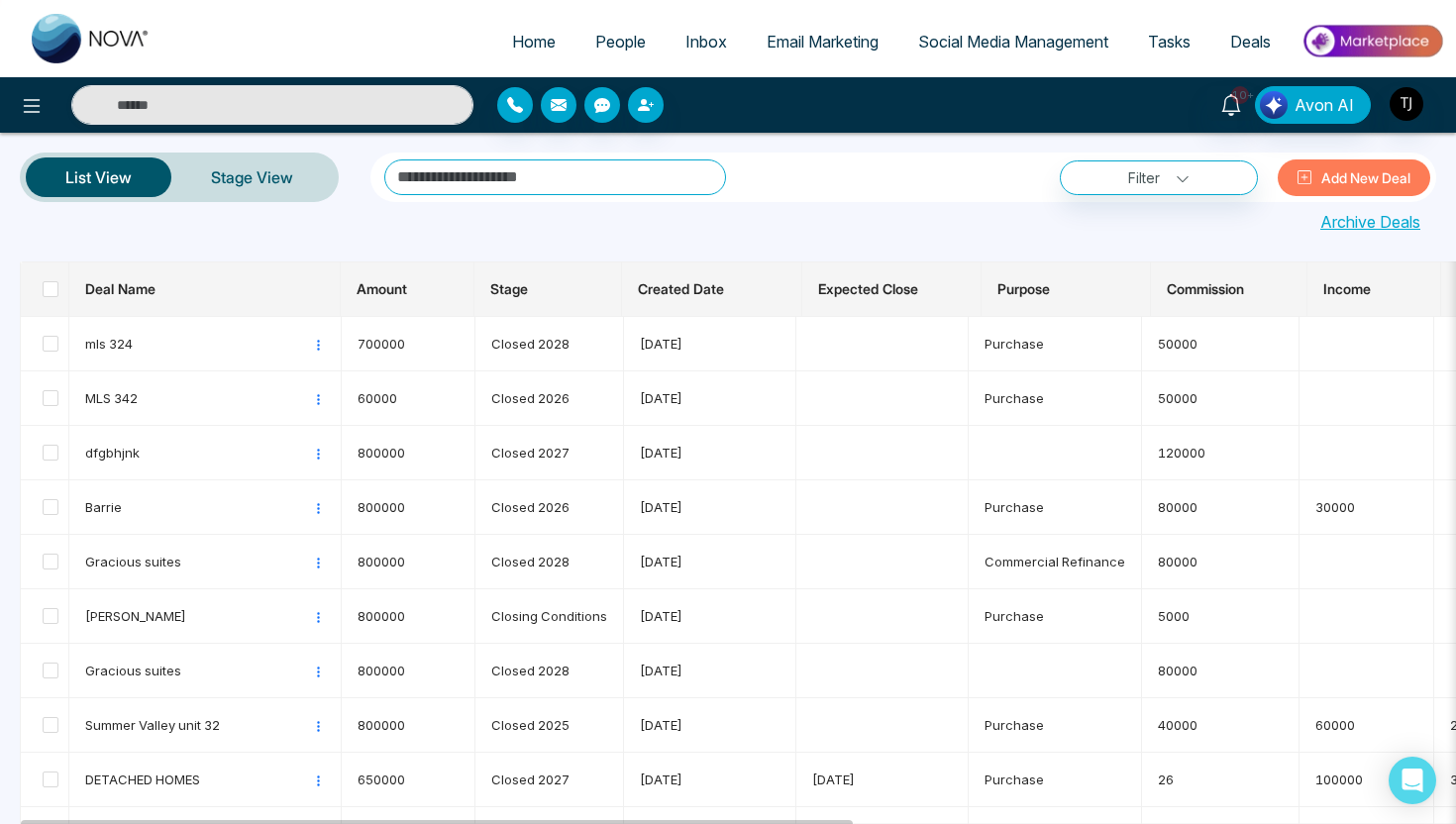 click on "People" at bounding box center (620, 42) 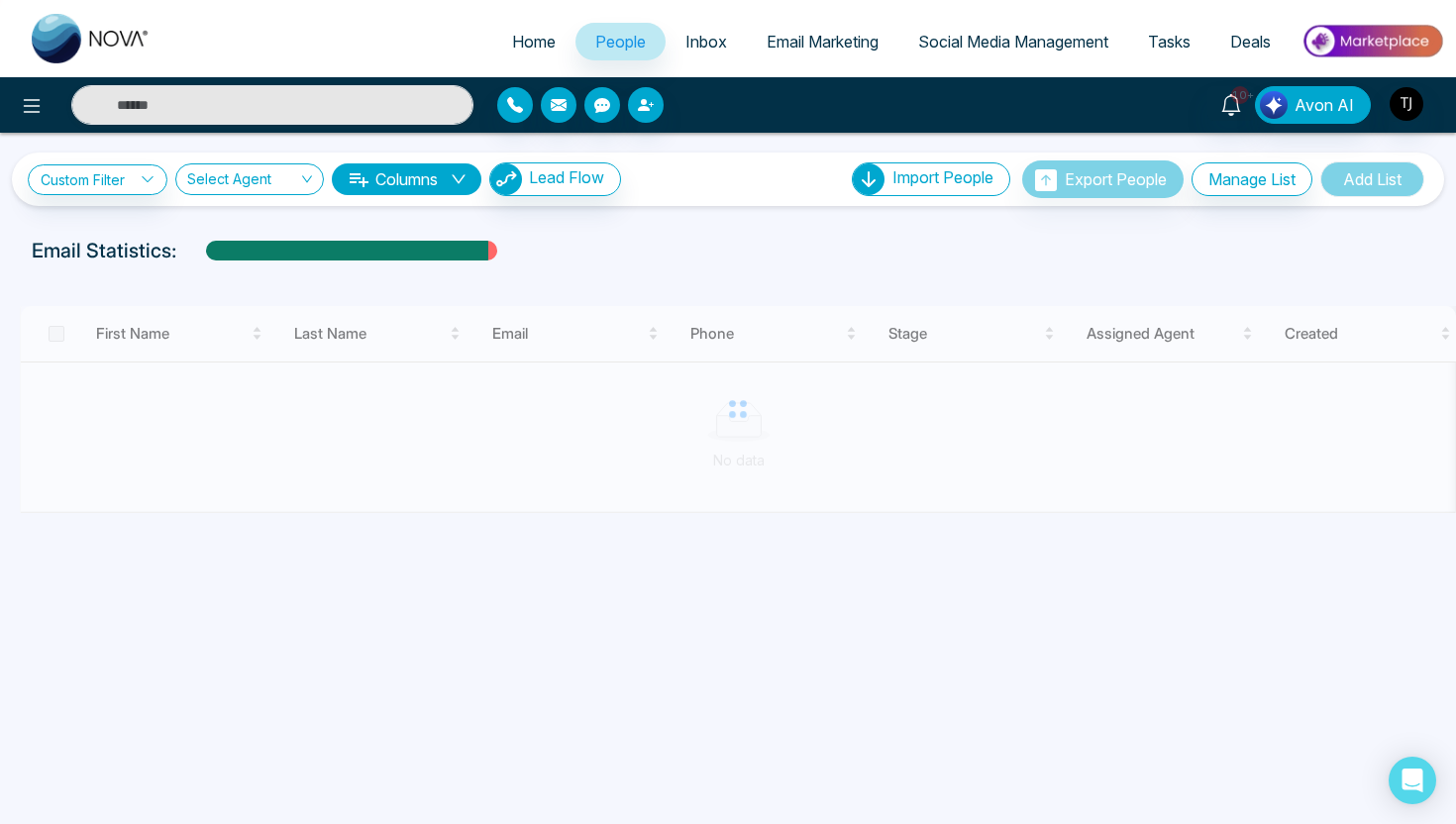 click on "Deals" at bounding box center (1250, 42) 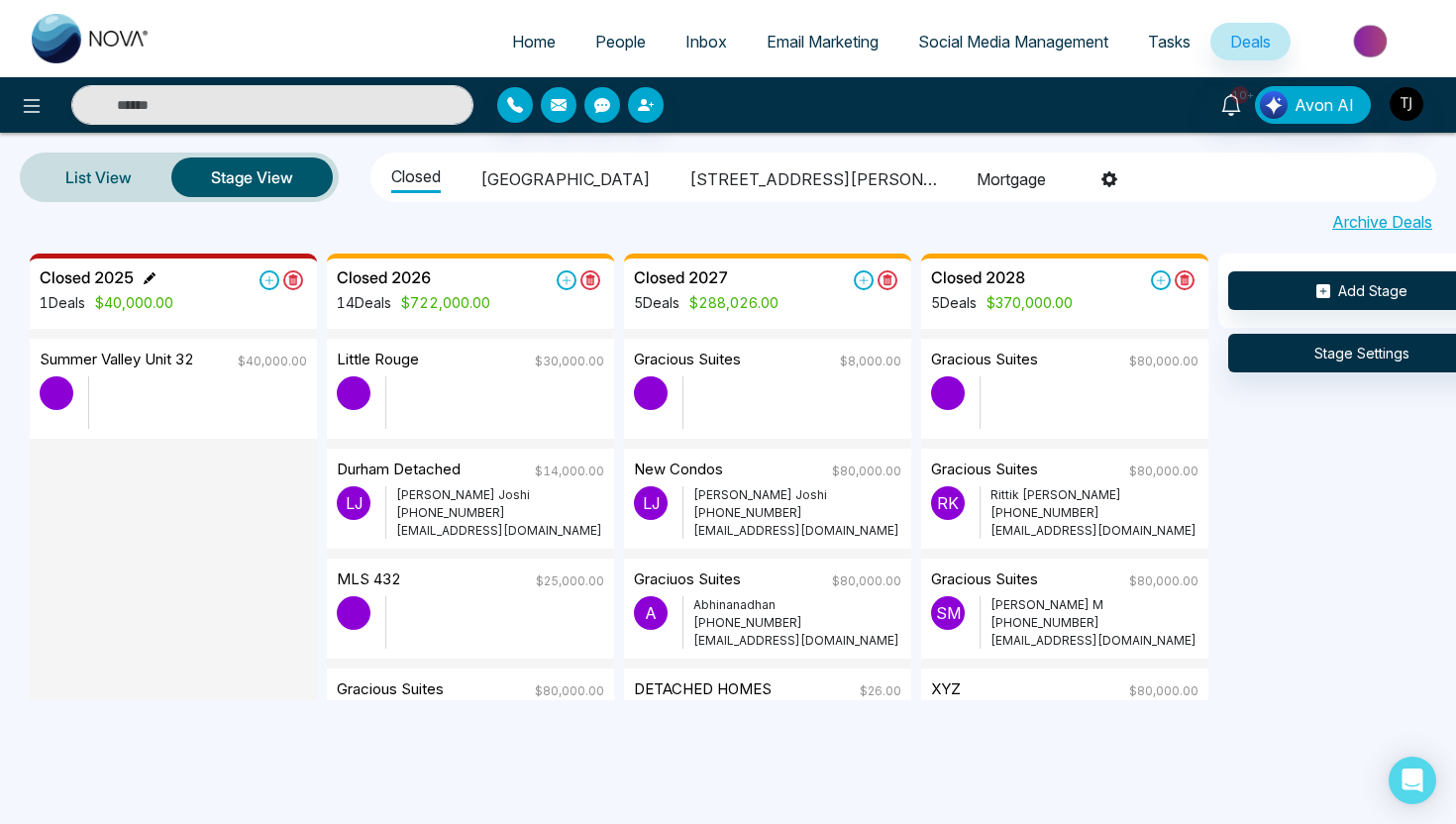 click 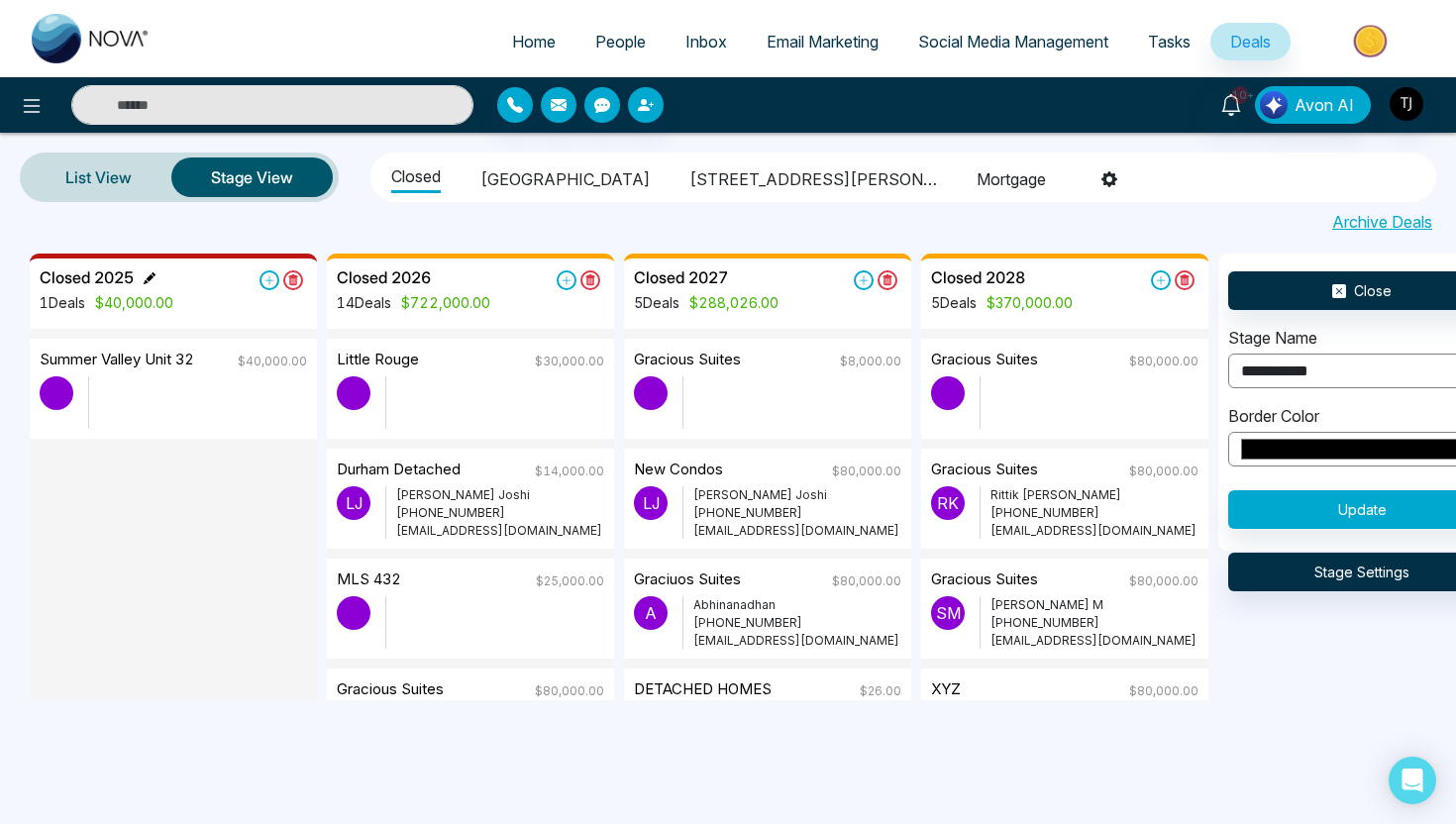 scroll, scrollTop: 0, scrollLeft: 16, axis: horizontal 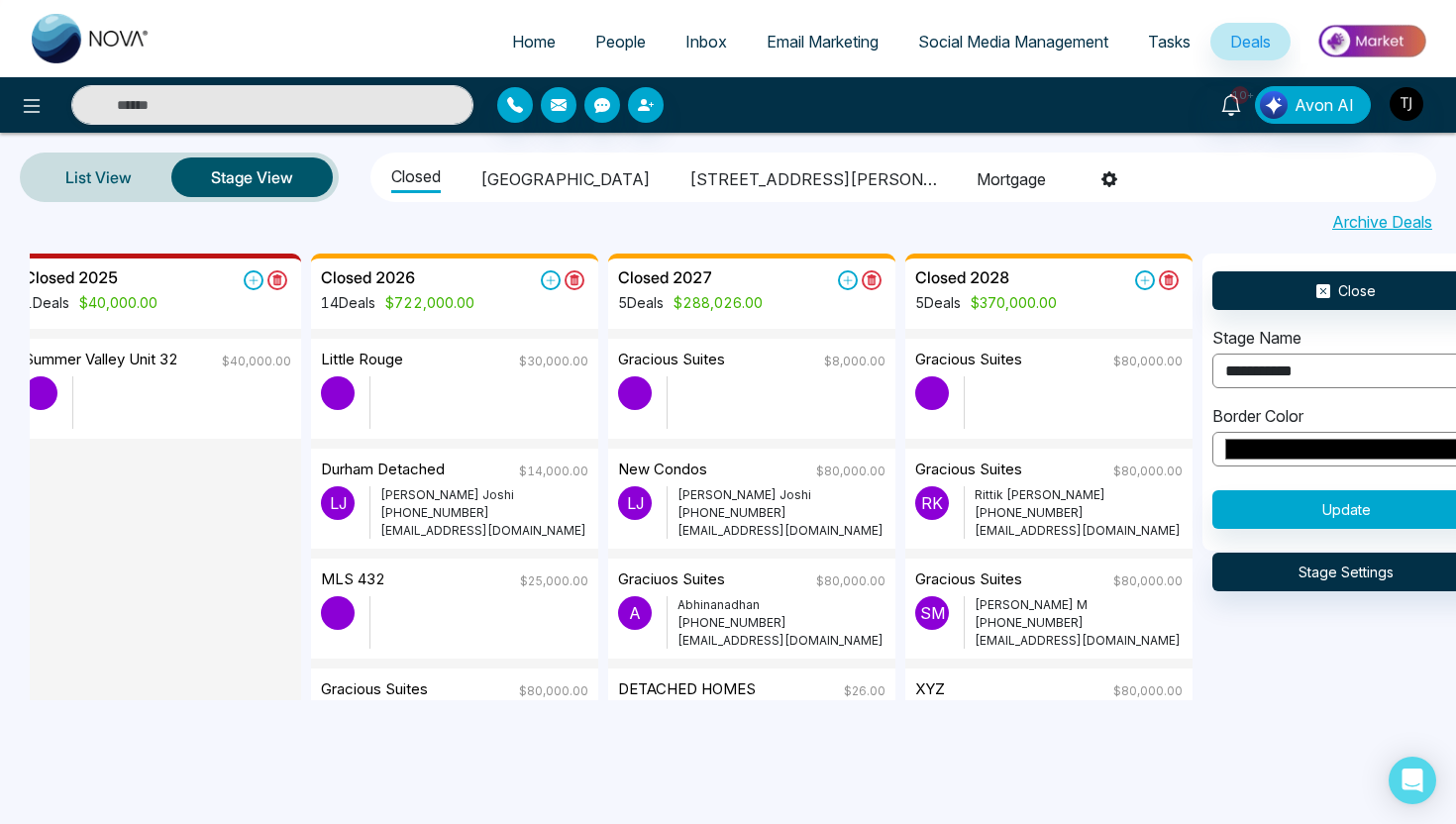 drag, startPoint x: 1313, startPoint y: 366, endPoint x: 1164, endPoint y: 367, distance: 149.00336 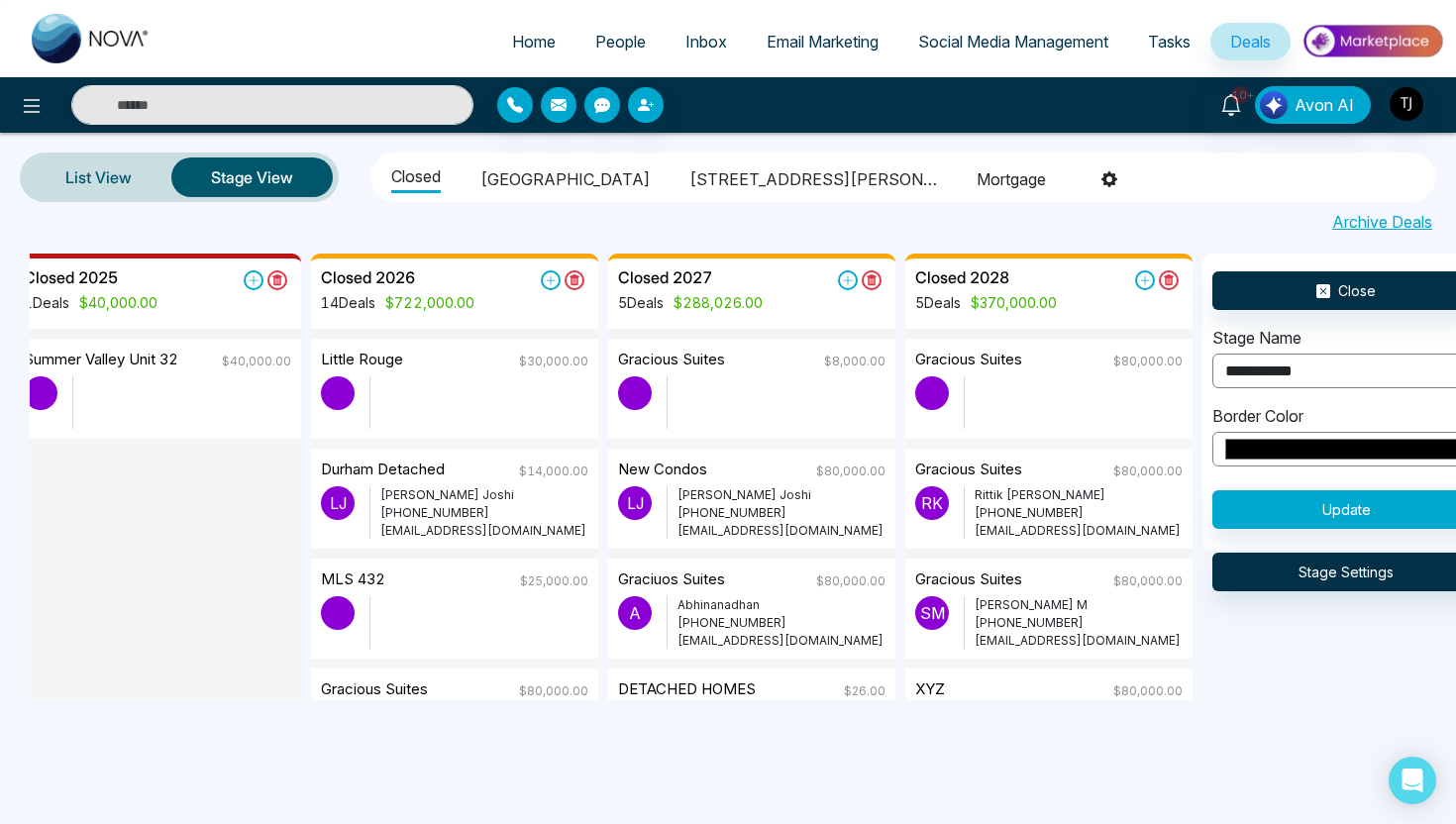 click on "Closed 2025 1  Deals  $40,000.00 Summer Valley unit 32 $40,000.00     Closed 2026 14  Deals  $722,000.00 Little rouge $30,000.00     Durham Detached $14,000.00 L J Lokesh   Joshi   +918421020309 lokeshjoshi6454@gmail.com MLS 432 $25,000.00     Gracious suites $80,000.00 M V Magi   Varsha   +16479228686 trevornelinho@gmail.com Mls 234 $35,000.00     Gracious suites $80,000.00     New Condos $80,000.00     Townhomes $80,000.00     Gracious suites $80,000.00 A Adnan     +14166238330 www.adnankhan.m@gmail.com mls 342 $35,000.00 I S Ishmeet   S   +16472900012 ishmeet3@gmail.com MLS 324 $28,000.00     MLS 342 $25,000.00 I S Ishmeet   S   +16472900012 ishmeet3@gmail.com MLS 342 $50,000.00 K H Koonj   H   +15489942003 koonjhotwani@hotmail.ca Barrie $80,000.00 S M Sam   M   +12267245091 SamTest1@gmail.com Load More Closed 2027 5  Deals  $288,026.00 Gracious suites $8,000.00     New Condos $80,000.00 L J Lokesh   Joshi   +918421020309 lokeshjoshi6454@gmail.com Graciuos suites $80,000.00 A Abhinanadhan     +14165086292" at bounding box center [758, 480] 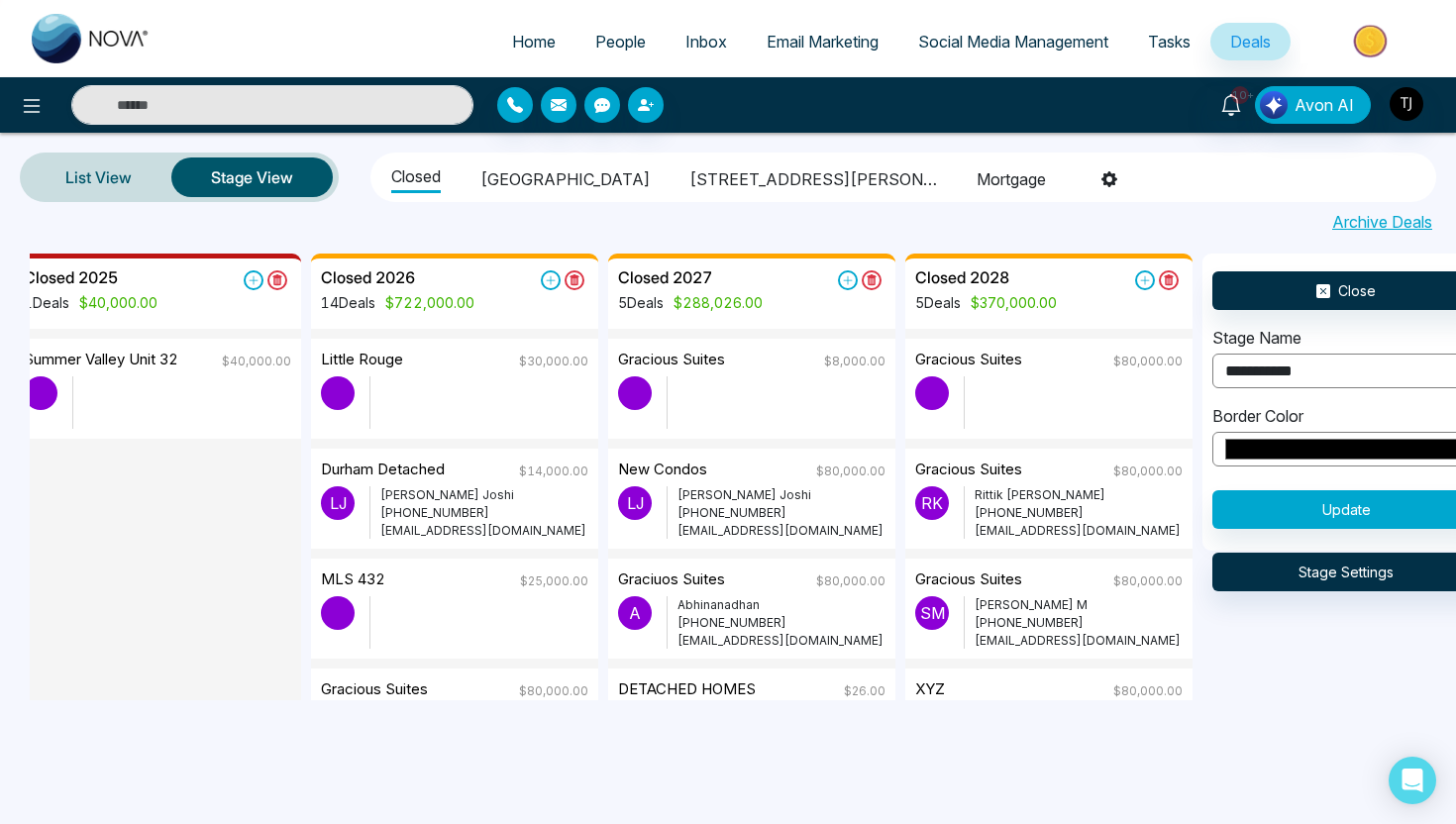 click on "*******" at bounding box center (1346, 449) 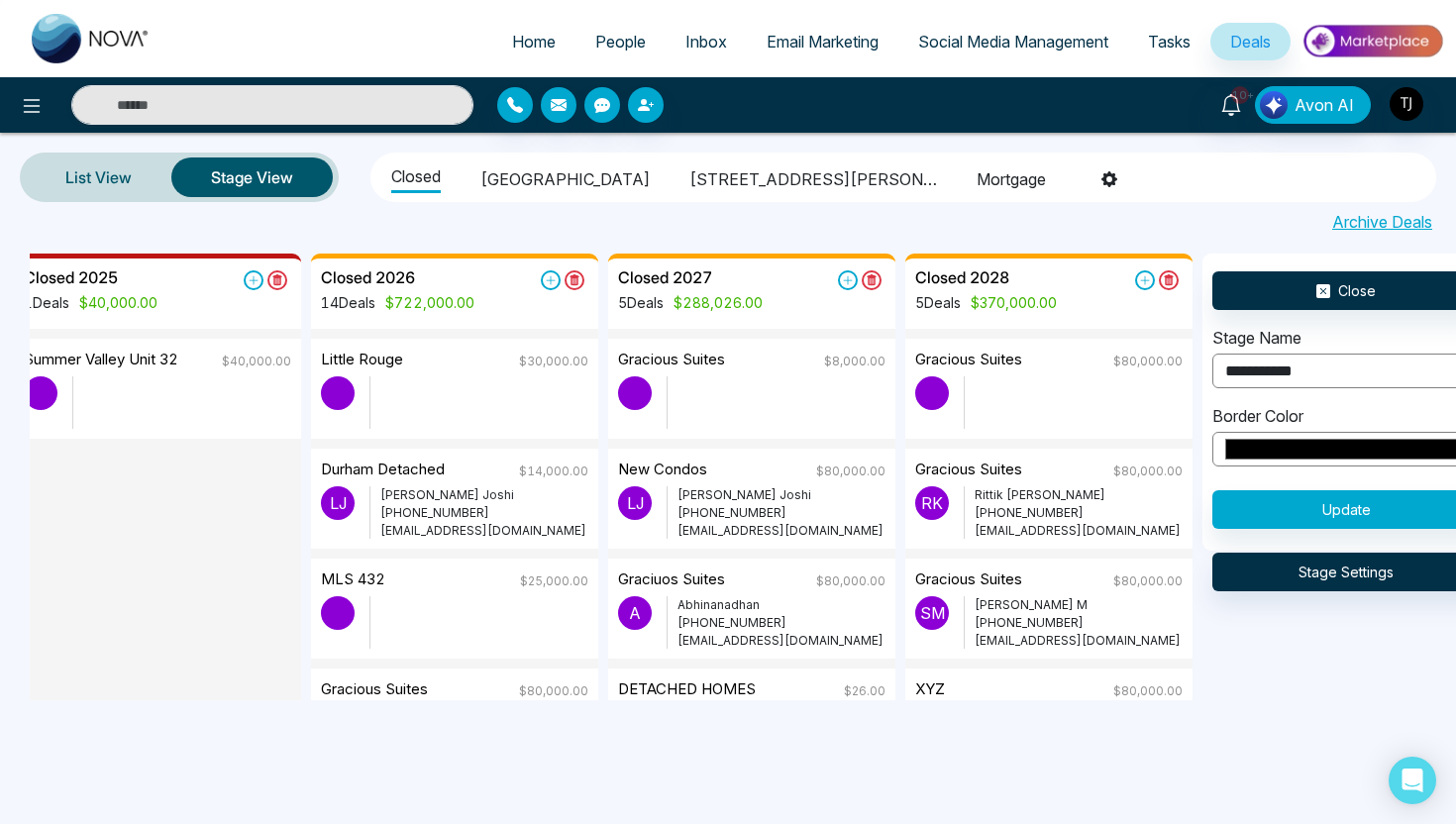click on "List View Stage View Closed Arbor West 1515 pickering parkway Mortgage   Archive Deals" at bounding box center [728, 193] 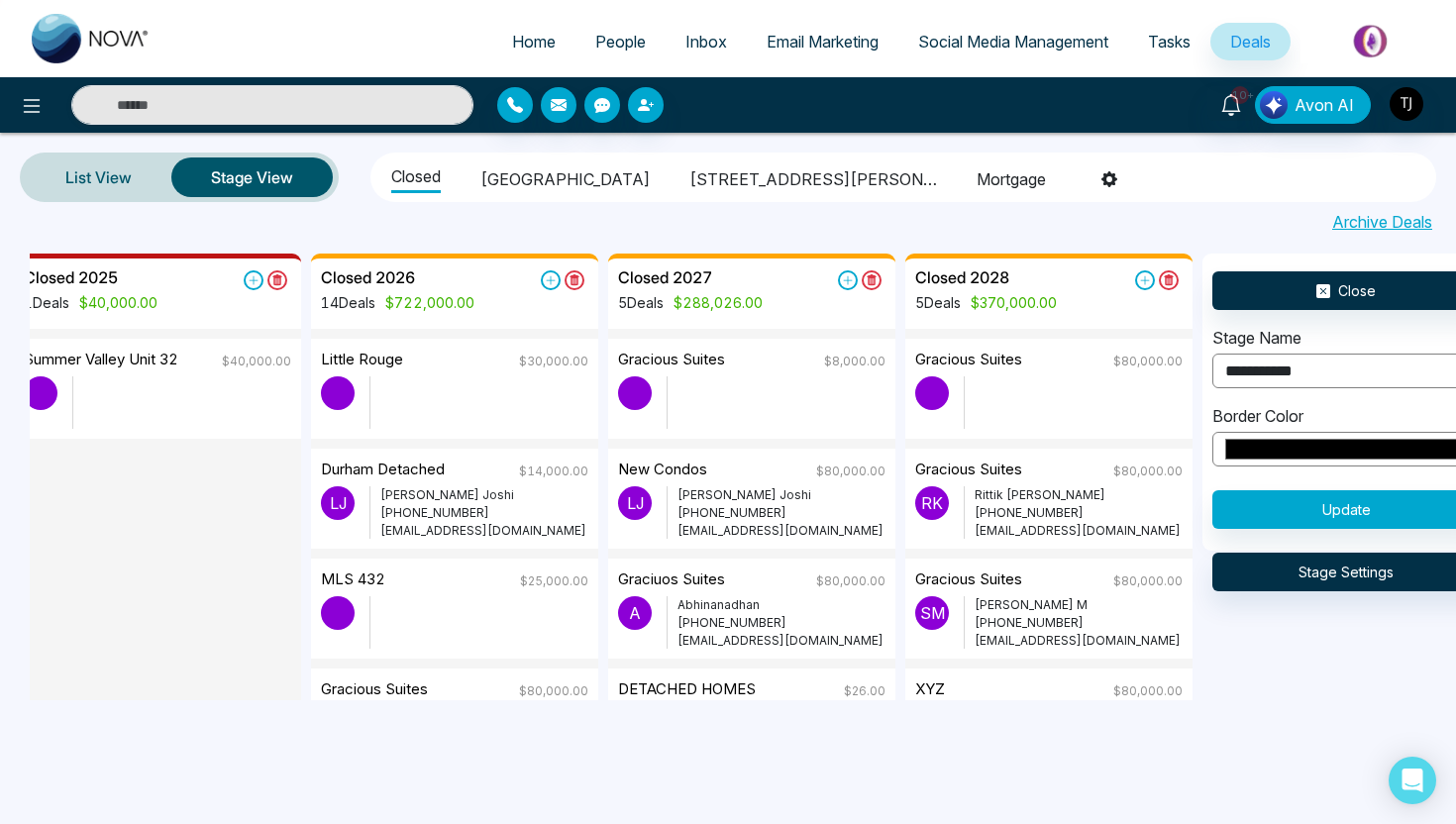 click on "Closed Arbor West 1515 pickering parkway Mortgage" at bounding box center (731, 177) 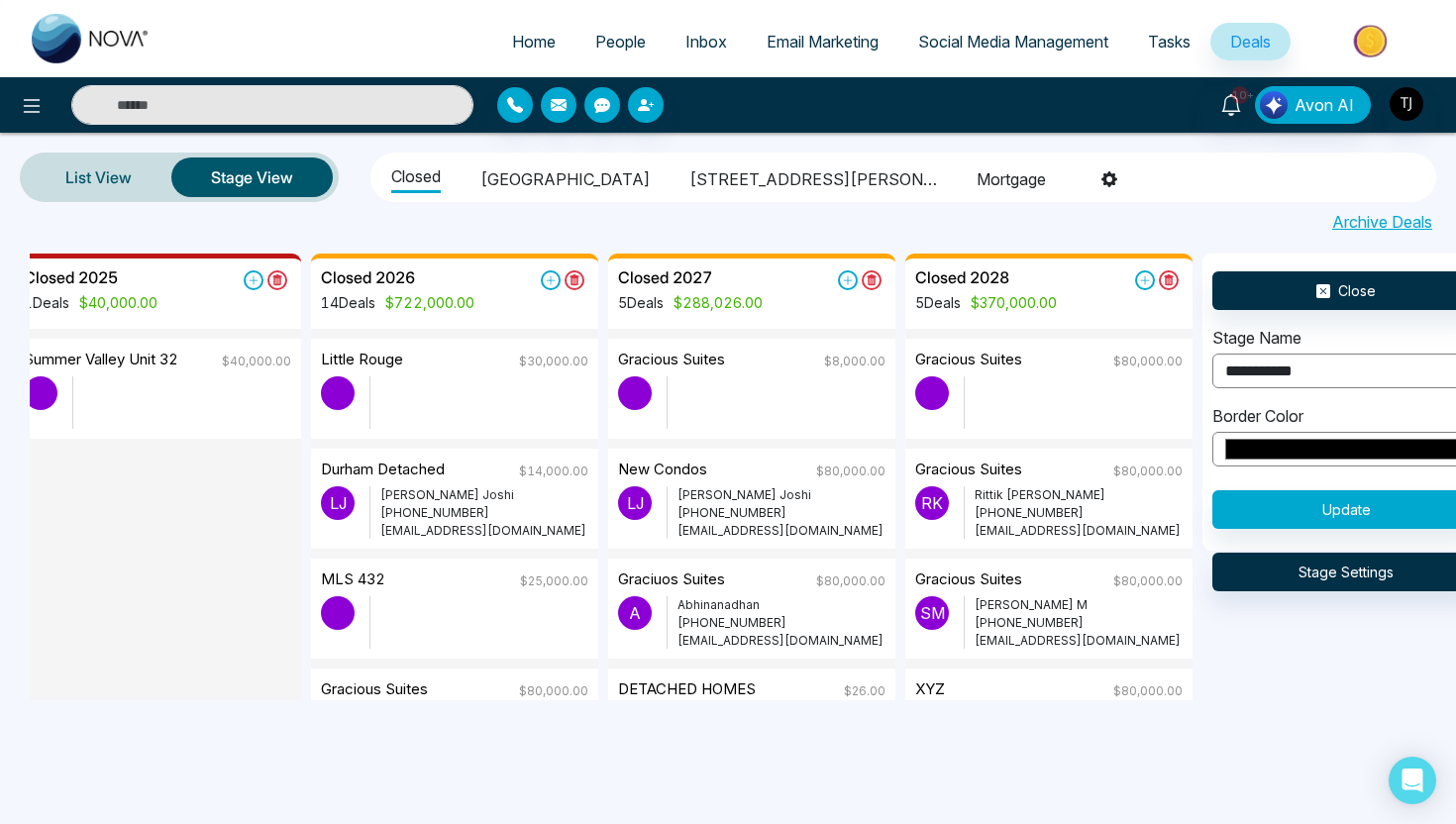 click on "Mortgage" at bounding box center [1011, 176] 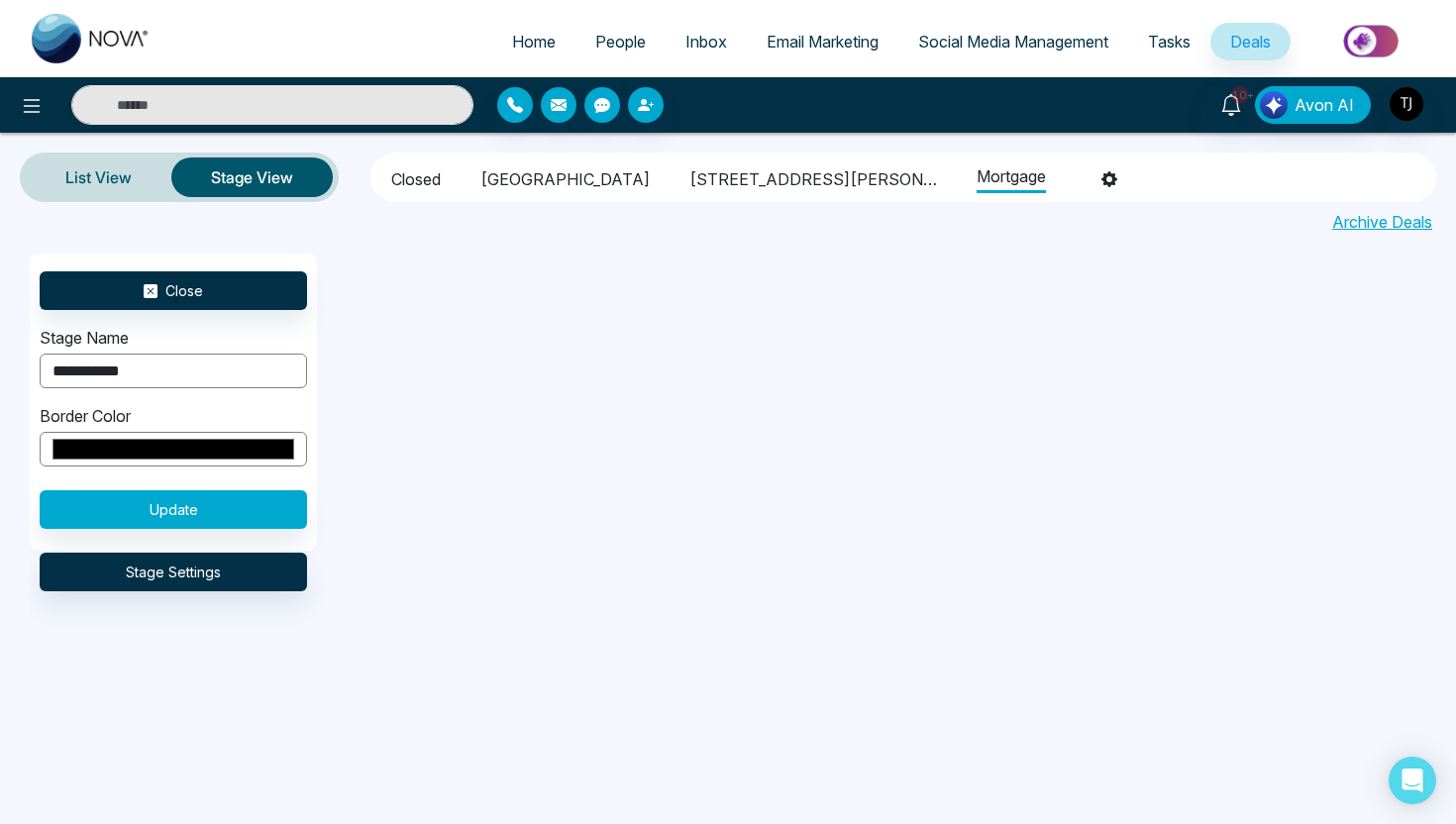 scroll, scrollTop: 0, scrollLeft: 0, axis: both 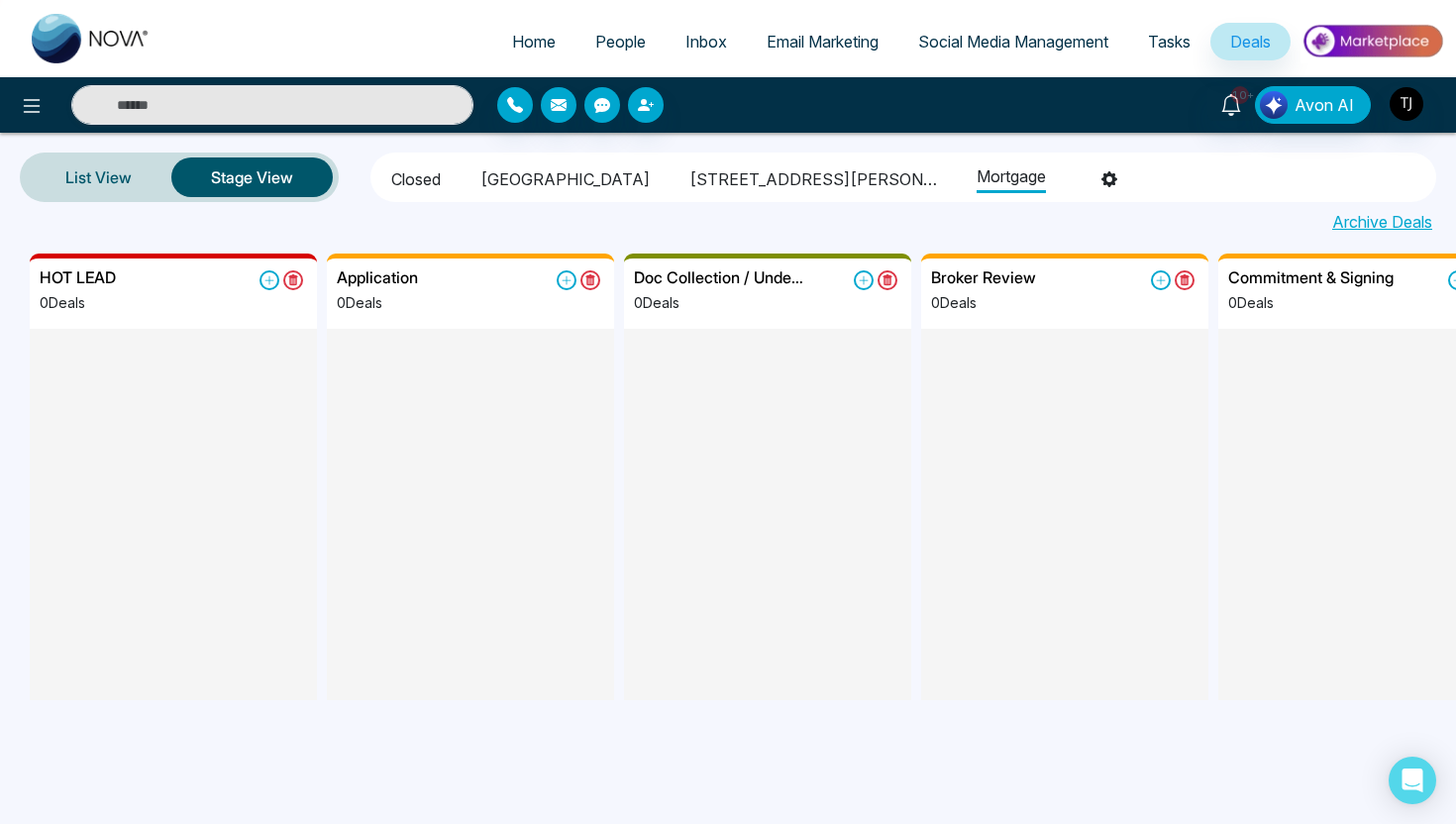 click on "1515 pickering parkway" at bounding box center (813, 176) 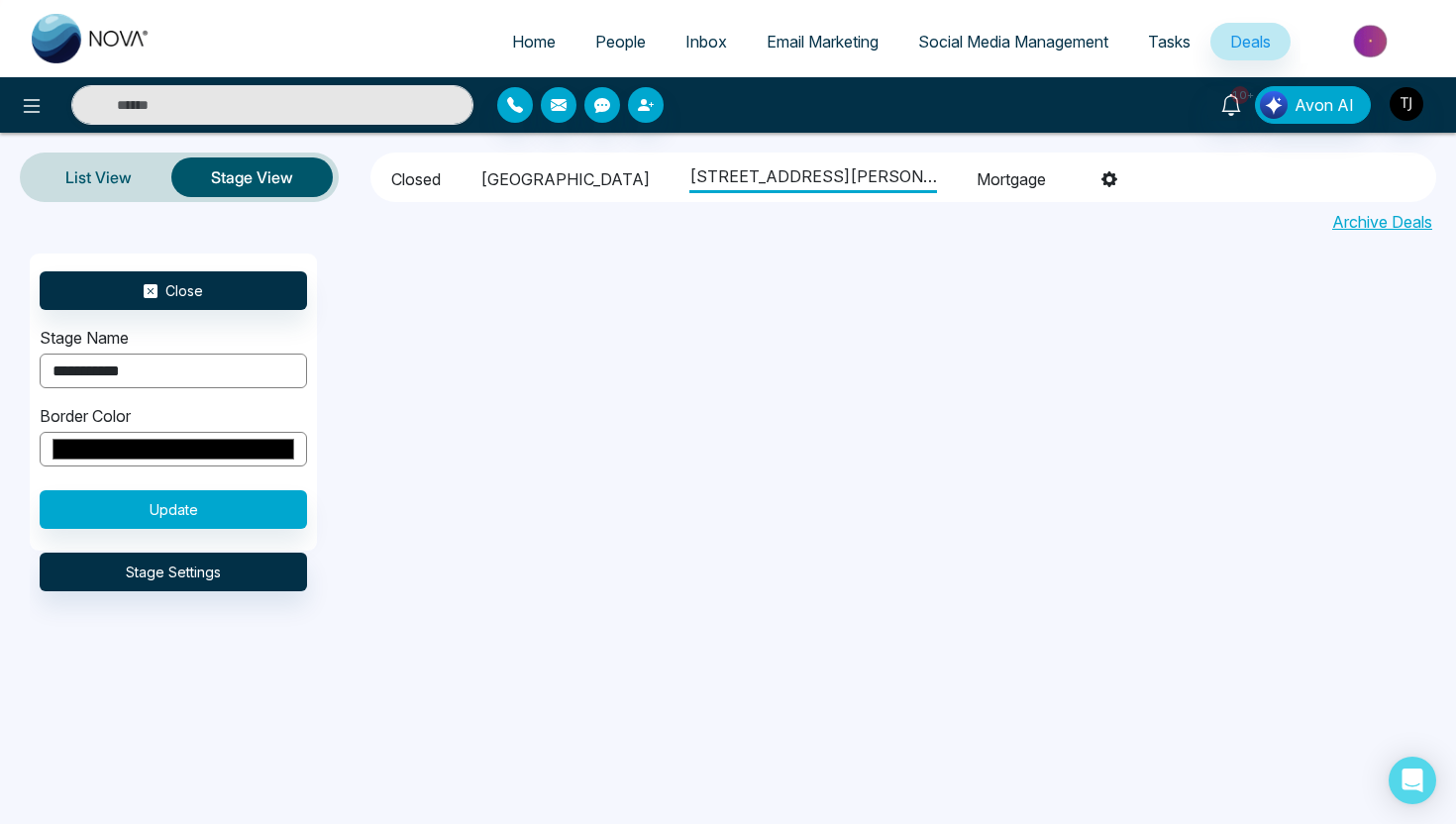 click on "People" at bounding box center [620, 42] 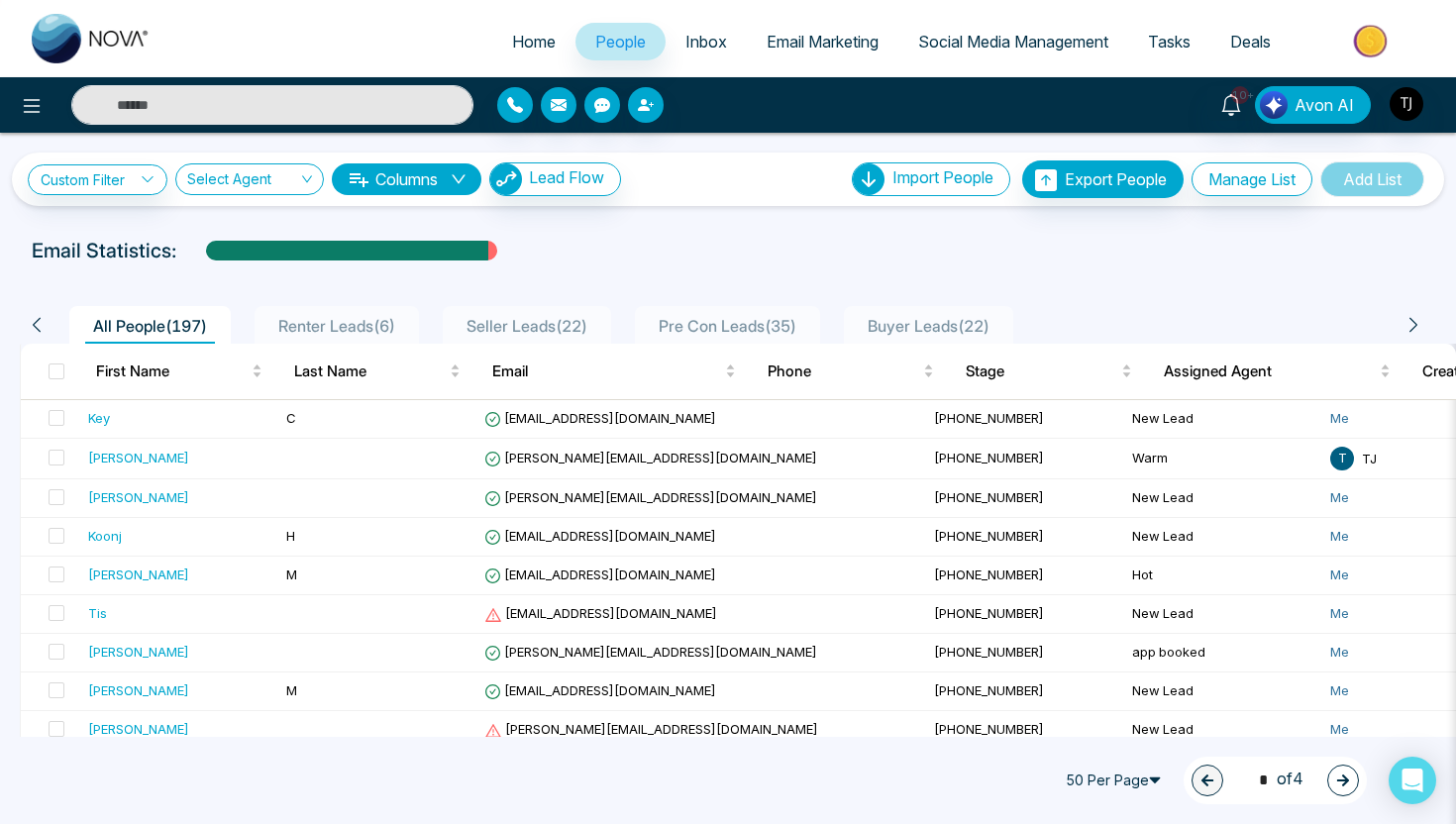 click on "Deals" at bounding box center [1250, 42] 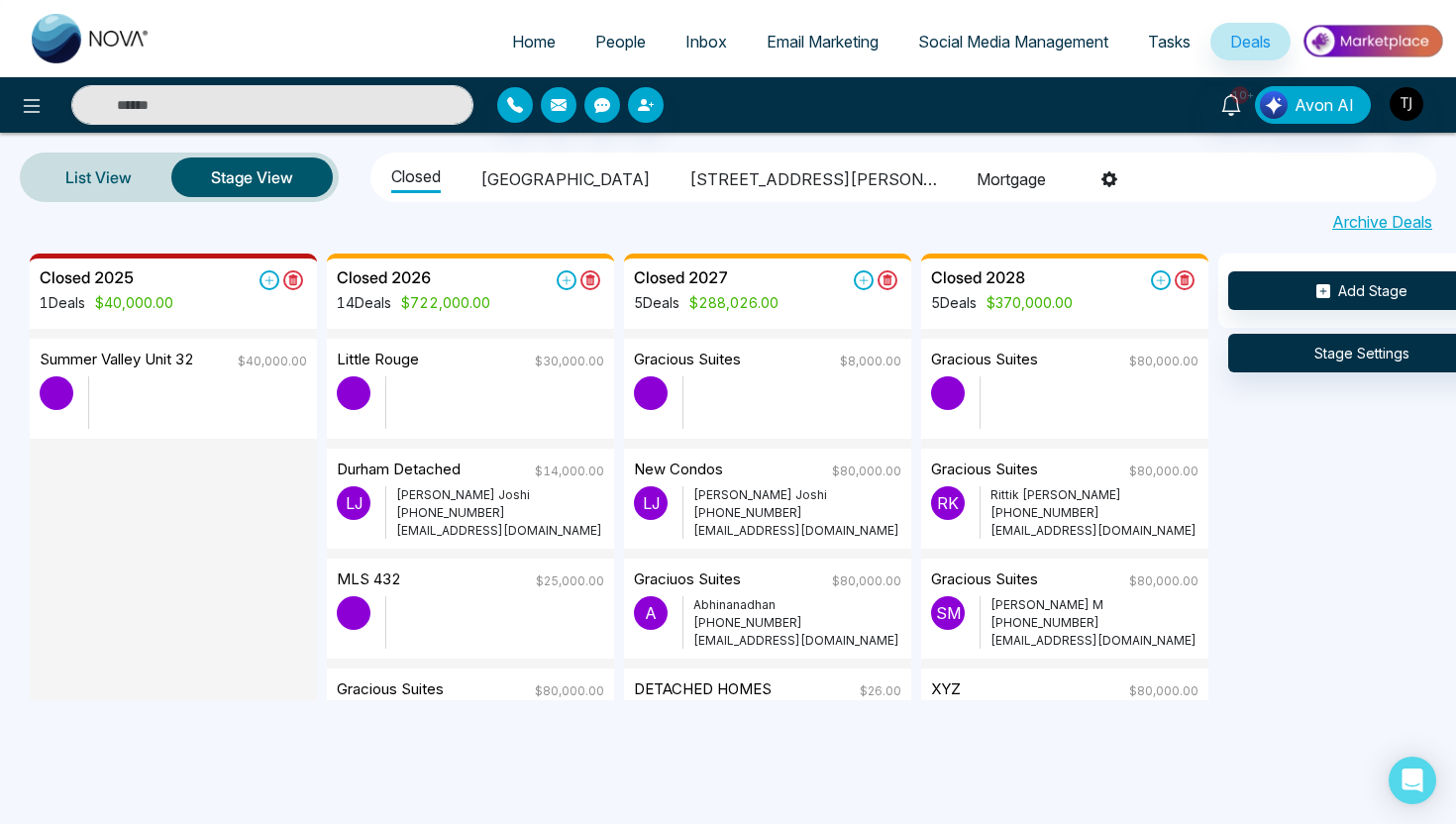 click on "Lokesh   Joshi" at bounding box center (500, 495) 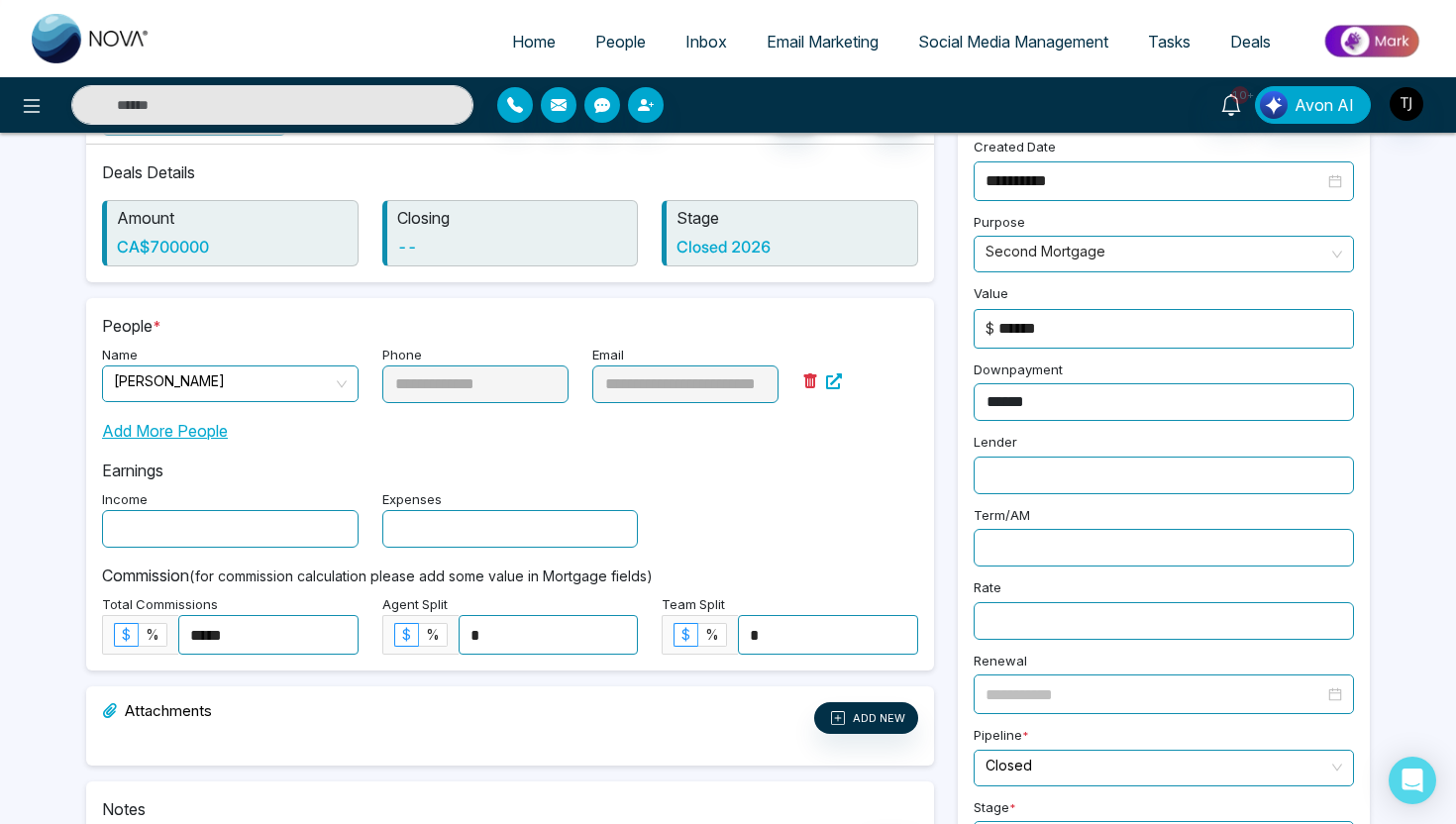 scroll, scrollTop: 159, scrollLeft: 0, axis: vertical 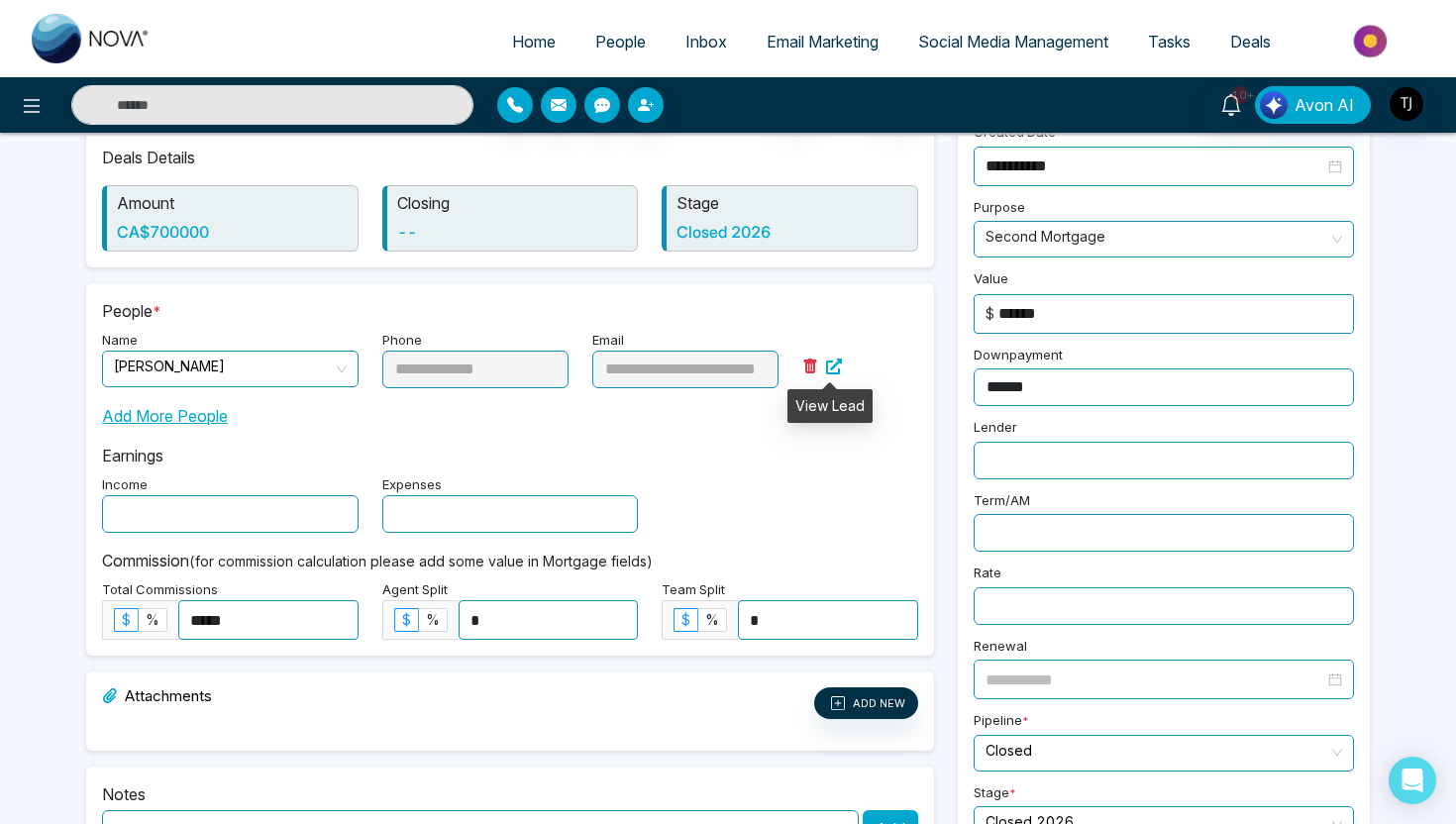click 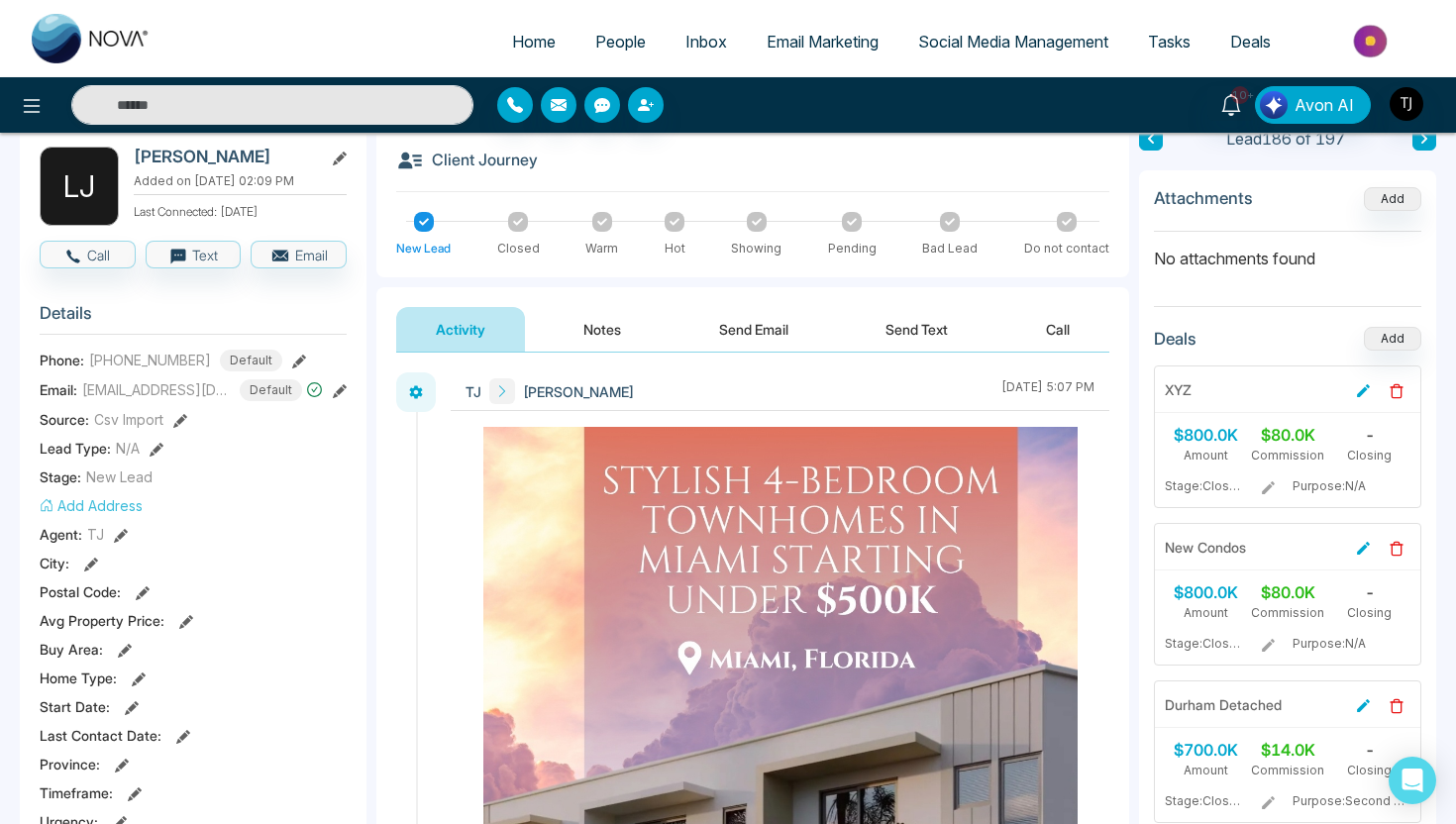 scroll, scrollTop: 101, scrollLeft: 0, axis: vertical 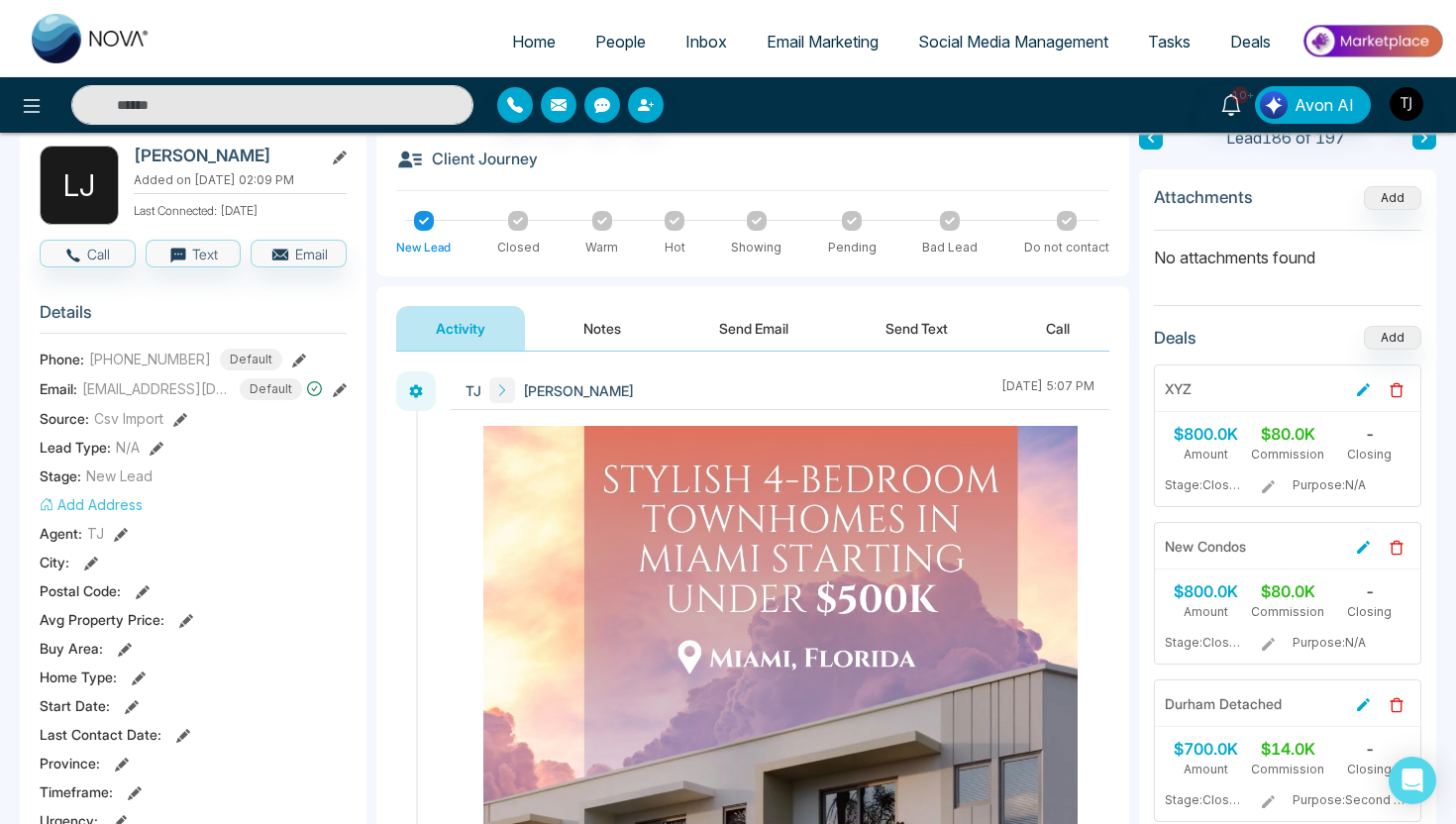 click on "Send Email" at bounding box center [754, 328] 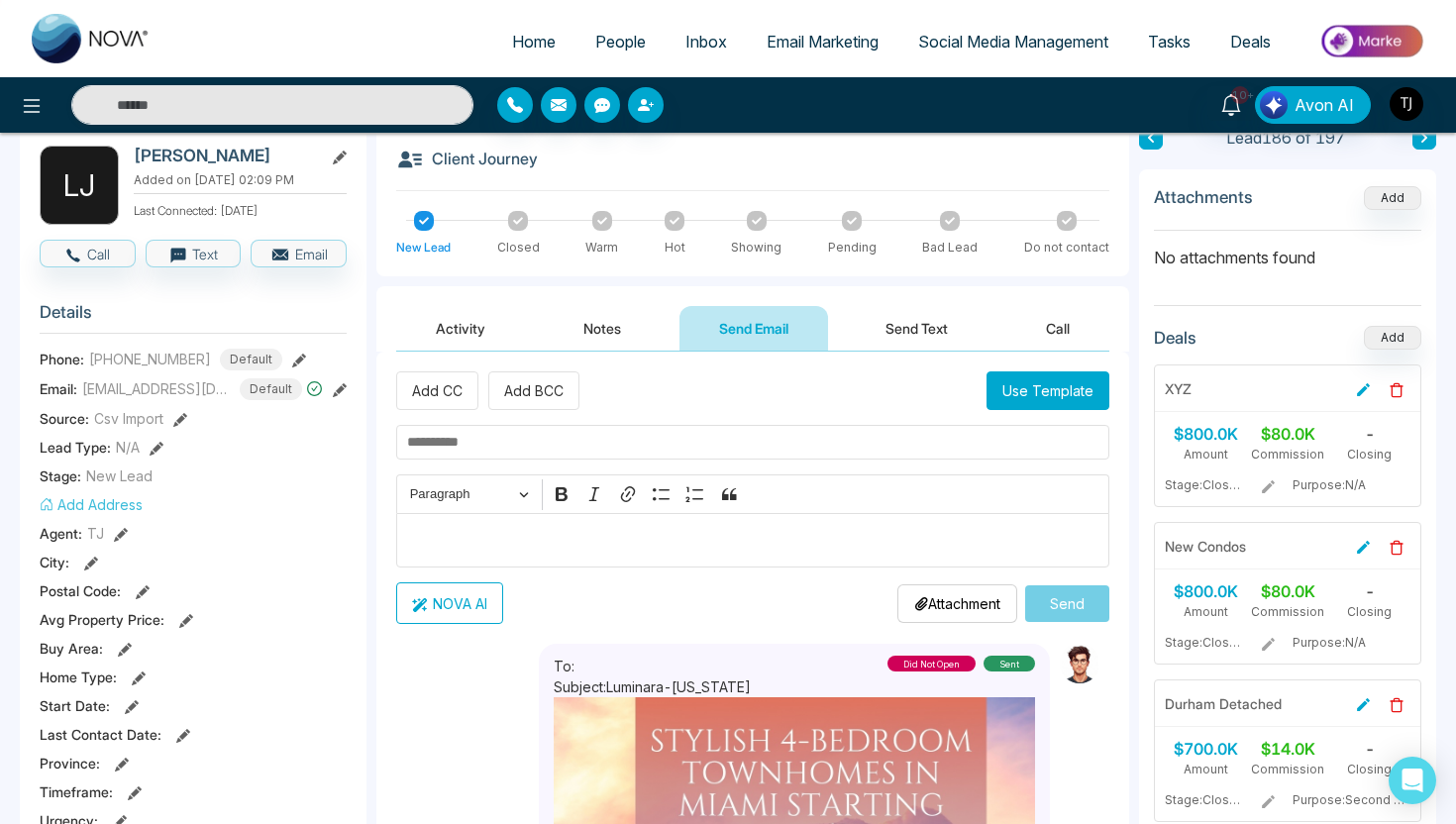 click on "Send Text" at bounding box center [916, 328] 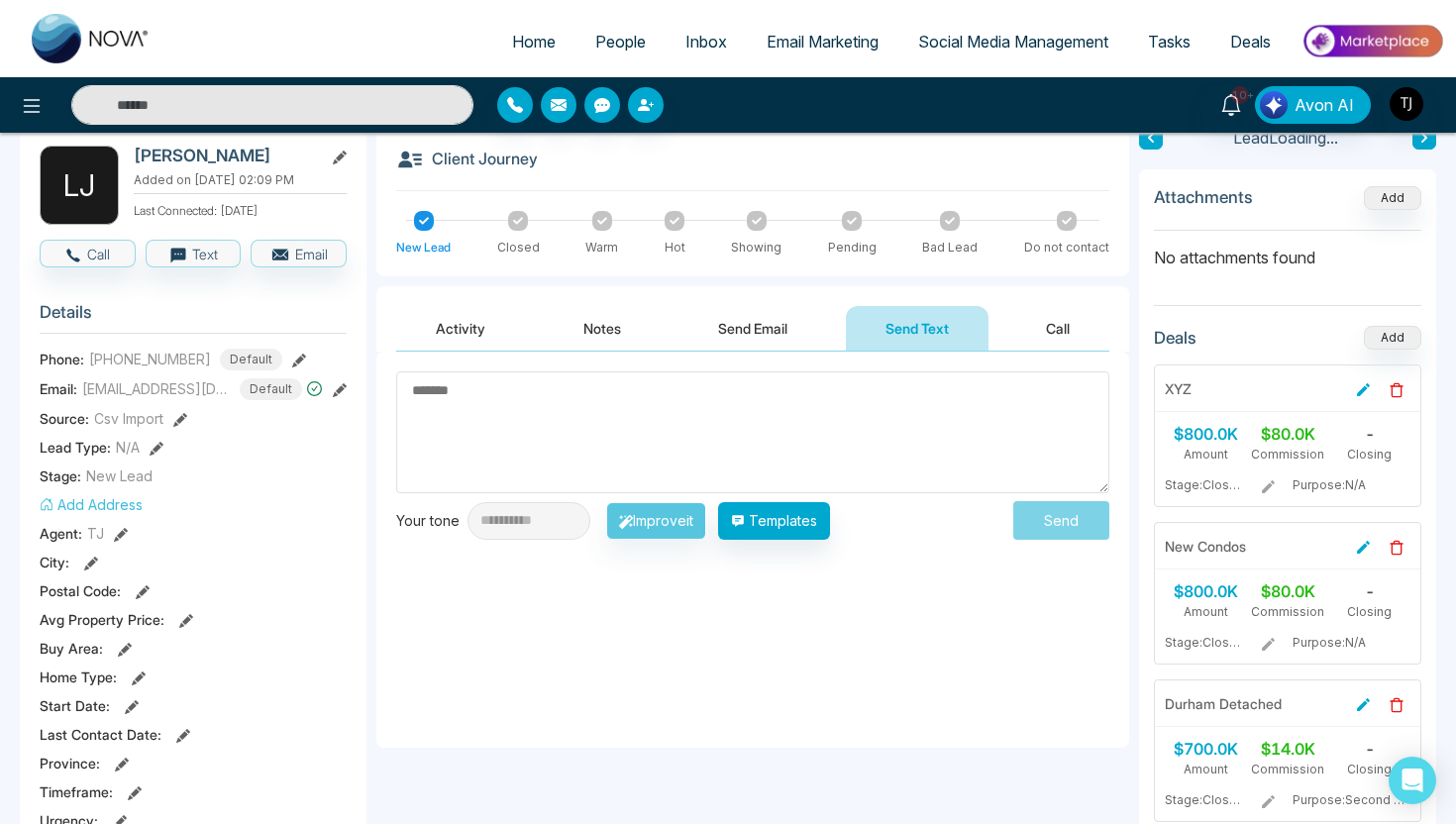 scroll, scrollTop: 39, scrollLeft: 0, axis: vertical 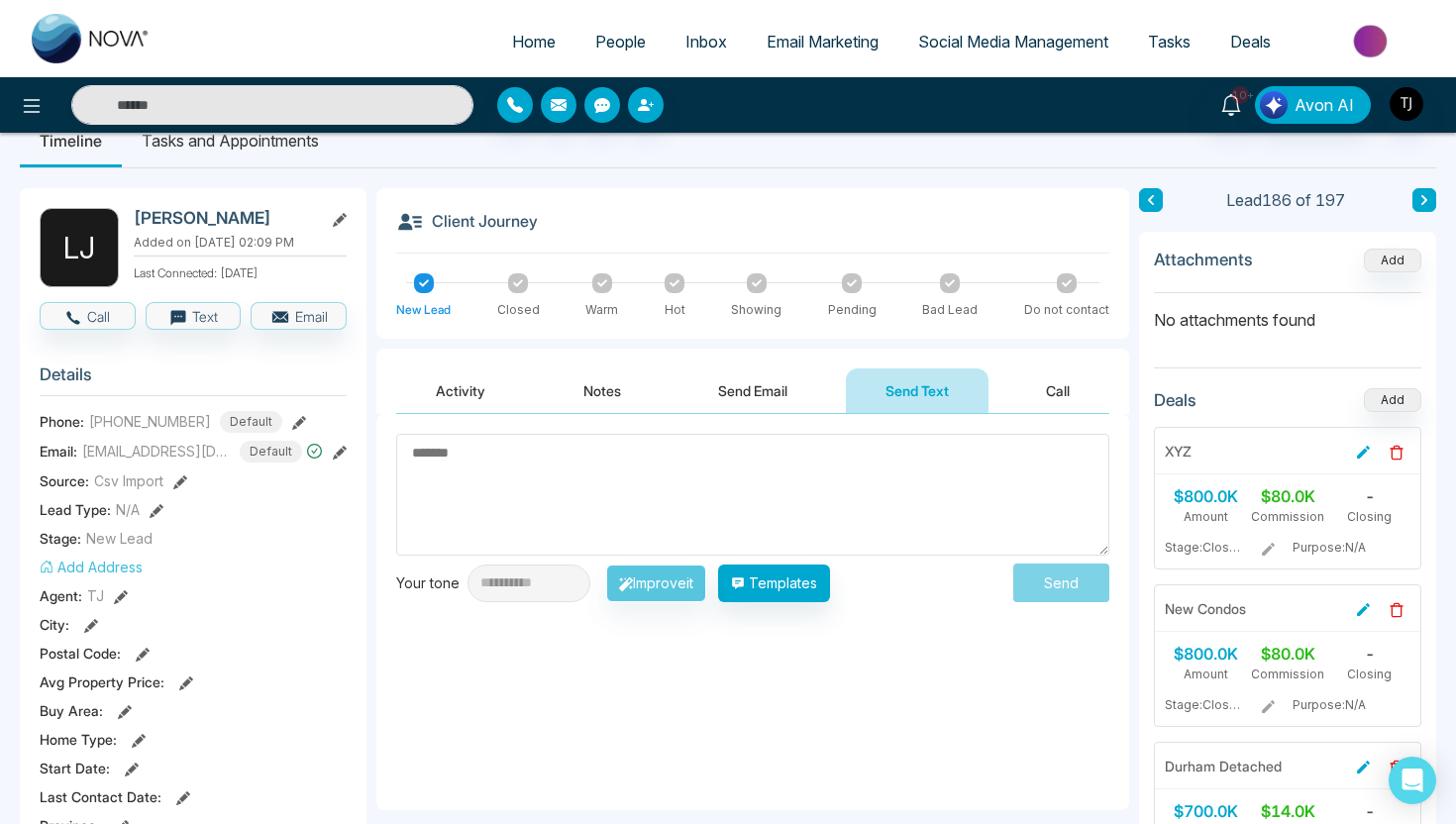 click on "Send Email" at bounding box center [753, 390] 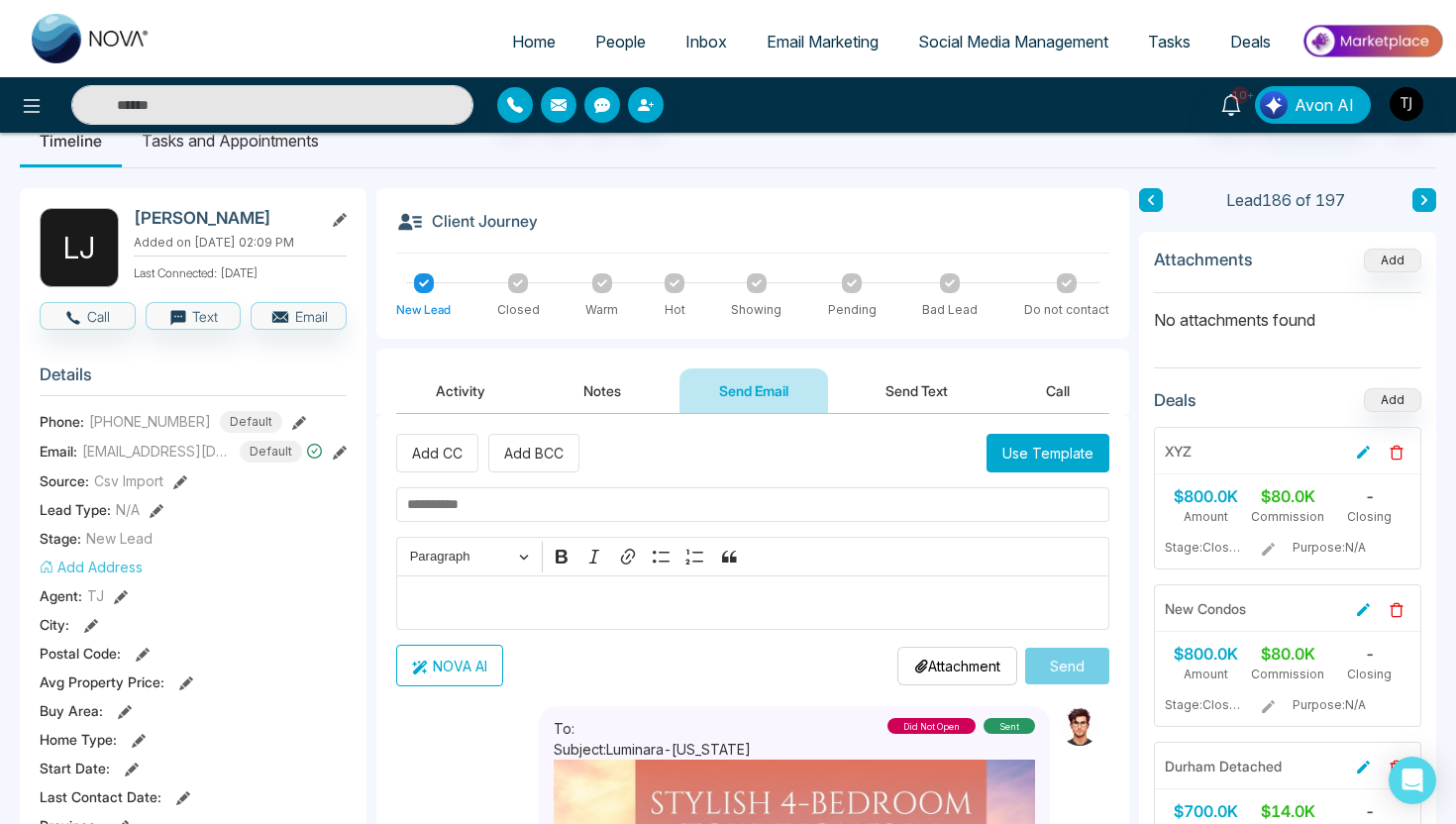 click on "NOVA AI" at bounding box center (450, 666) 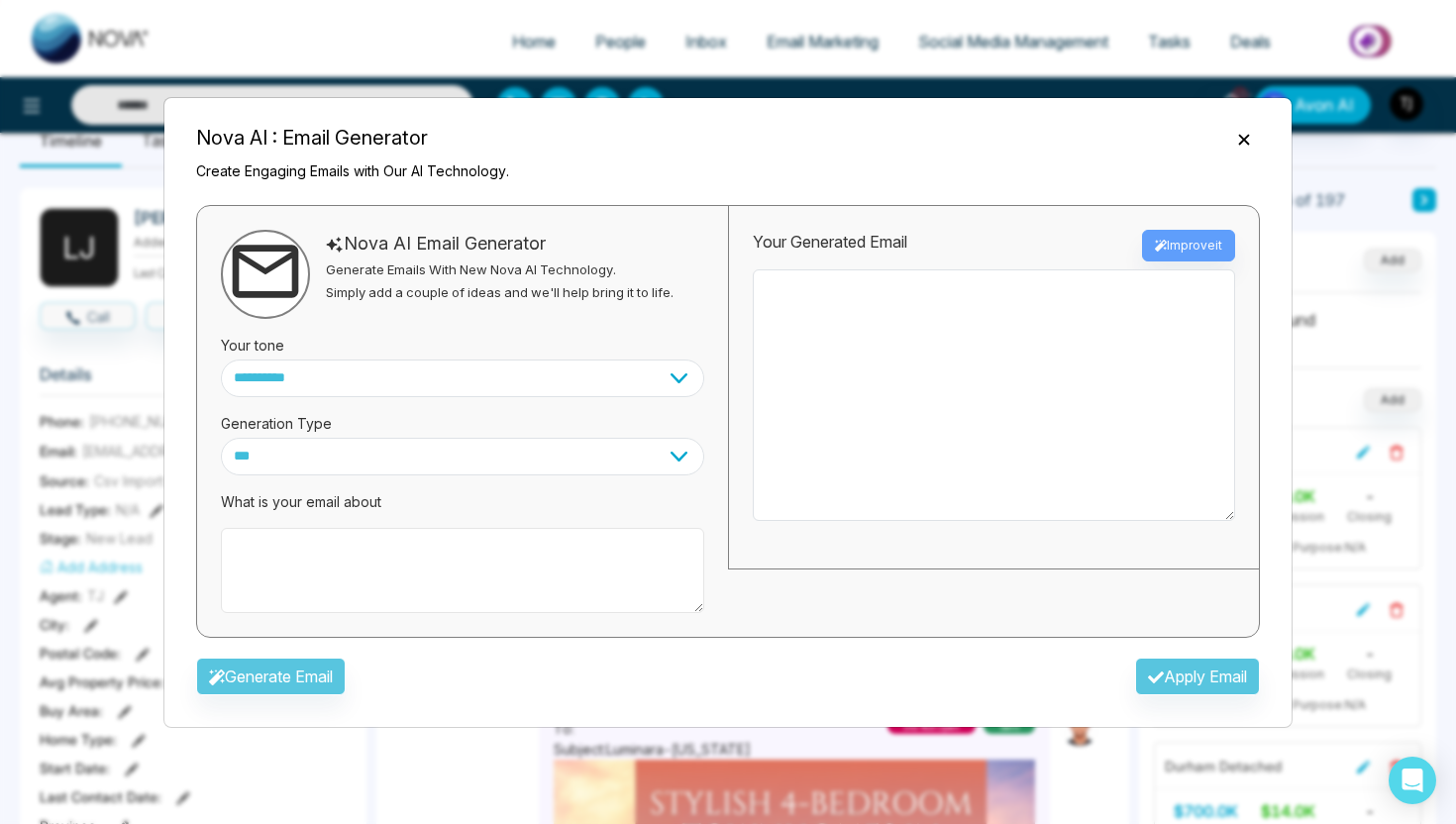 click at bounding box center [463, 570] 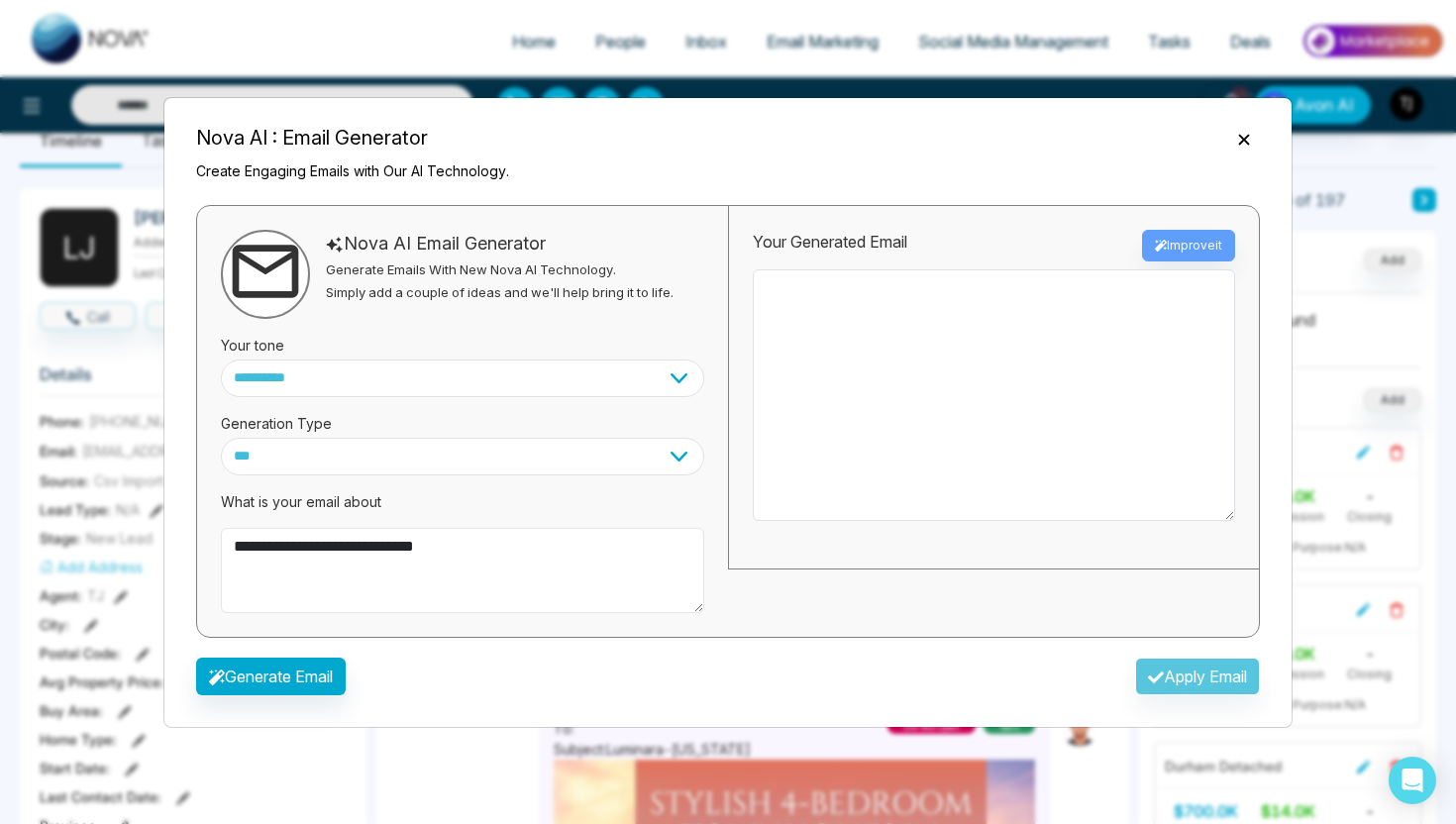 type on "**********" 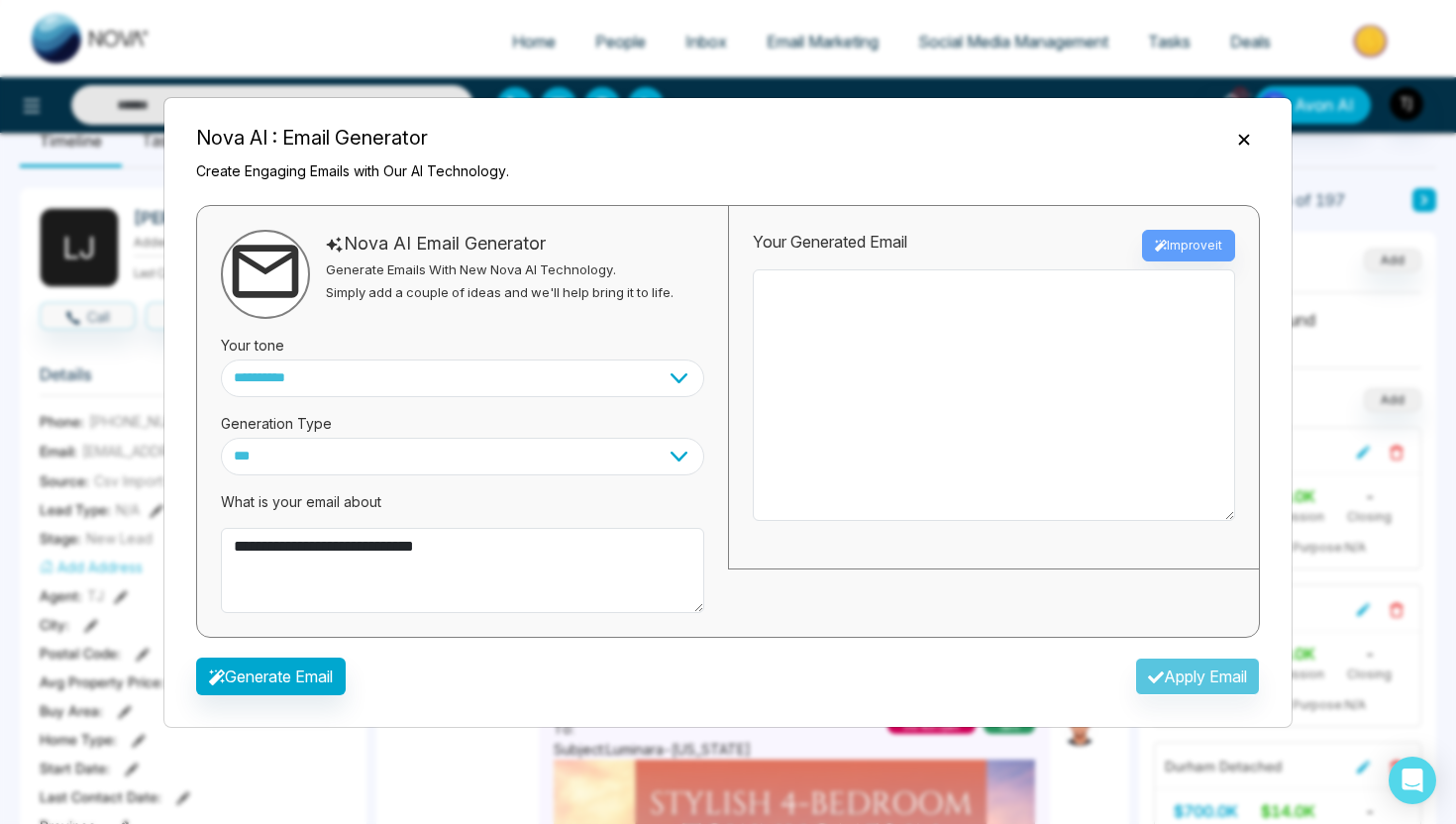 click on "Your tone" at bounding box center [463, 339] 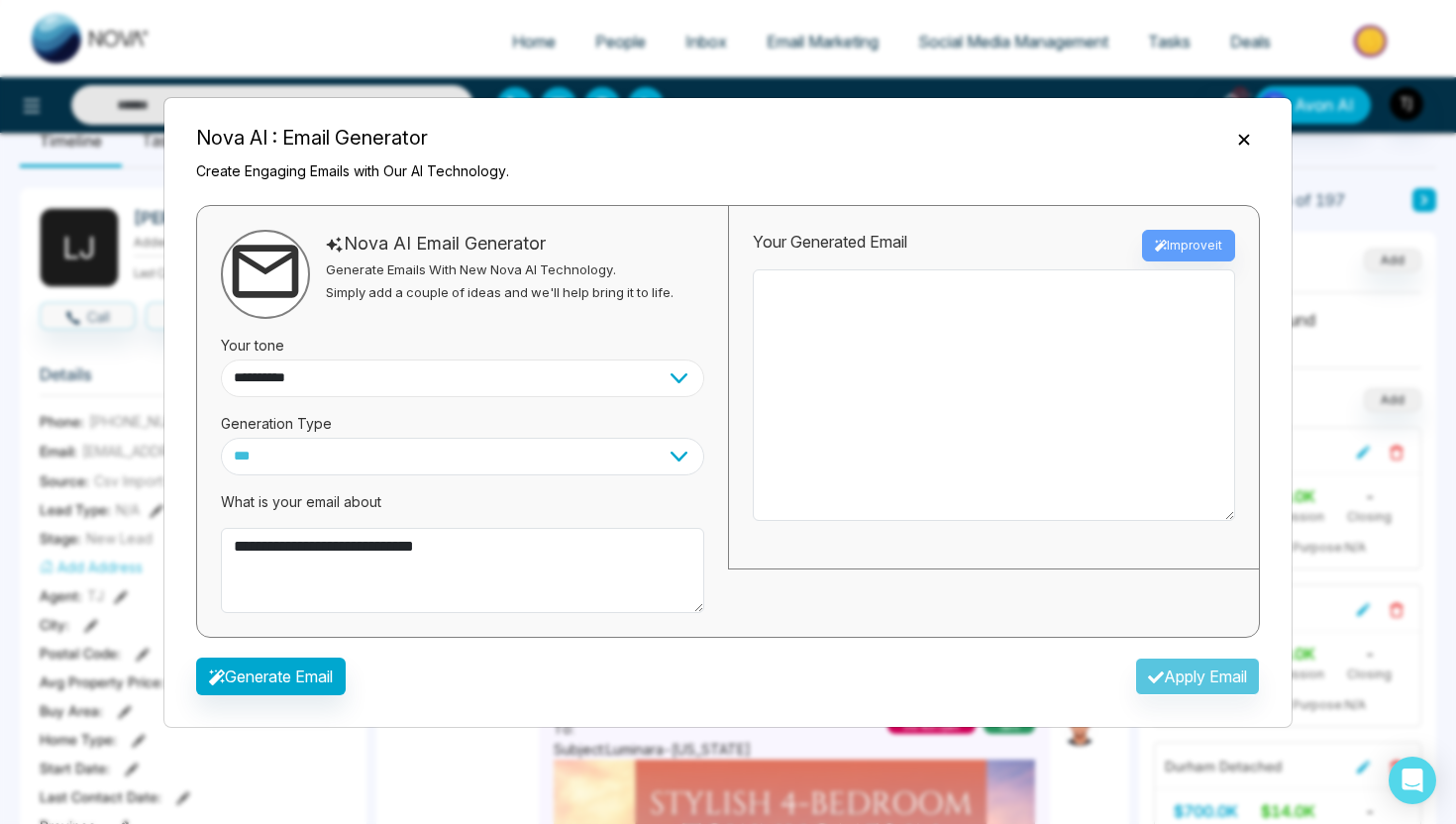 click on "**********" at bounding box center [463, 378] 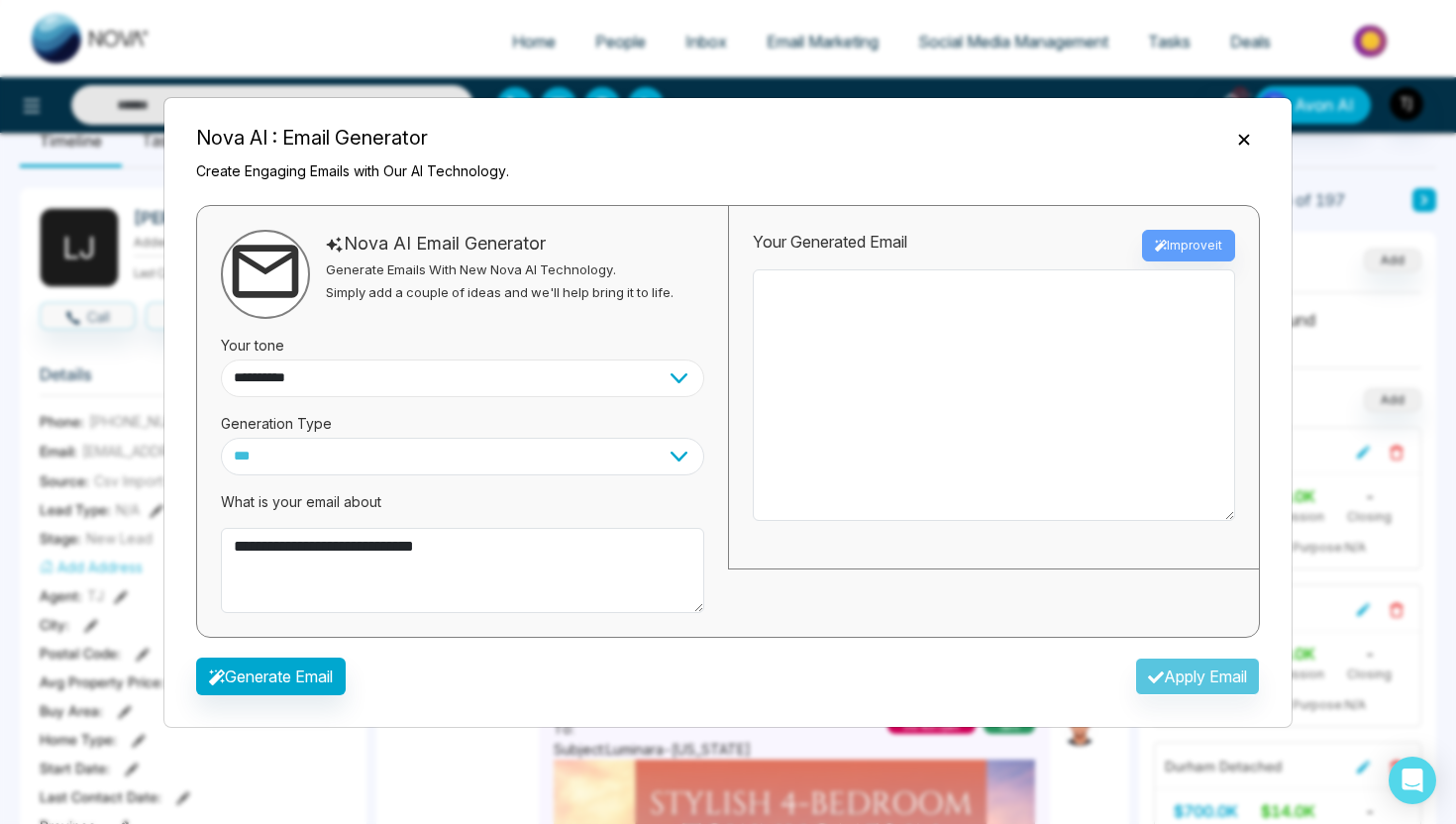 select on "**********" 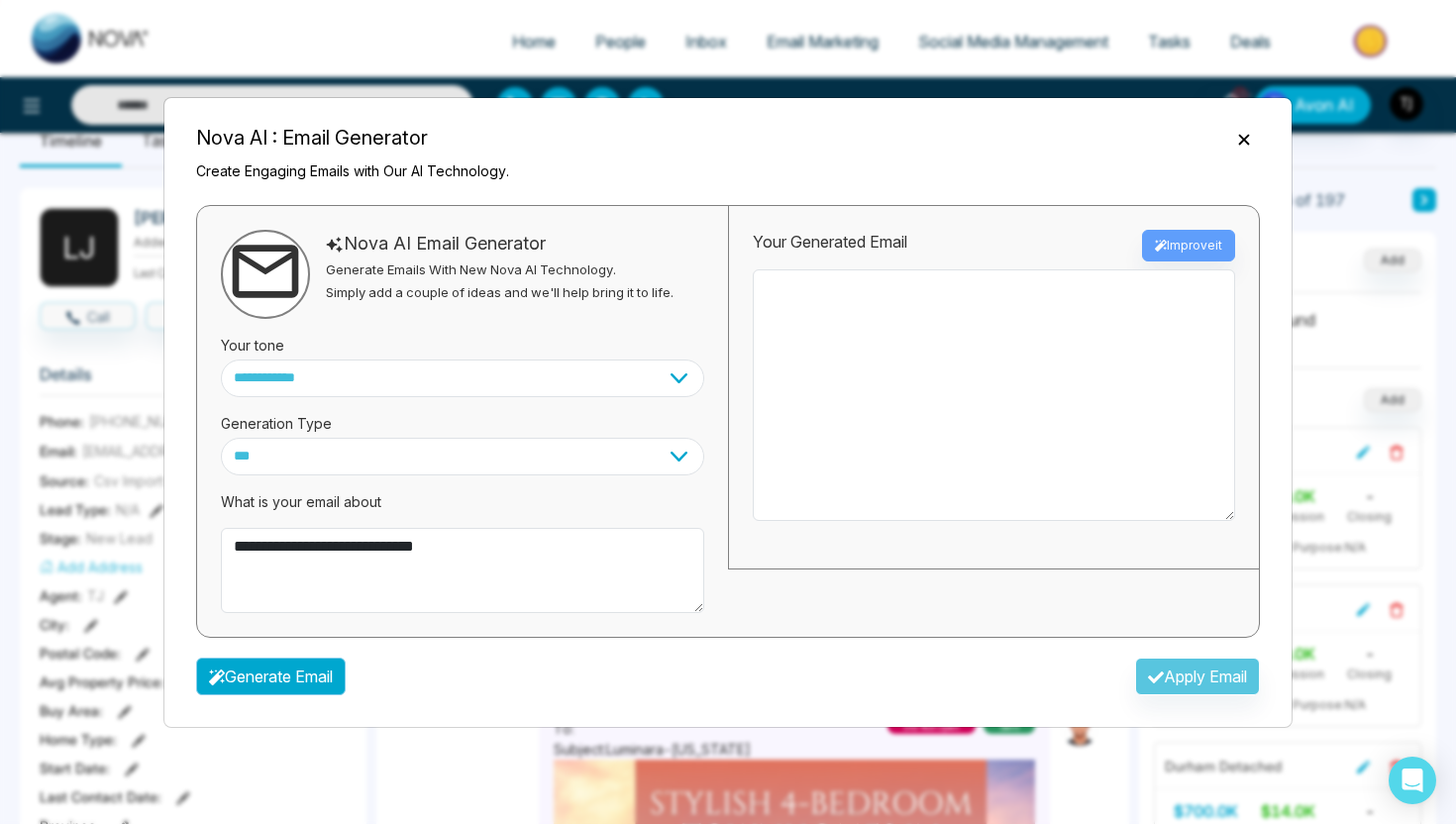 click on "Generate Email" at bounding box center (270, 676) 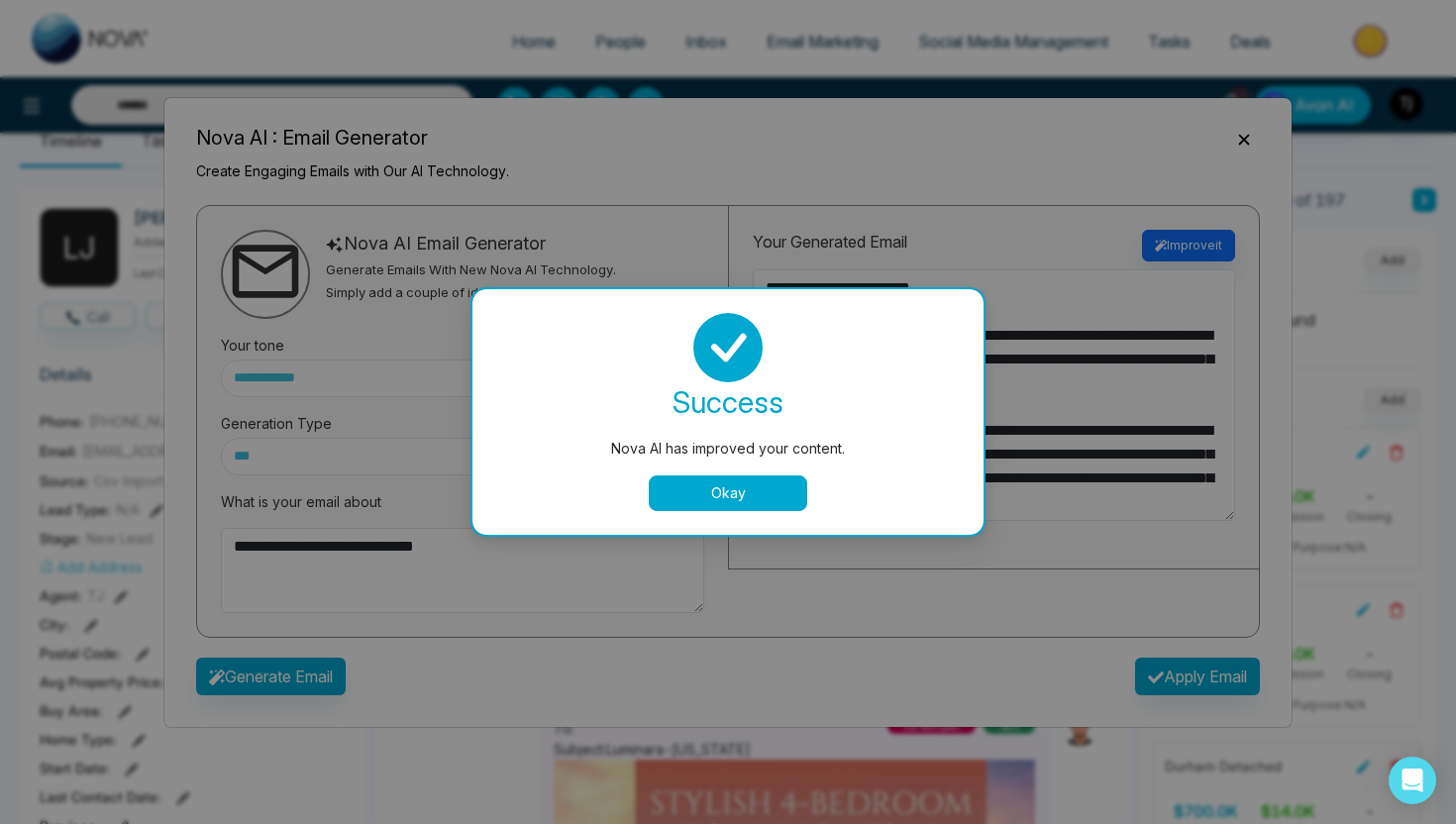 click on "Okay" at bounding box center (728, 493) 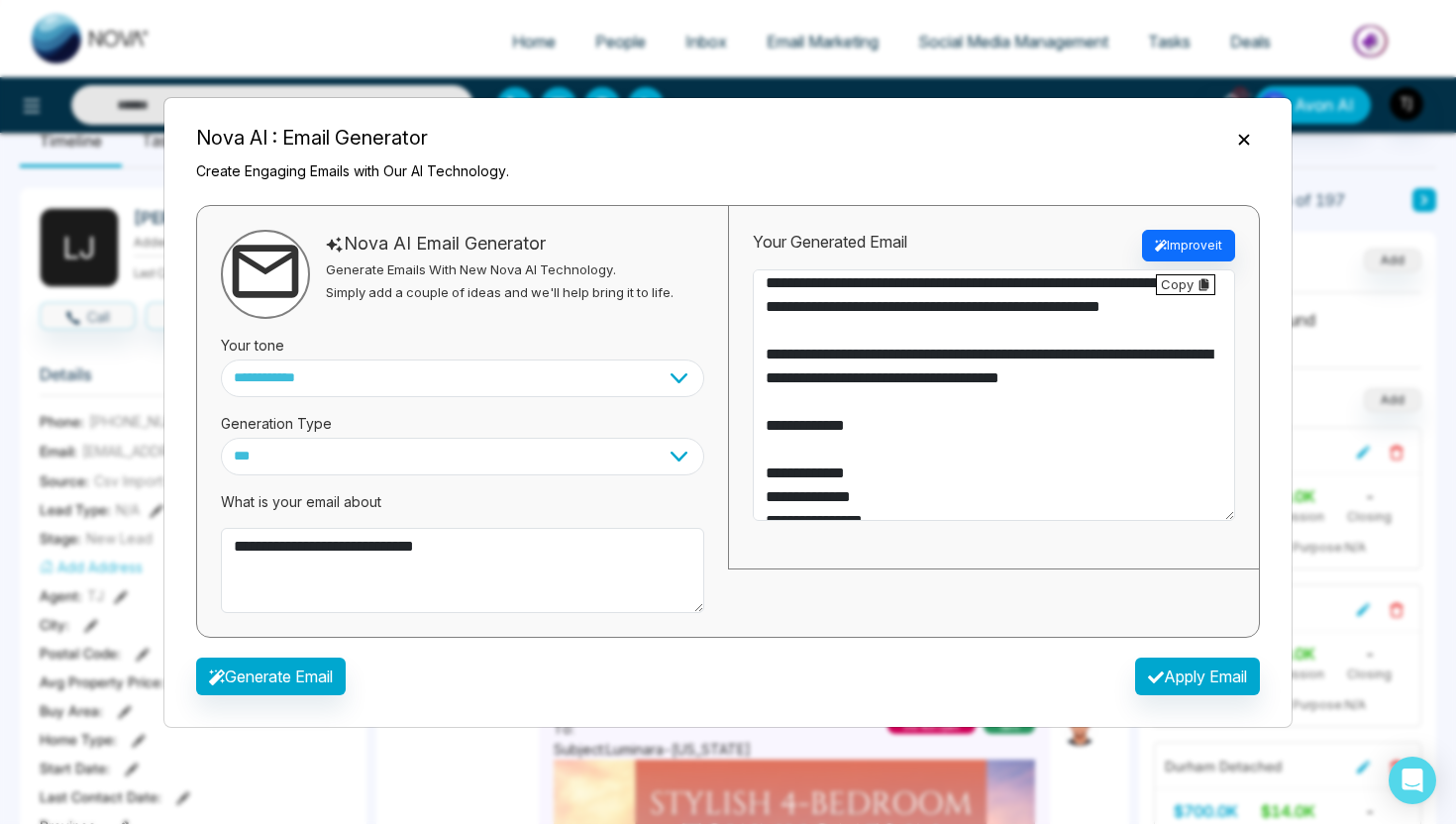 scroll, scrollTop: 240, scrollLeft: 0, axis: vertical 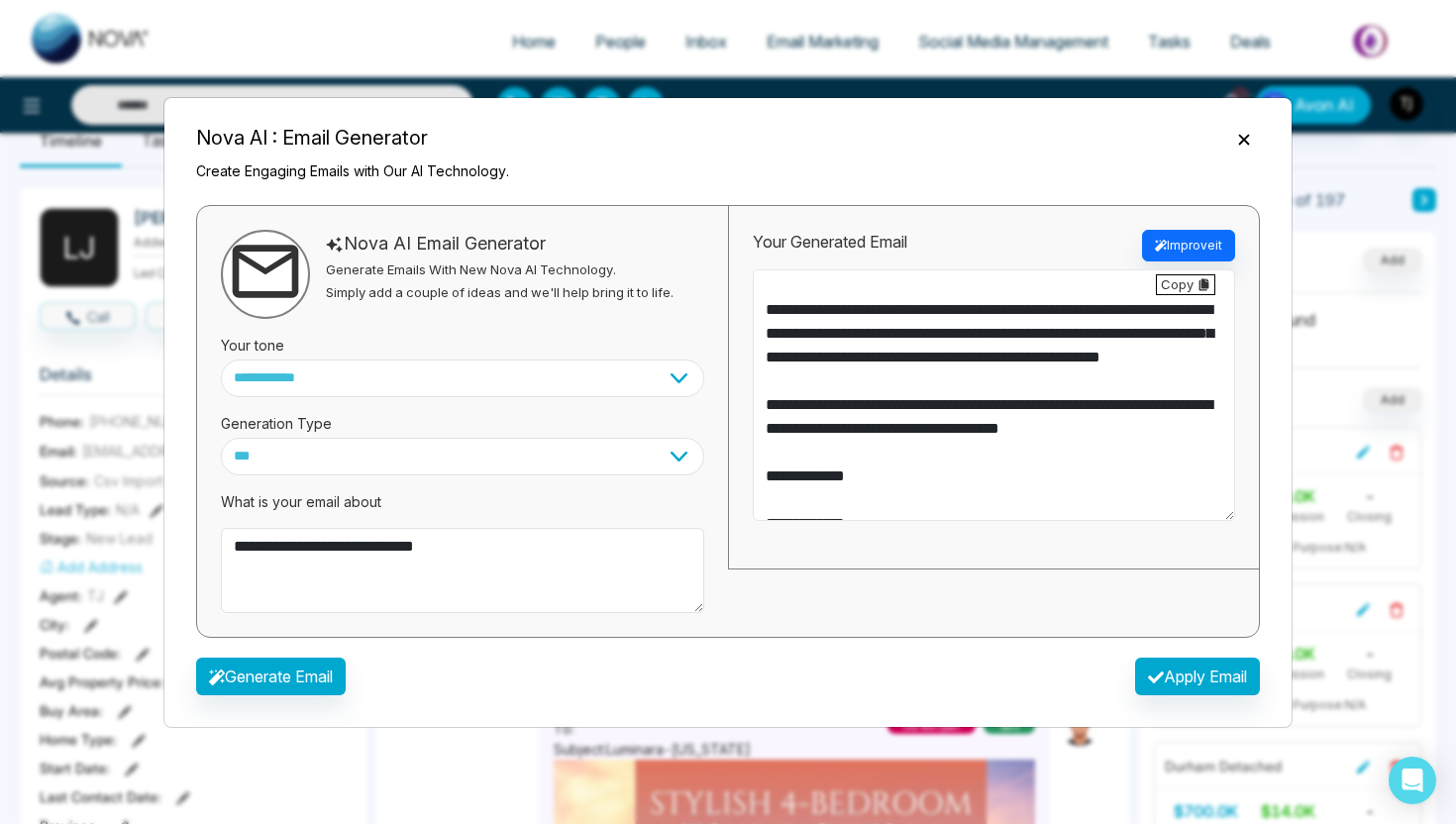 drag, startPoint x: 1176, startPoint y: 455, endPoint x: 882, endPoint y: 391, distance: 300.88536 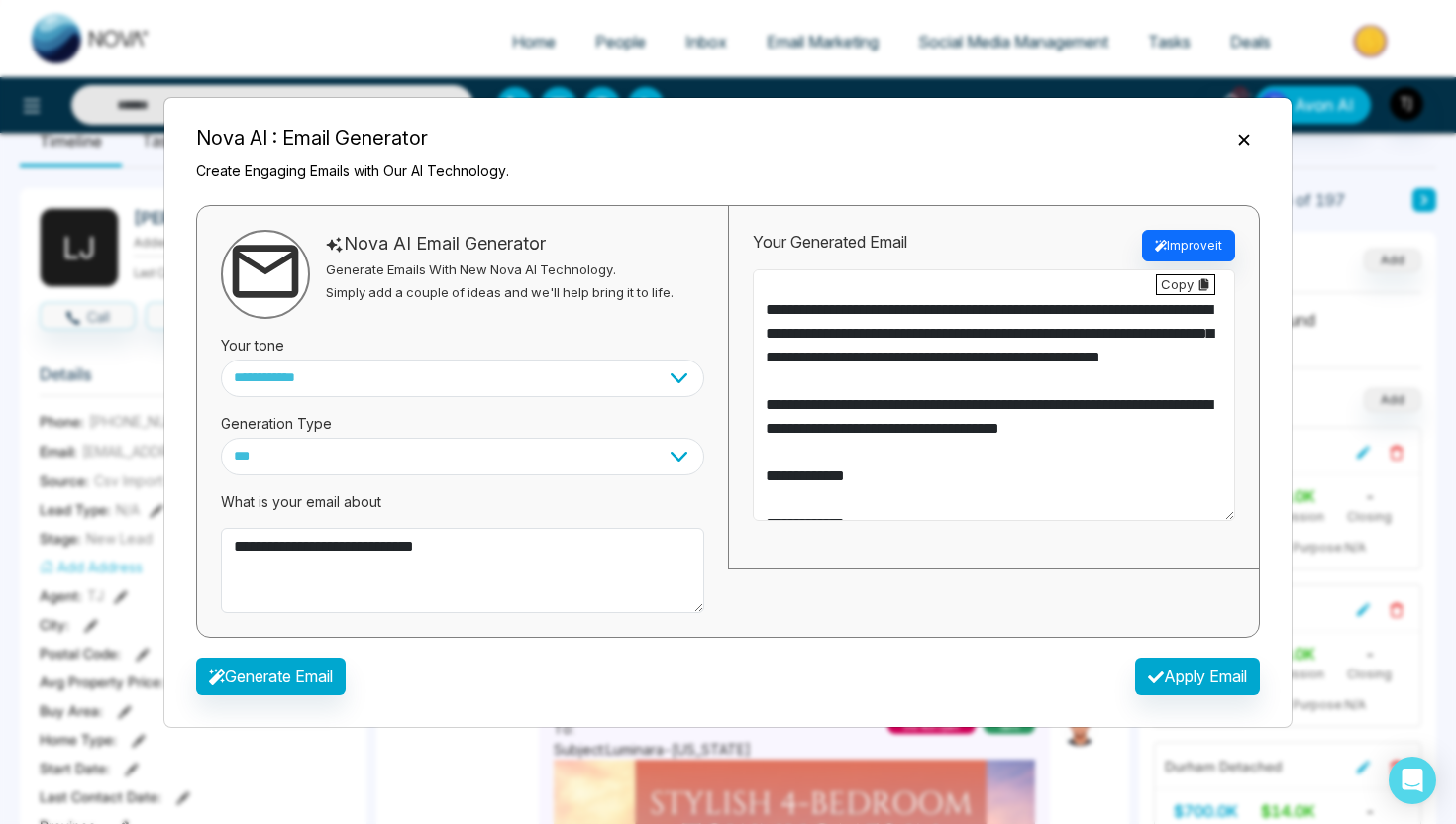 click on "**********" at bounding box center [993, 395] 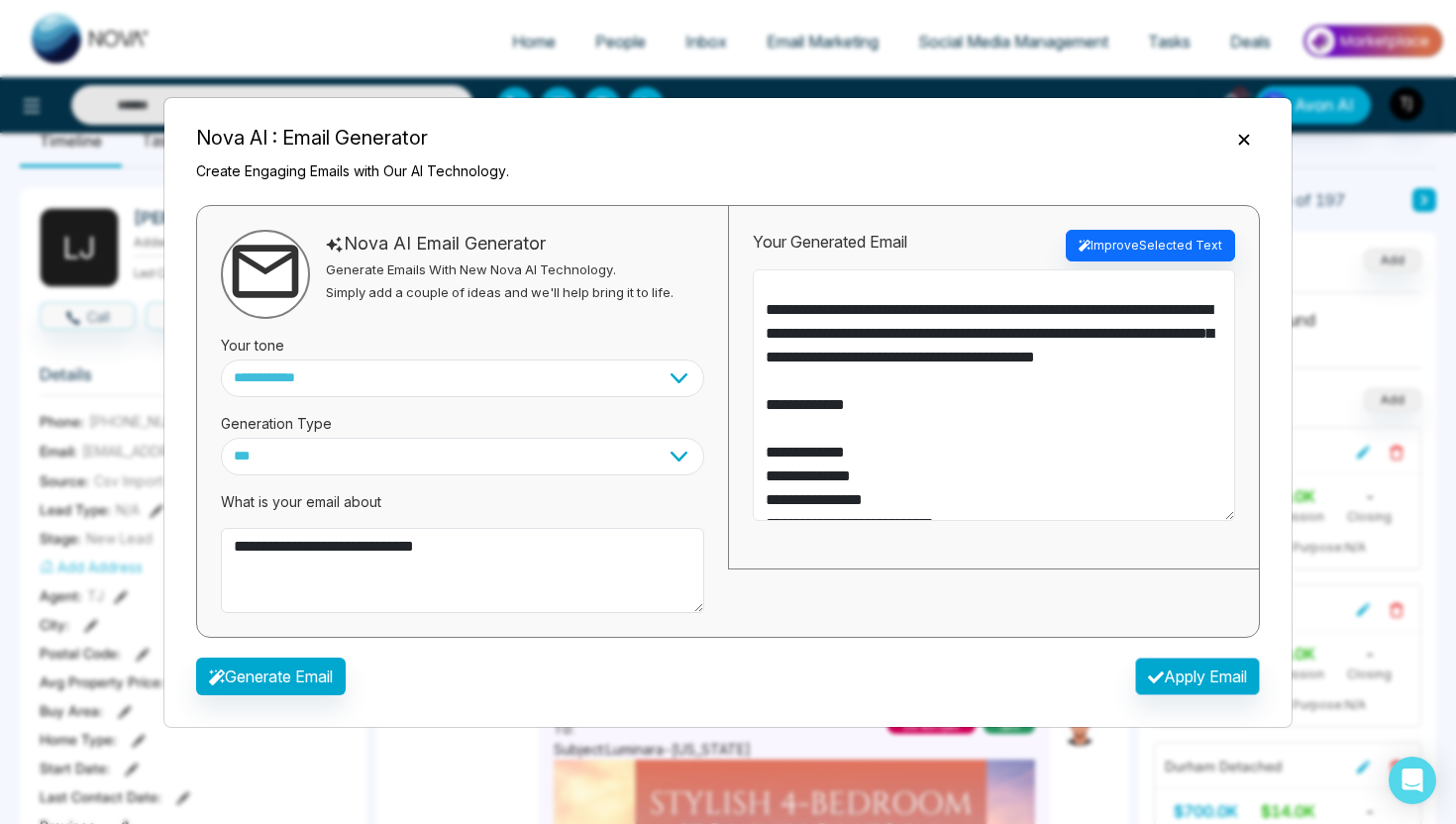 type on "**********" 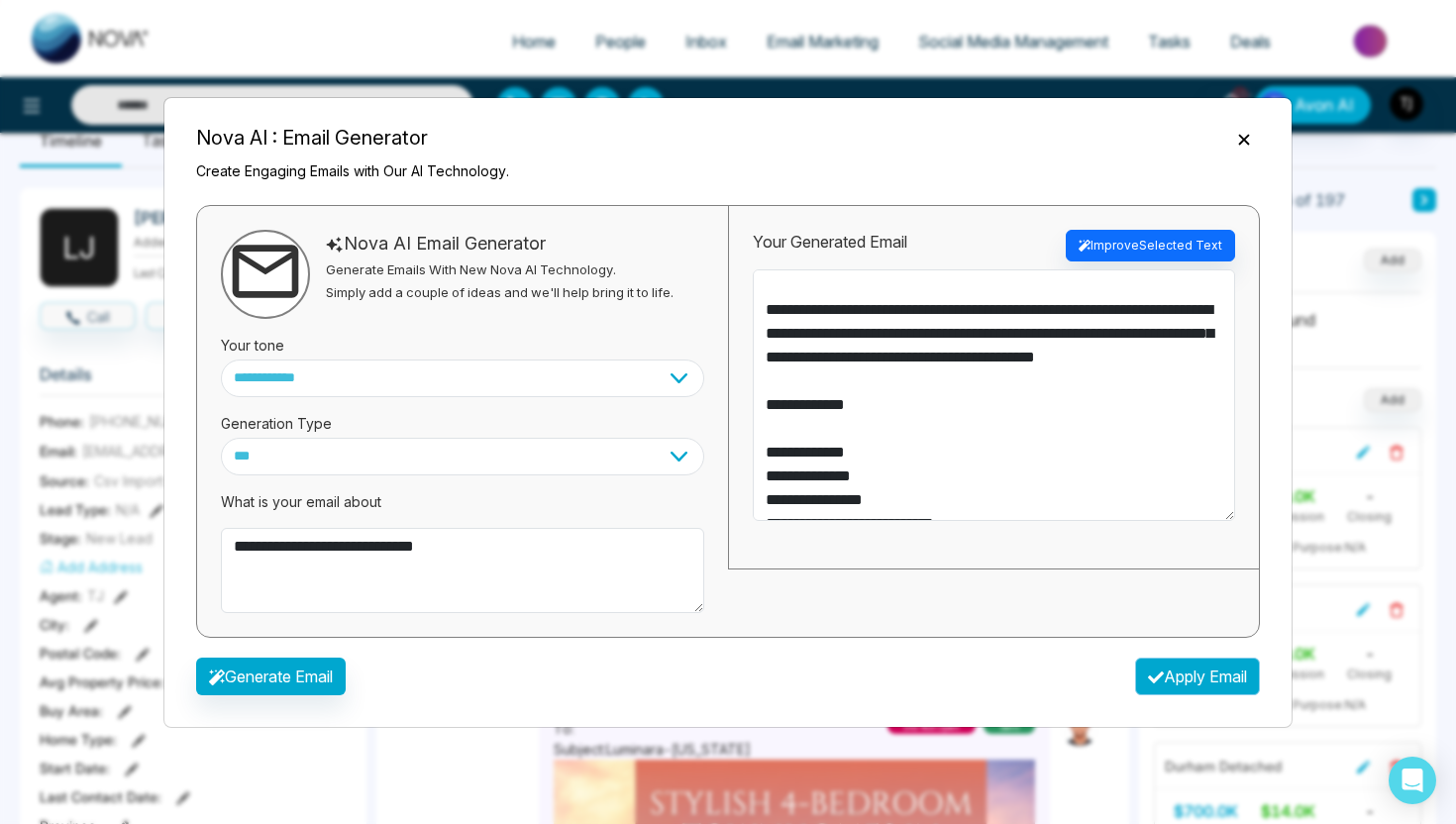 click on "Apply Email" at bounding box center (1197, 676) 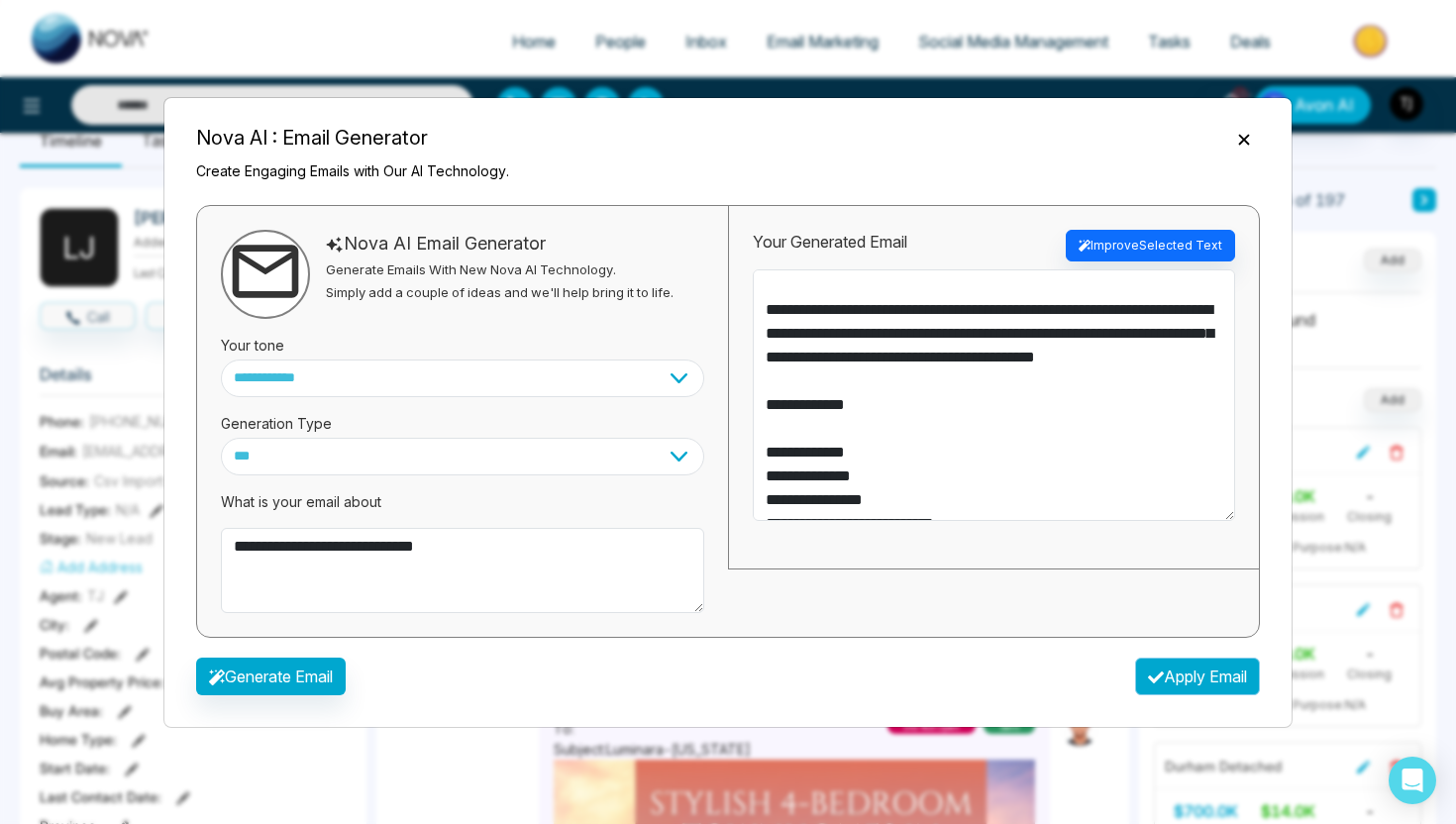 type on "**********" 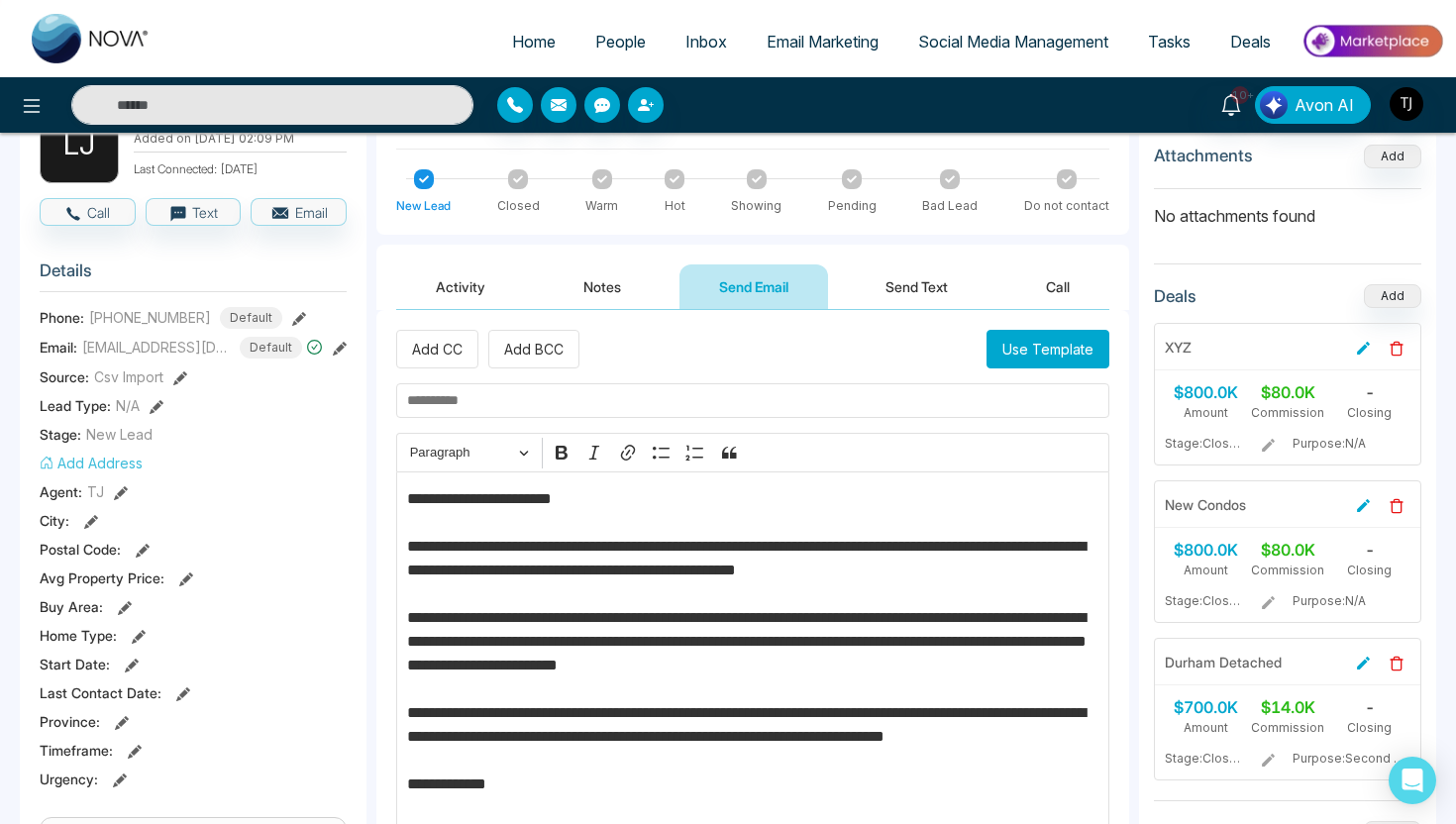scroll, scrollTop: 138, scrollLeft: 0, axis: vertical 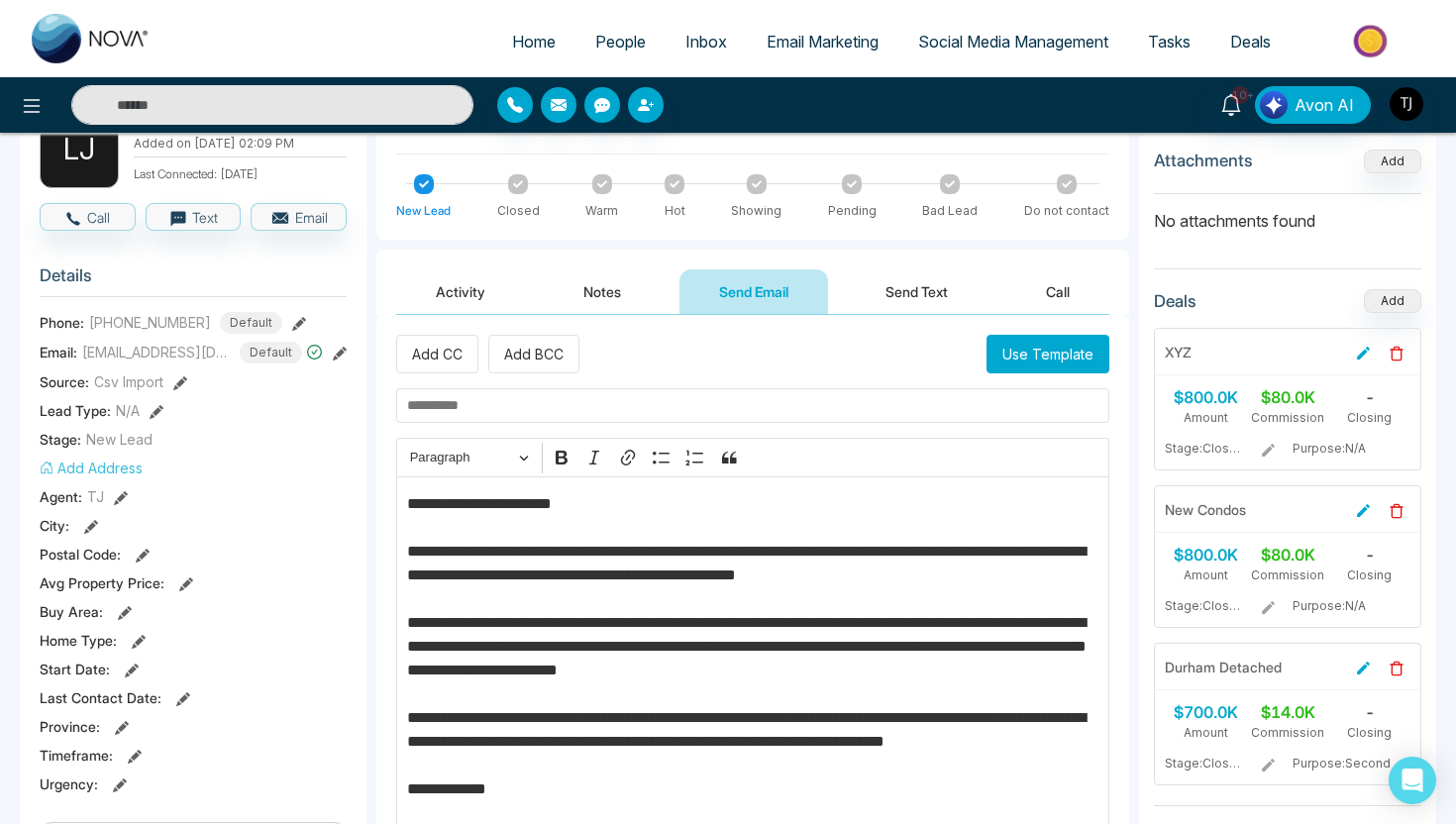 click on "Send Text" at bounding box center [916, 291] 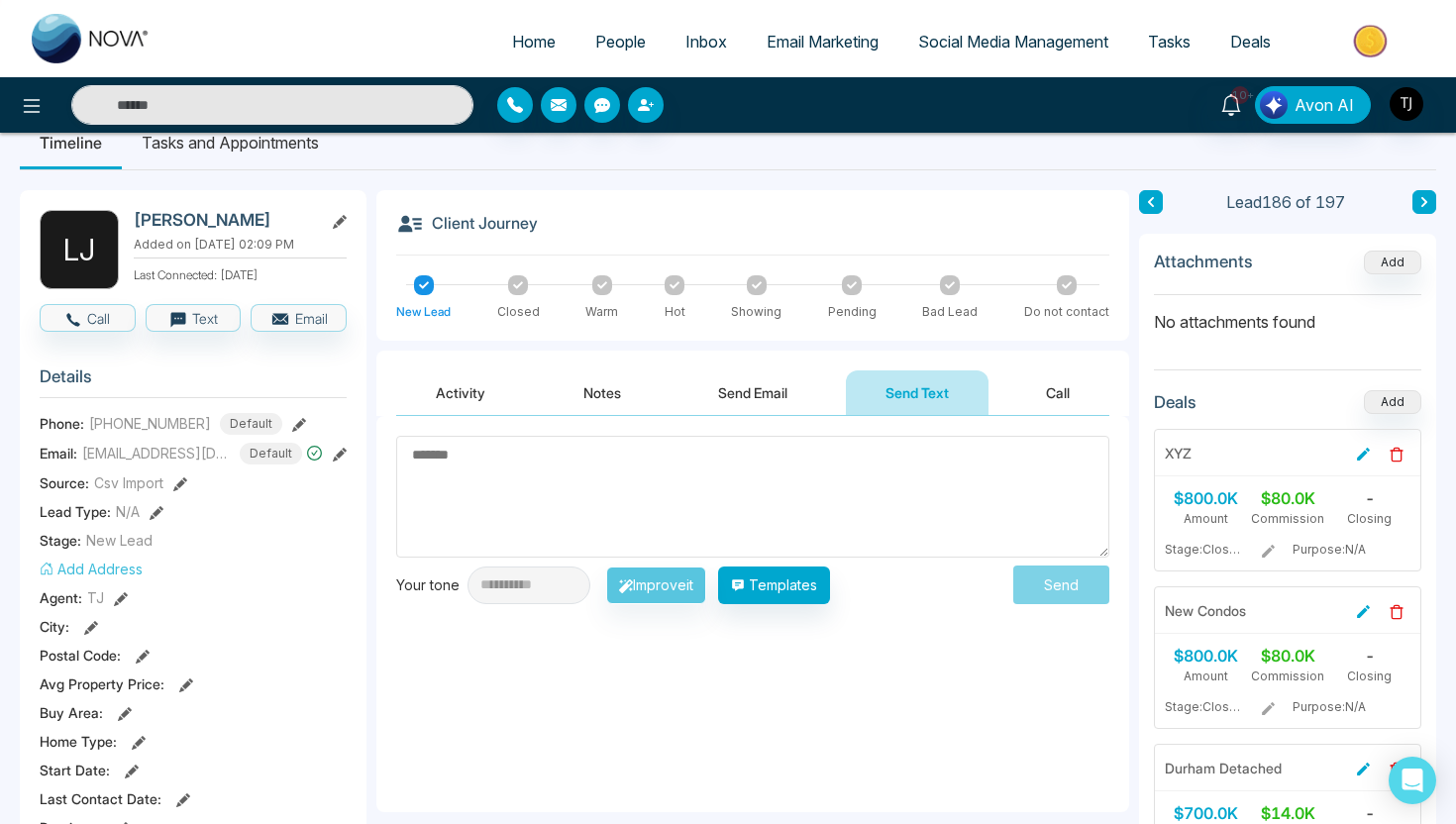scroll, scrollTop: 19, scrollLeft: 0, axis: vertical 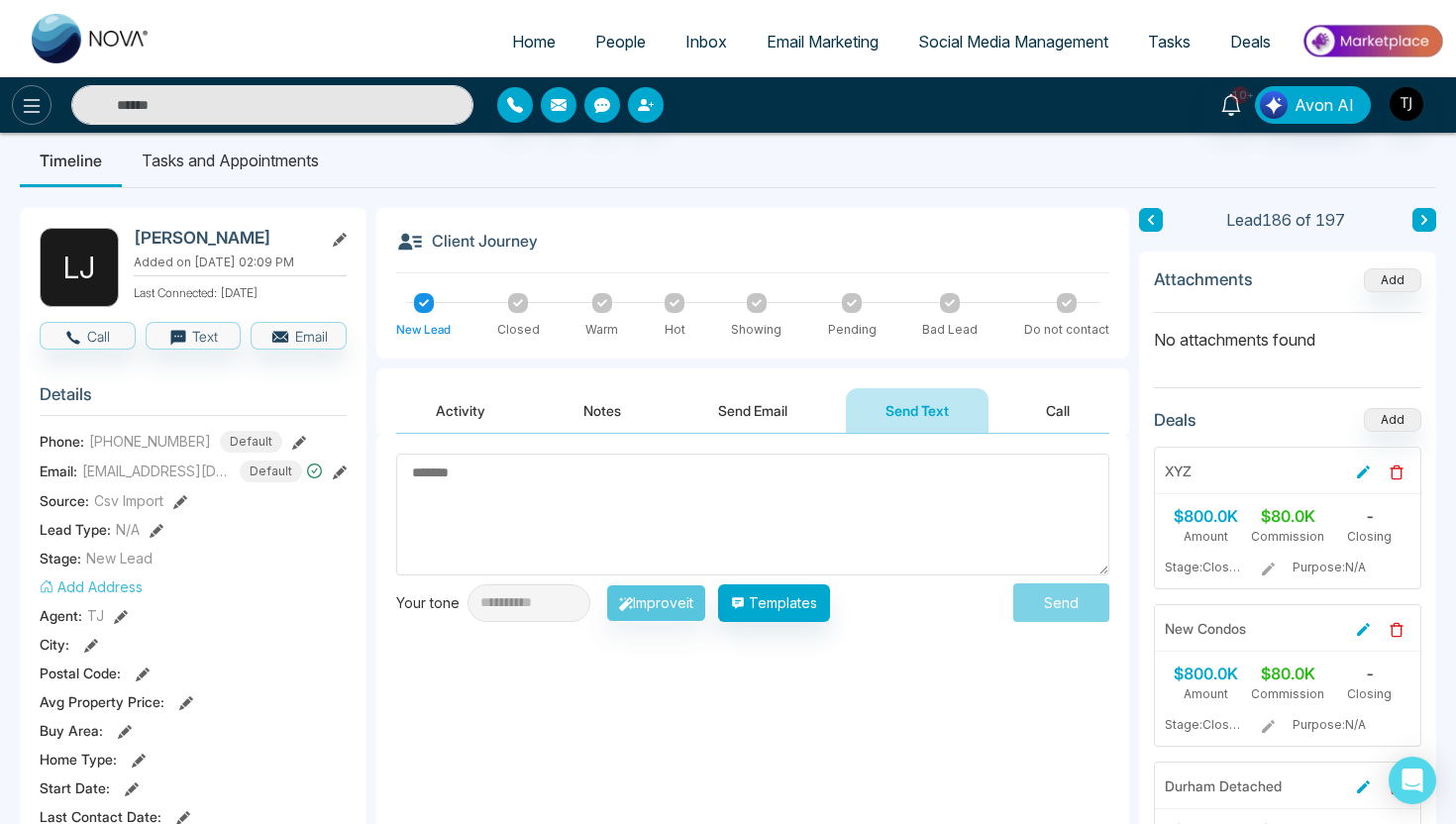 click 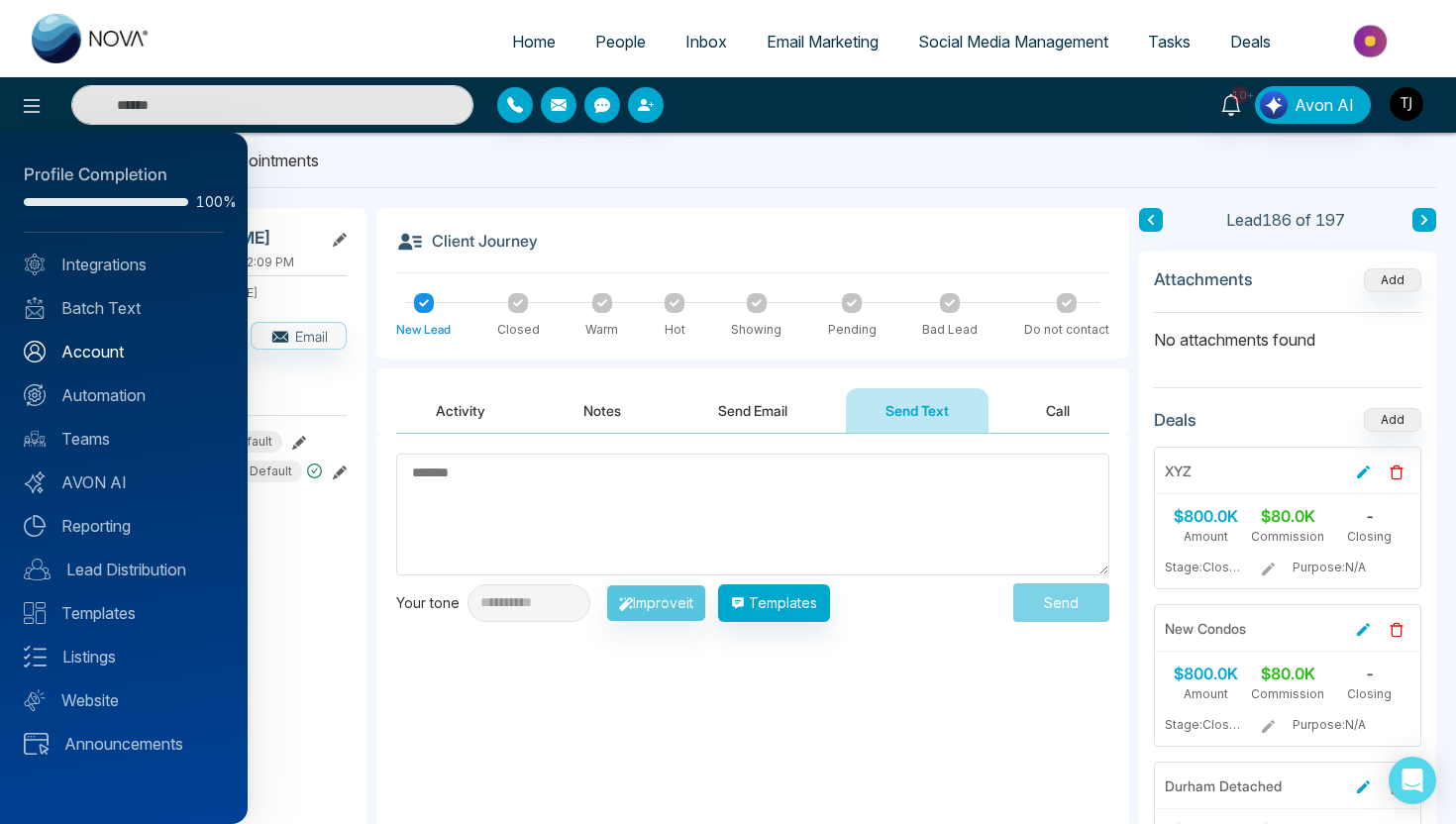 click on "Account" at bounding box center [124, 352] 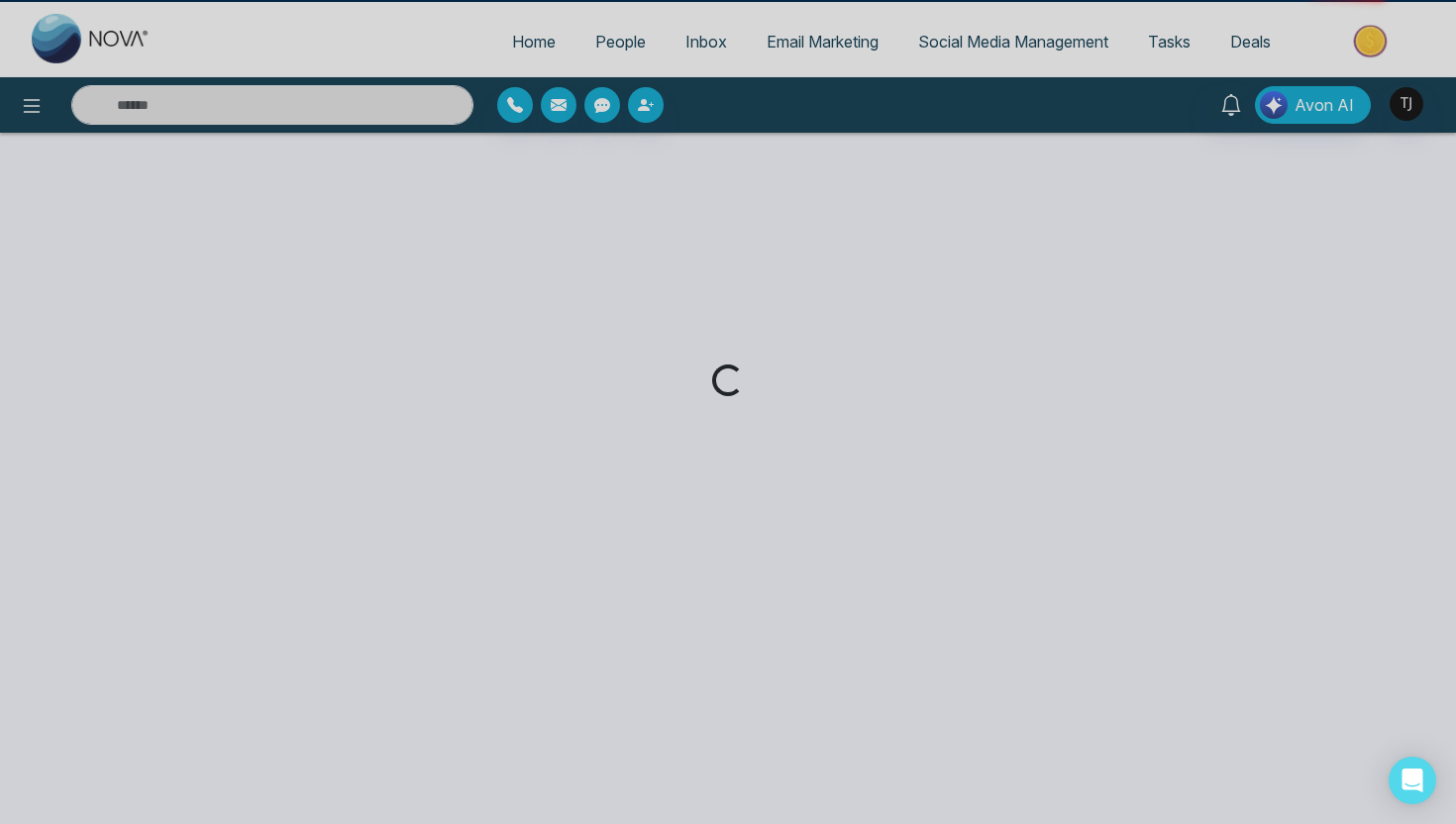 scroll, scrollTop: 0, scrollLeft: 0, axis: both 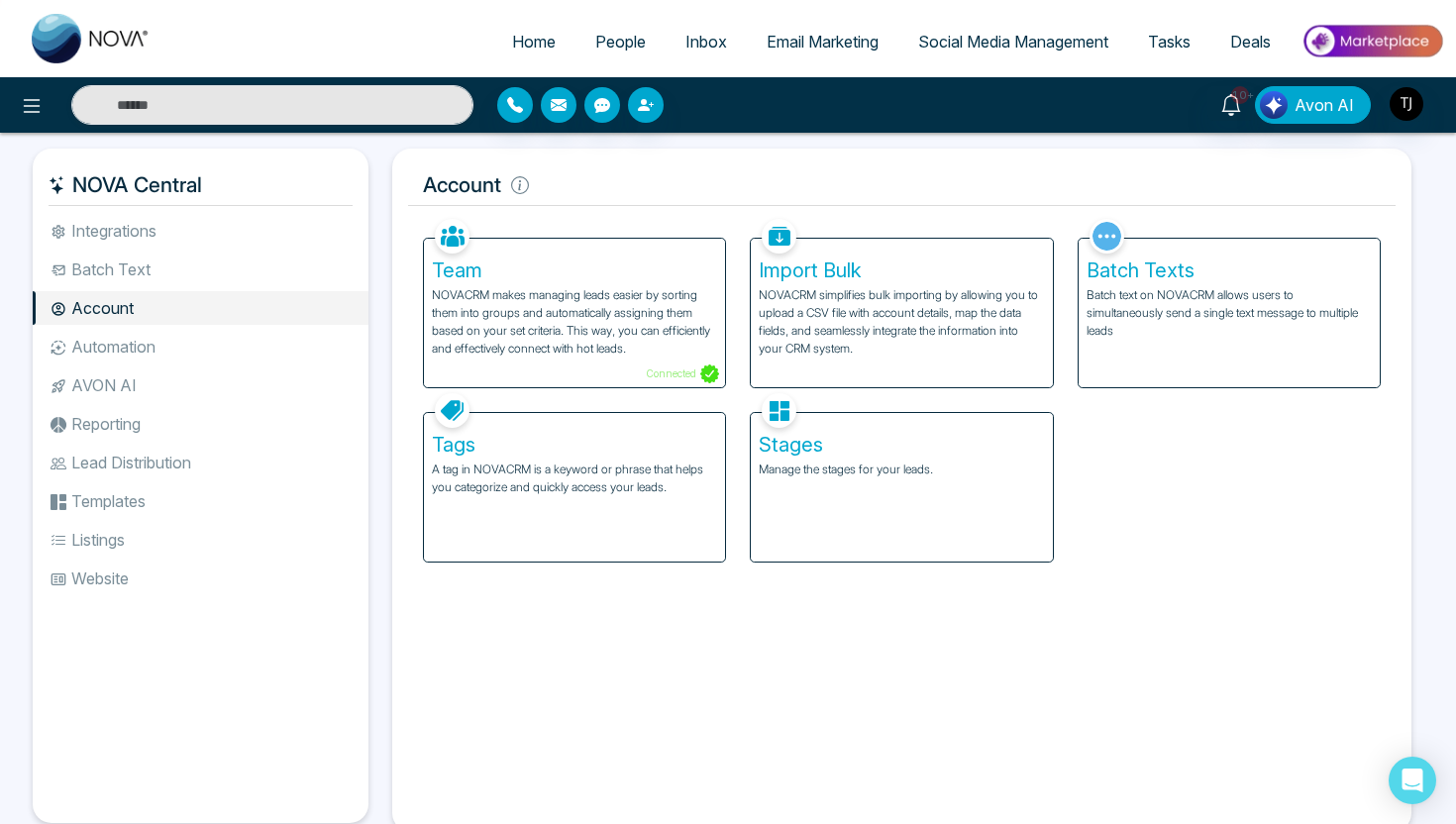 click on "Integrations" at bounding box center [200, 231] 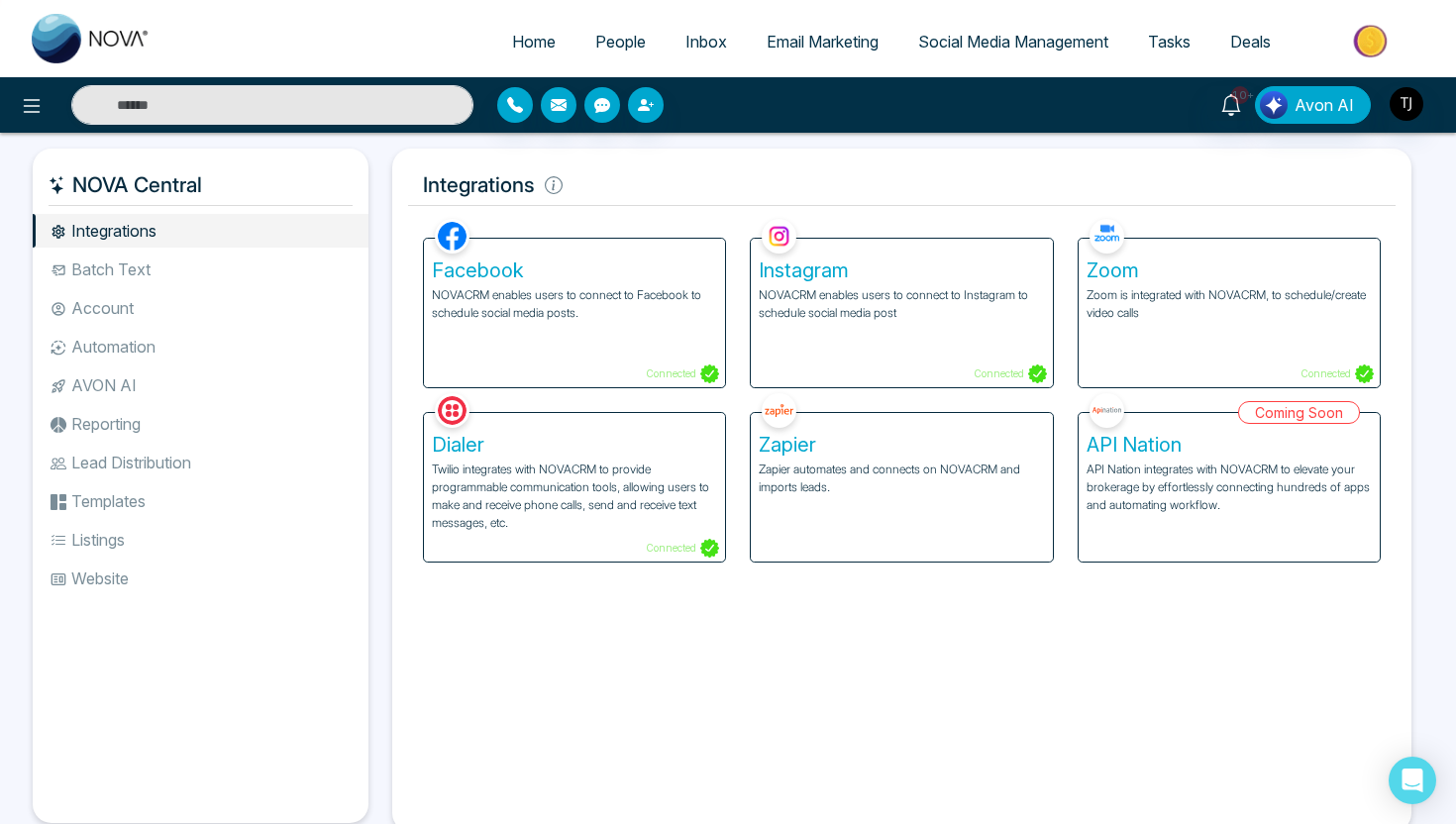click on "Dialer" at bounding box center (574, 445) 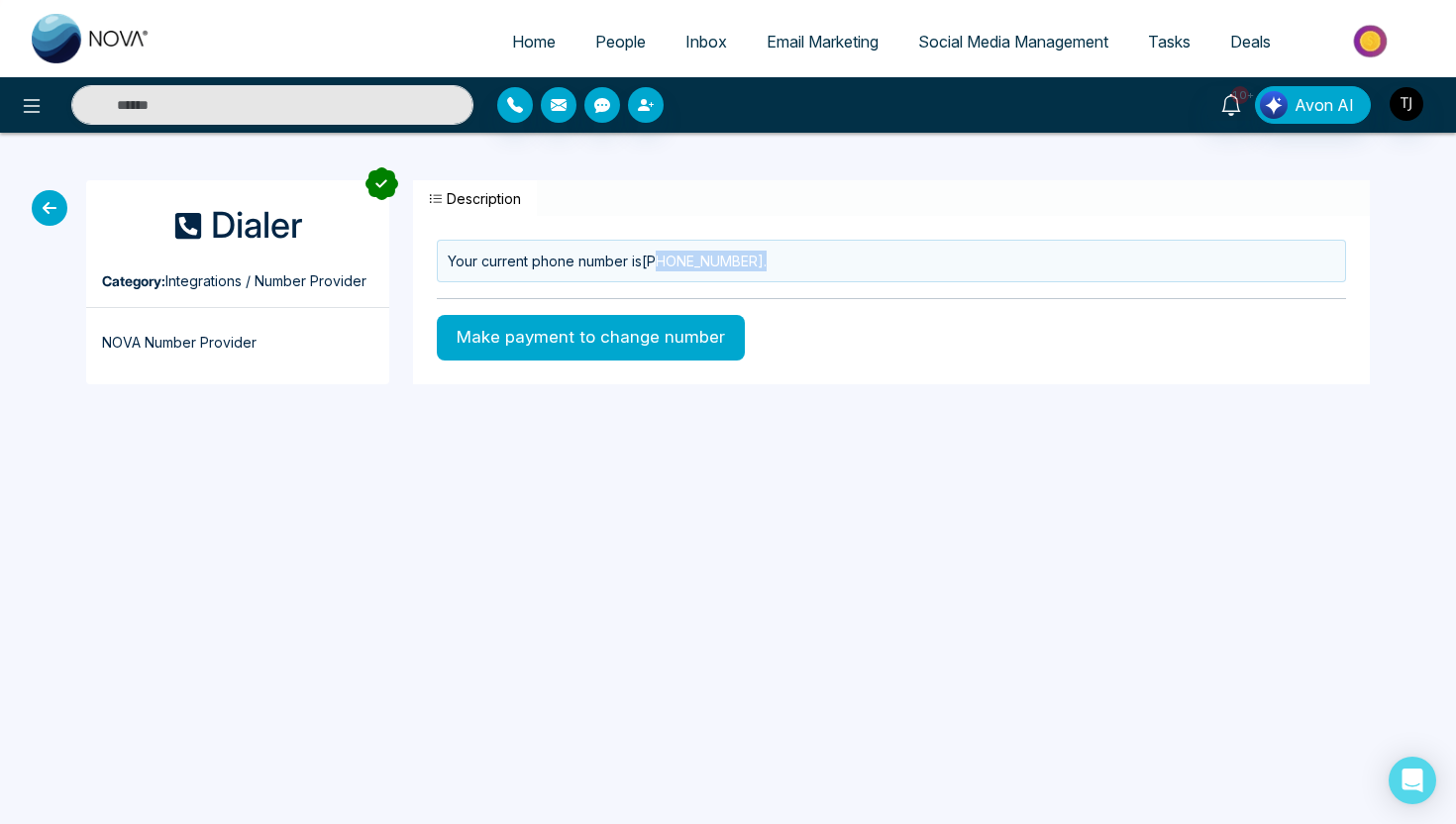 drag, startPoint x: 663, startPoint y: 258, endPoint x: 769, endPoint y: 261, distance: 106.04244 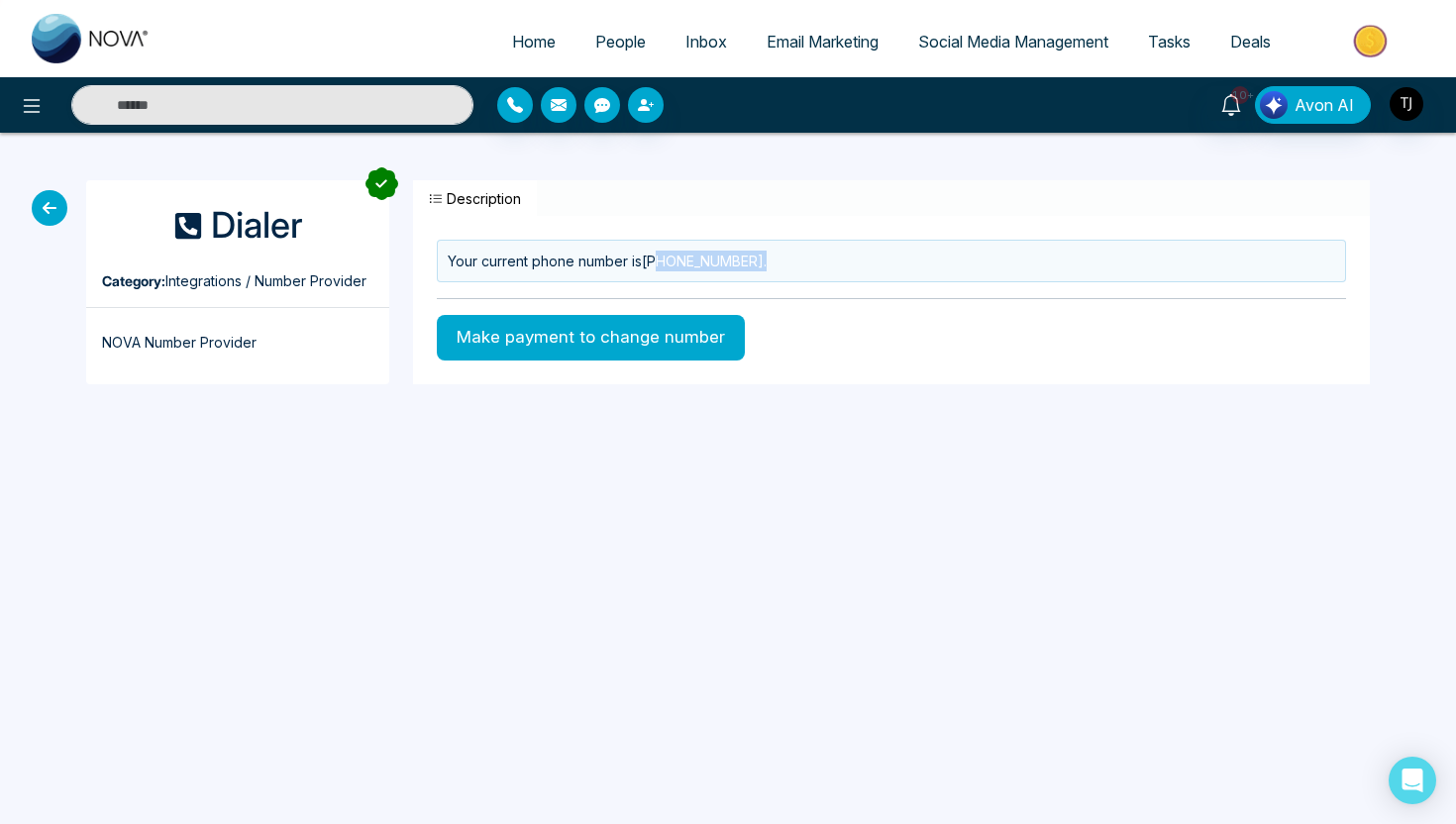 click on "Your current phone number is  +16474922019 ." at bounding box center (891, 260) 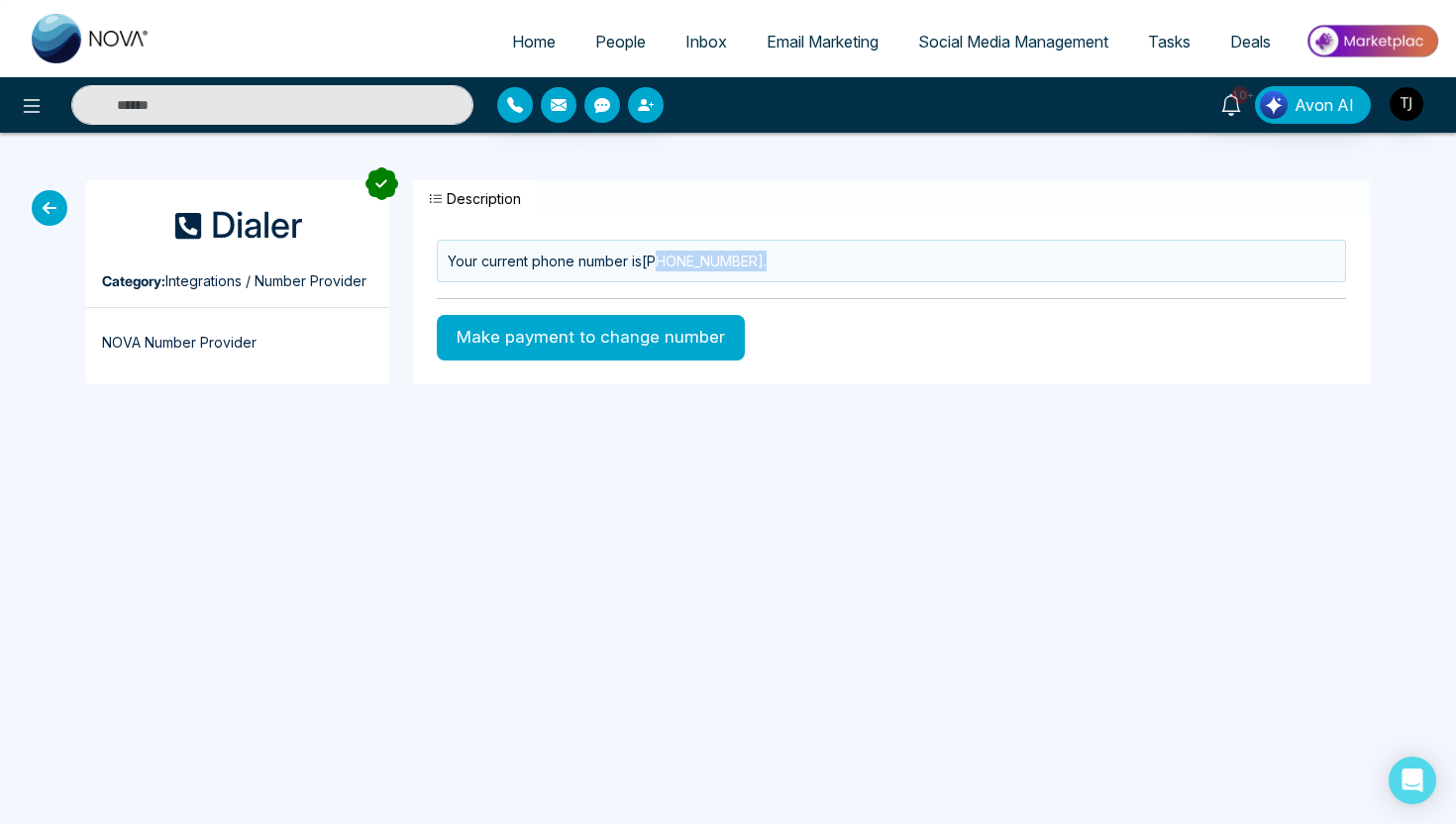 click on "People" at bounding box center [620, 42] 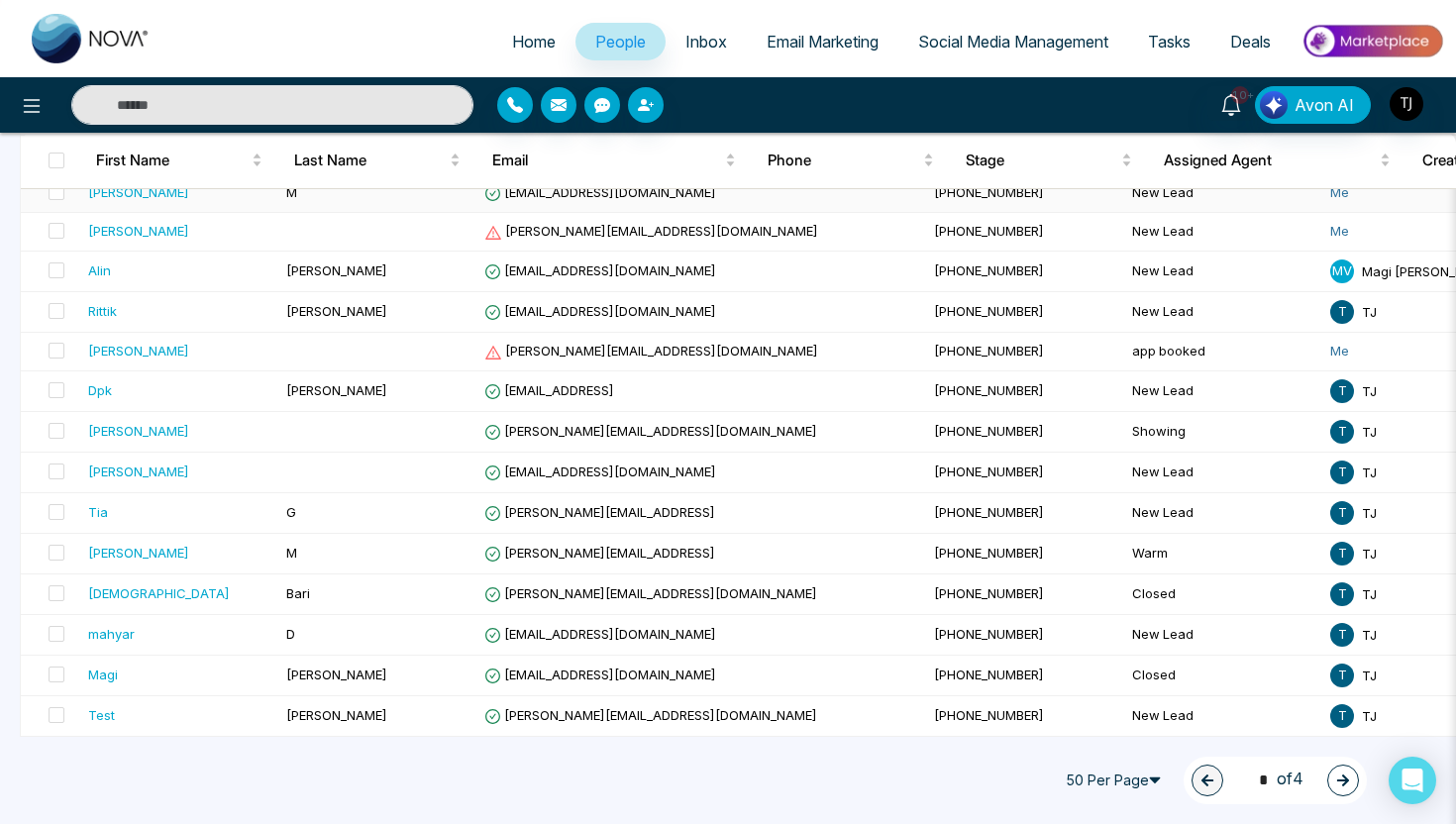 scroll, scrollTop: 496, scrollLeft: 0, axis: vertical 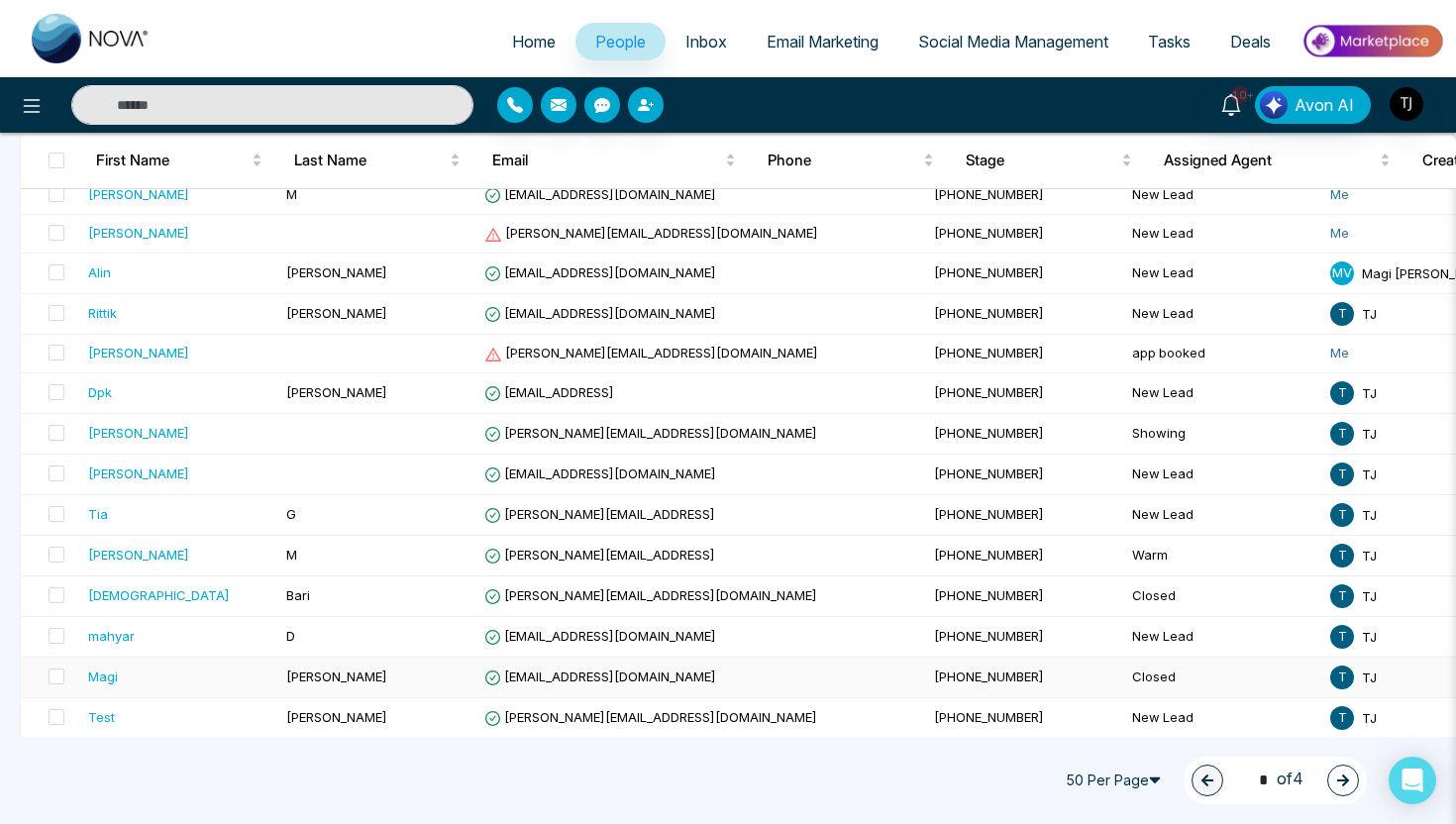click on "[PERSON_NAME]" at bounding box center [377, 677] 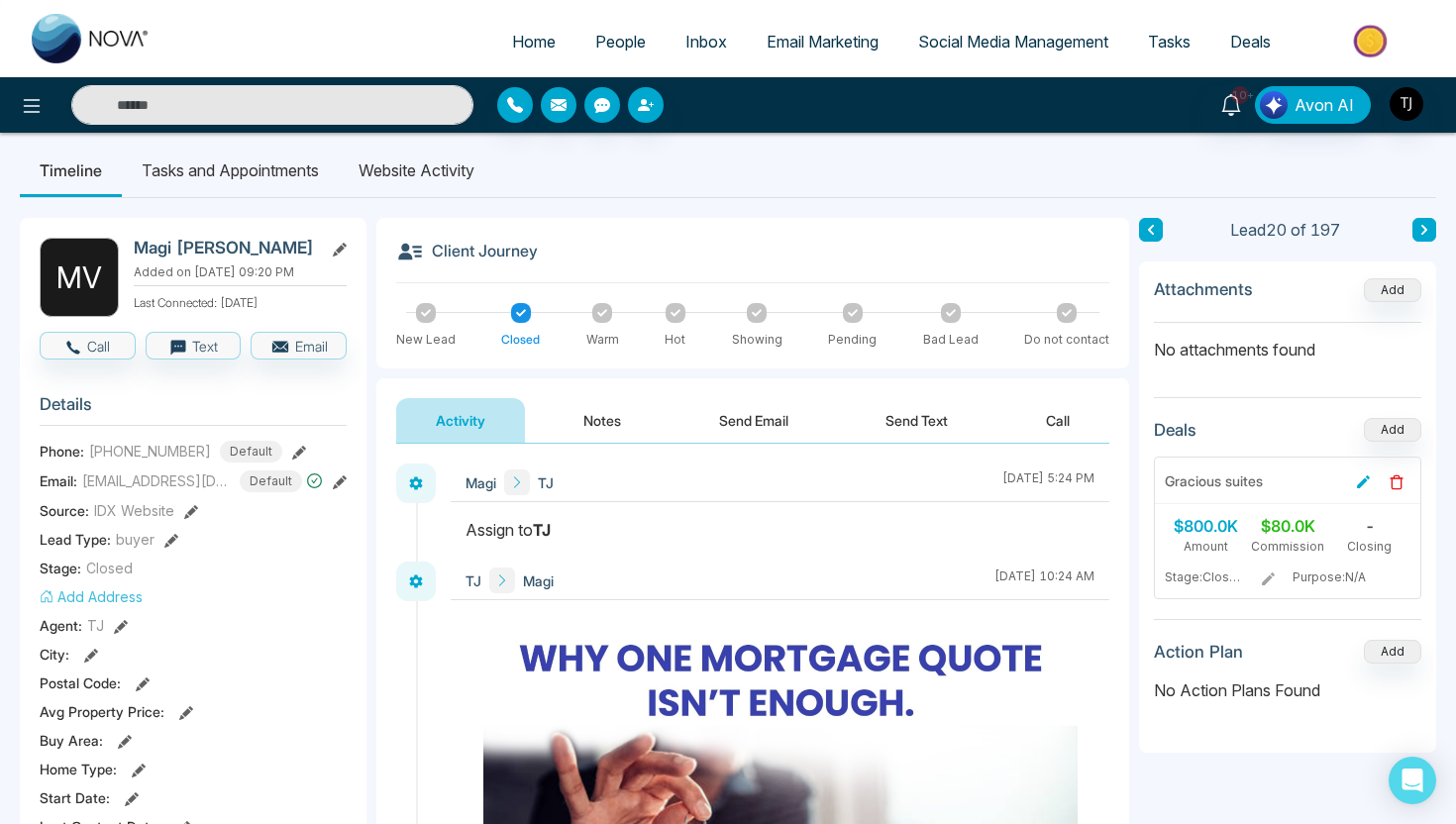 scroll, scrollTop: 8, scrollLeft: 0, axis: vertical 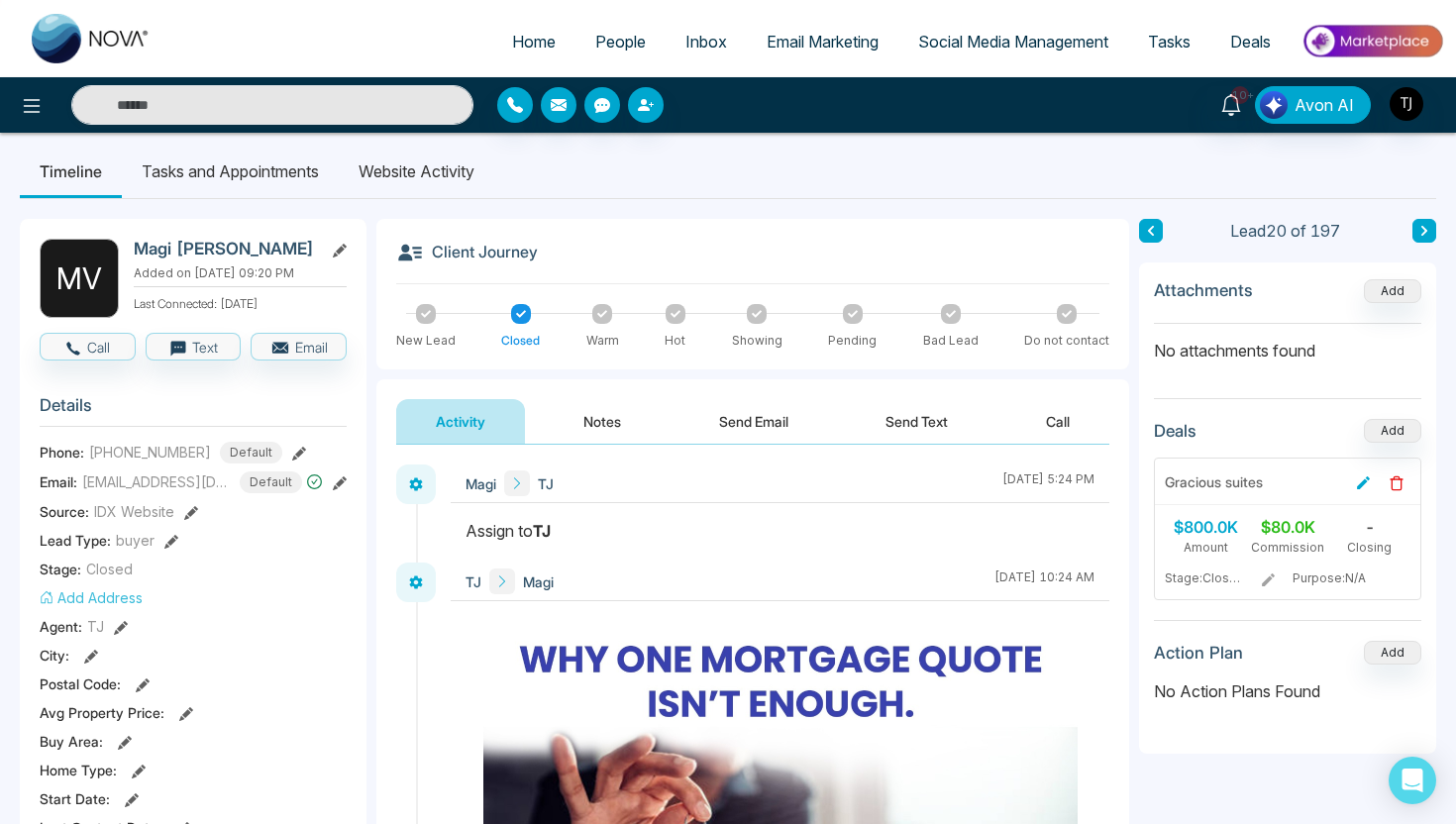 click on "Deals" at bounding box center [1250, 42] 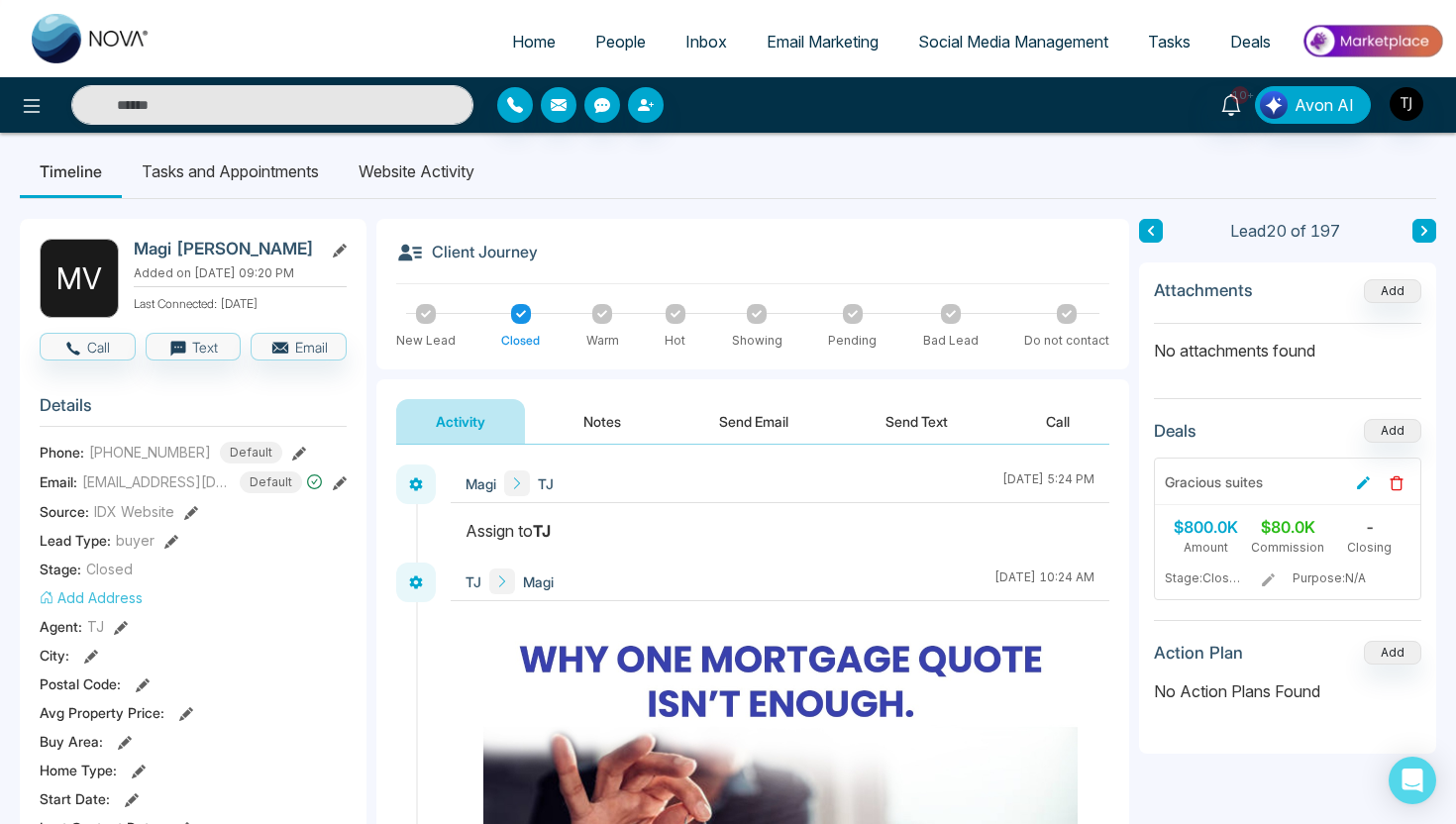 scroll, scrollTop: 0, scrollLeft: 0, axis: both 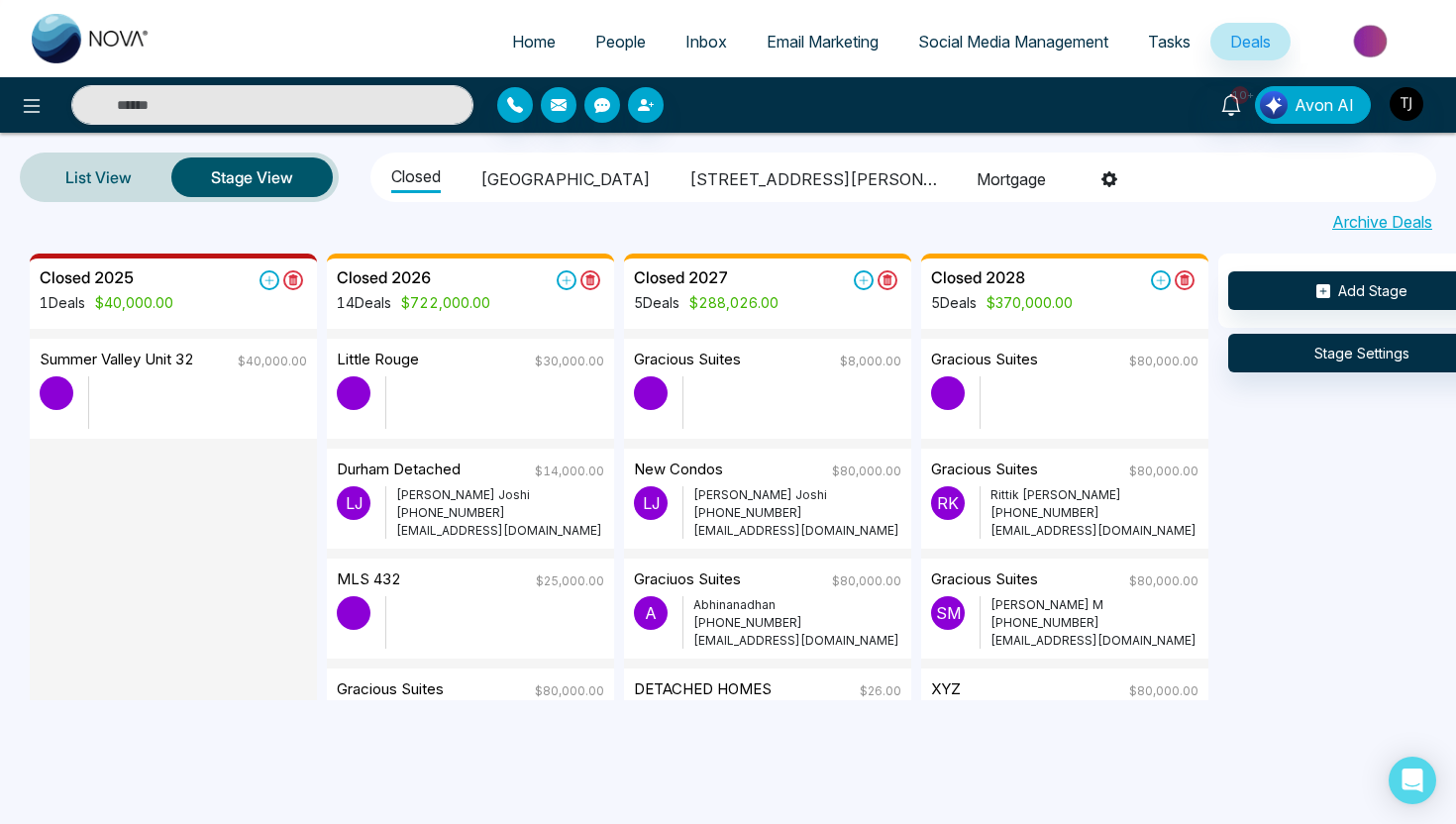 click on "1515 pickering parkway" at bounding box center (813, 176) 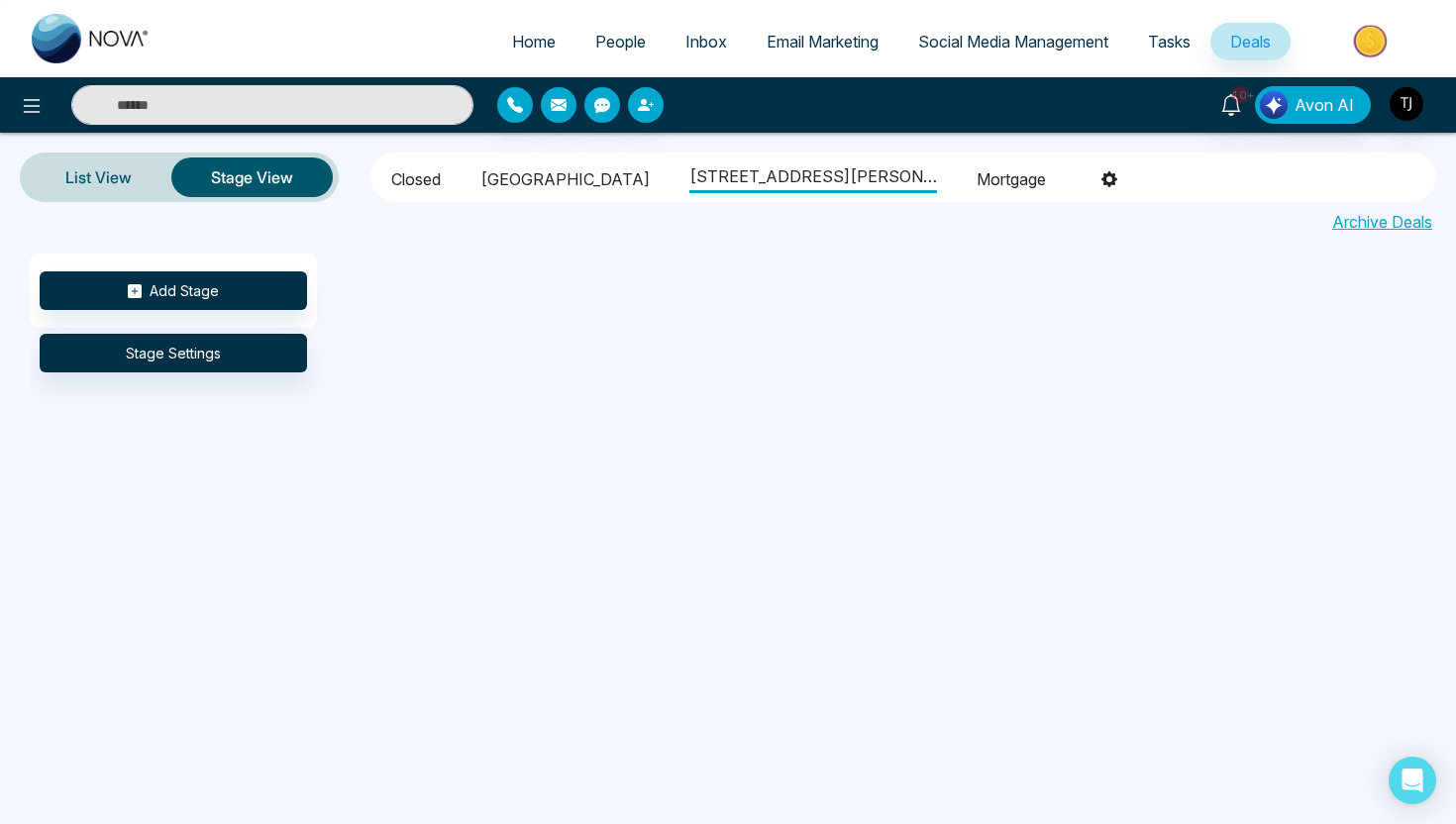 click on "Mortgage" at bounding box center (1011, 176) 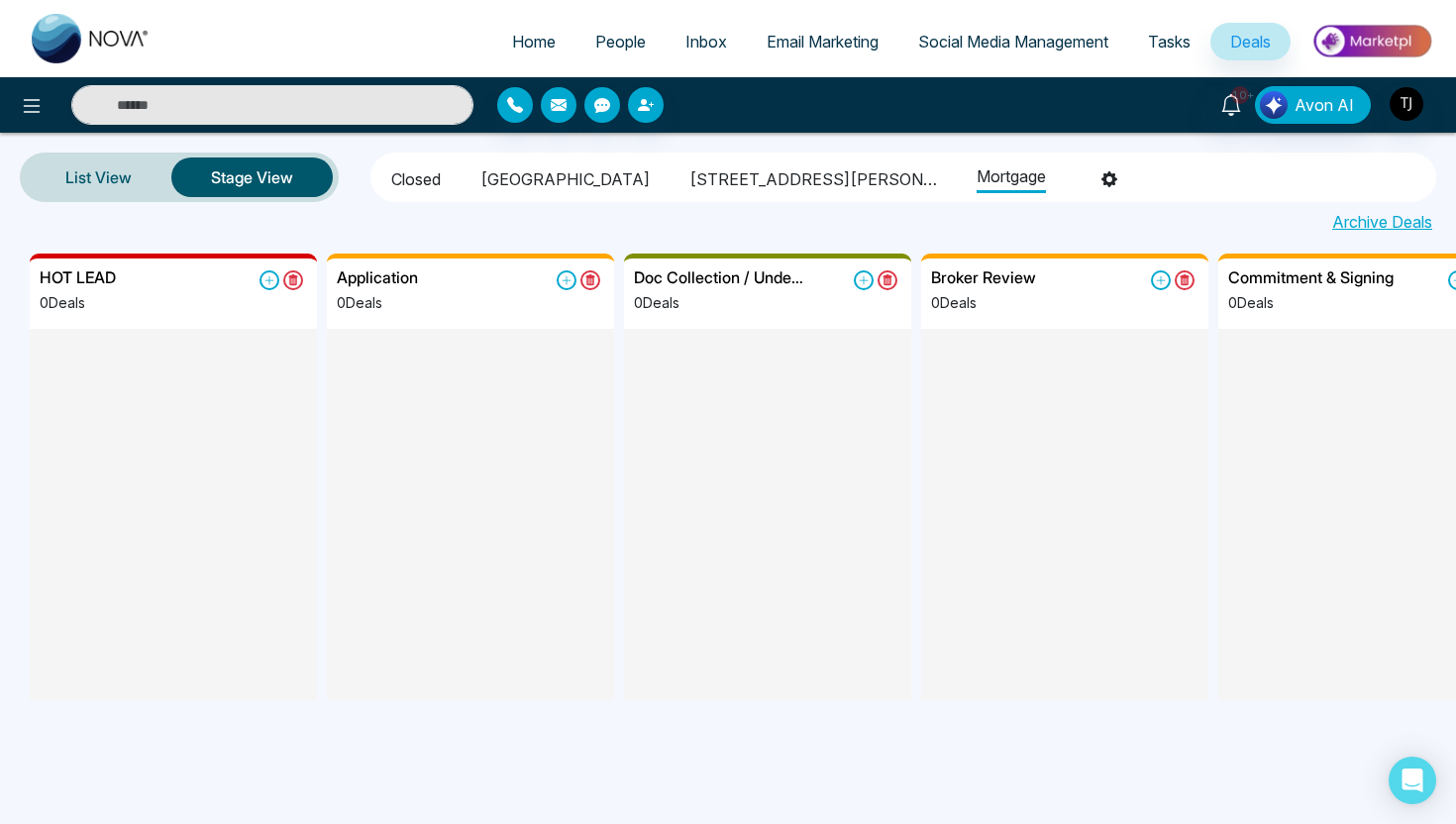click on "[GEOGRAPHIC_DATA]" at bounding box center (565, 176) 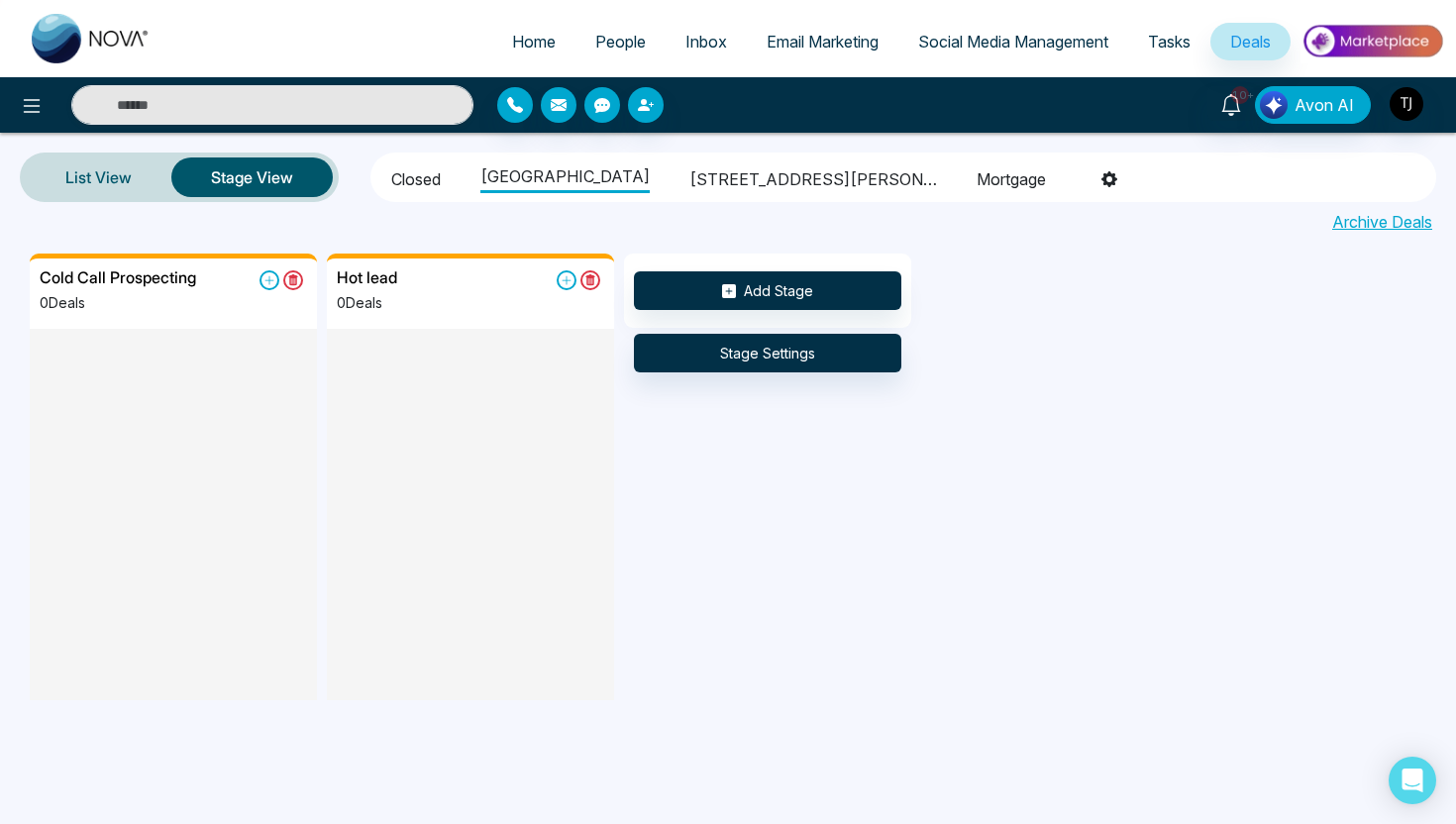 click on "Closed" at bounding box center [416, 176] 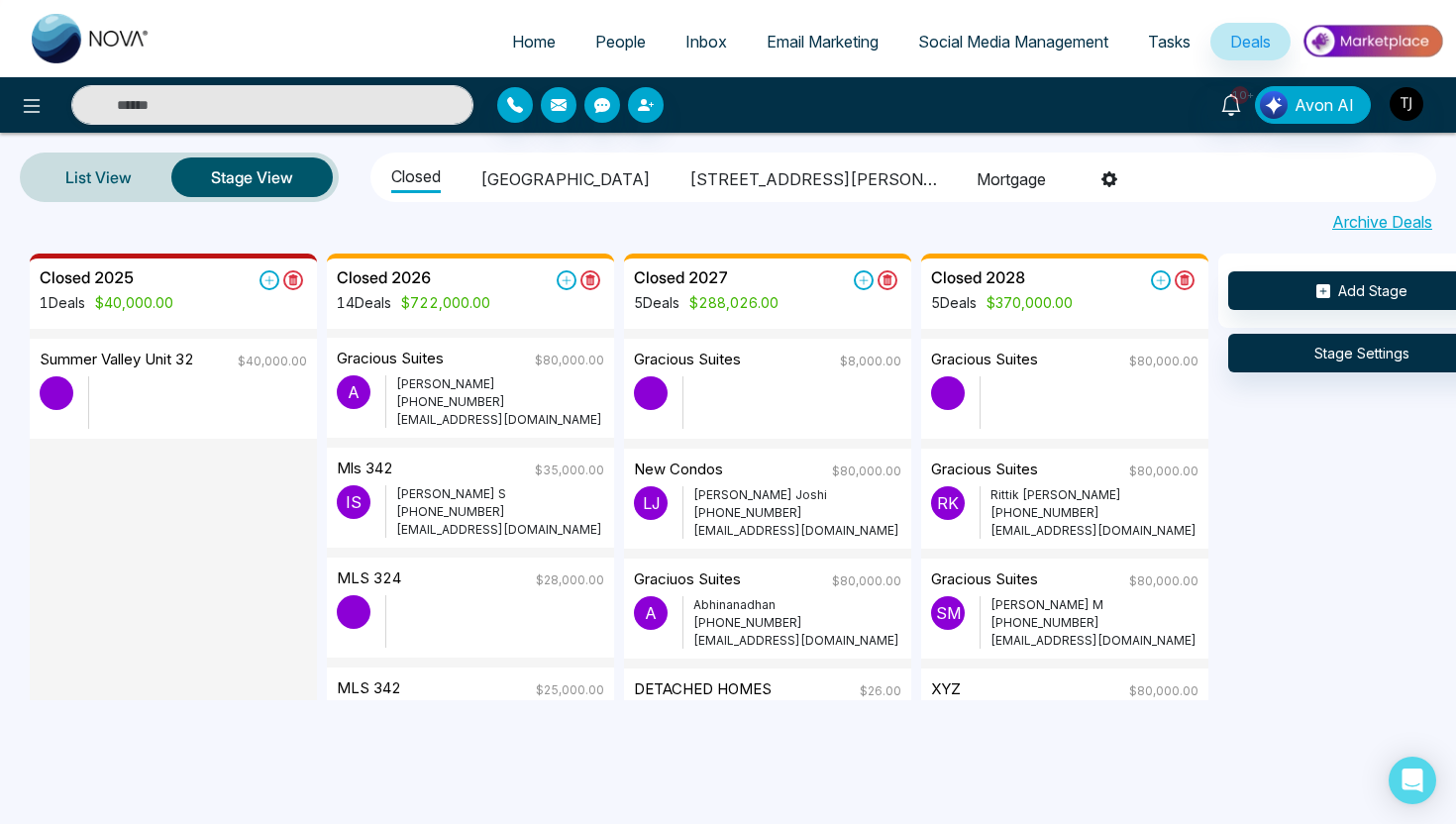 scroll, scrollTop: 876, scrollLeft: 0, axis: vertical 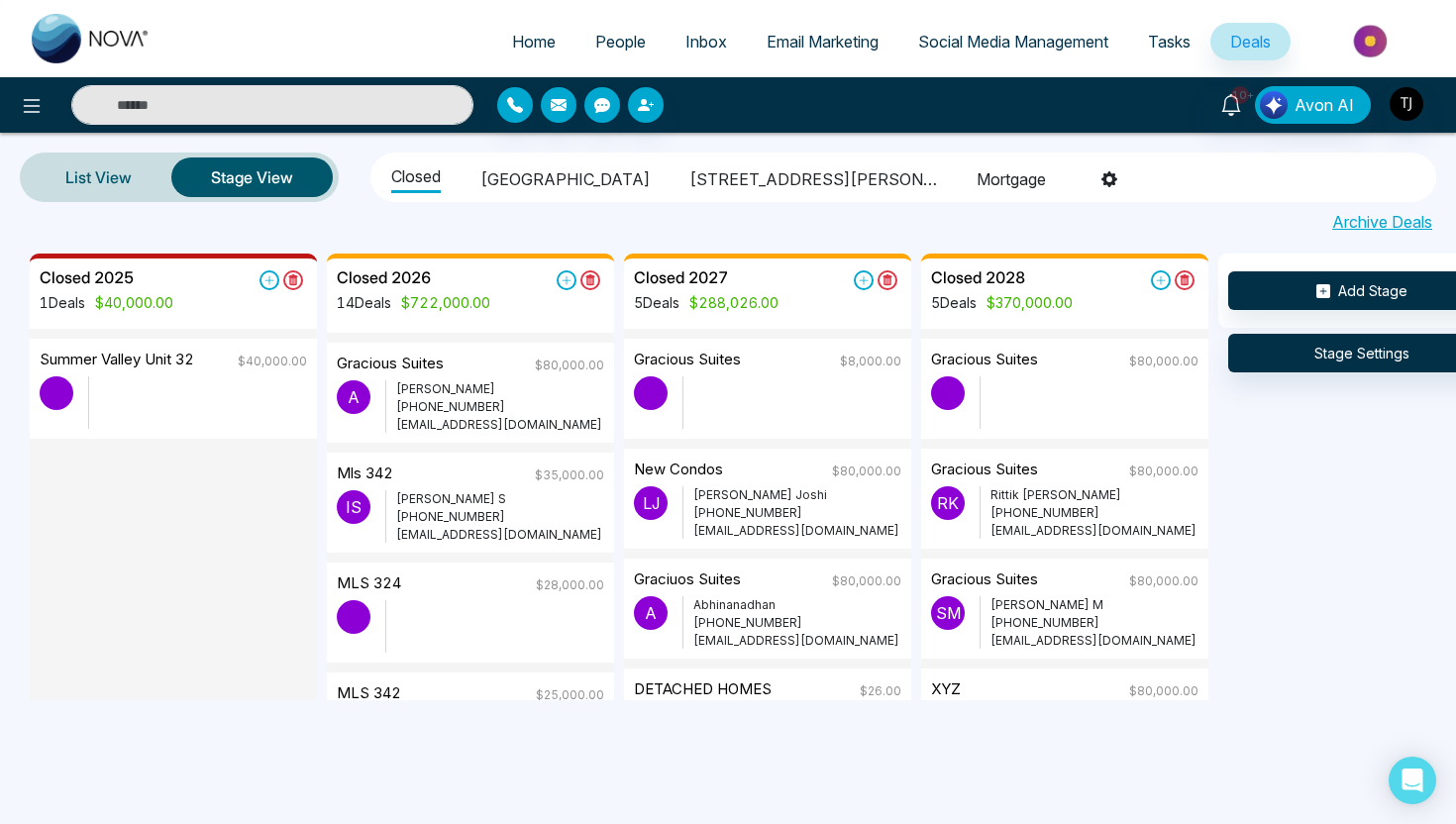 click on "+14166238330" at bounding box center [500, 407] 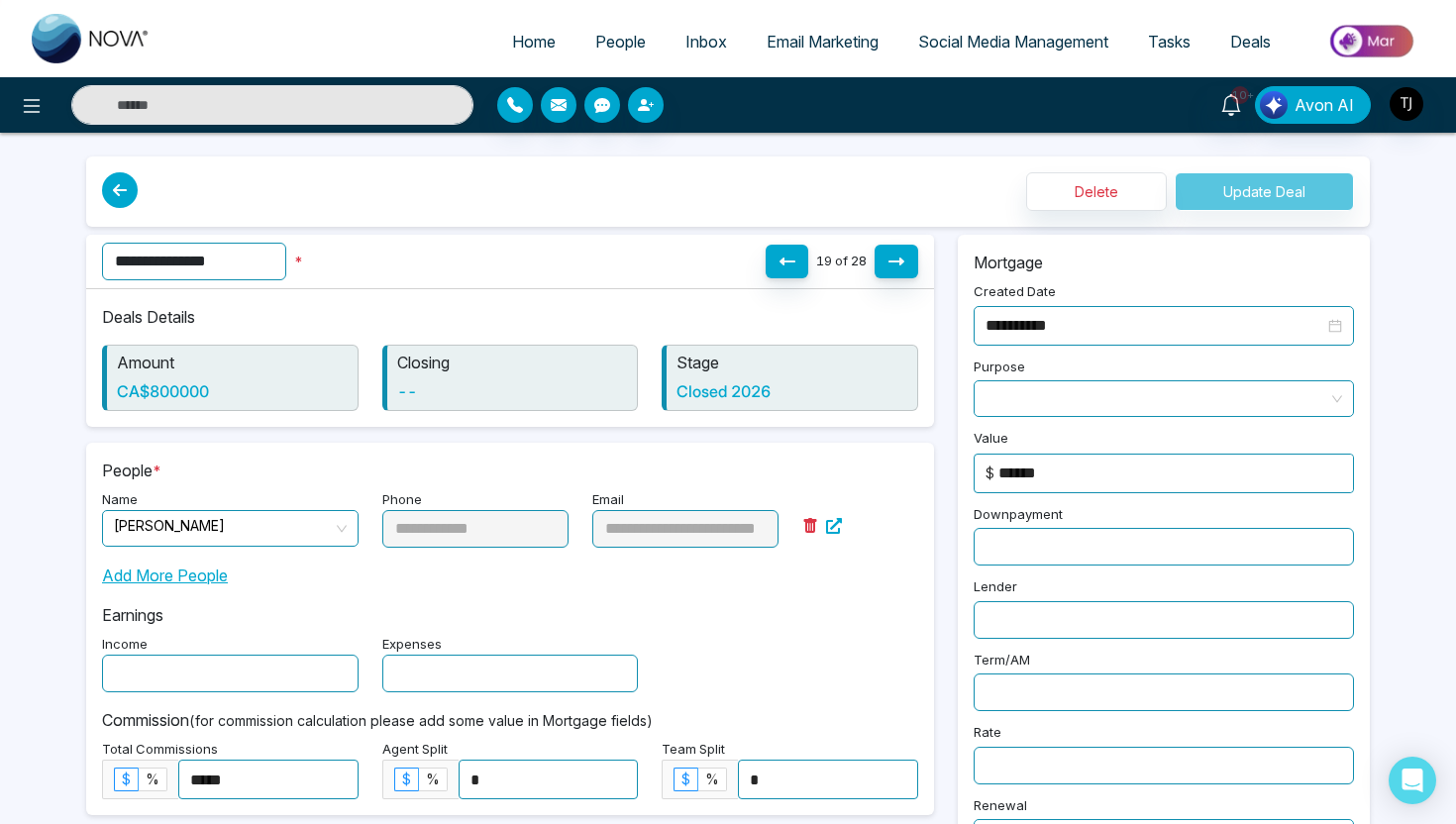 click at bounding box center [120, 190] 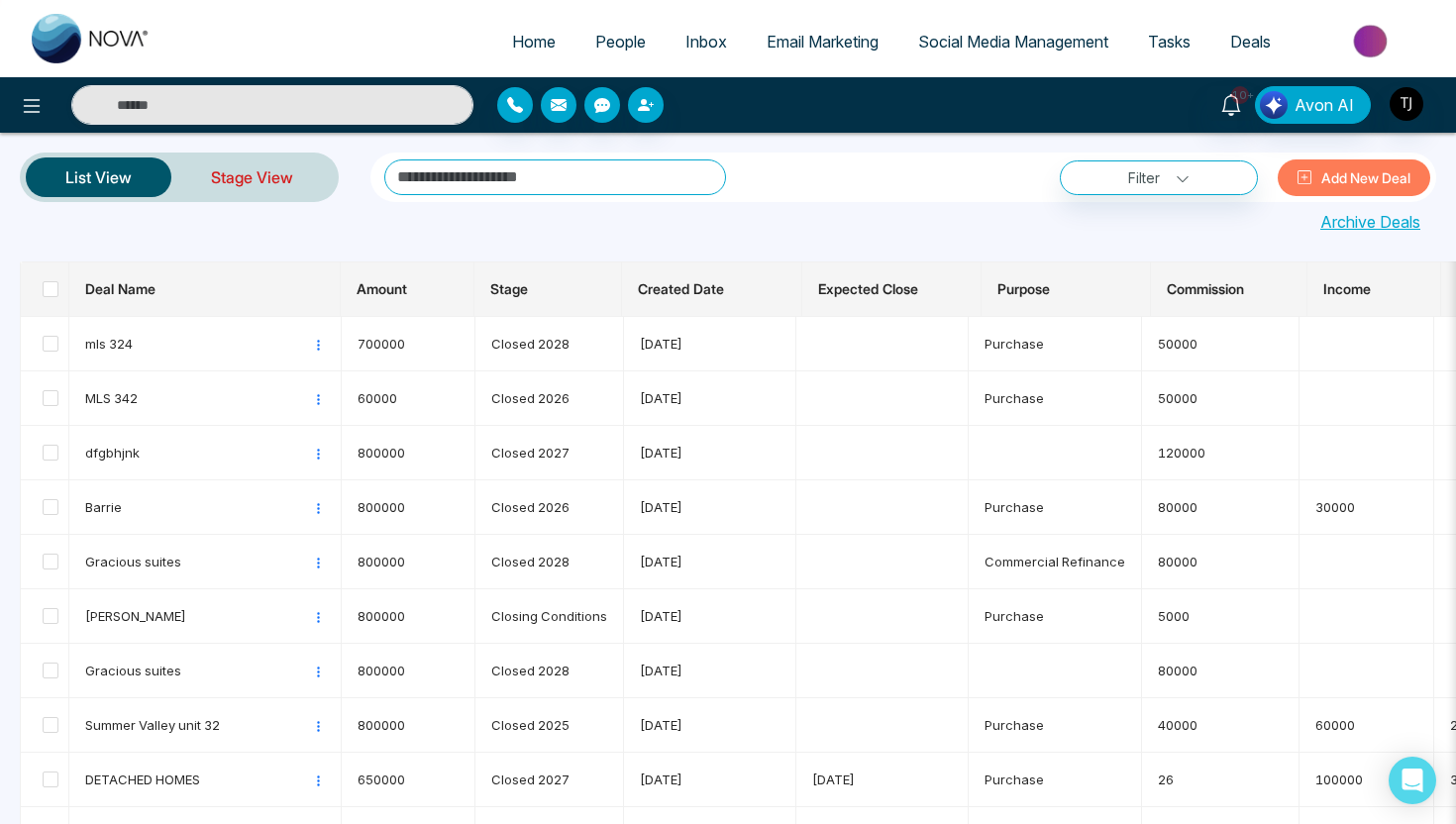 click on "Stage View" at bounding box center (252, 177) 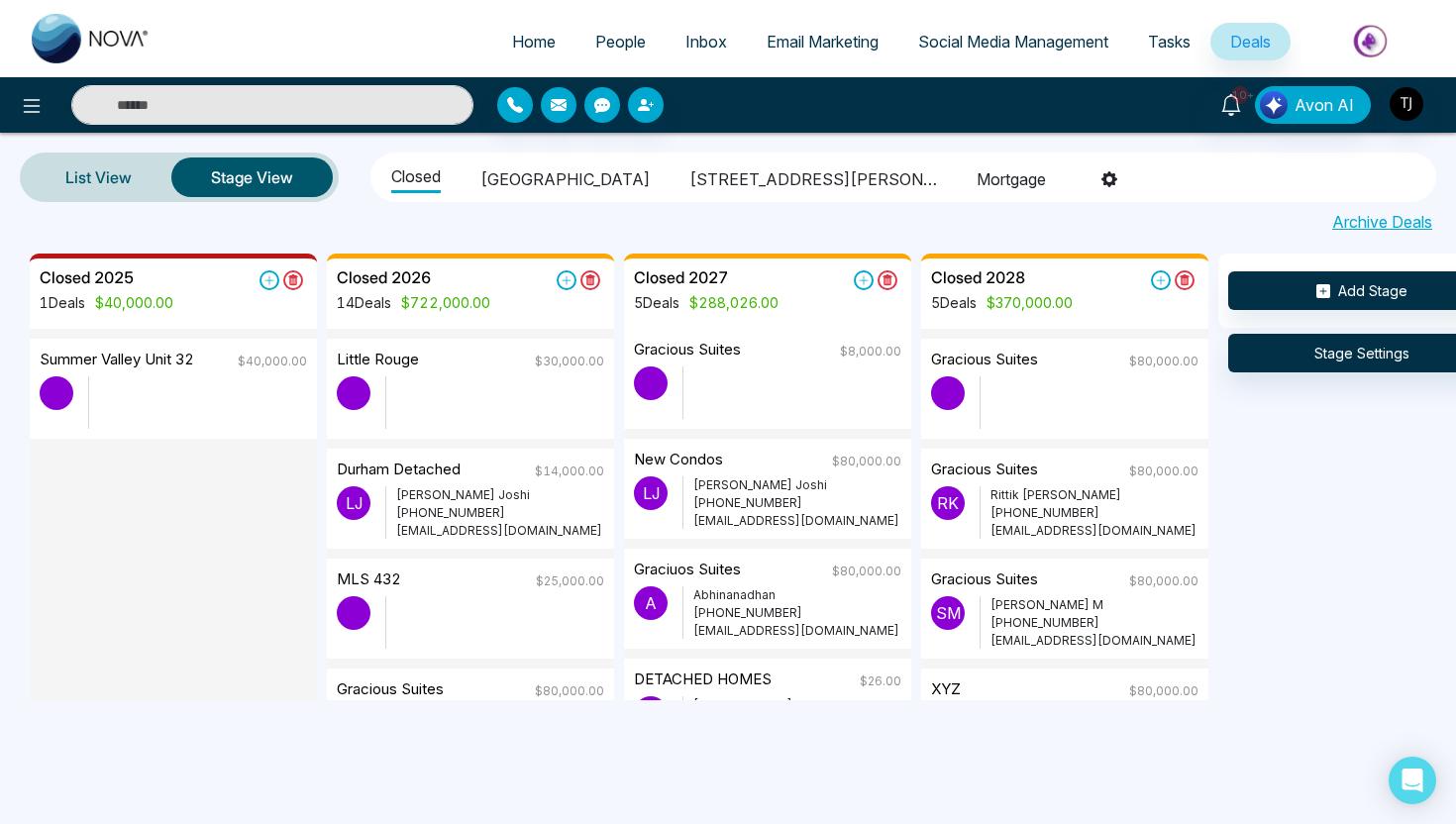 scroll, scrollTop: 13, scrollLeft: 0, axis: vertical 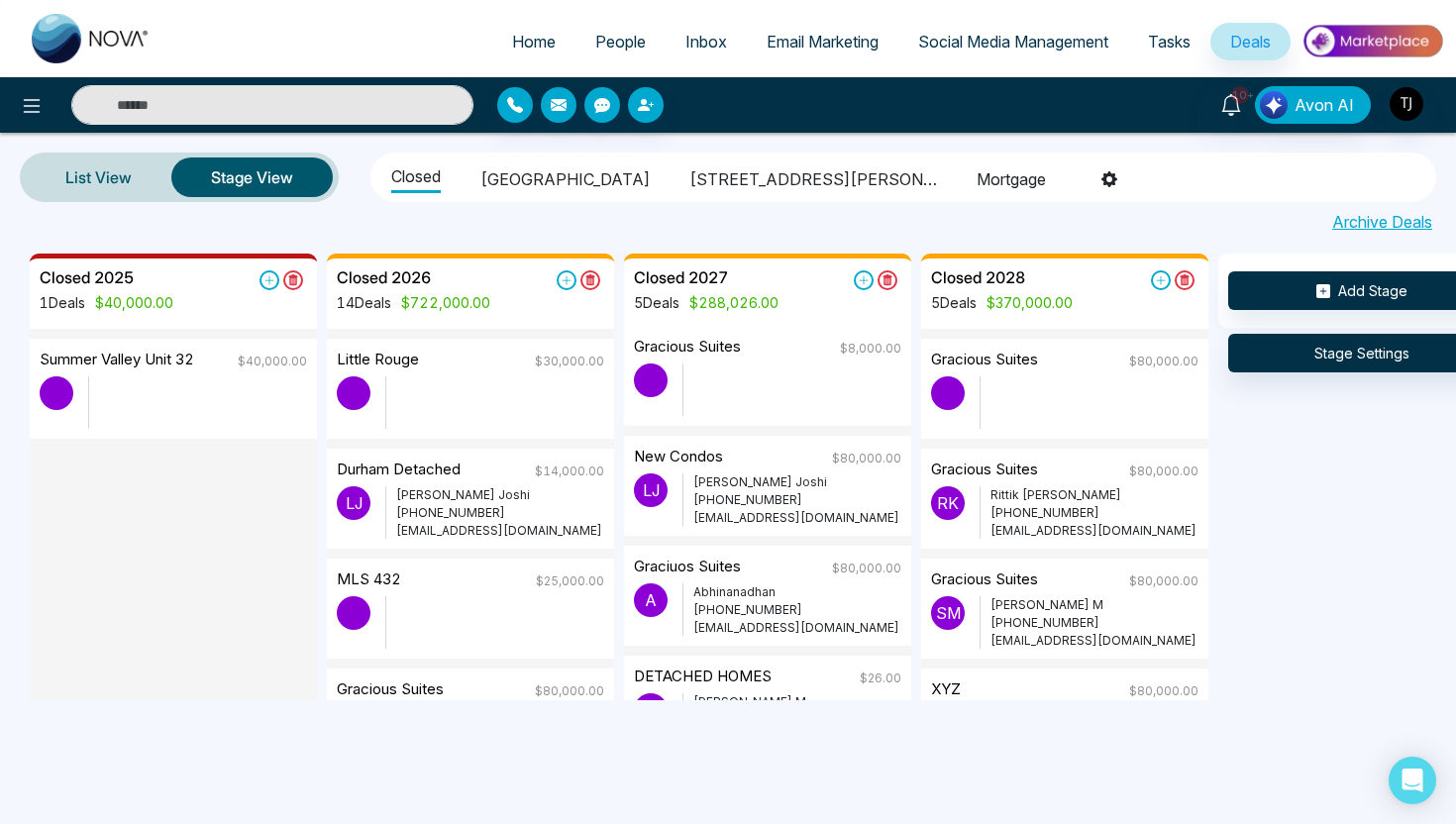 click on "[PHONE_NUMBER]" at bounding box center [797, 500] 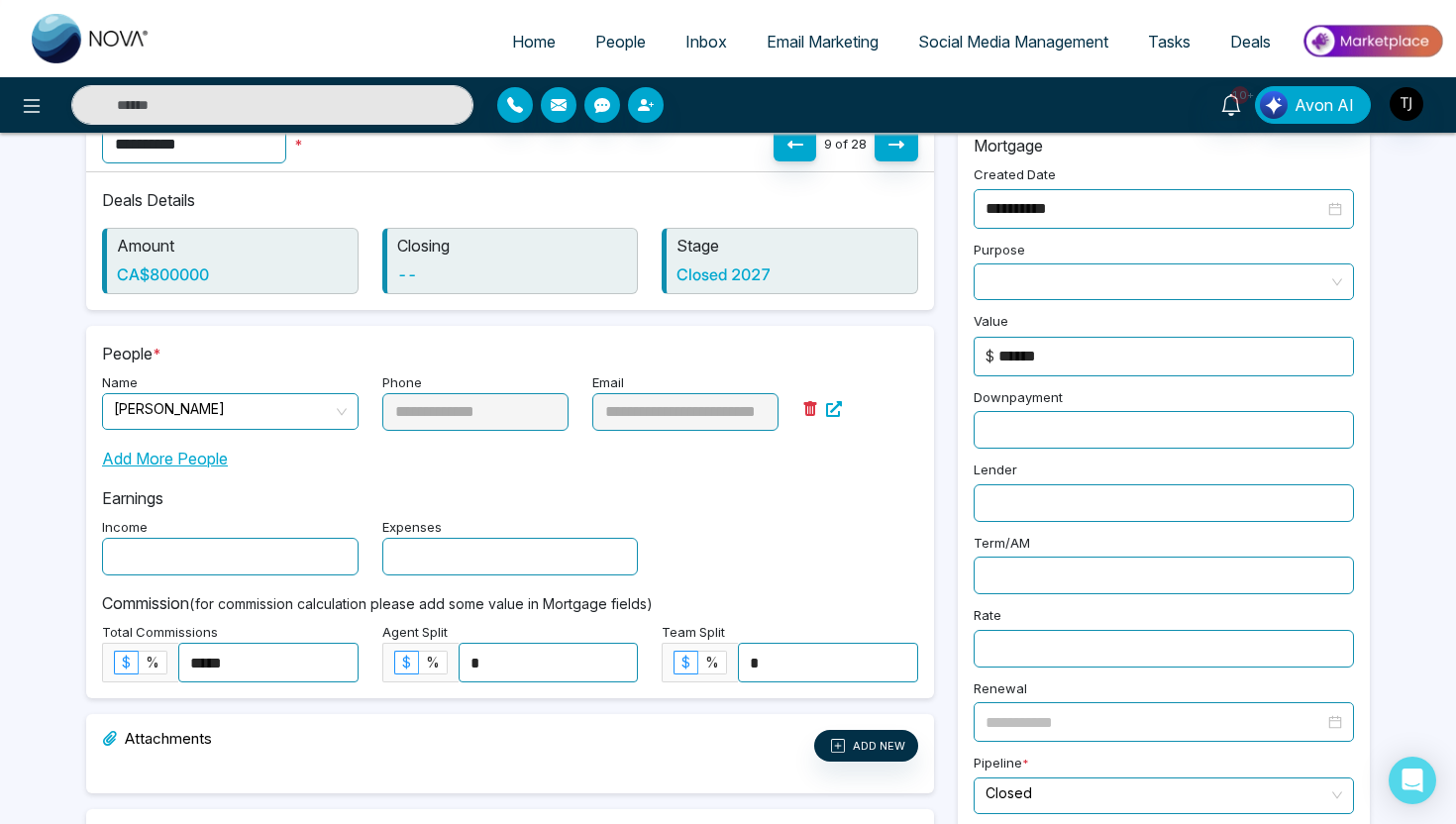 scroll, scrollTop: 247, scrollLeft: 0, axis: vertical 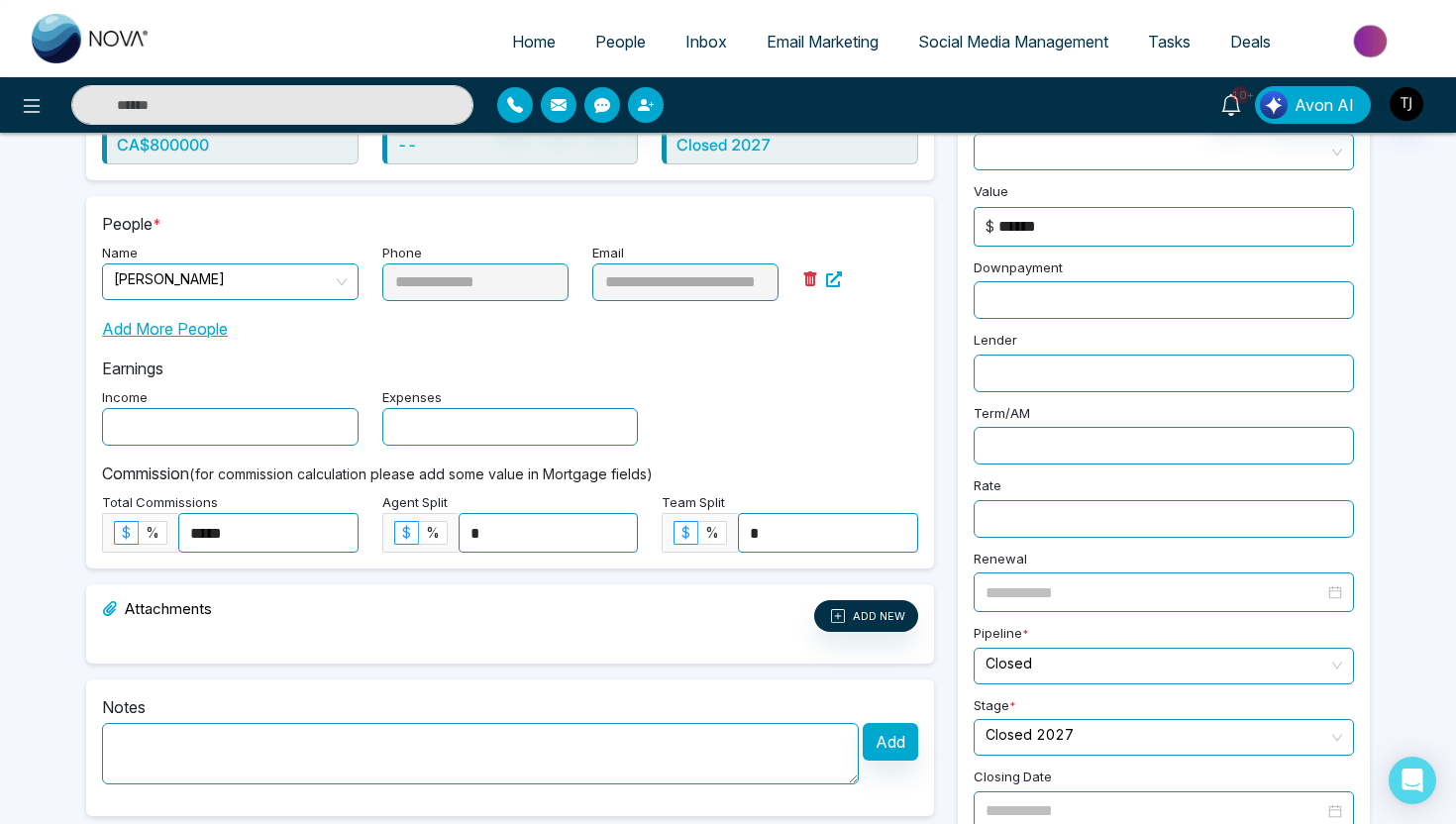 click 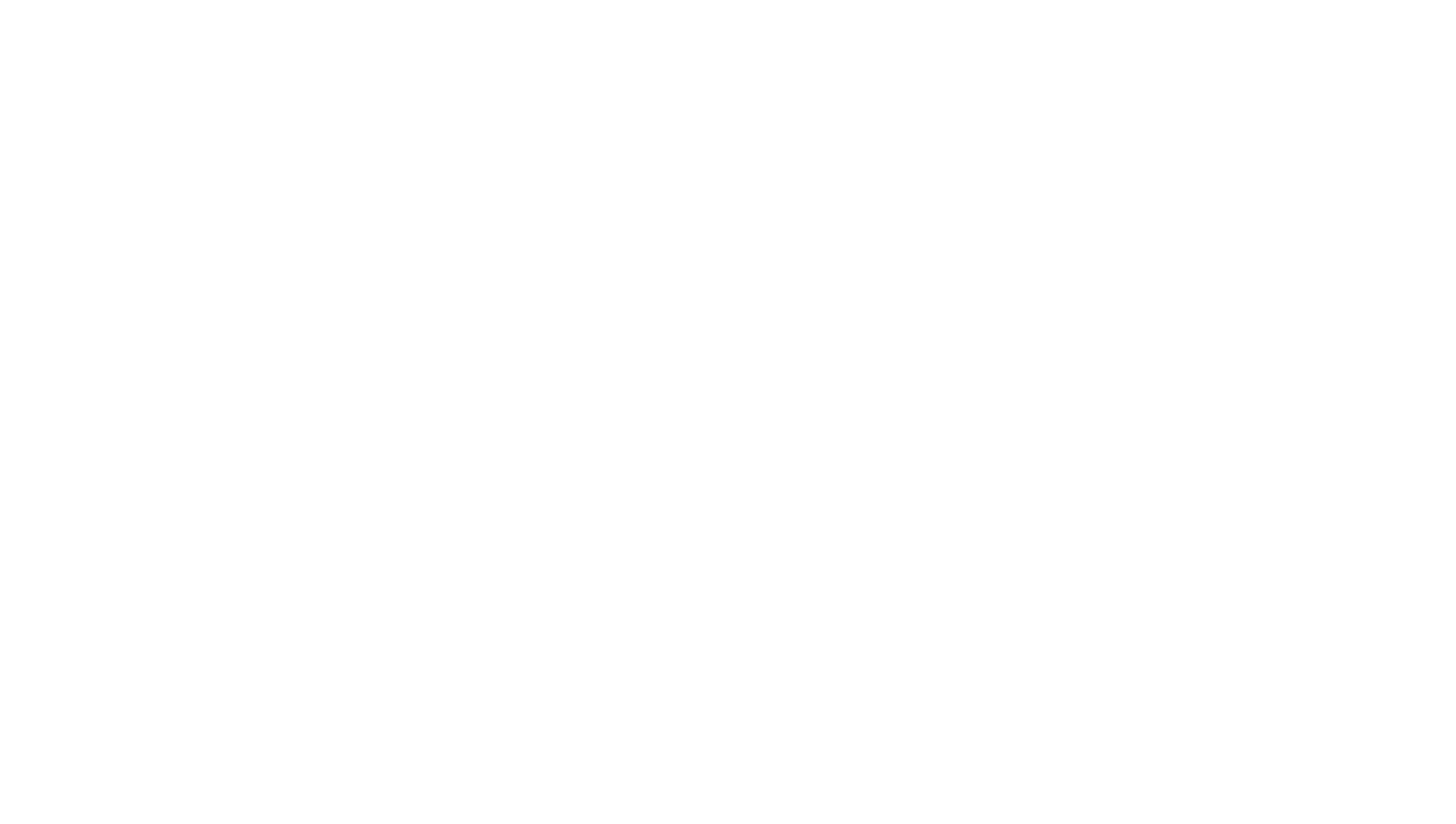 scroll, scrollTop: 0, scrollLeft: 0, axis: both 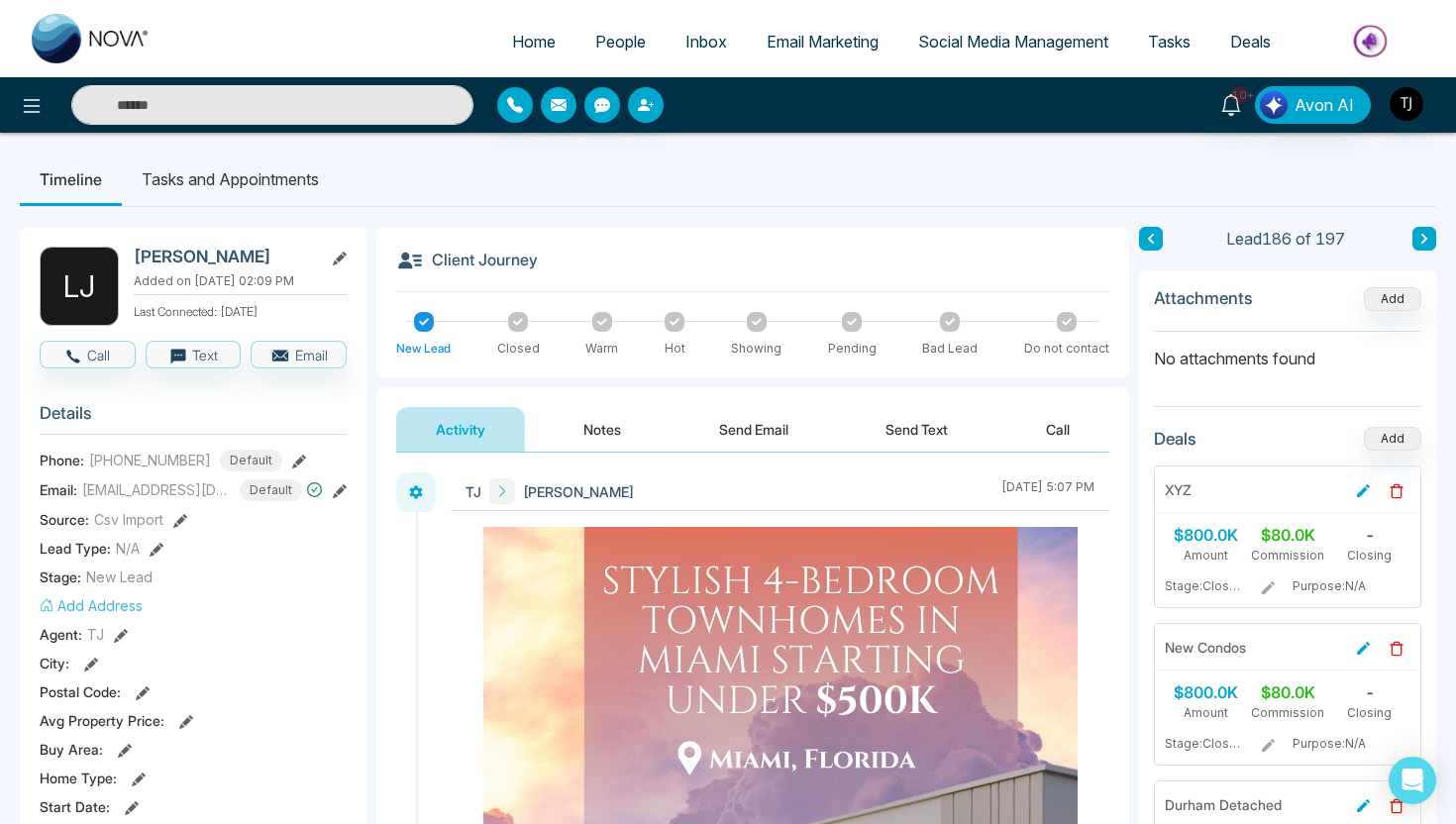 click on "Email Marketing" at bounding box center [822, 42] 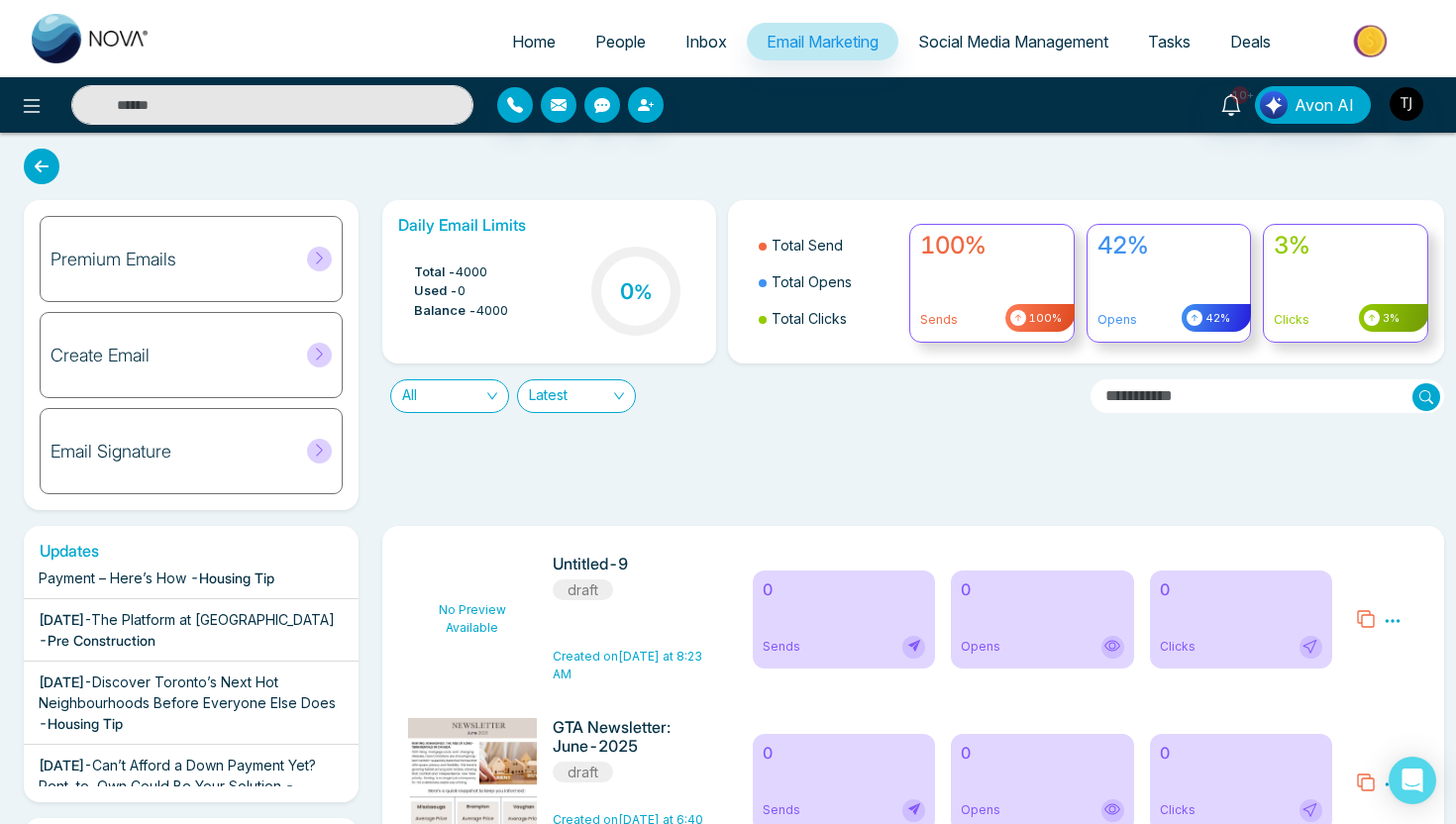 scroll, scrollTop: 96, scrollLeft: 0, axis: vertical 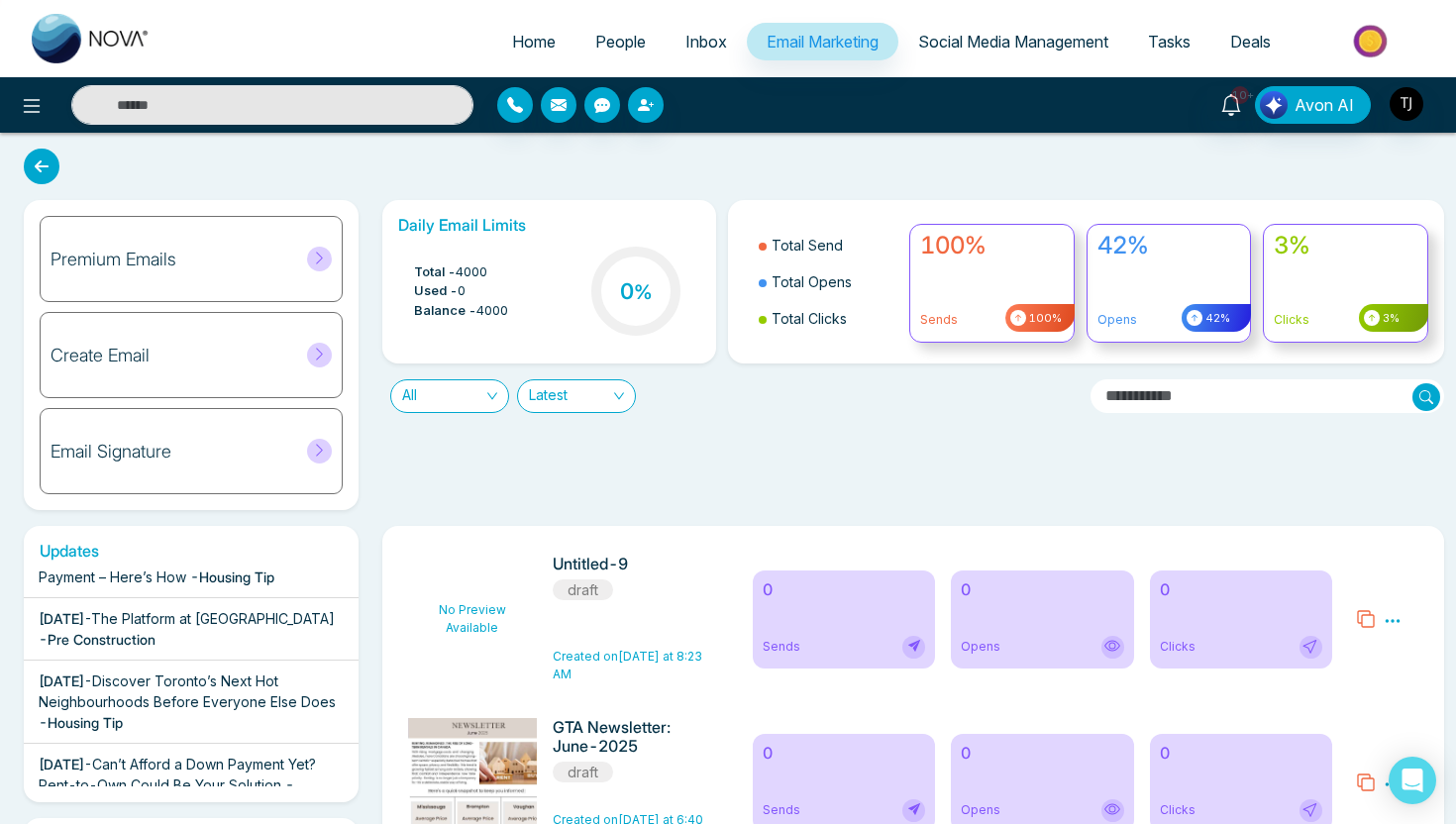 click on "Premium Emails" at bounding box center (191, 258) 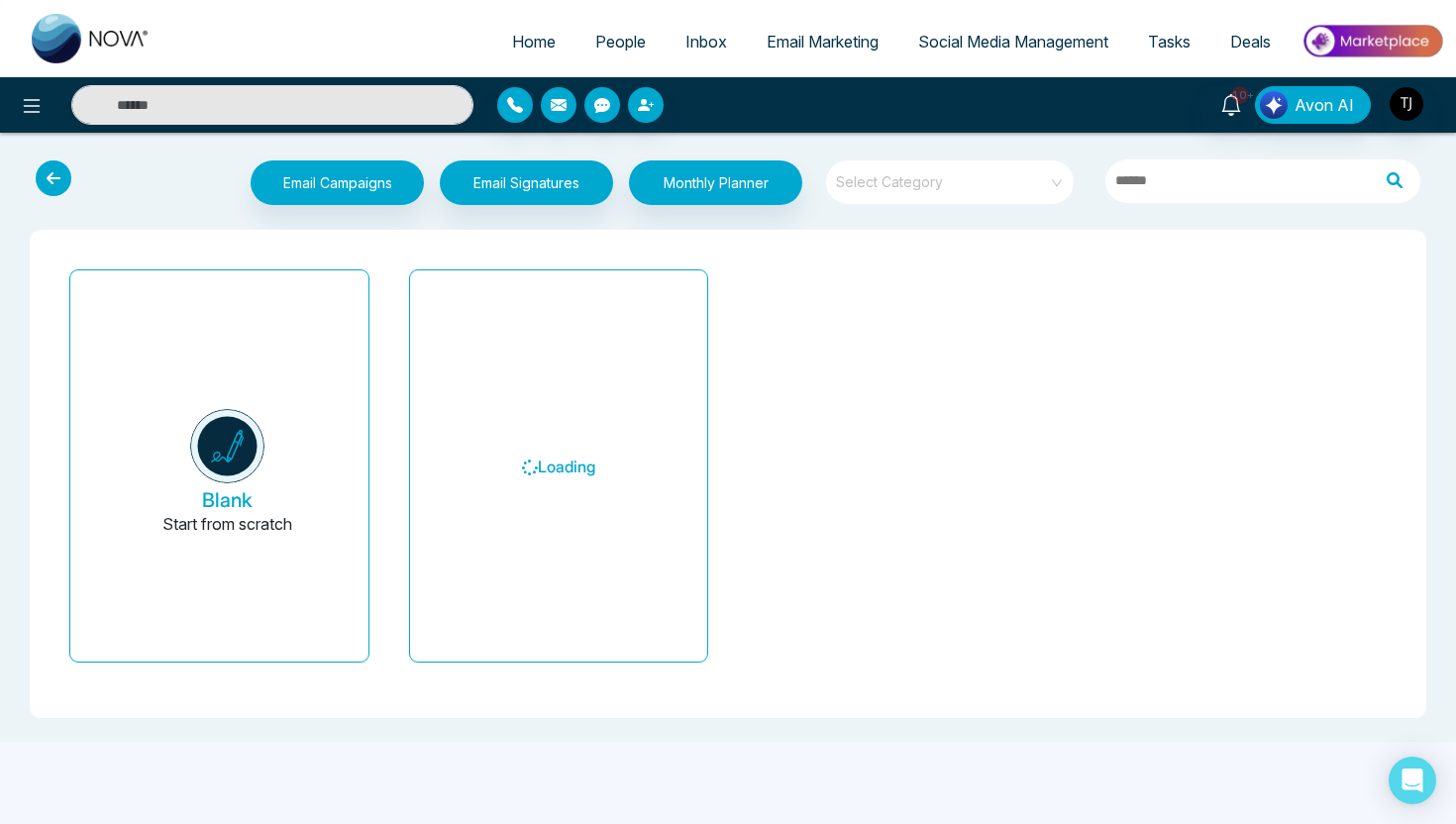click at bounding box center (943, 175) 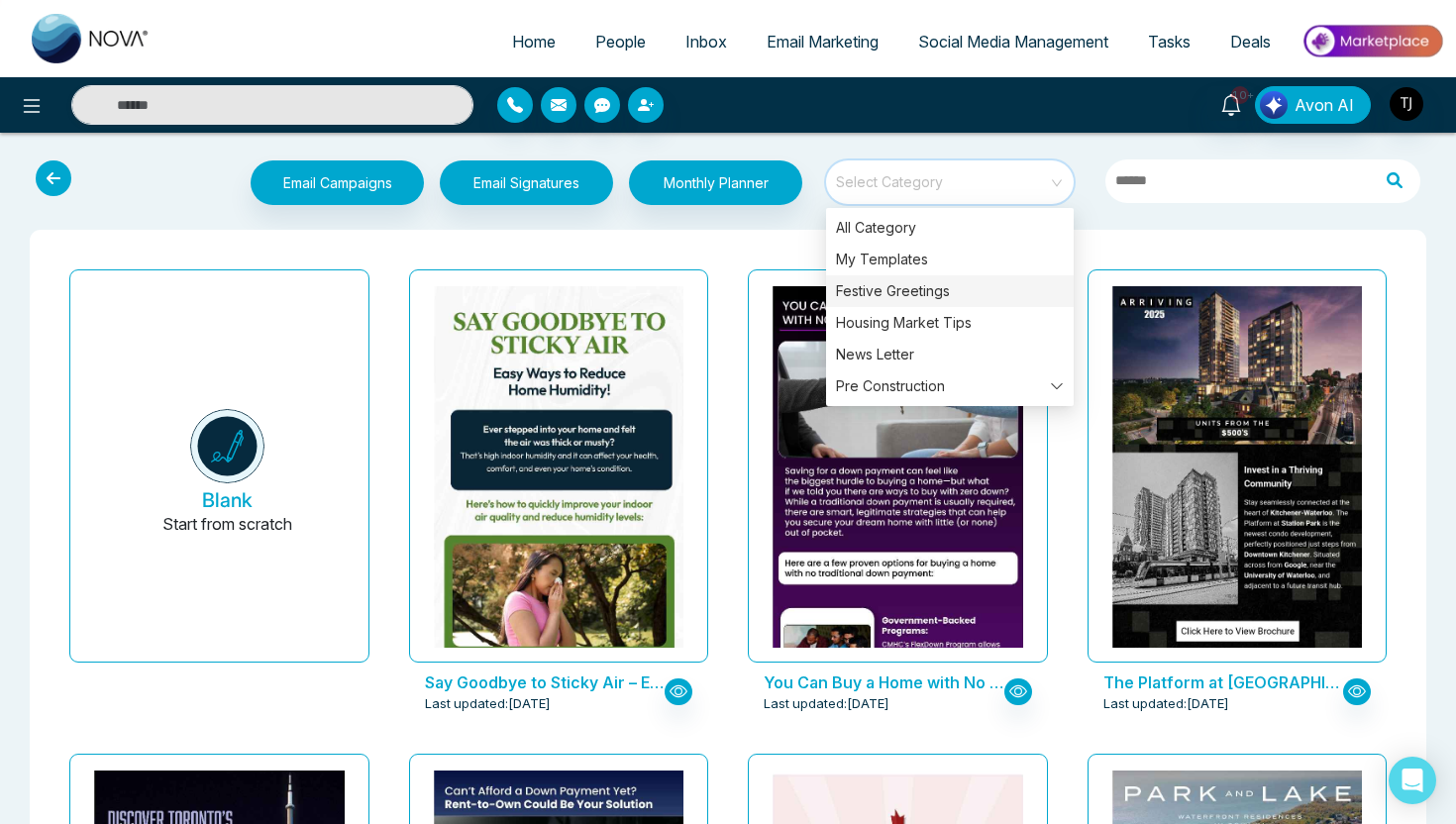click on "Festive Greetings" at bounding box center (950, 291) 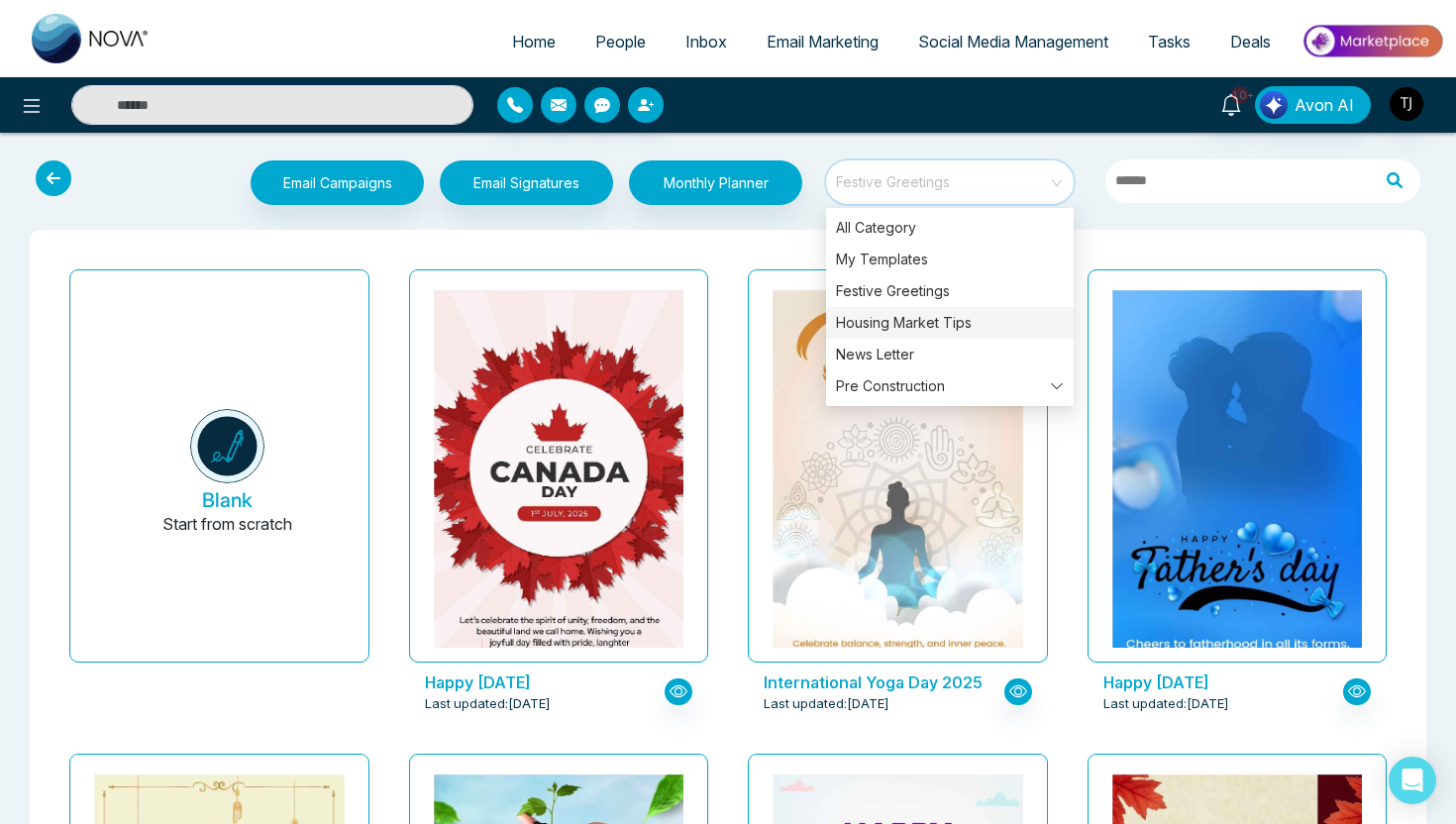 click on "Housing Market Tips" at bounding box center [950, 323] 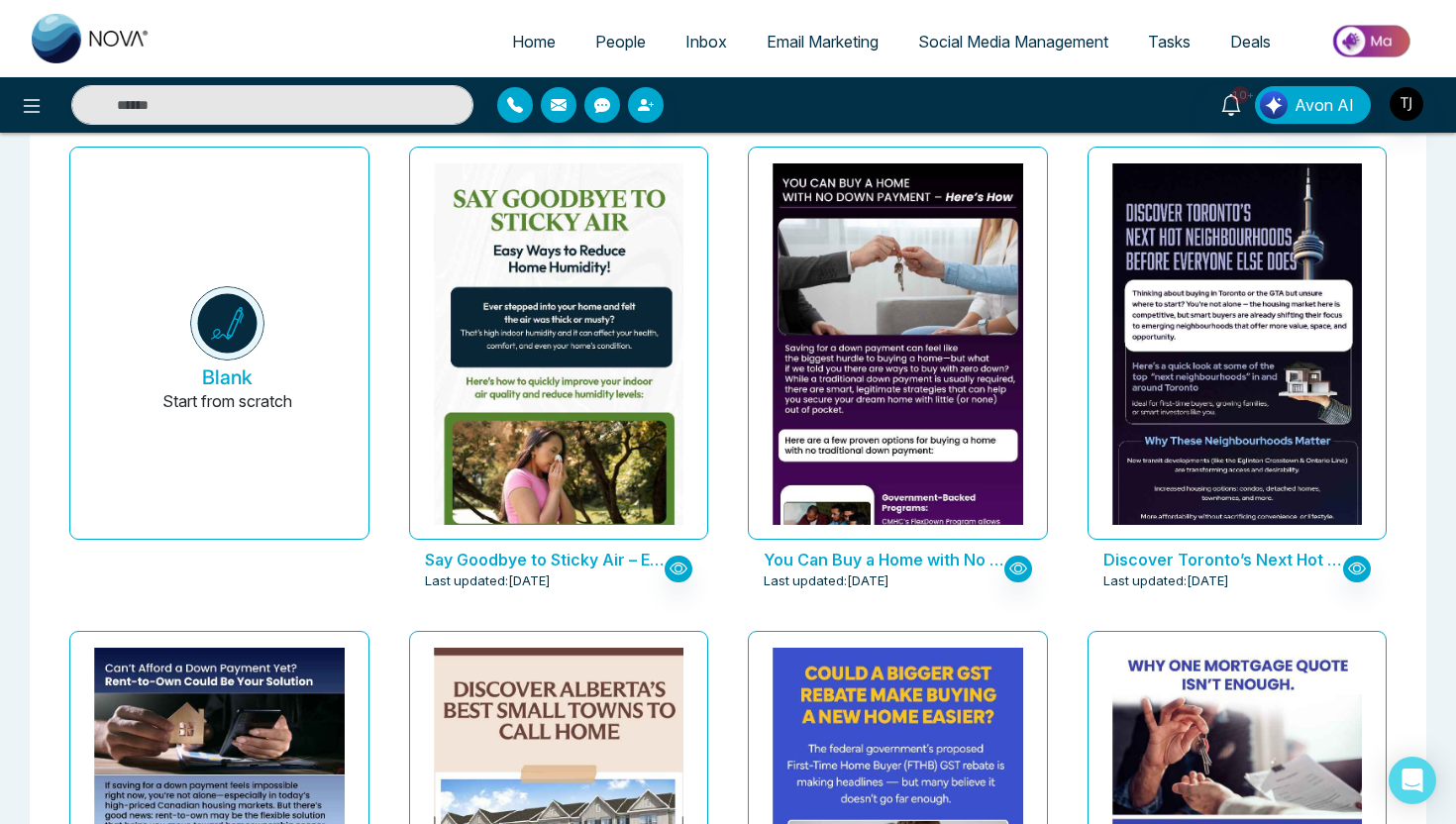 click on "You Can Buy a Home with No Down Payment – Here’s How Last updated:  [DATE]" at bounding box center (897, 380) 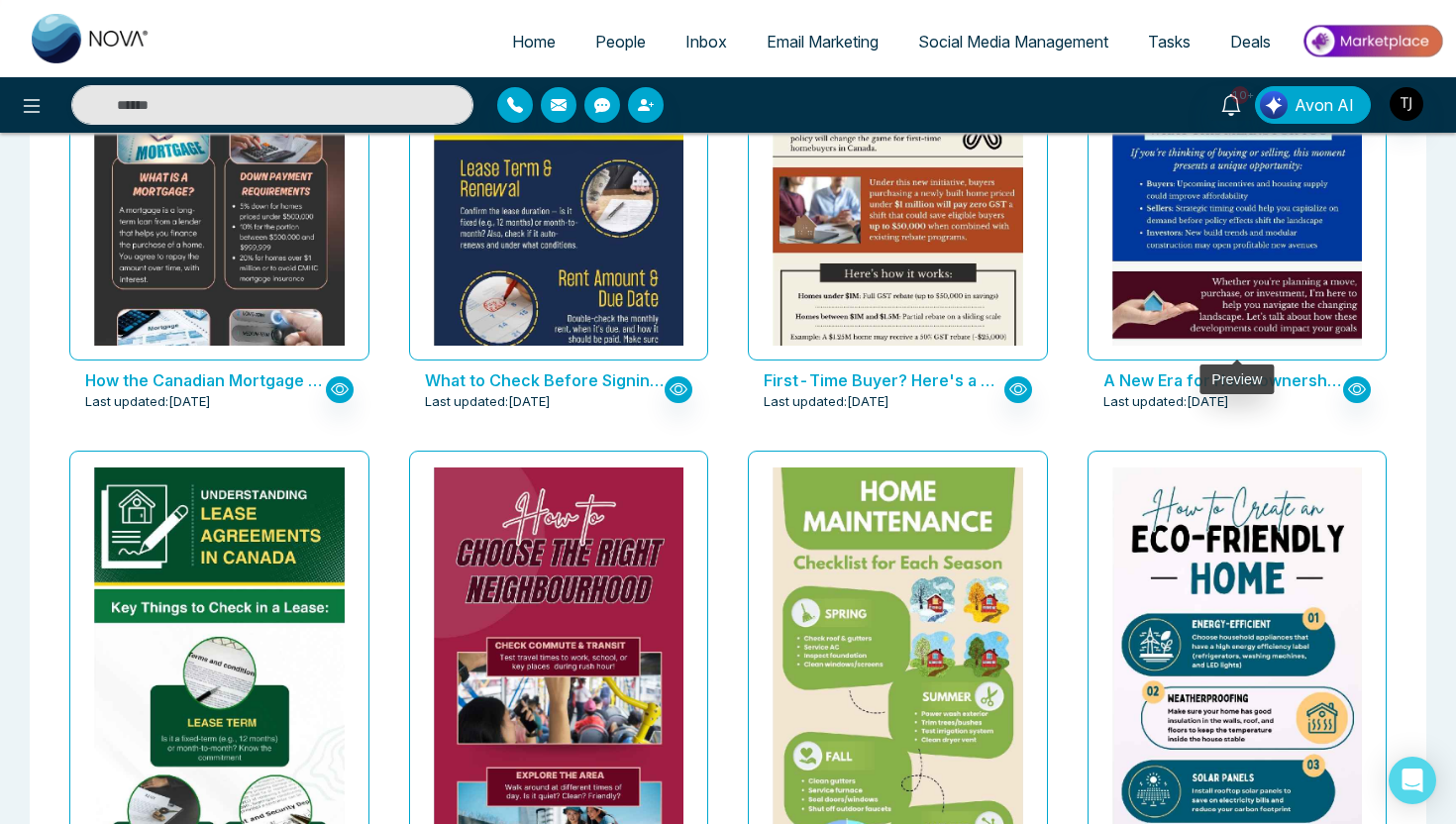 scroll, scrollTop: 1755, scrollLeft: 0, axis: vertical 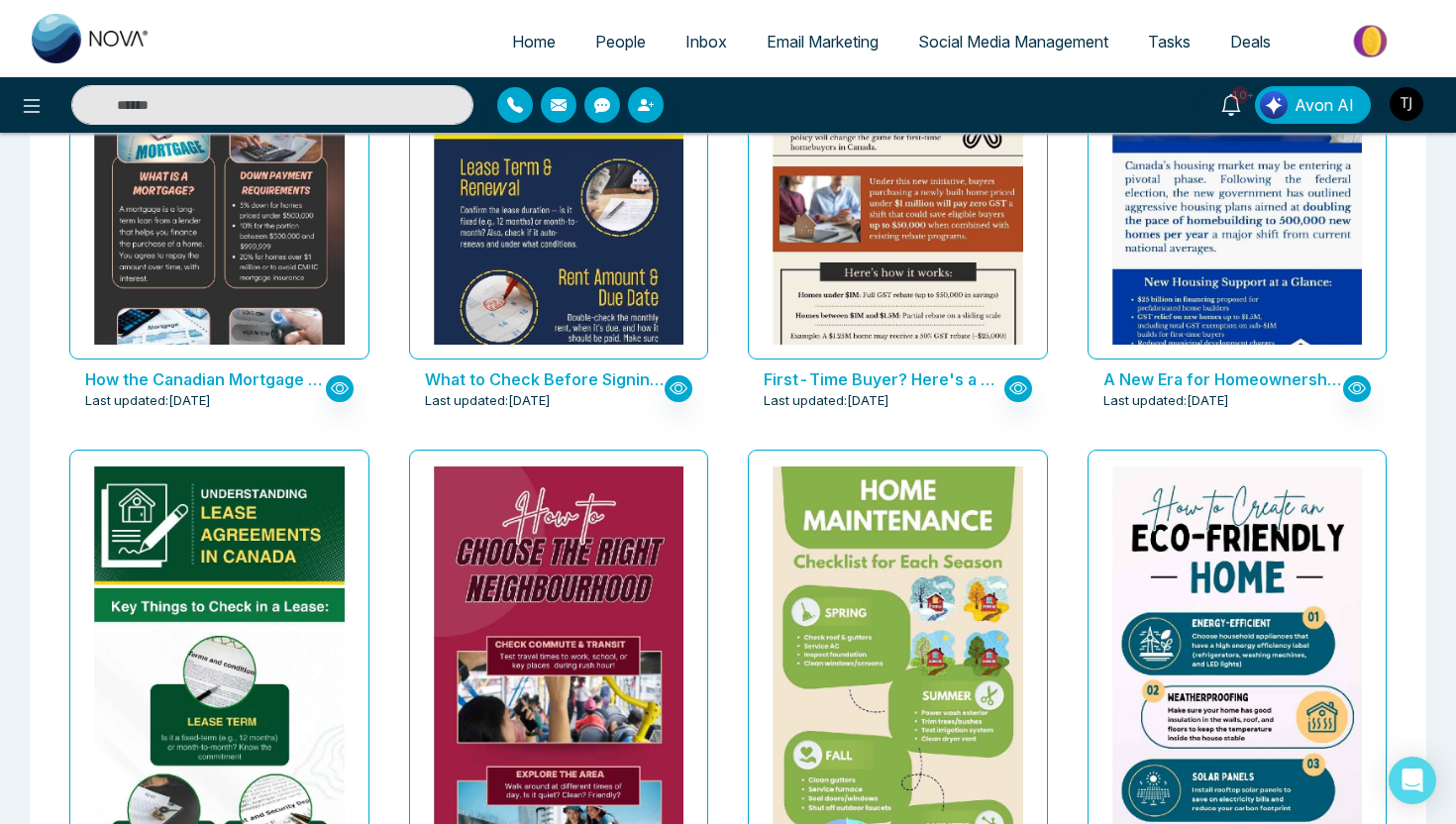 click at bounding box center [1406, 104] 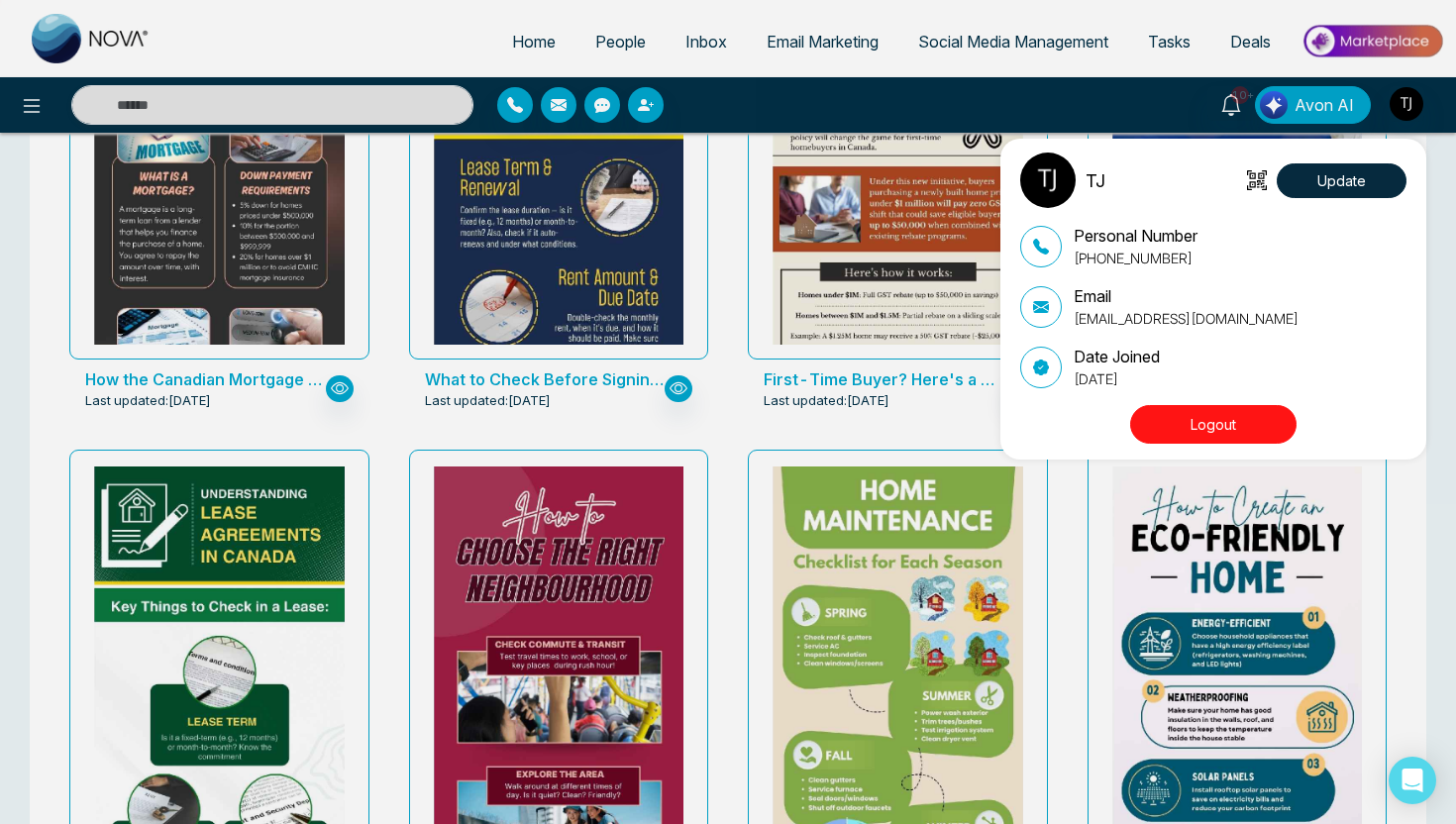 click on "TJ Update Personal Number [PHONE_NUMBER] Email [EMAIL_ADDRESS][DOMAIN_NAME] Date Joined [DATE] Logout" at bounding box center [728, 412] 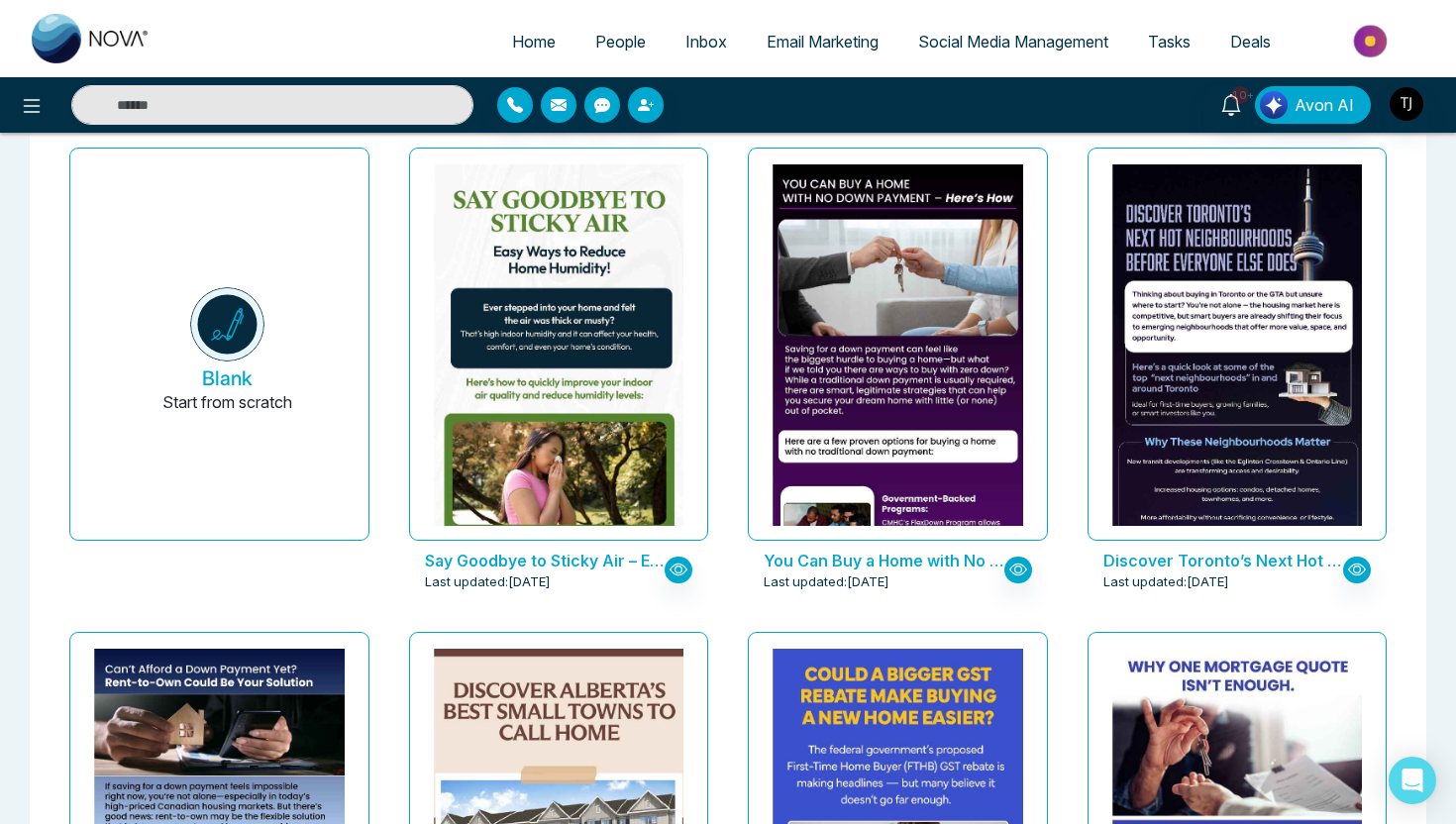 scroll, scrollTop: 0, scrollLeft: 0, axis: both 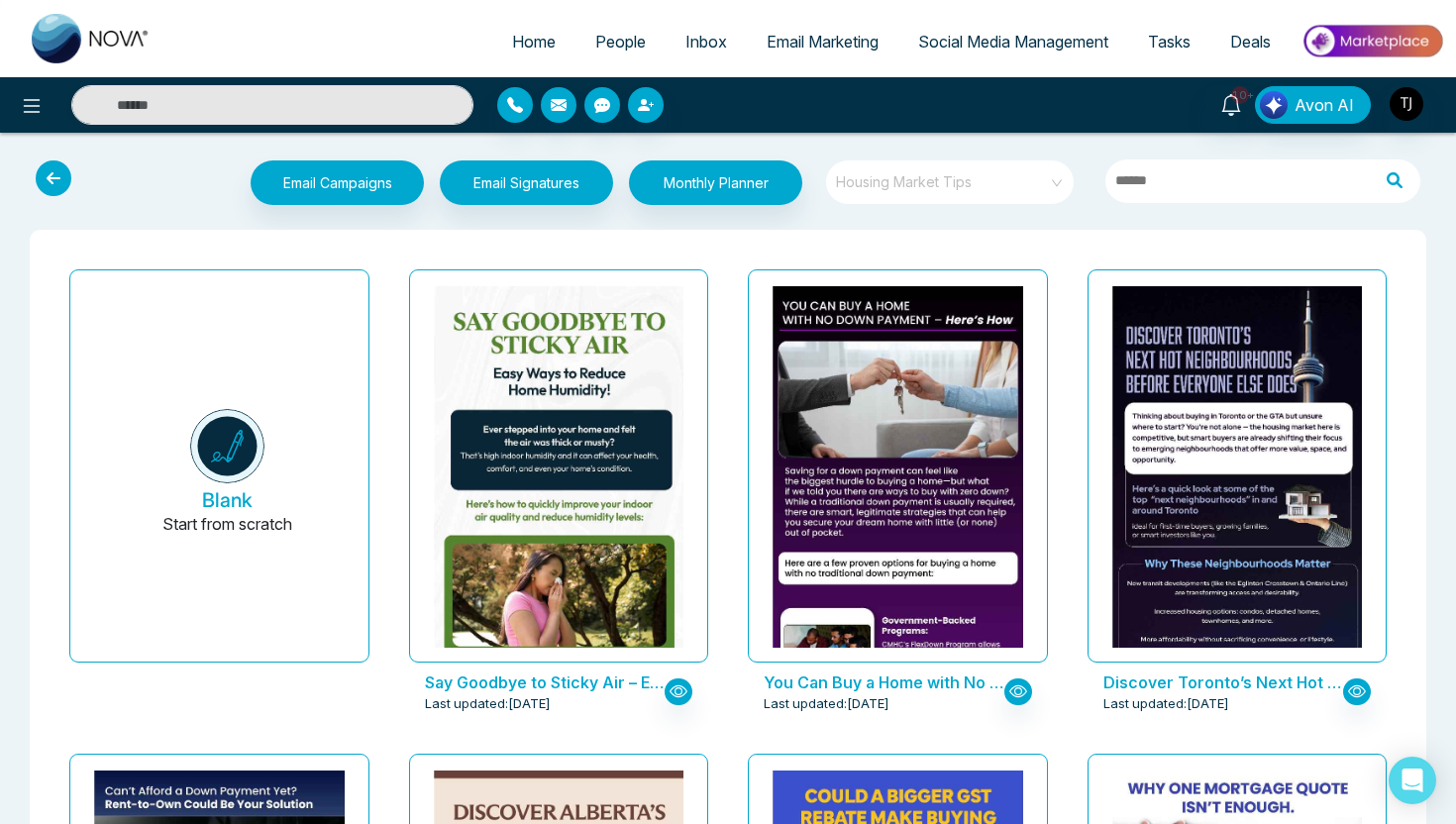 click on "Housing Market Tips" at bounding box center [951, 182] 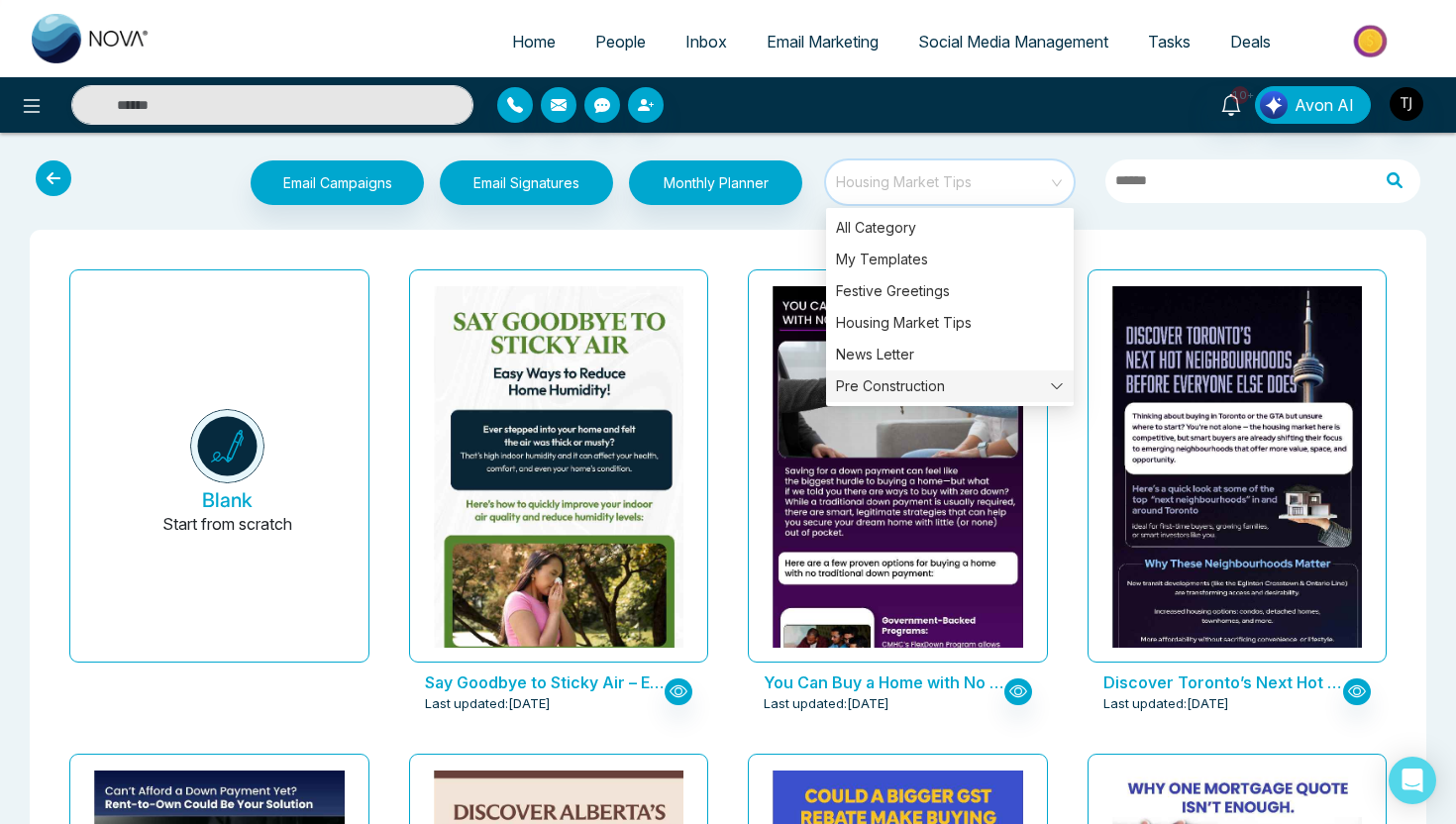 click on "Pre Construction" at bounding box center [950, 386] 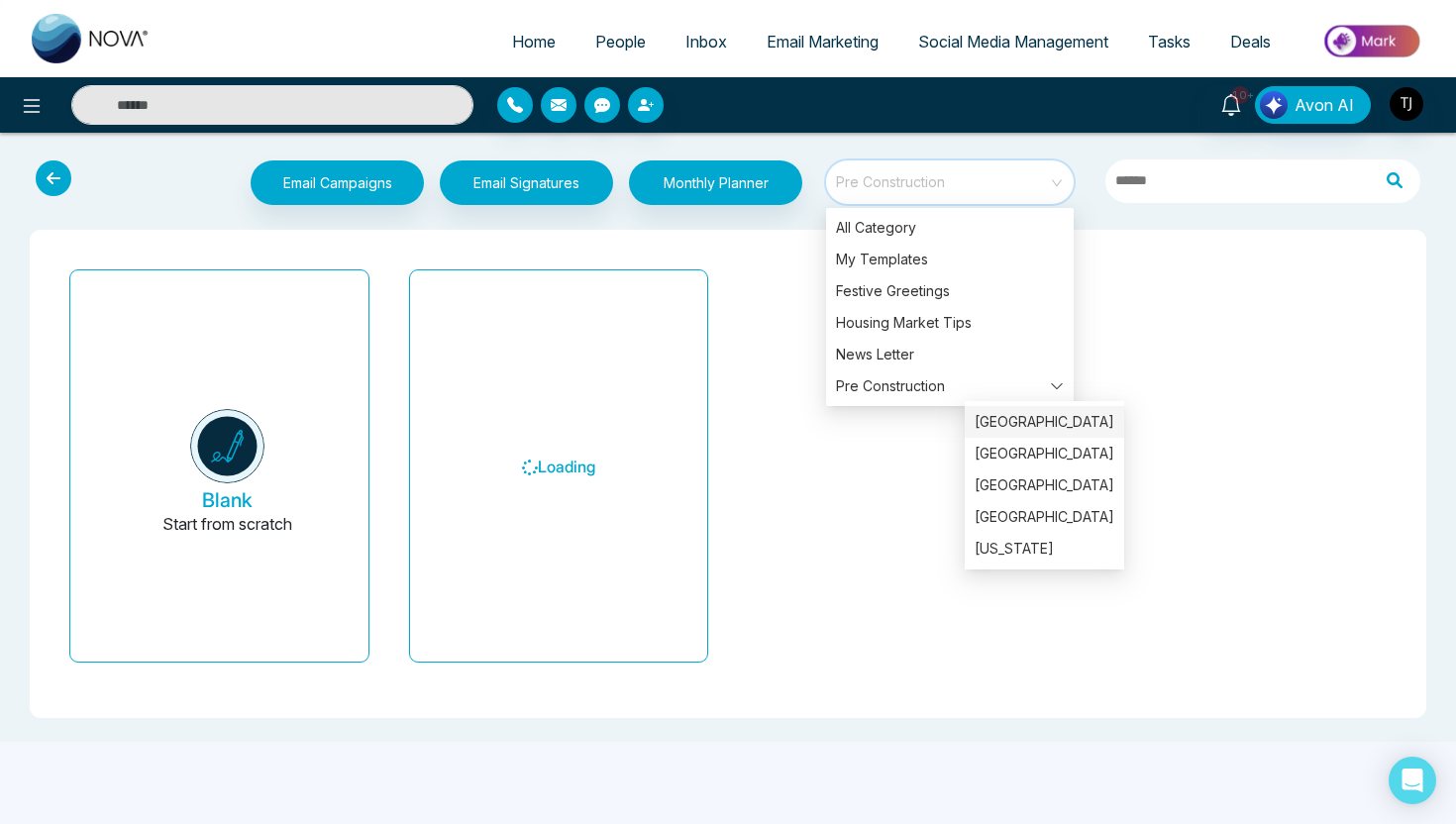 click on "[GEOGRAPHIC_DATA]" at bounding box center (1044, 422) 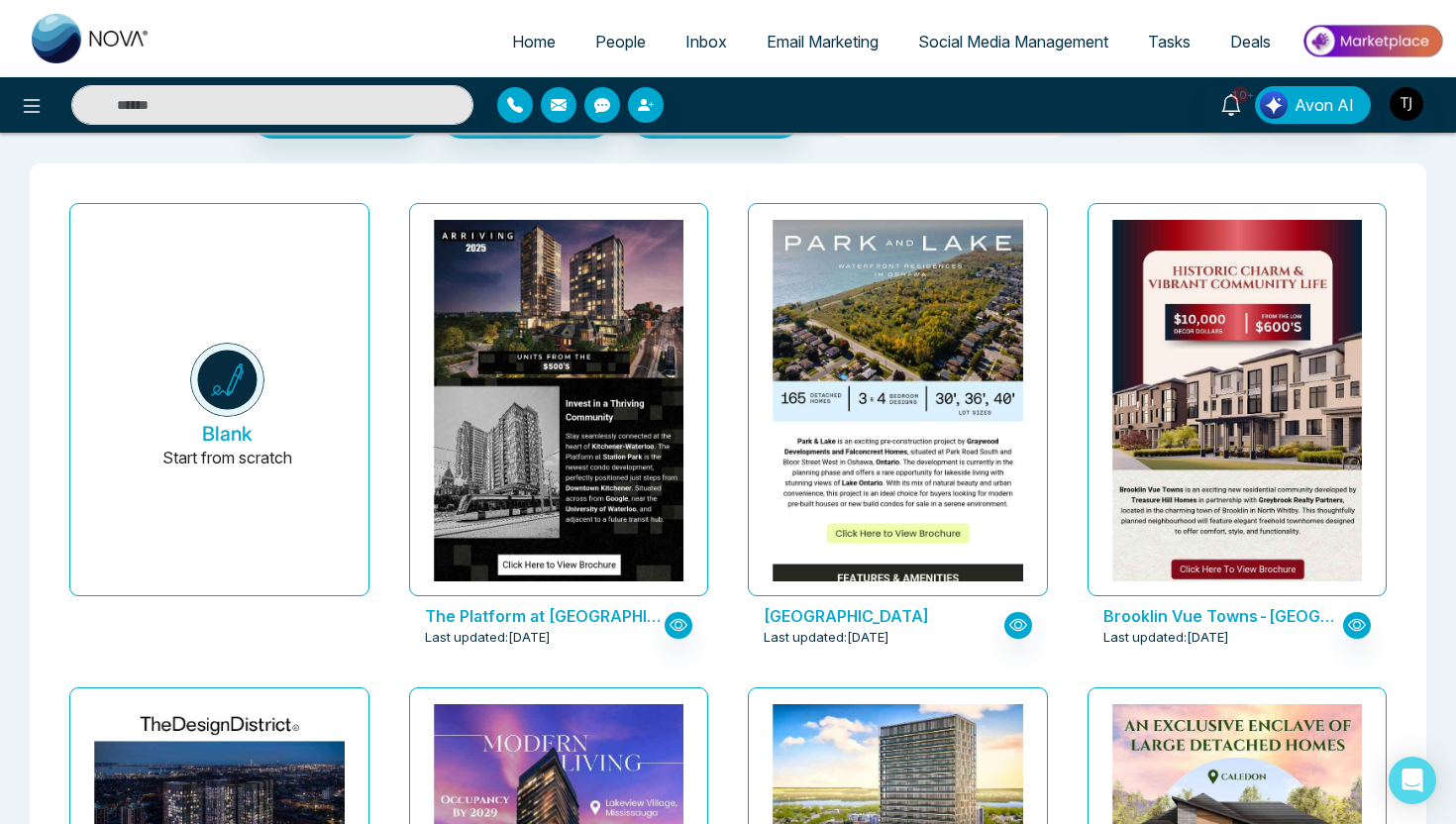 scroll, scrollTop: 83, scrollLeft: 0, axis: vertical 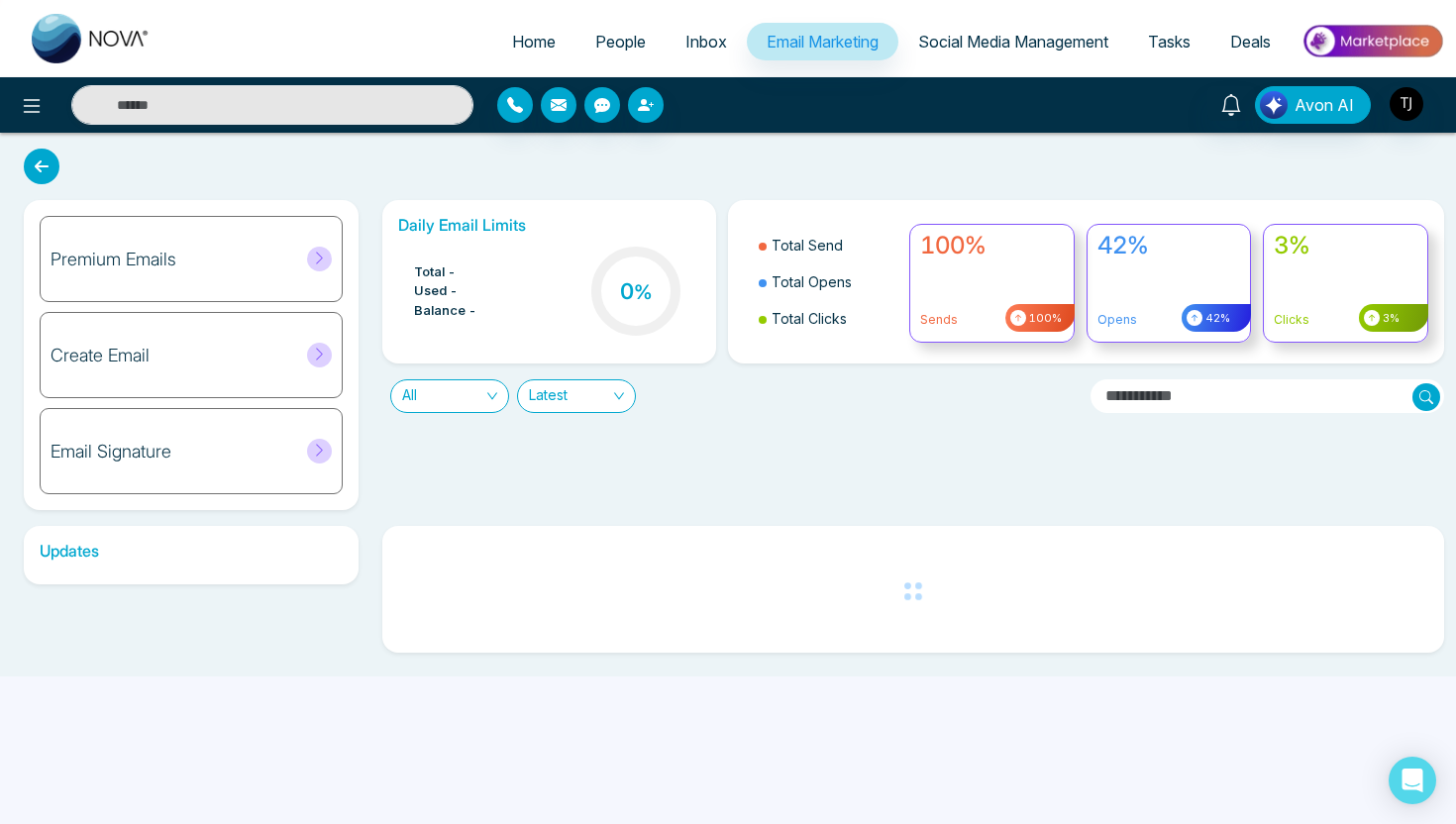 click on "Premium Emails" at bounding box center (191, 258) 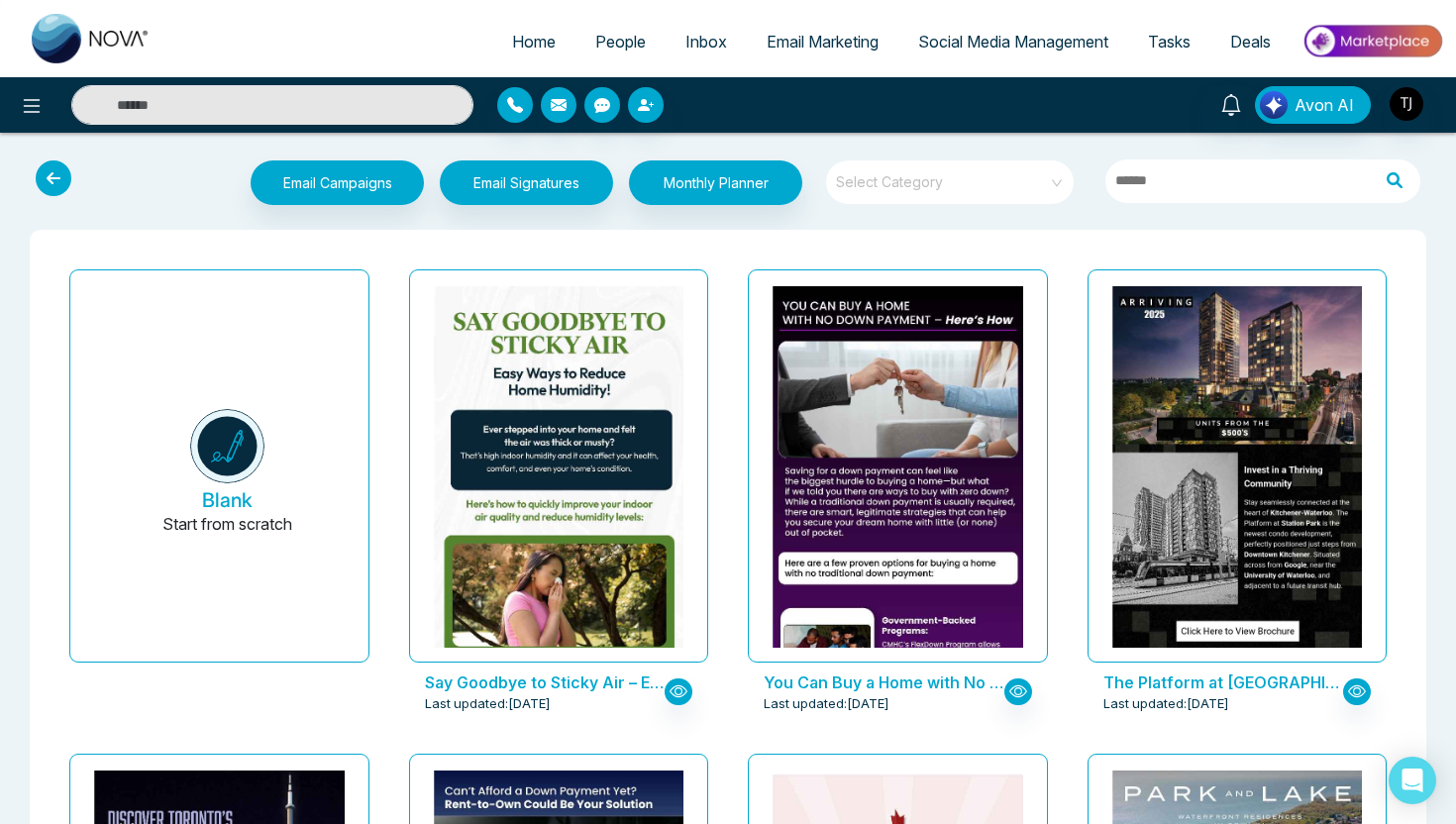 click at bounding box center (943, 182) 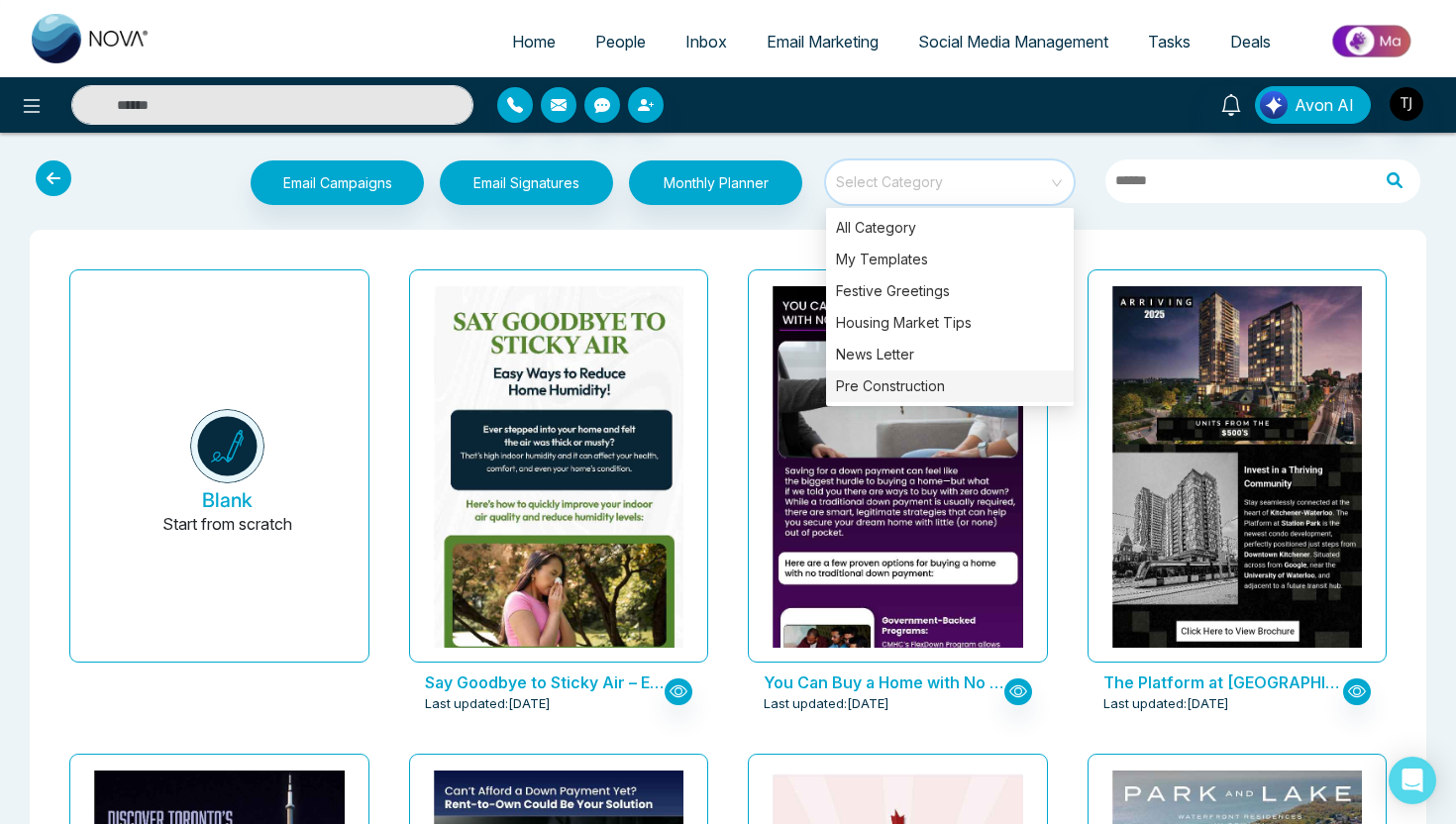 click on "Pre Construction" at bounding box center [950, 386] 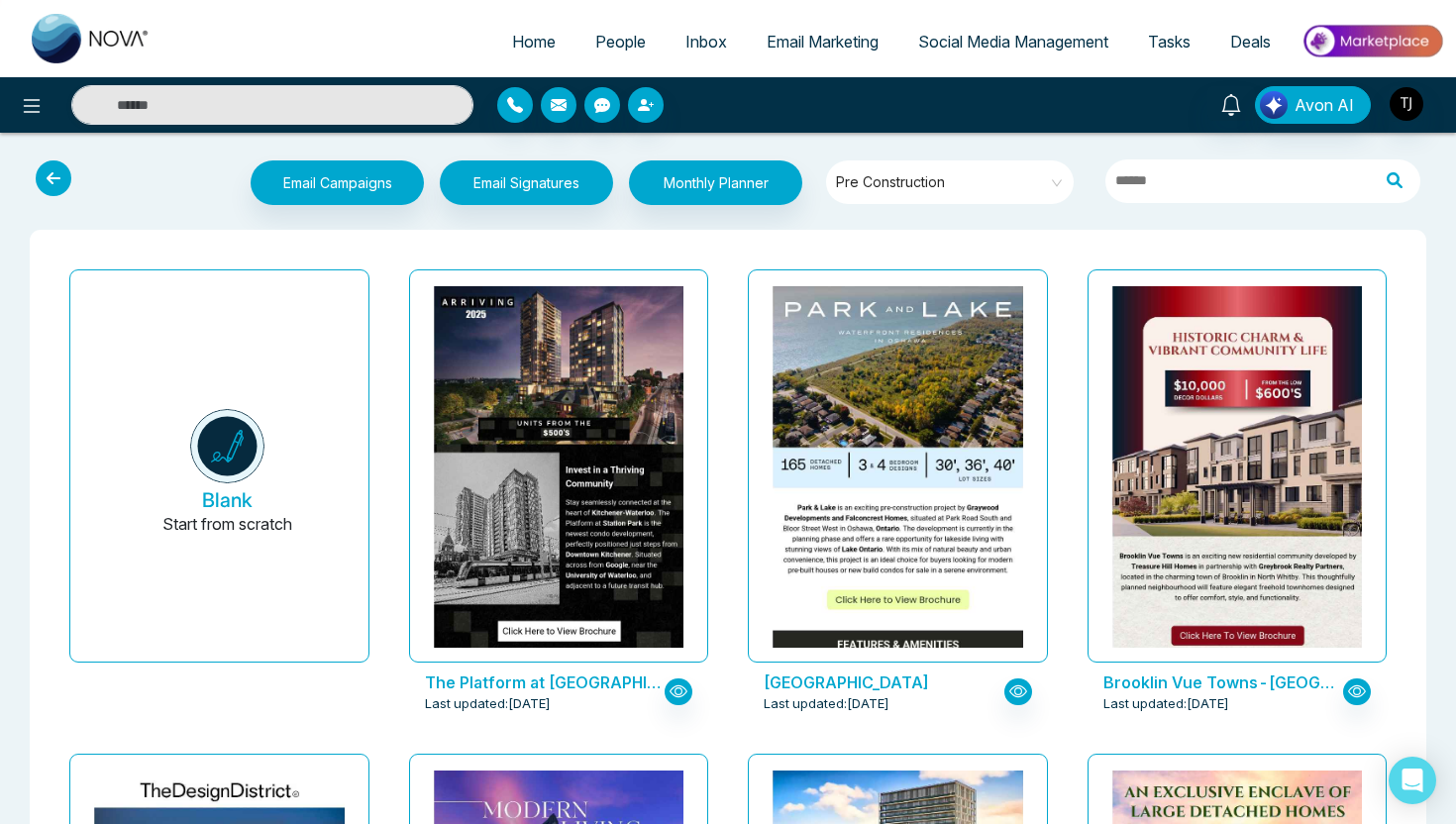 click on "Brooklin Vue Towns-[GEOGRAPHIC_DATA] Last updated:  [DATE]" at bounding box center (1237, 503) 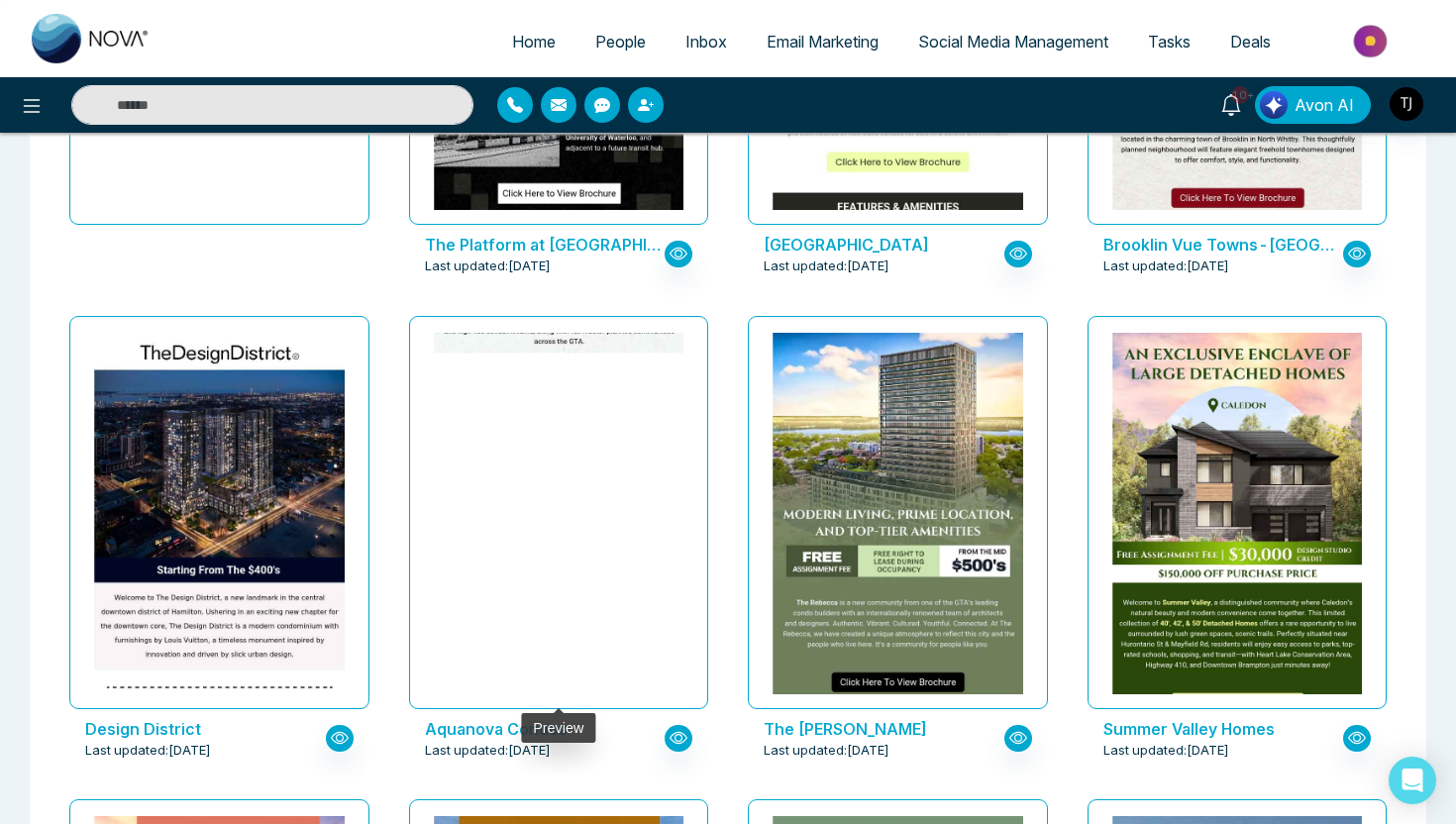 scroll, scrollTop: 450, scrollLeft: 0, axis: vertical 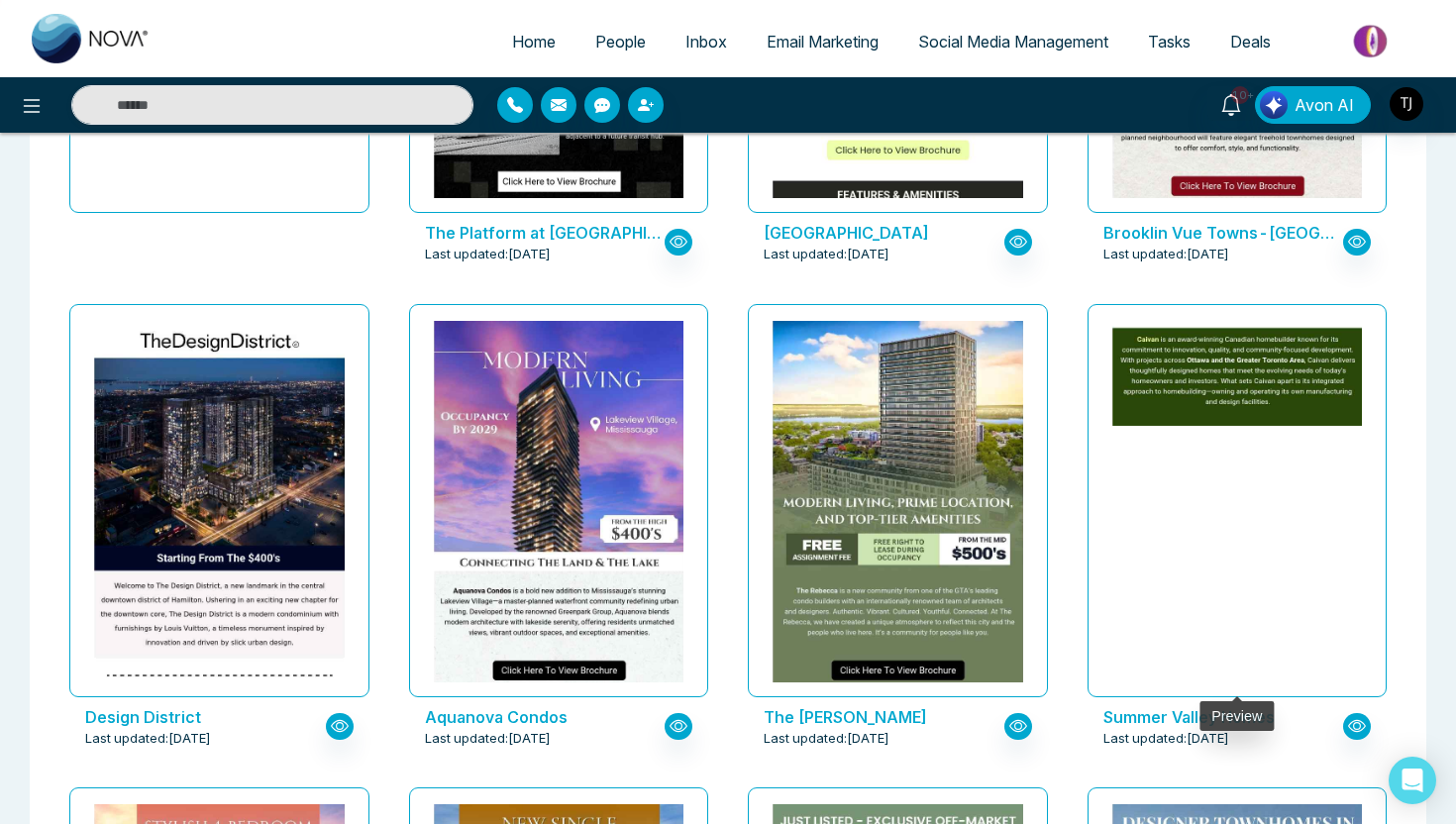 click at bounding box center [1236, -552] 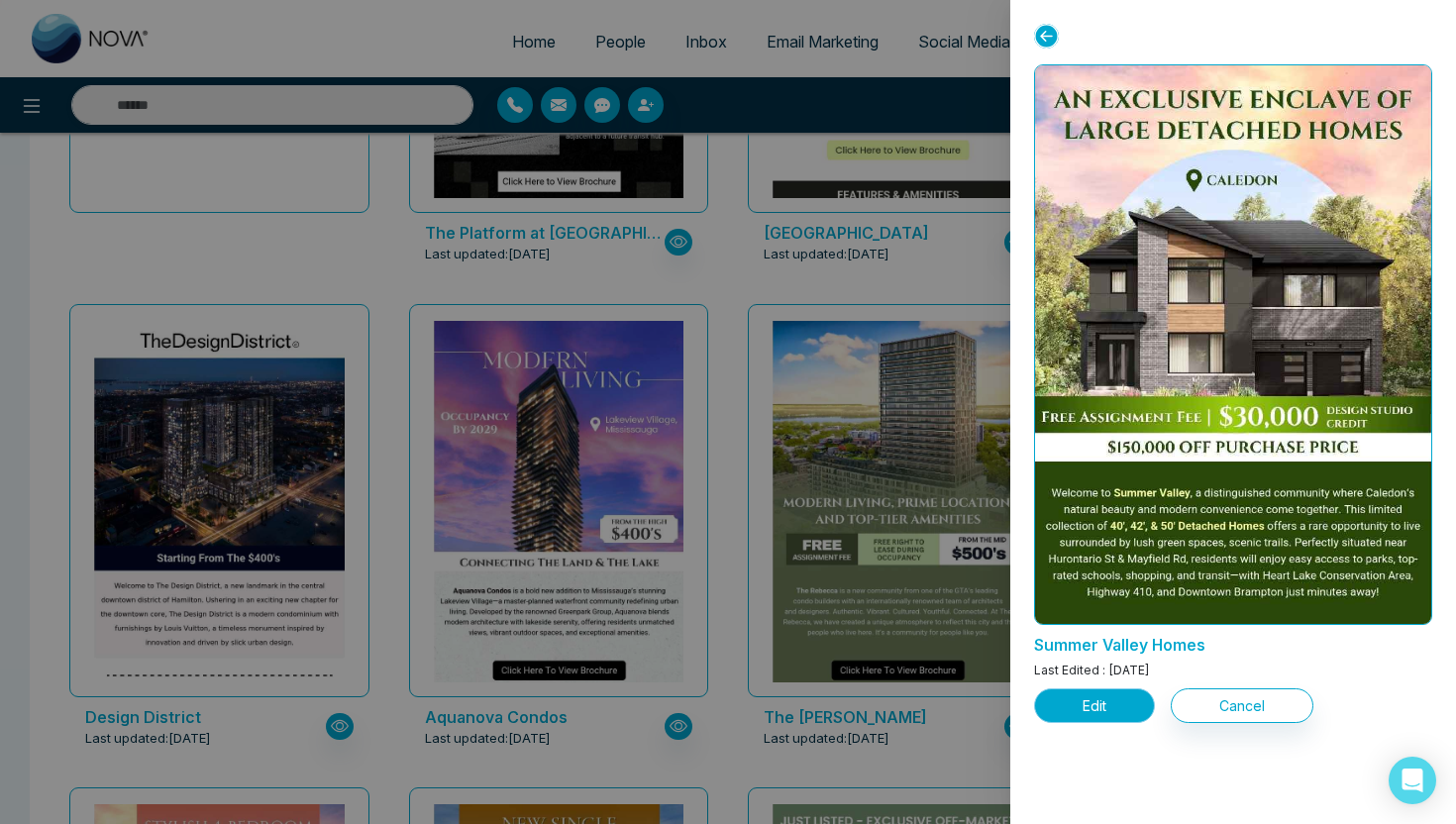 click on "Edit" at bounding box center (1094, 705) 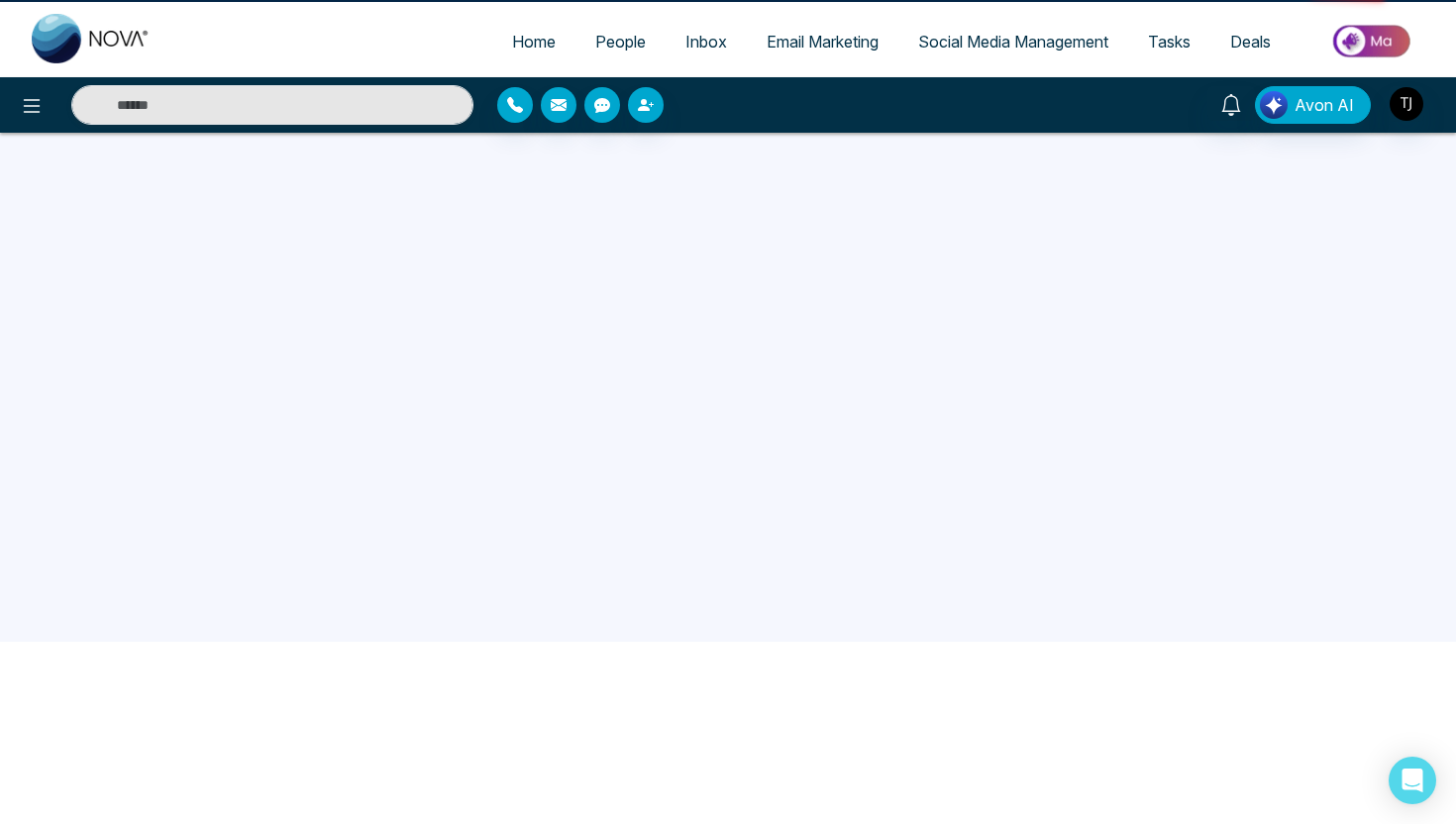 scroll, scrollTop: 0, scrollLeft: 0, axis: both 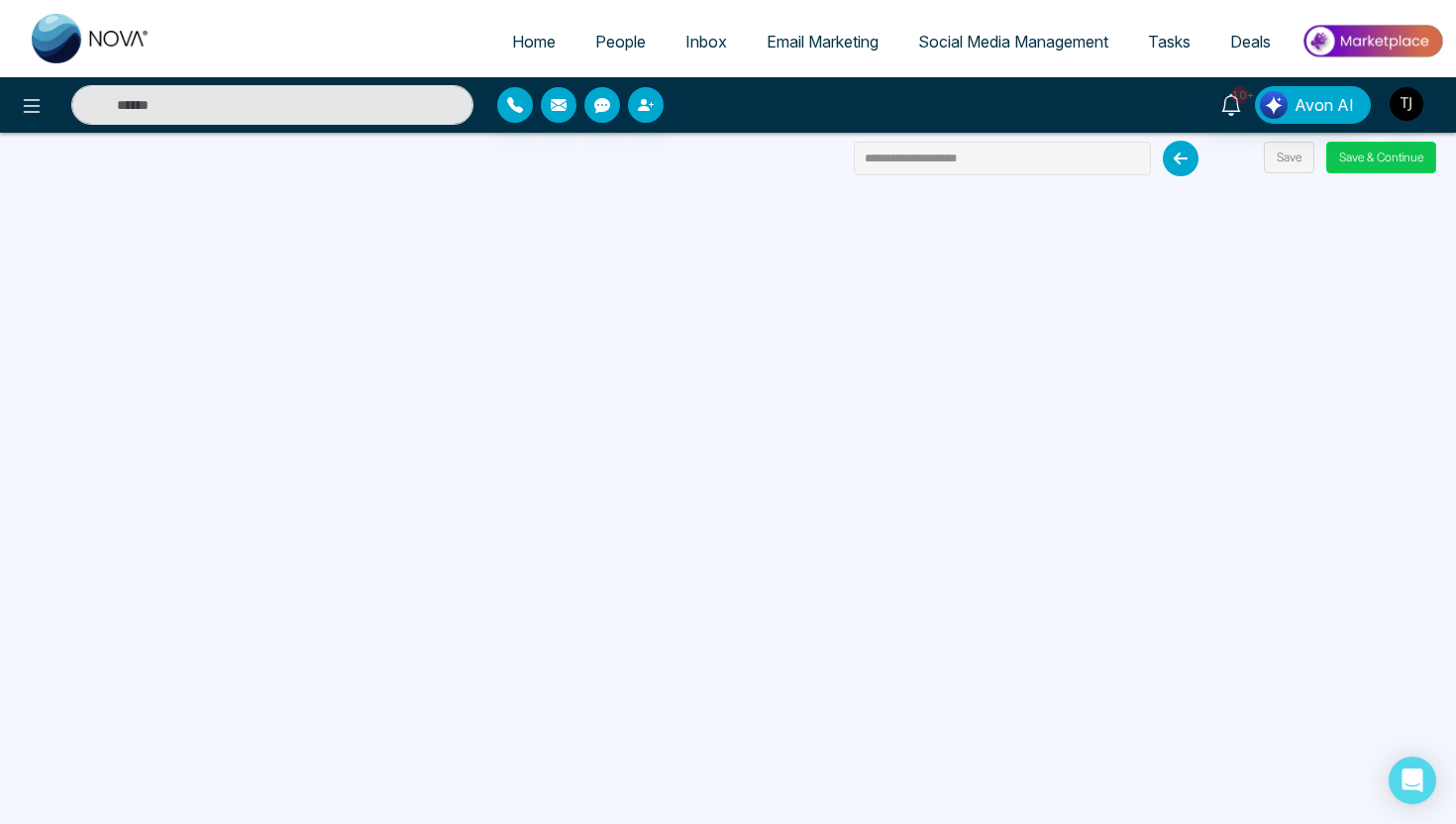 click on "Save & Continue" at bounding box center [1381, 157] 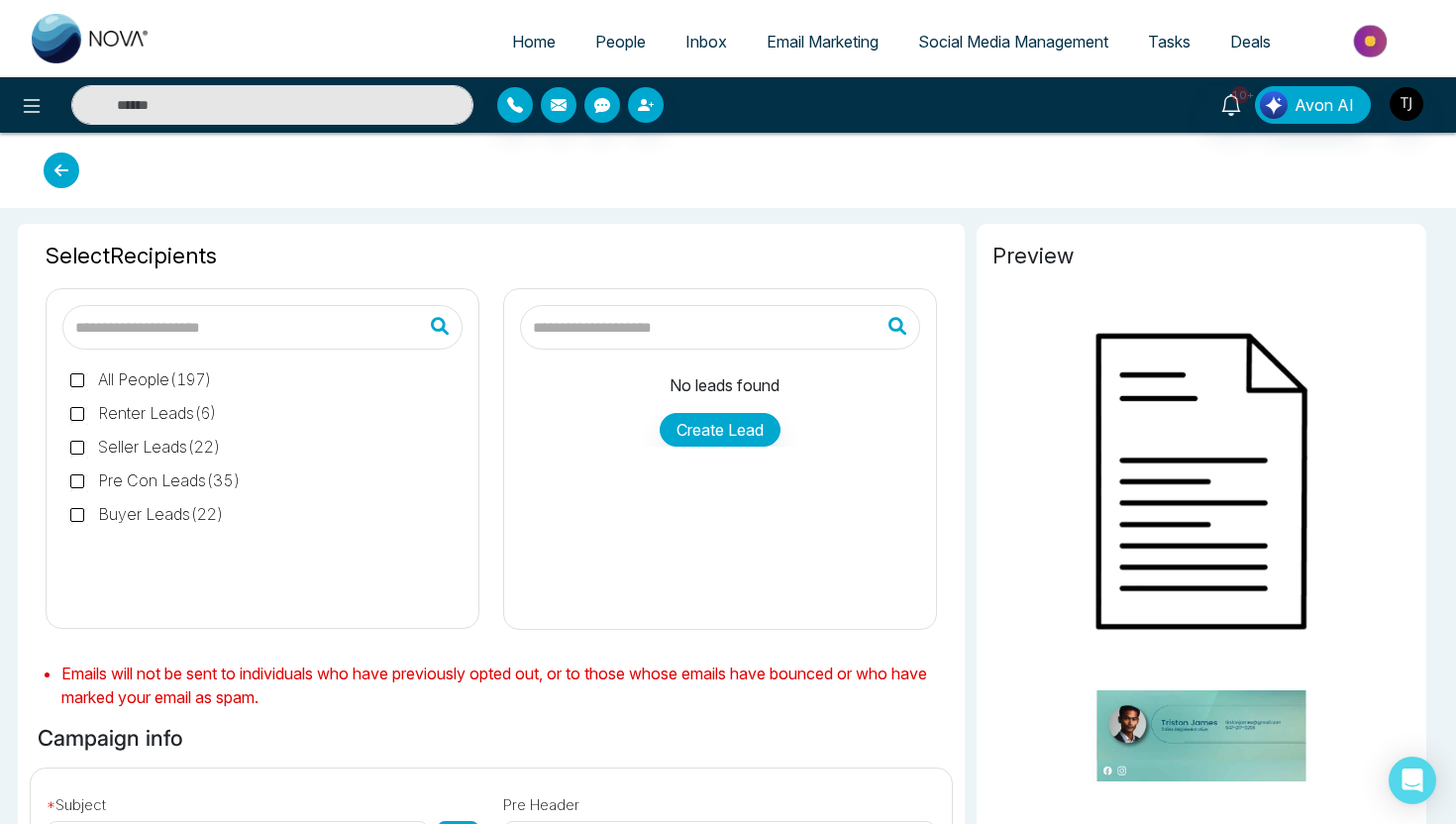 type on "**********" 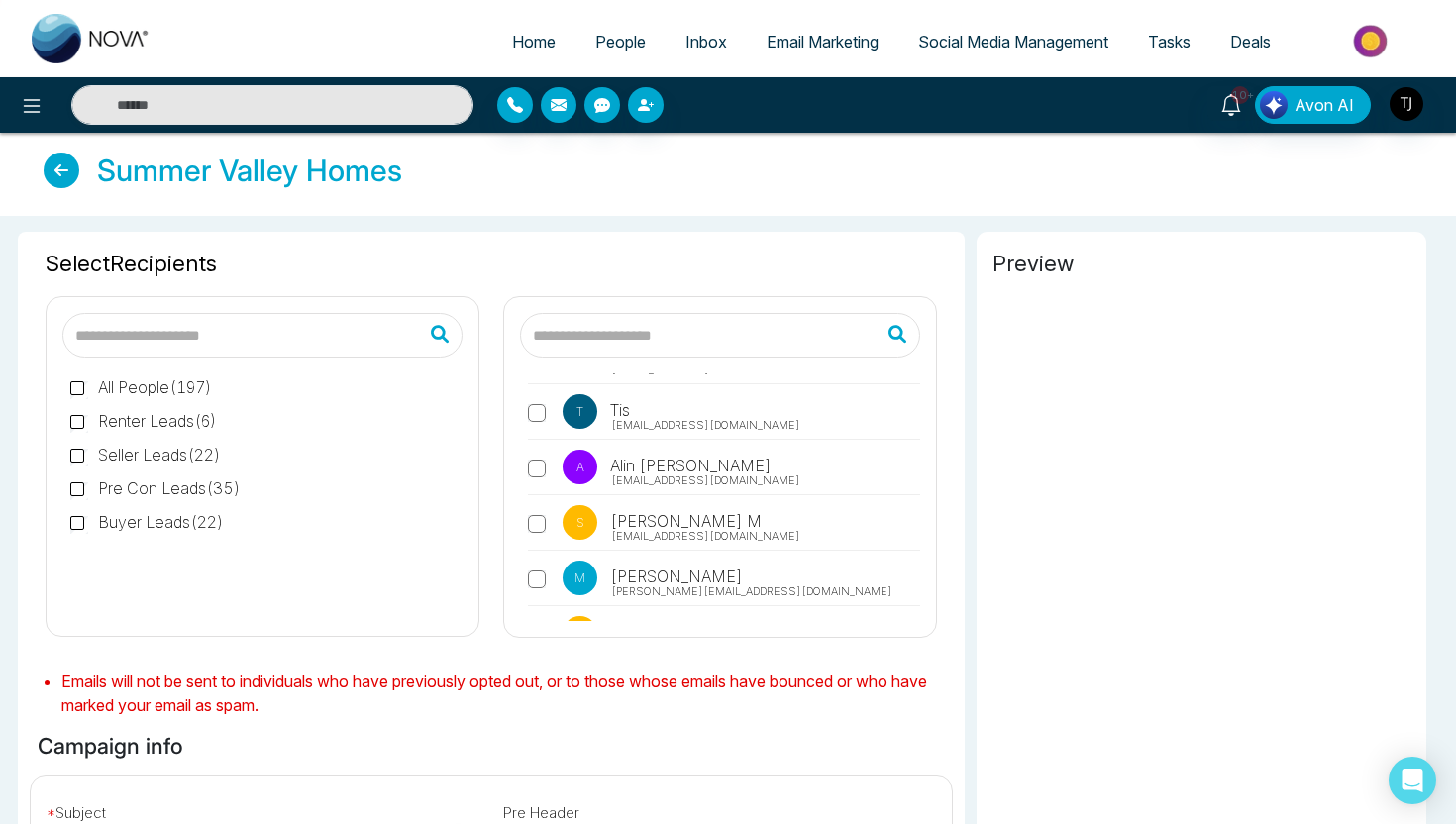 scroll, scrollTop: 376, scrollLeft: 0, axis: vertical 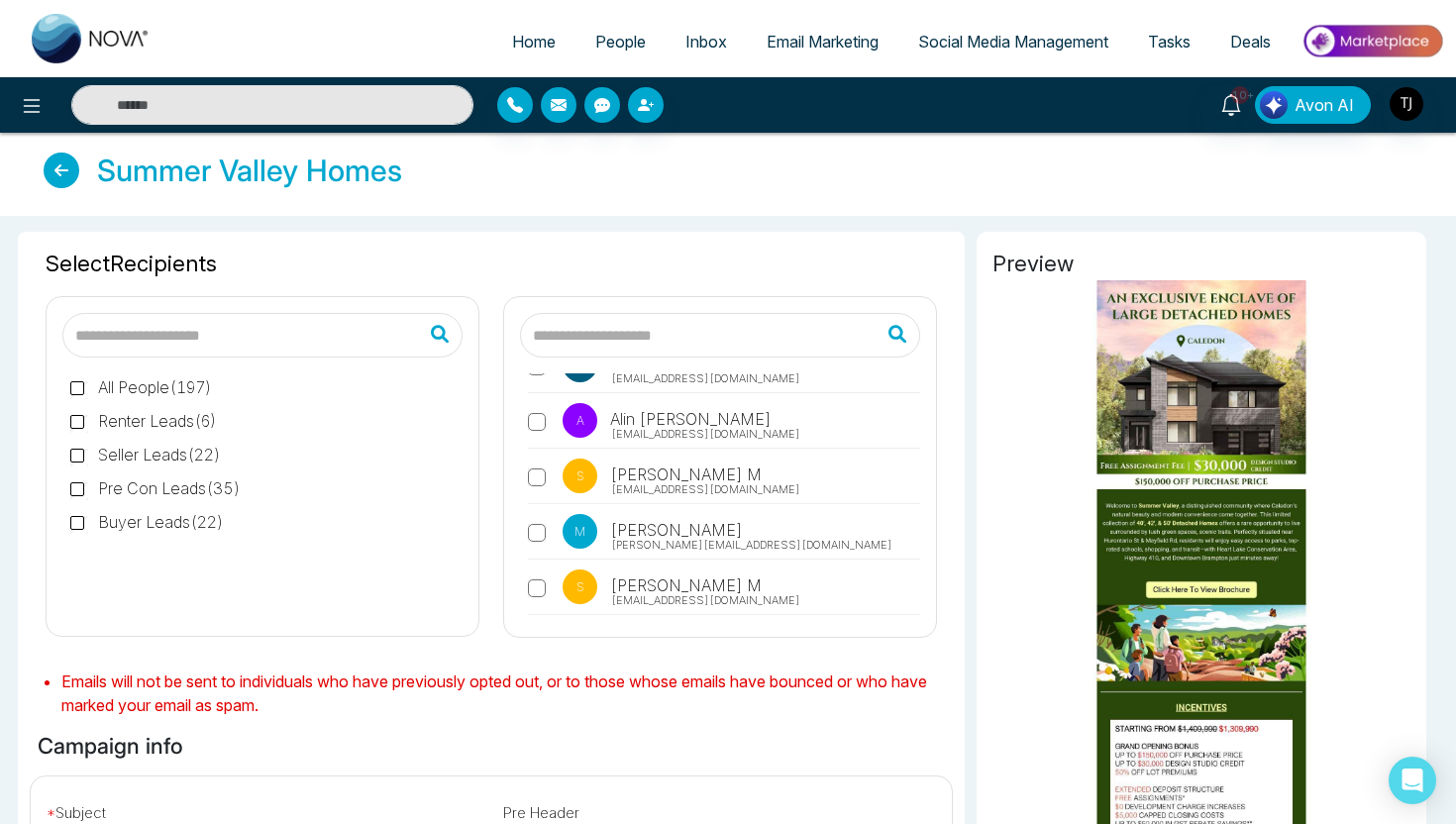 click on "S   [PERSON_NAME]   [EMAIL_ADDRESS][DOMAIN_NAME]" at bounding box center (664, 477) 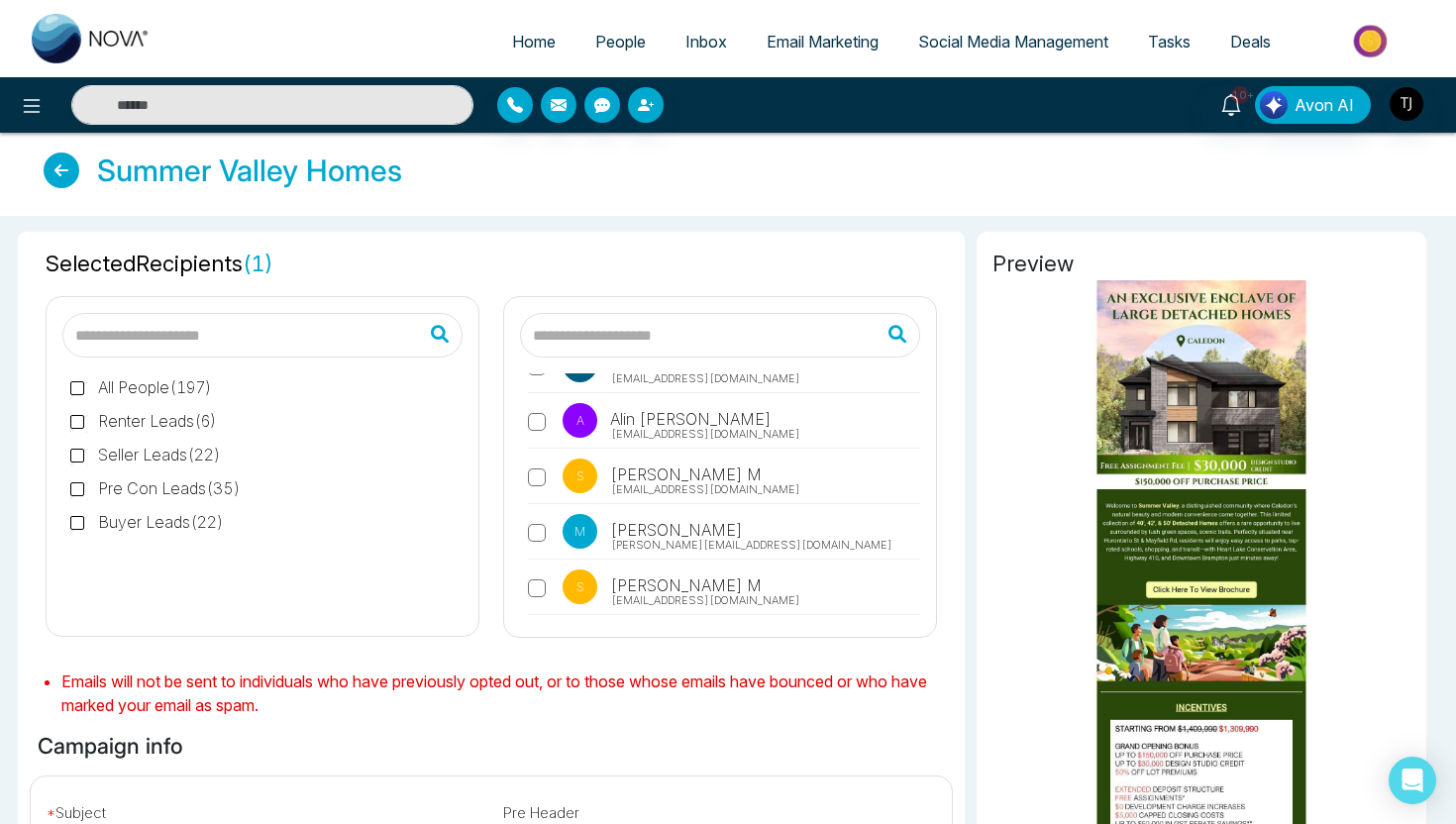 click on "M" at bounding box center (579, 531) 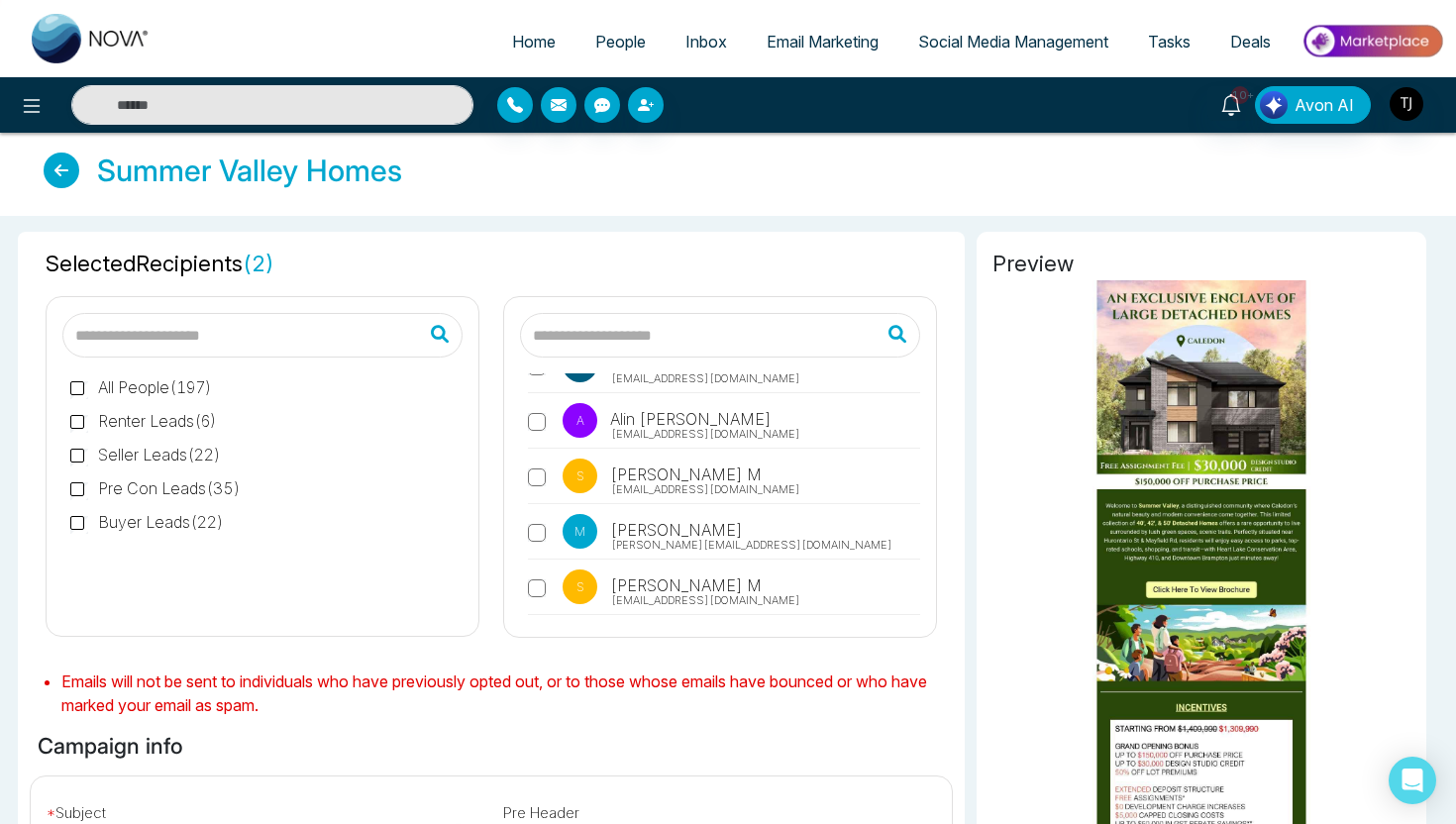 click on "Buyer Leads  ( 22 )" at bounding box center [147, 522] 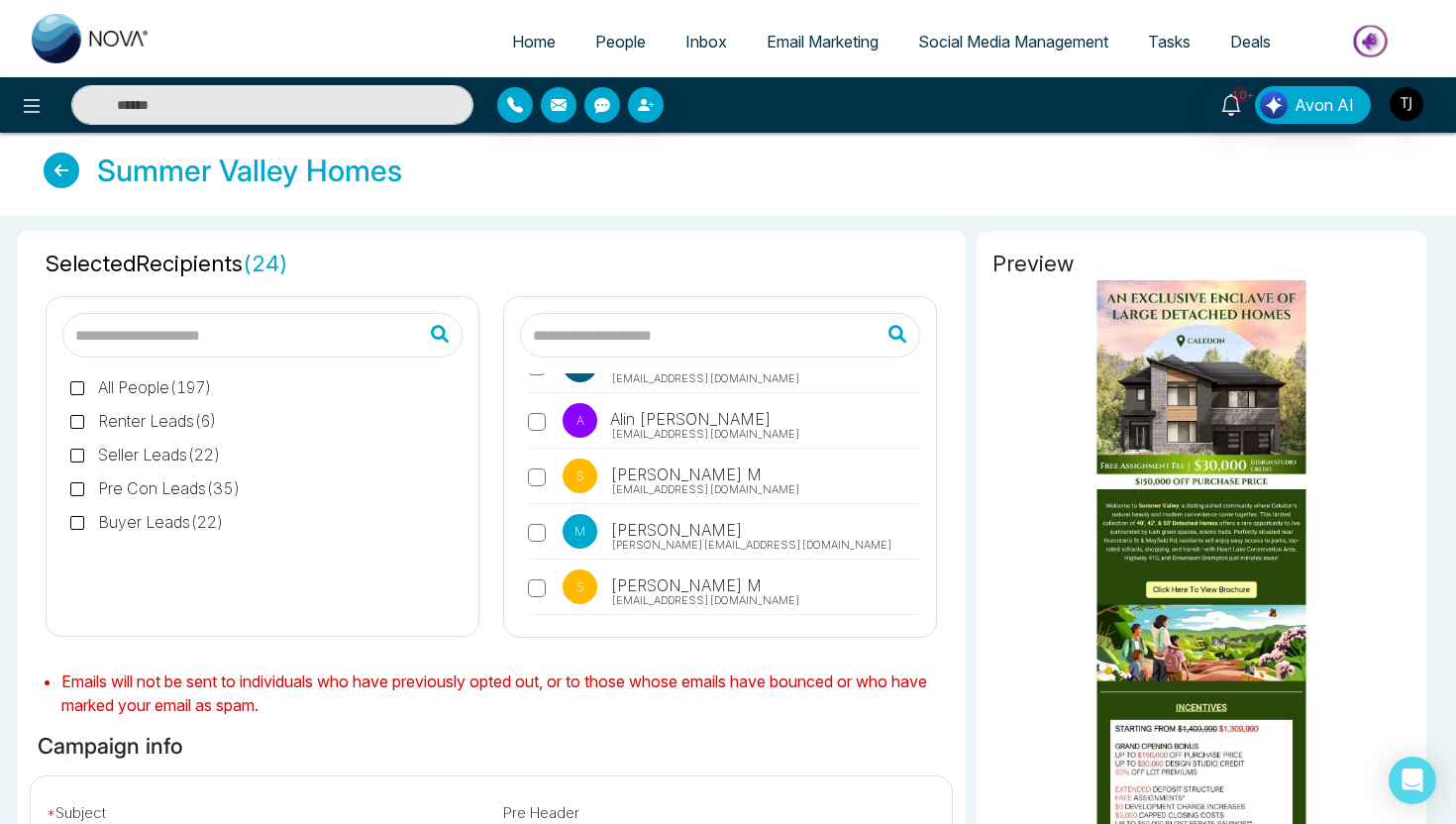 click on "Pre Con Leads  ( 35 )" at bounding box center [156, 488] 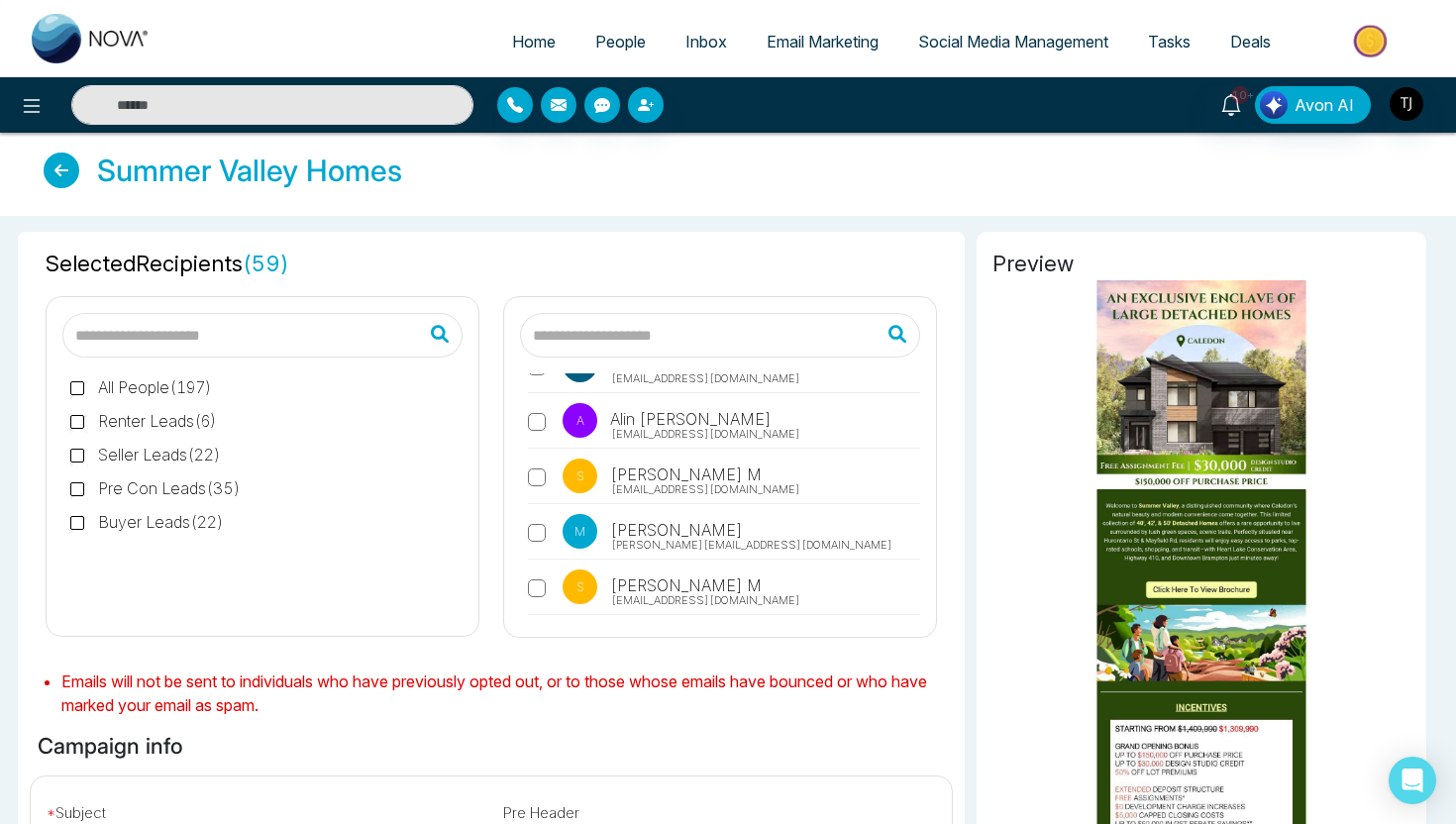 click on "Seller Leads  ( 22 )" at bounding box center (146, 455) 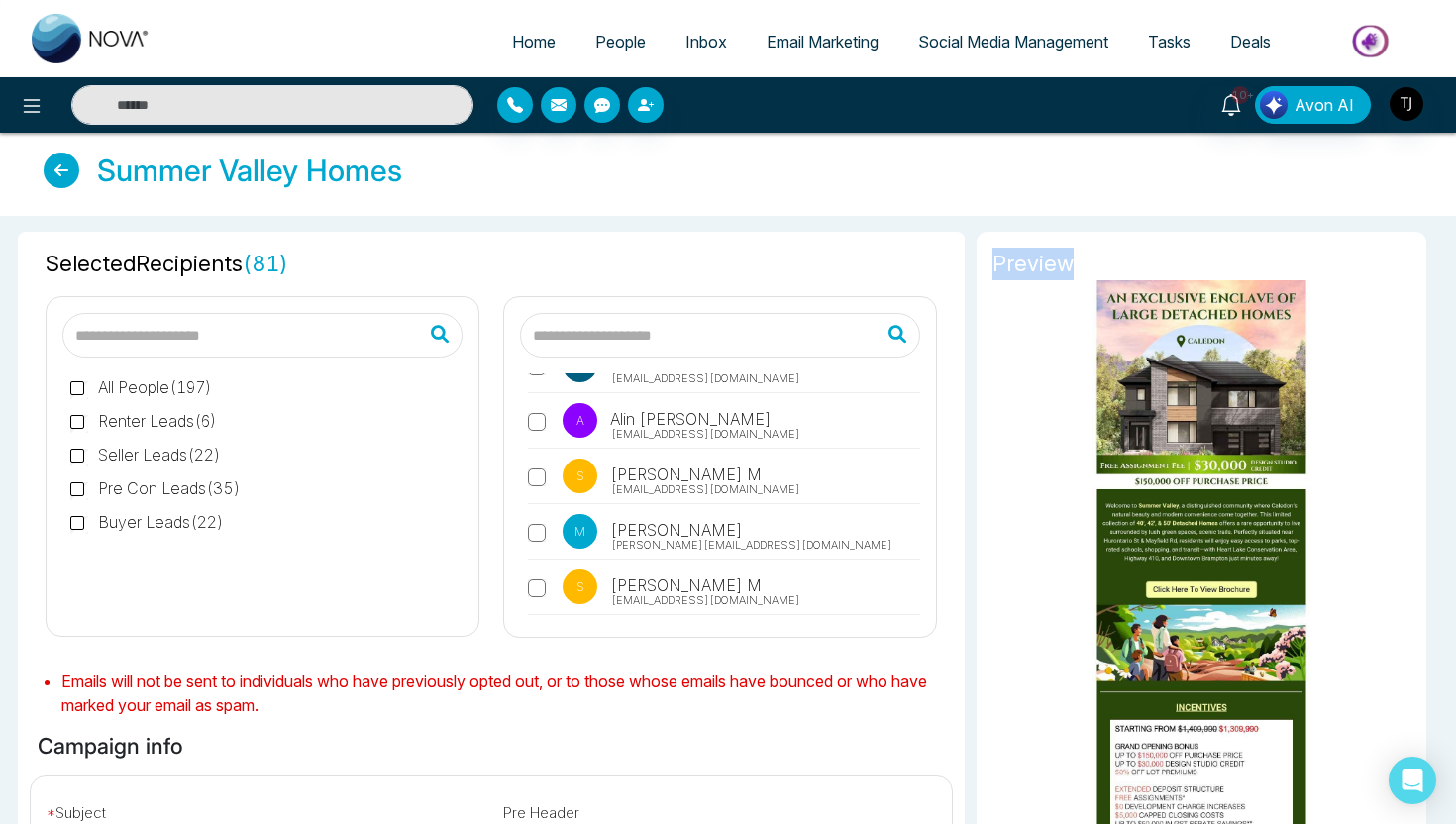 drag, startPoint x: 995, startPoint y: 268, endPoint x: 1065, endPoint y: 268, distance: 70 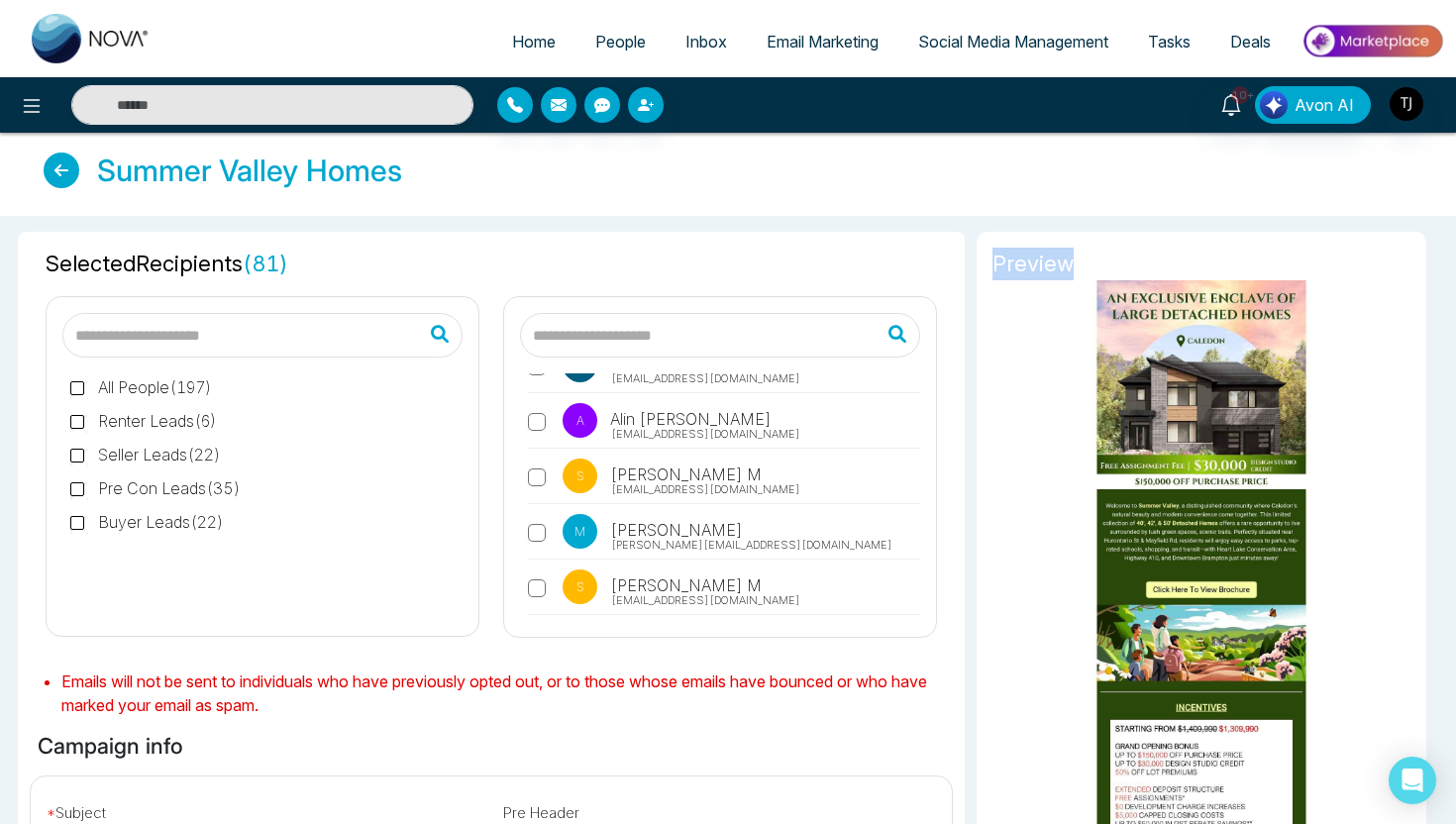 click on "Preview" at bounding box center [1201, 263] 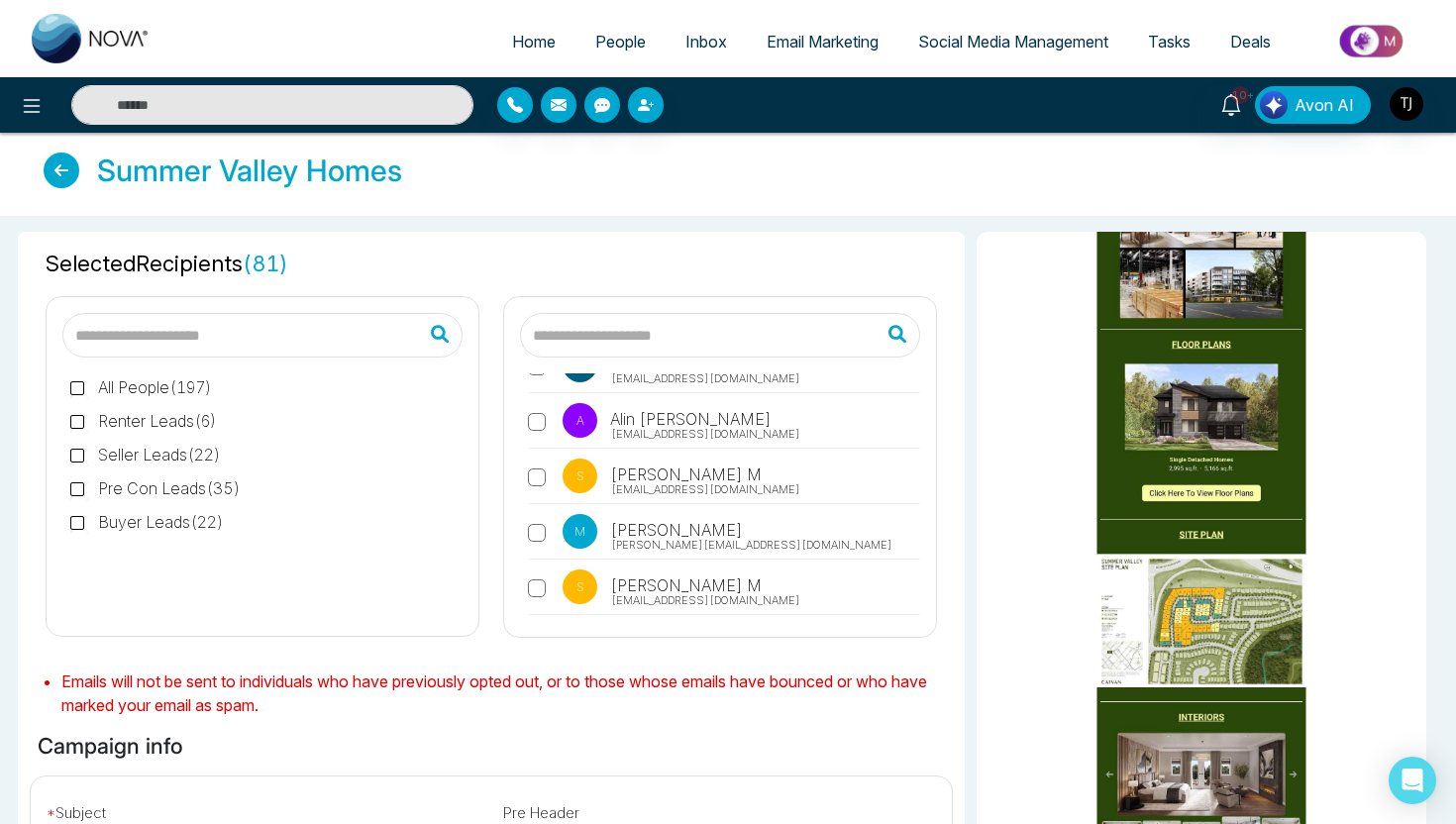 scroll, scrollTop: 907, scrollLeft: 0, axis: vertical 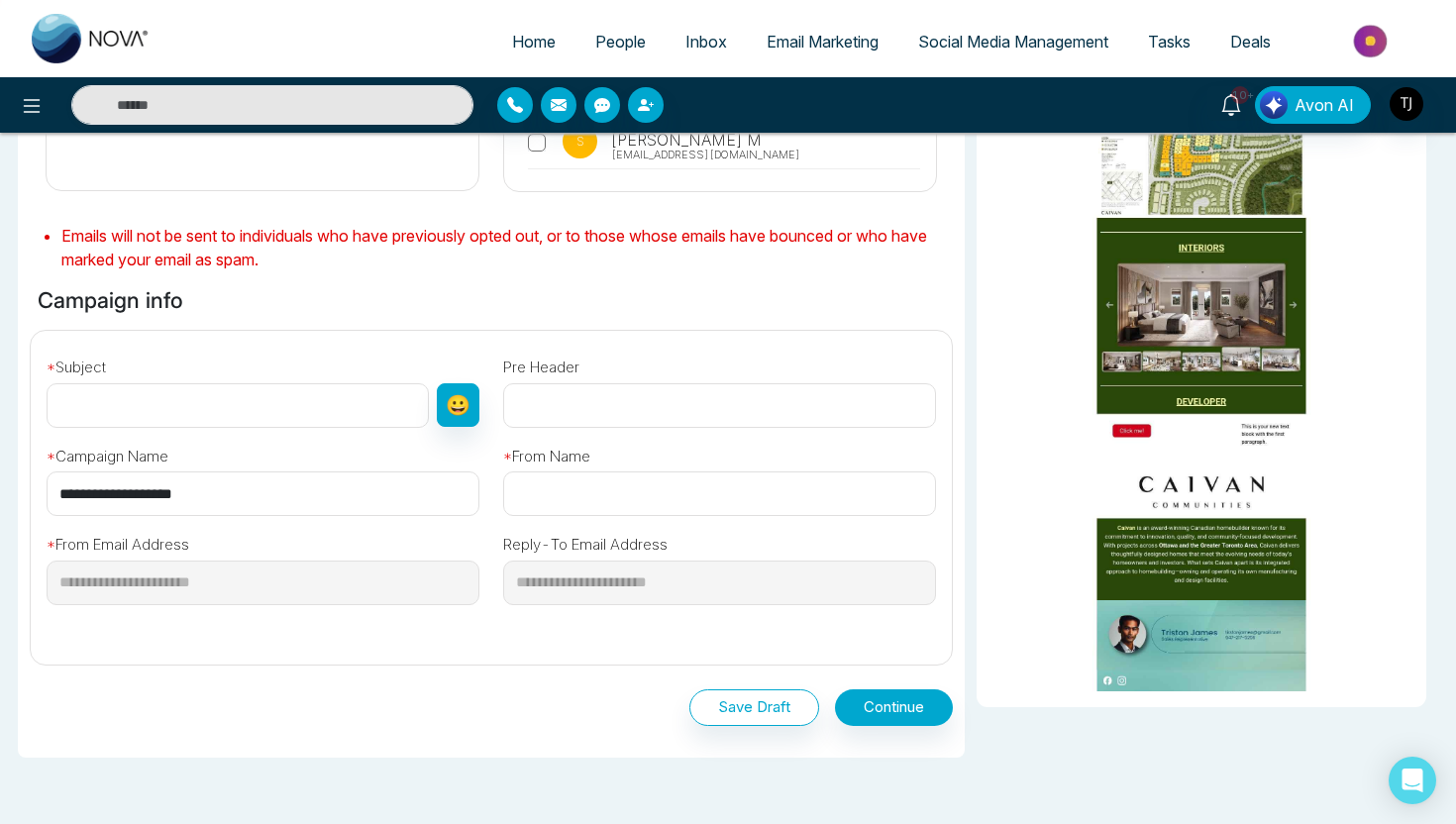 click at bounding box center [238, 405] 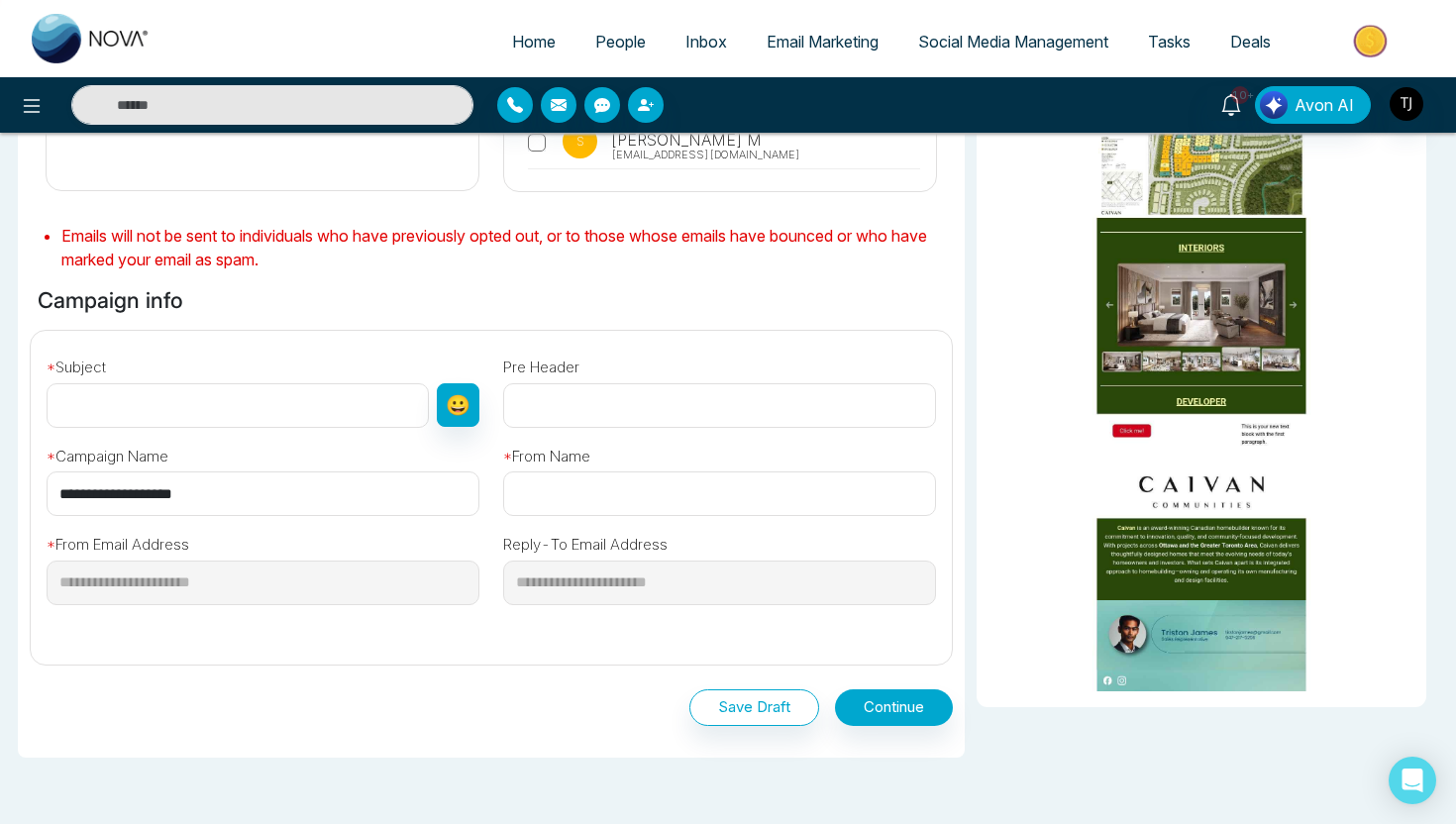type on "*******" 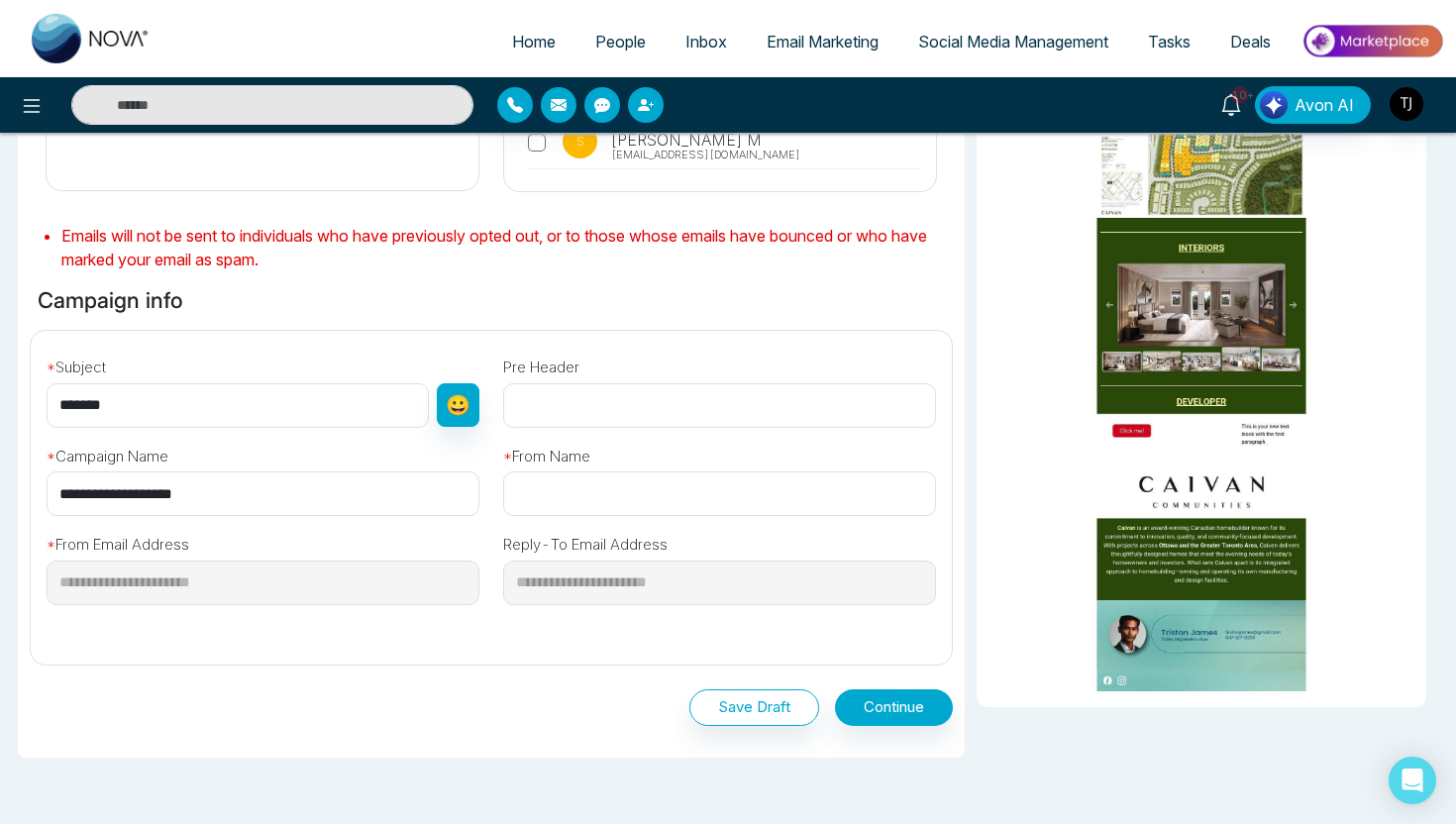 click at bounding box center (719, 493) 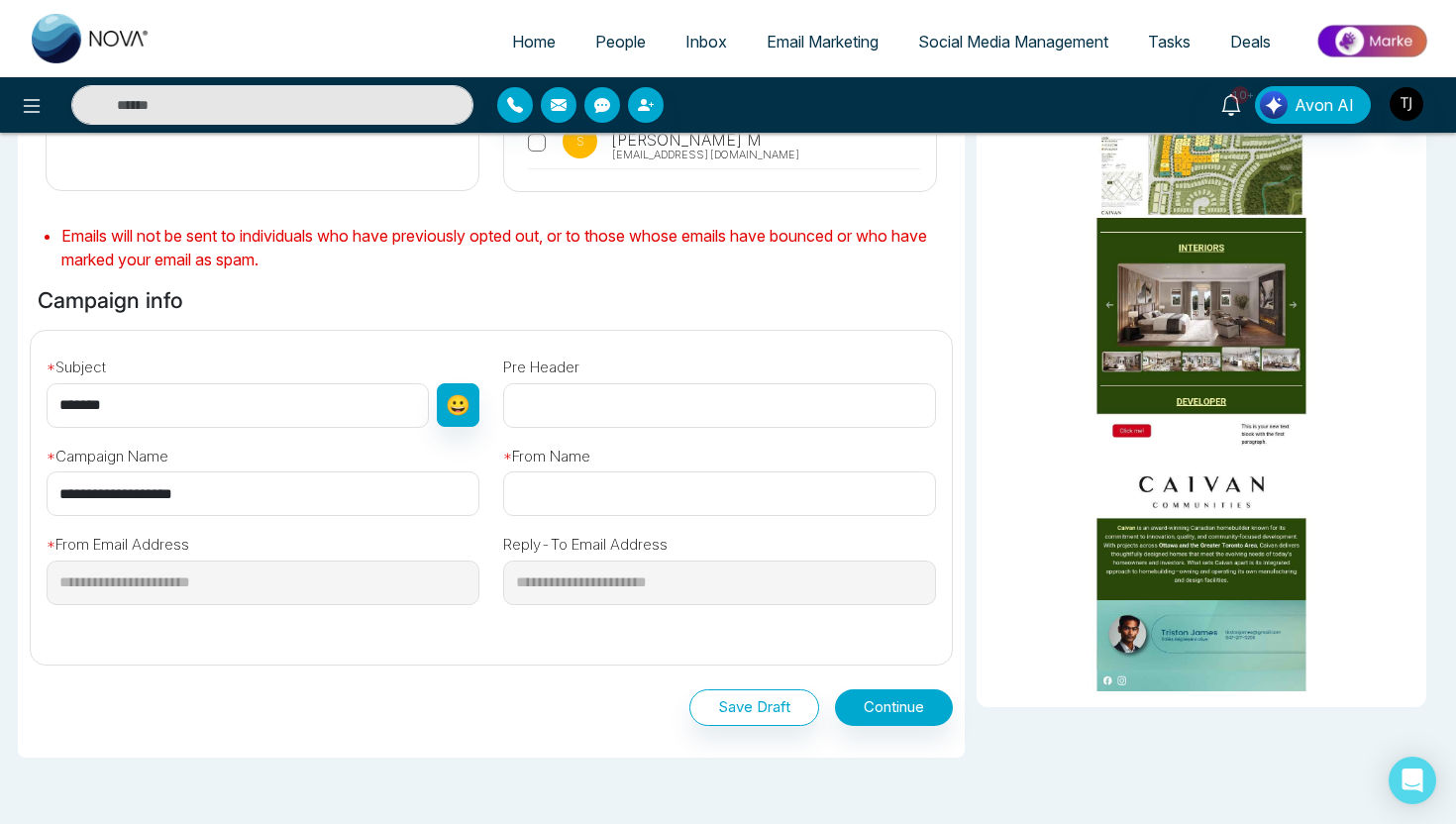type on "*******" 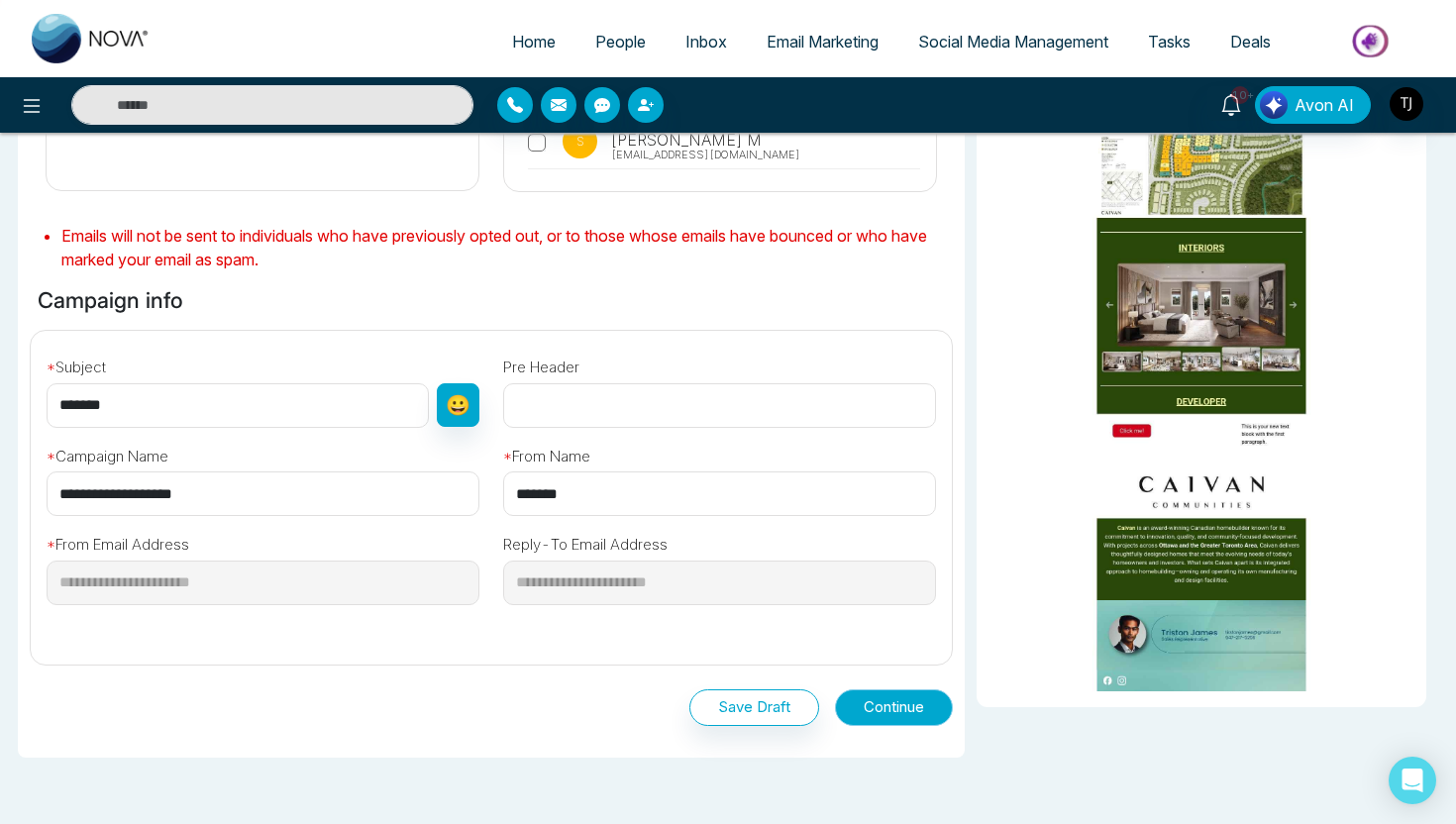 click on "Continue" at bounding box center [893, 707] 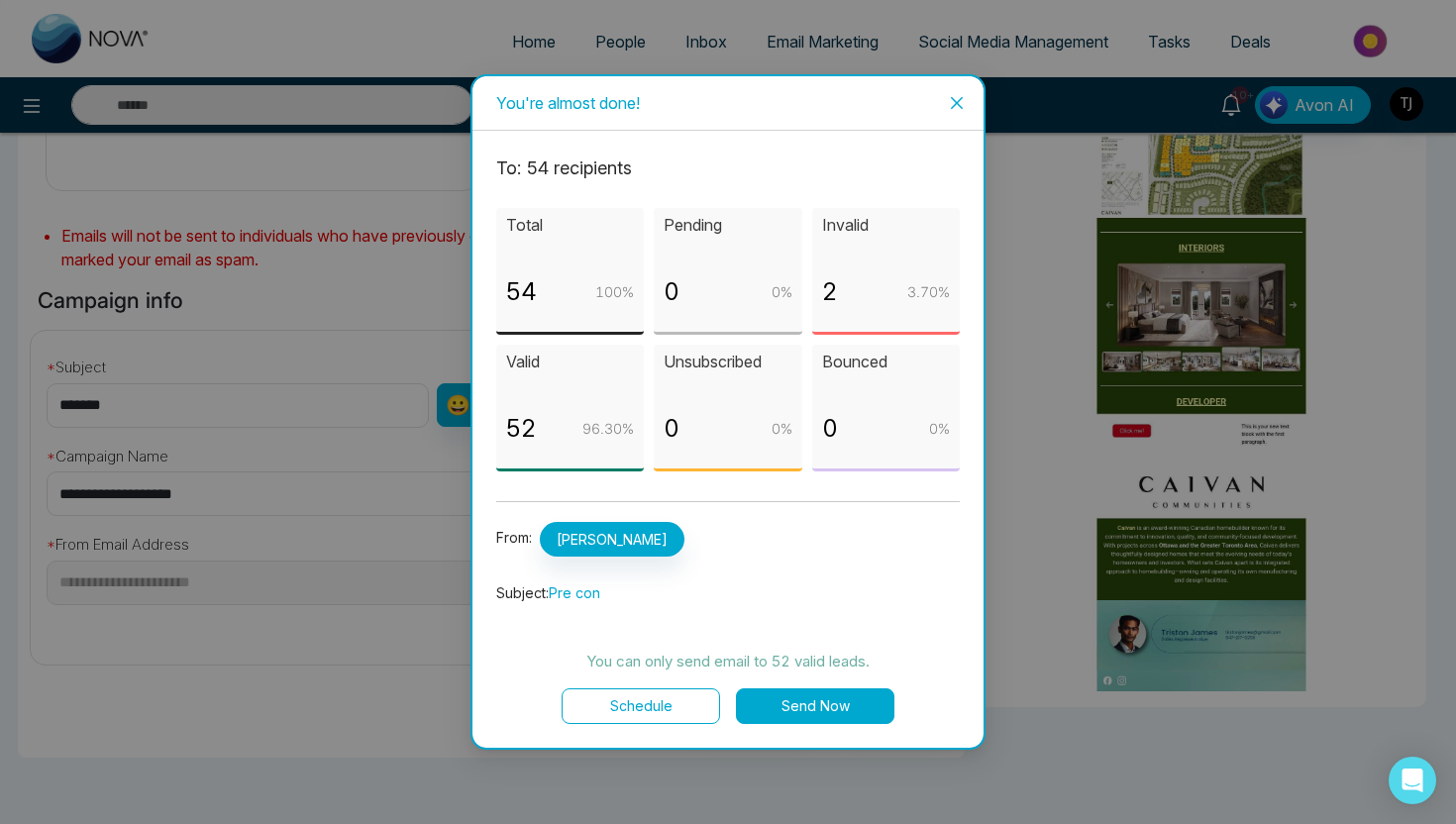 click 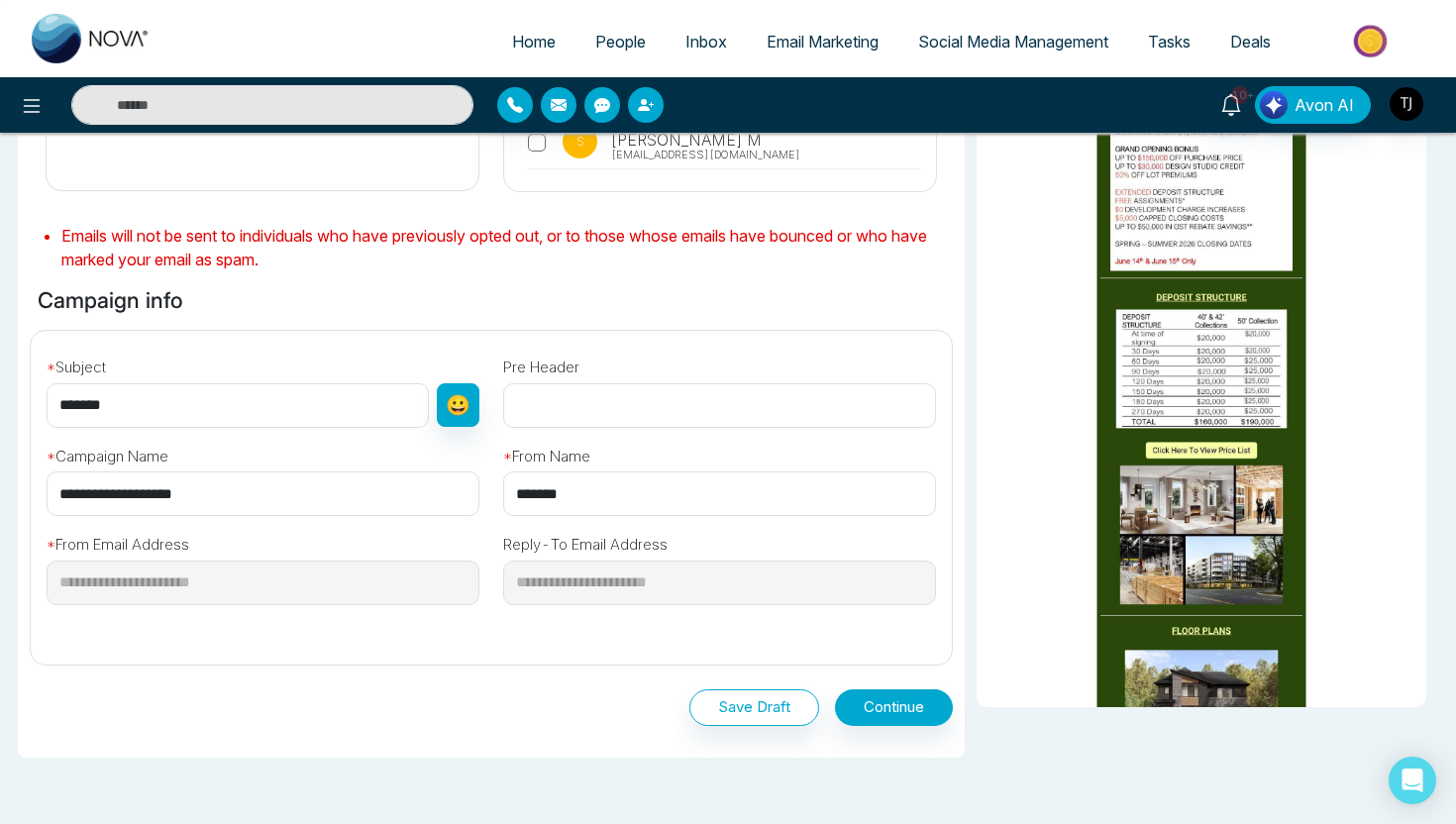 scroll, scrollTop: 0, scrollLeft: 0, axis: both 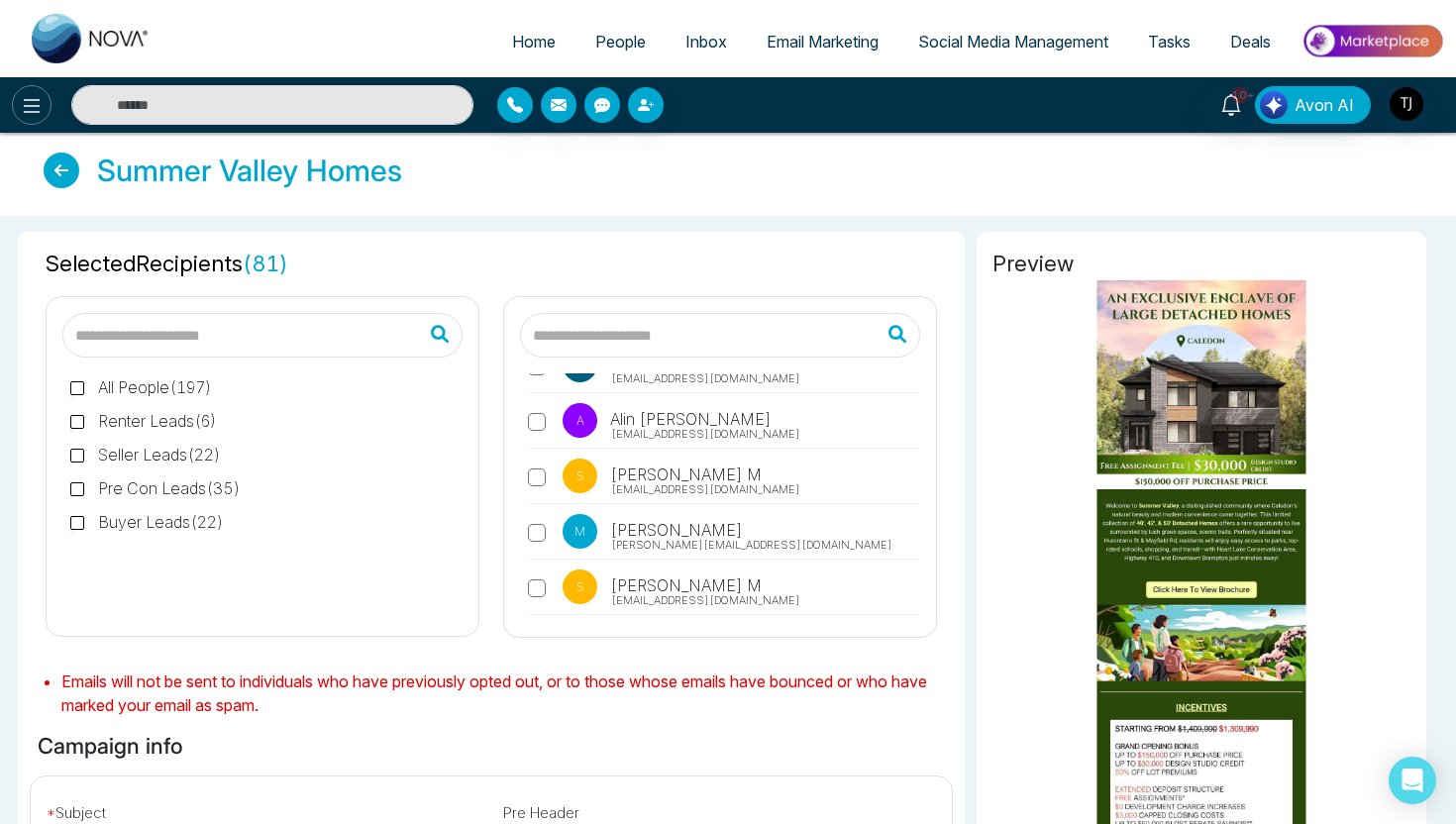 click 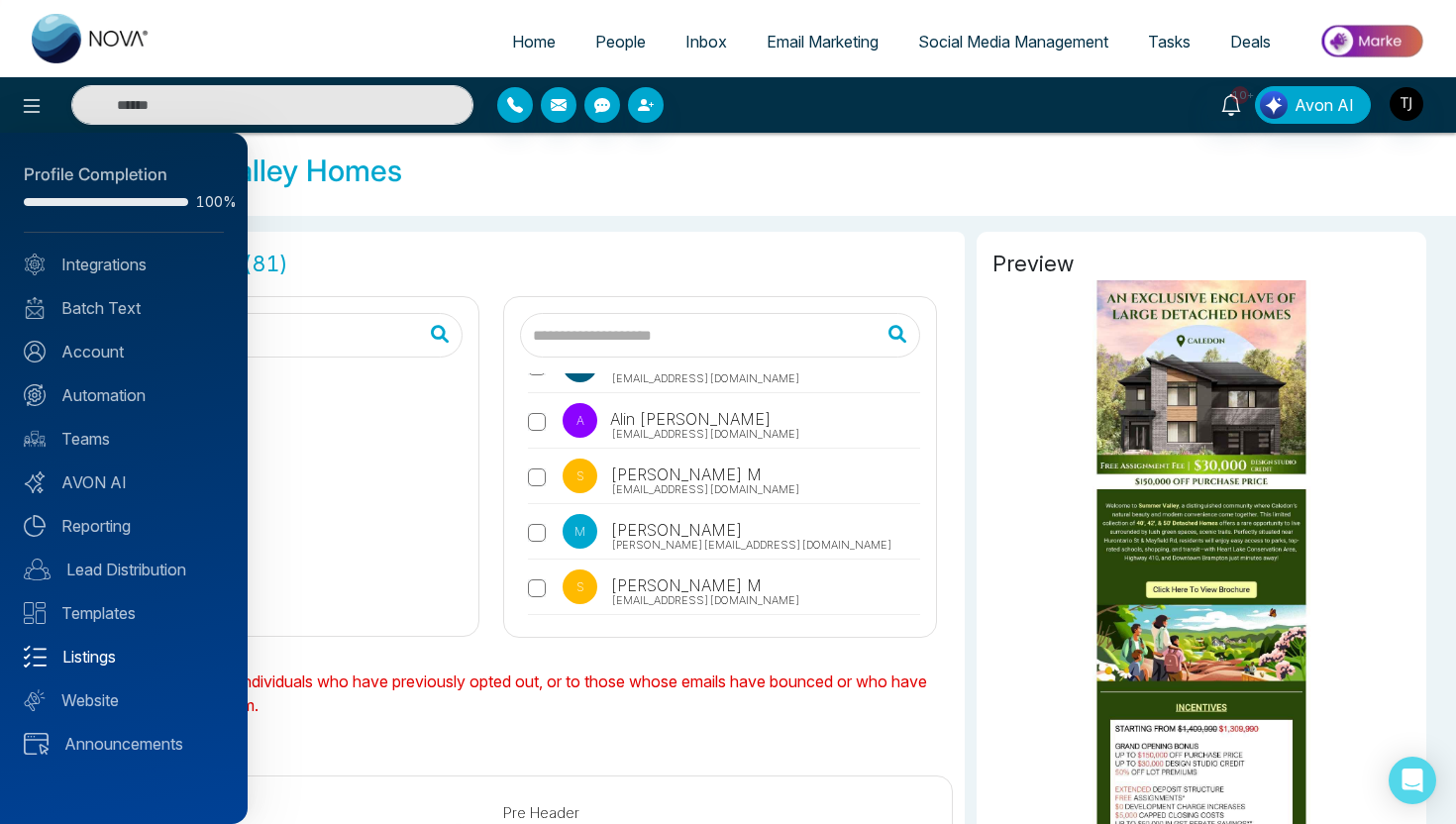 click on "Listings" at bounding box center [124, 657] 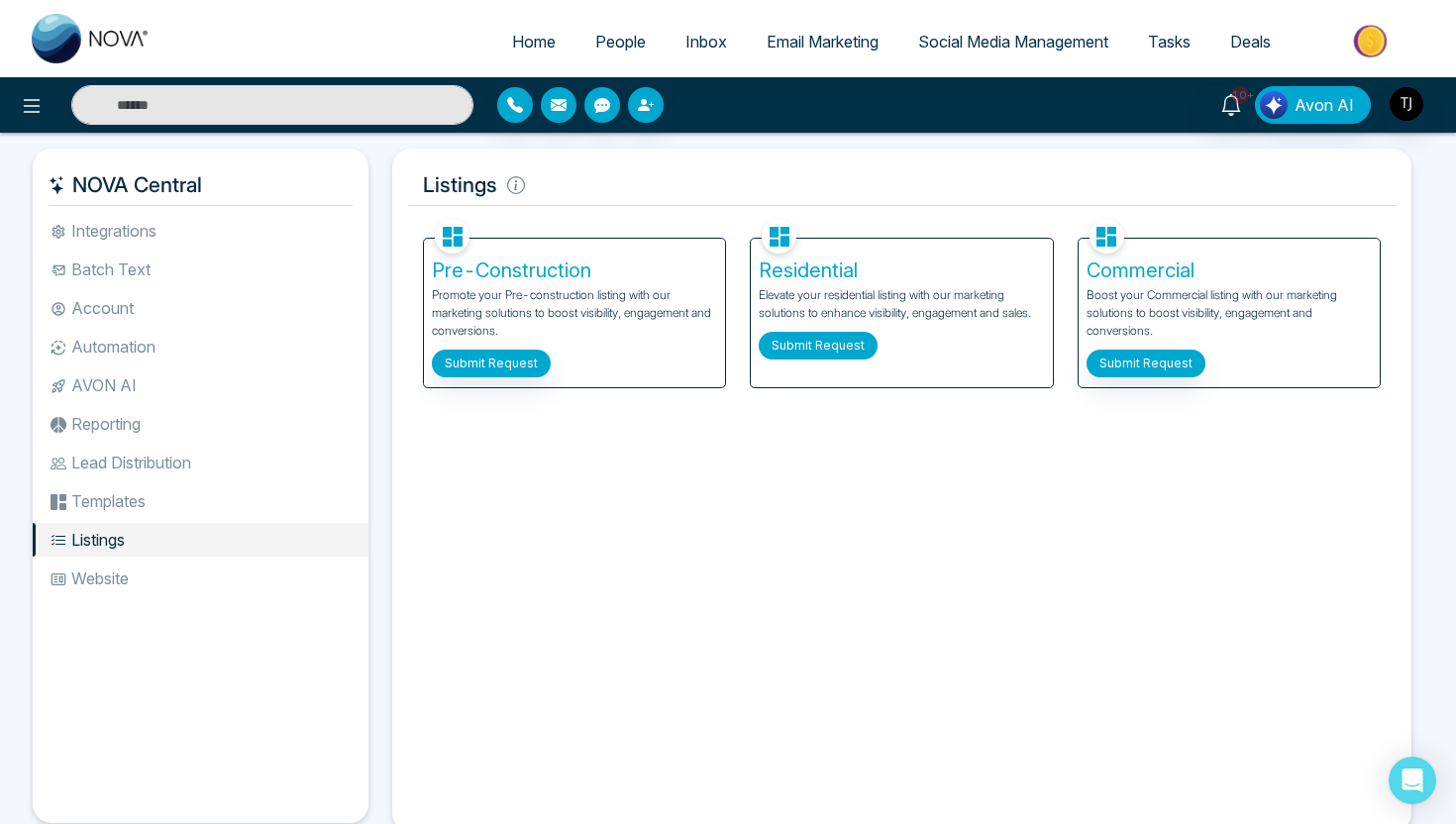 click on "Submit Request" at bounding box center [818, 346] 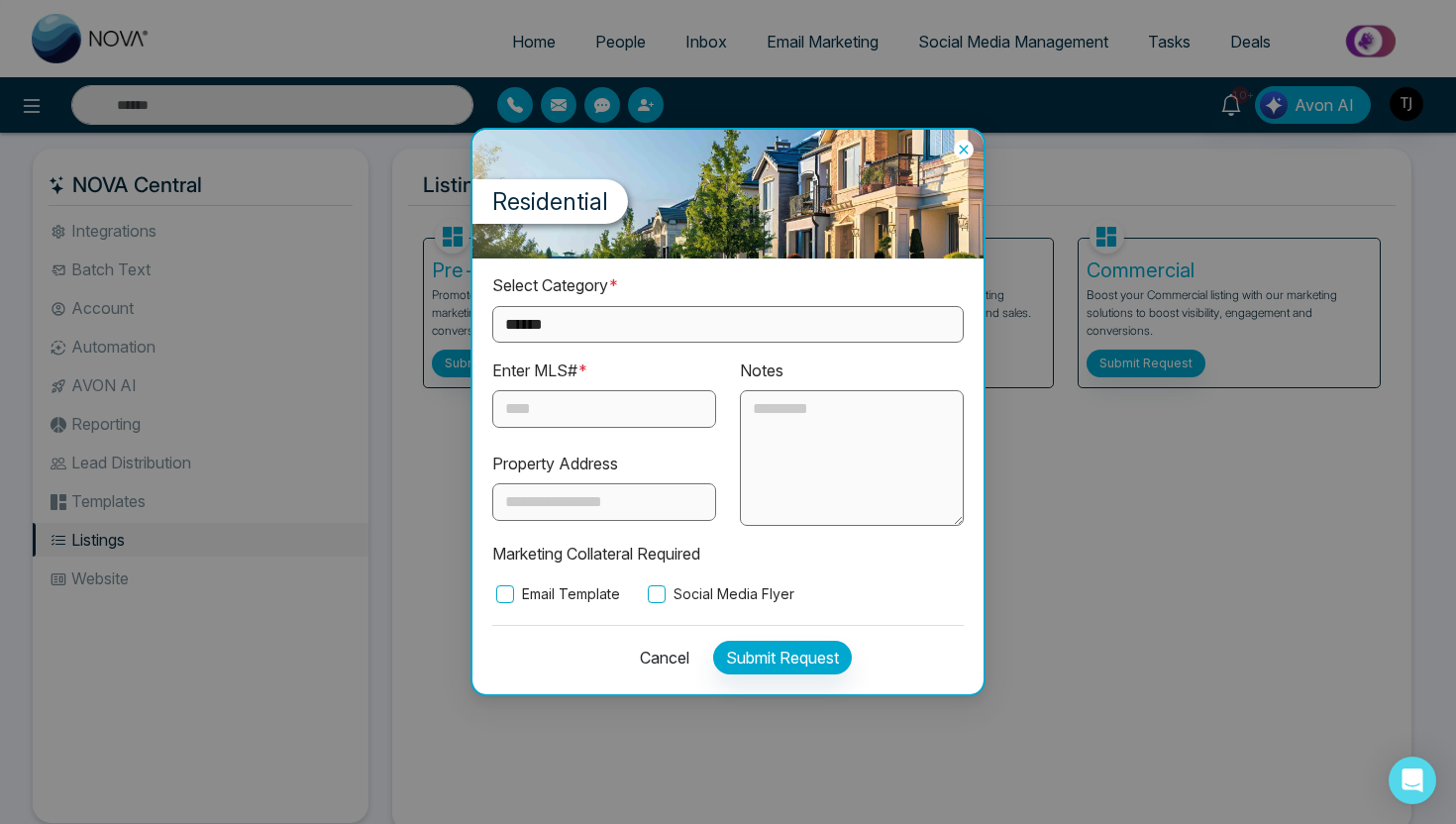 click on "**********" at bounding box center (728, 324) 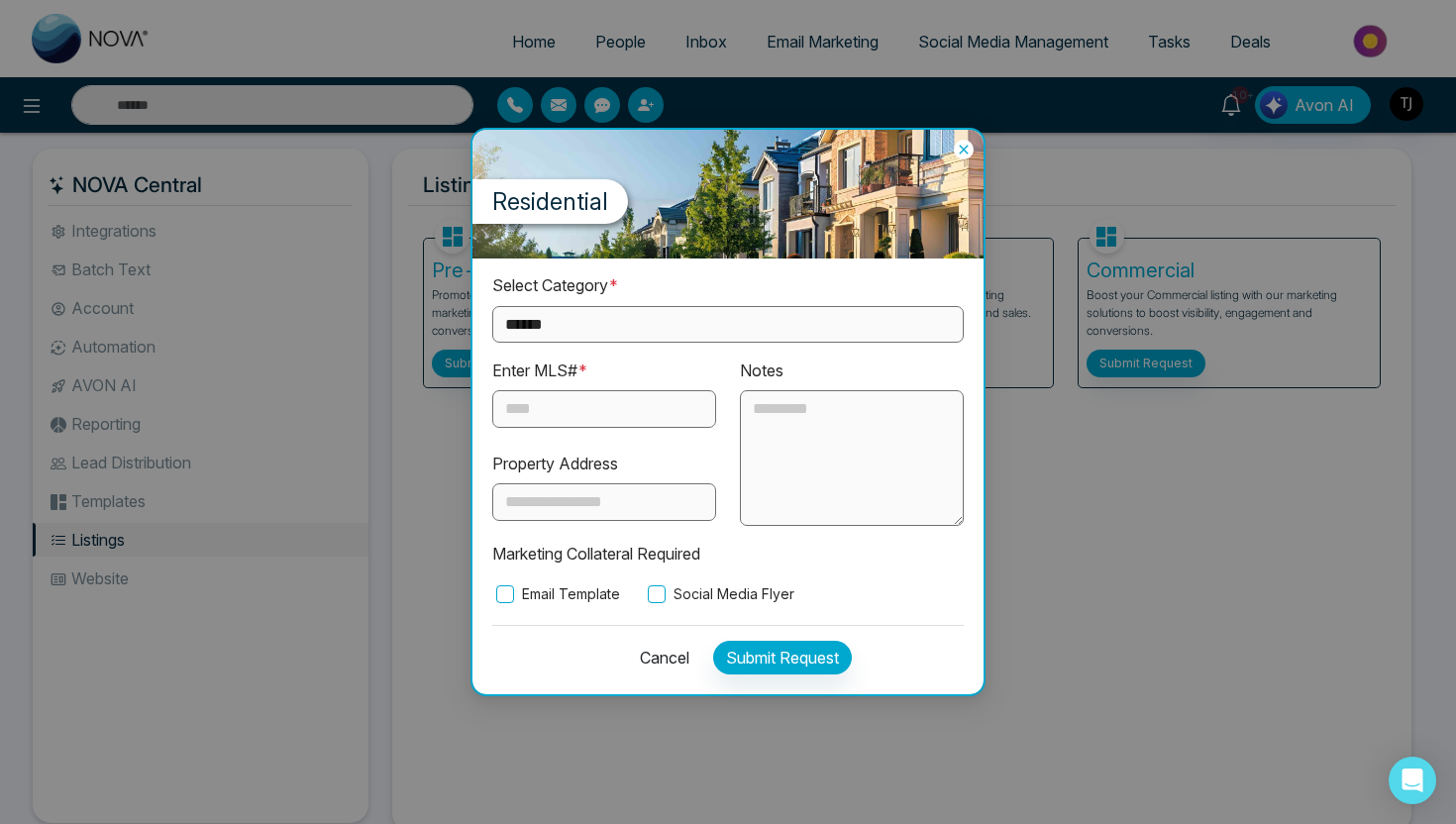 select on "*********" 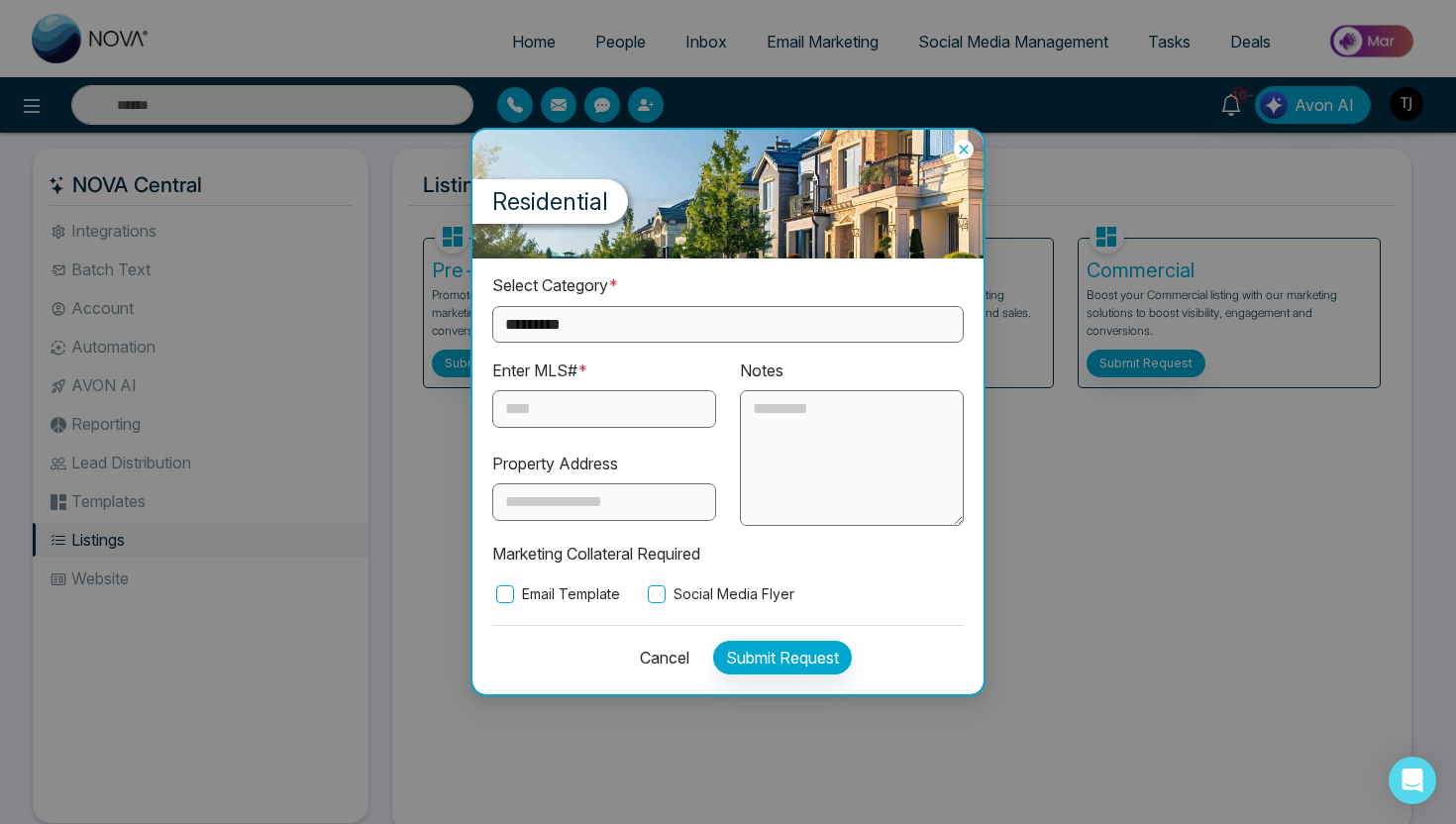 click at bounding box center [604, 409] 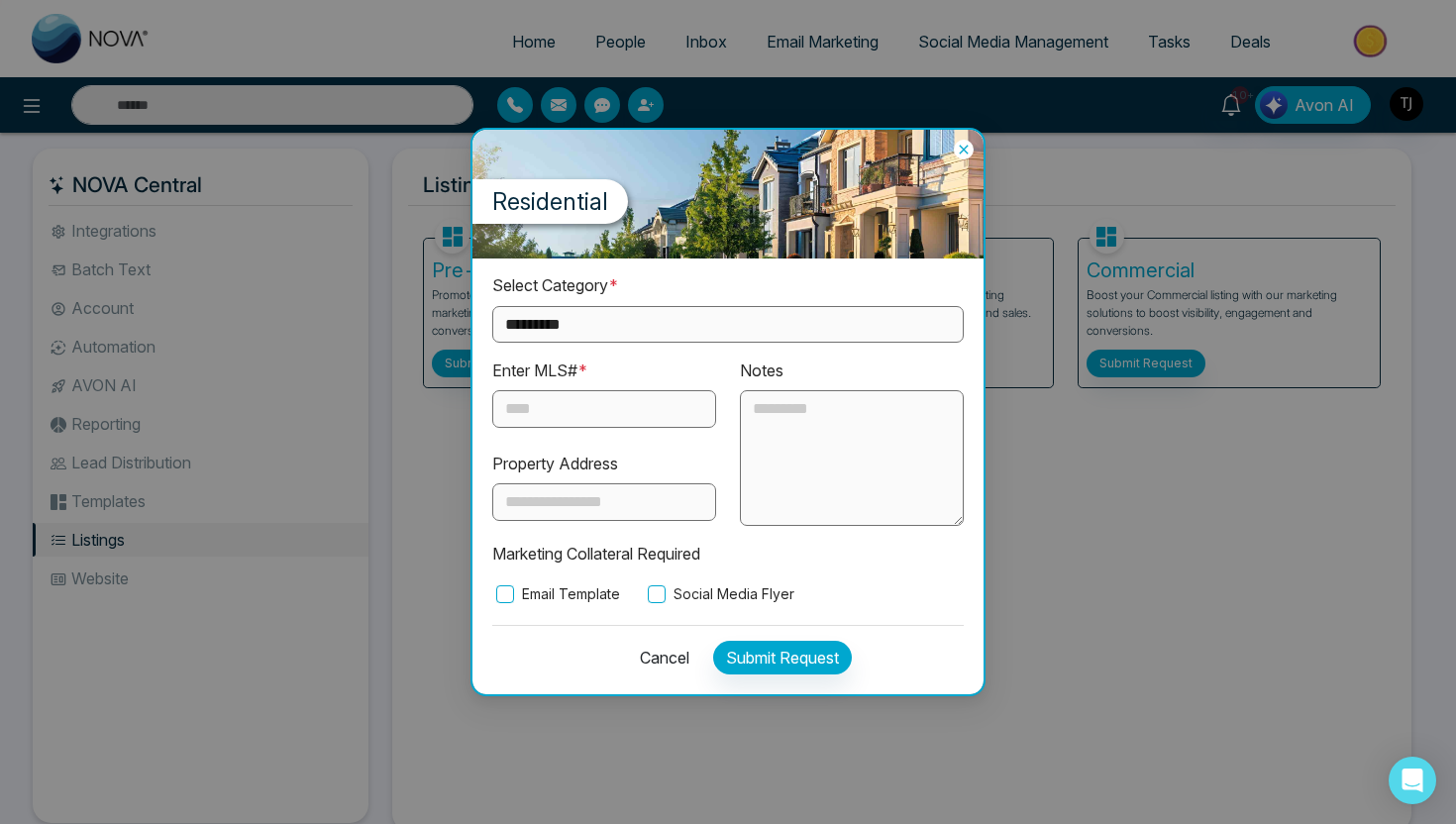 click at bounding box center (852, 459) 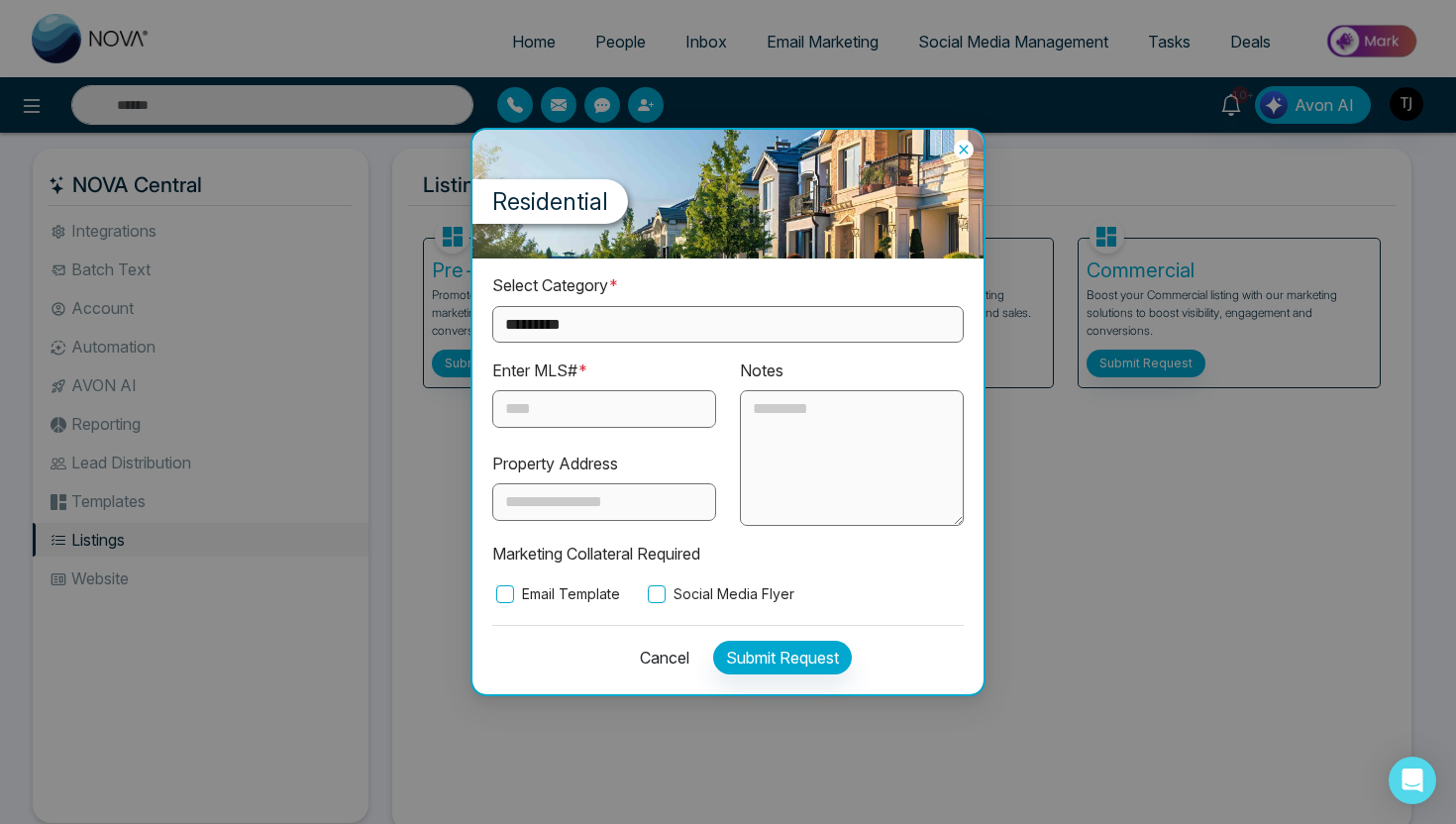 click on "Email Template" at bounding box center (556, 594) 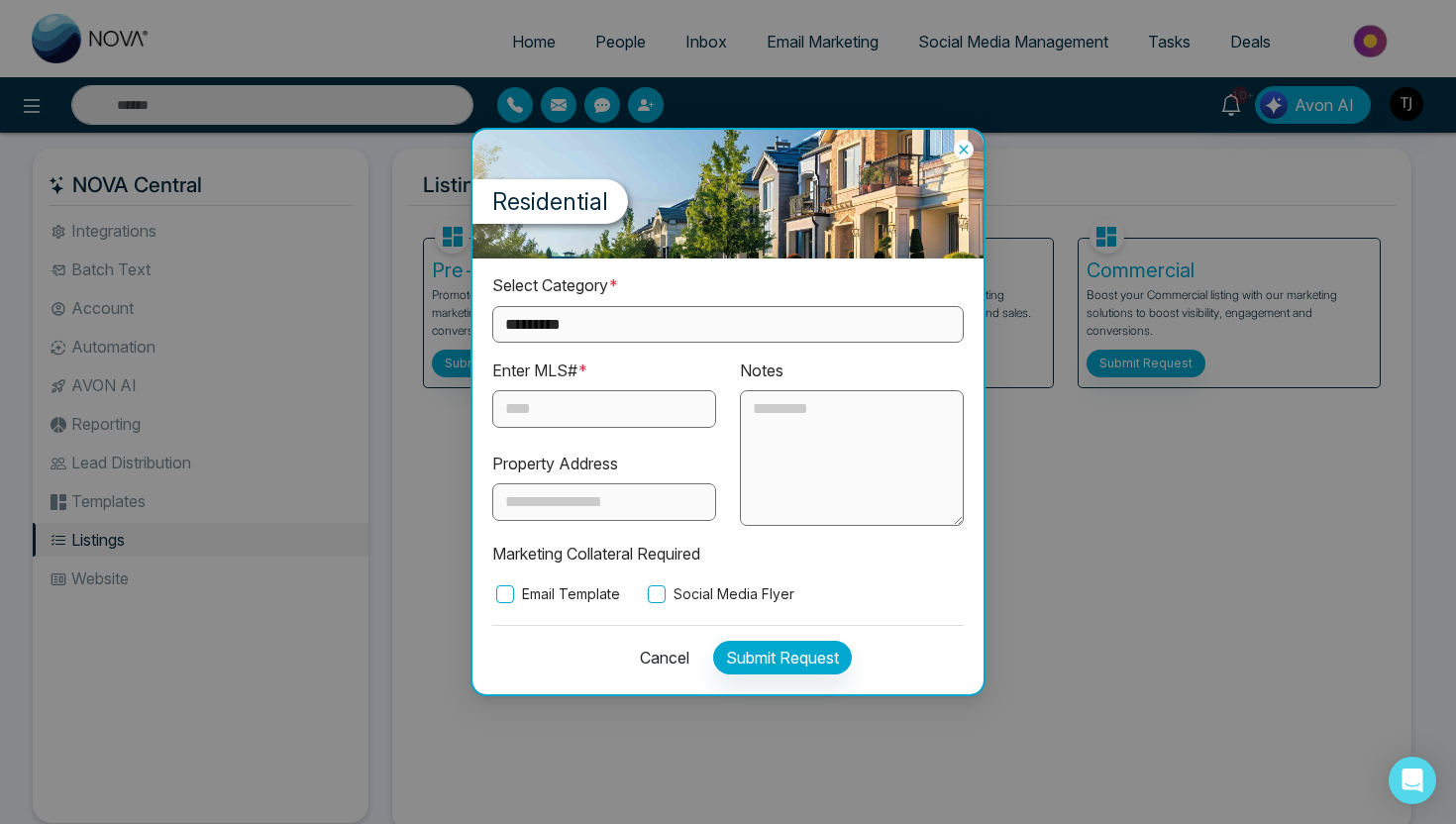 click on "Social Media Flyer" at bounding box center [719, 594] 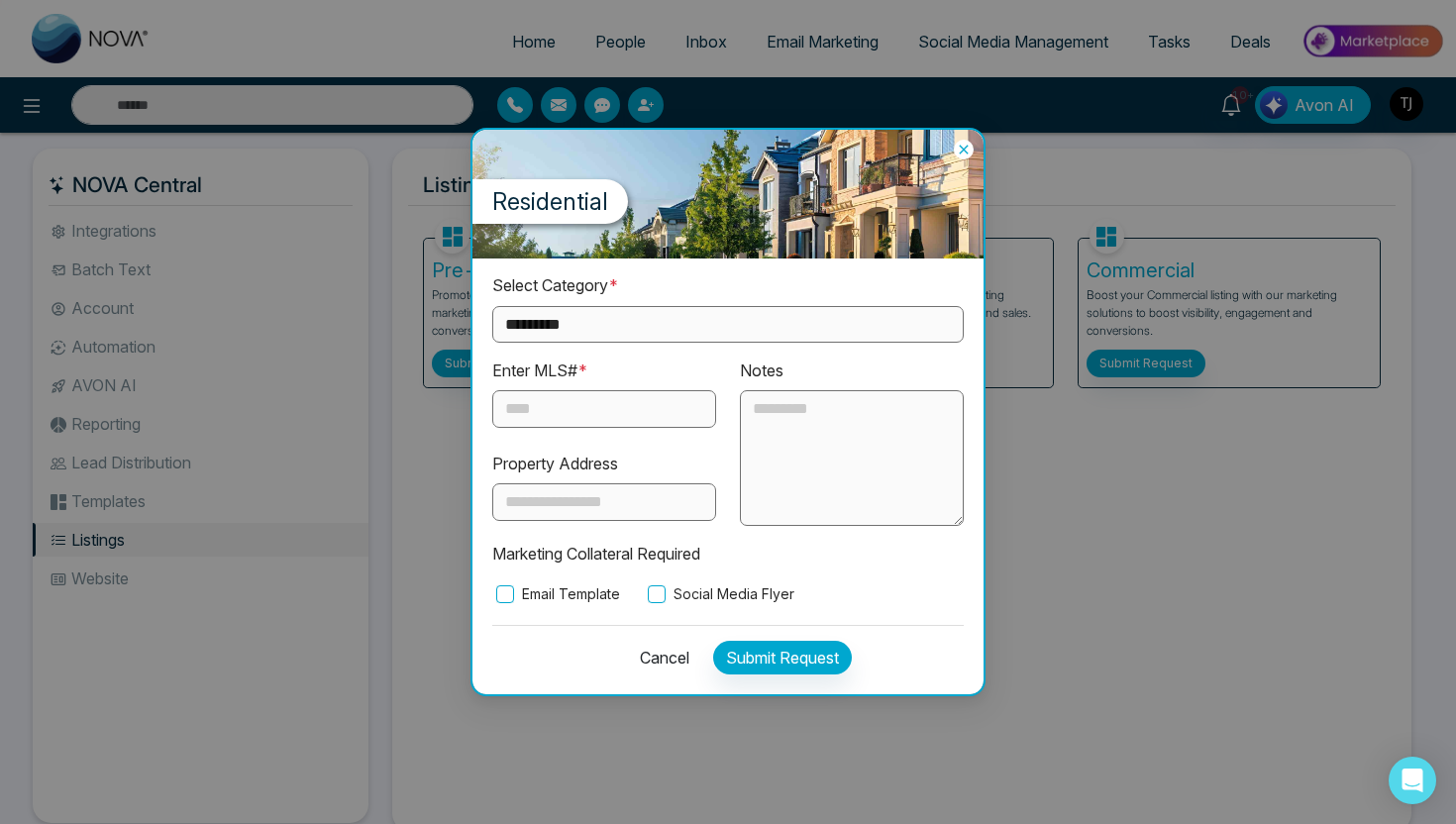 click on "Residential" at bounding box center [728, 194] 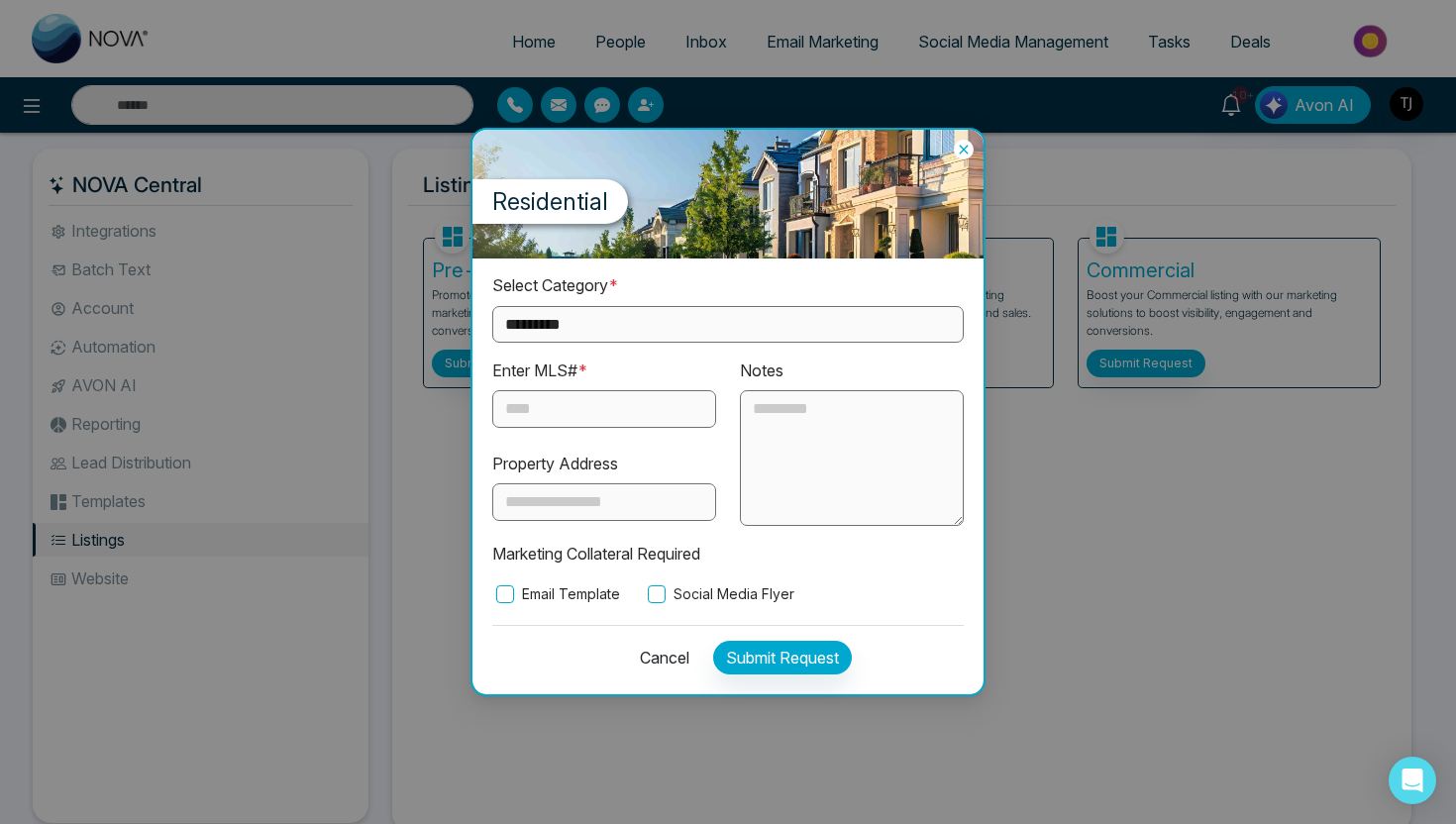 click 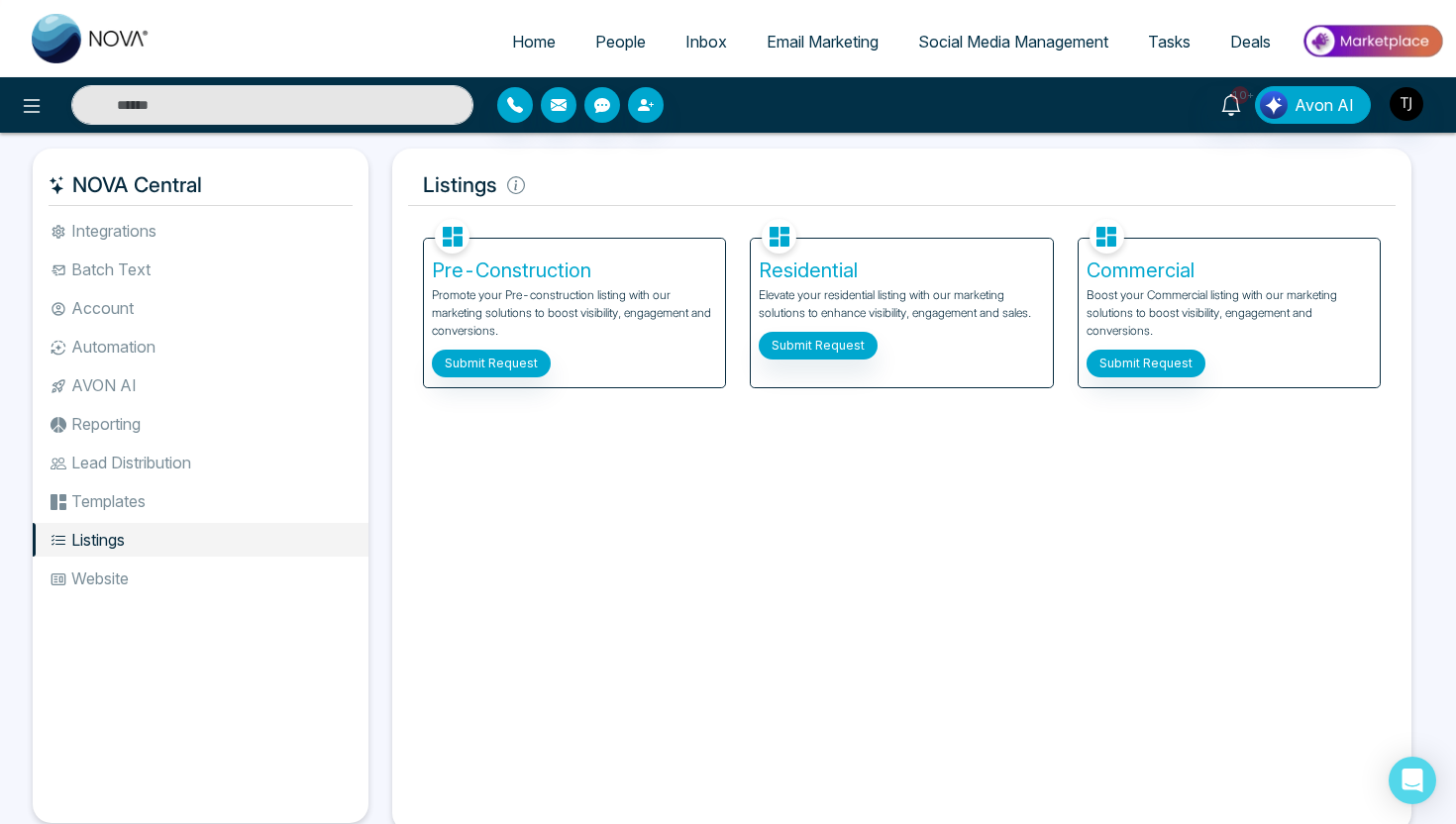 click on "Email Marketing" at bounding box center (822, 42) 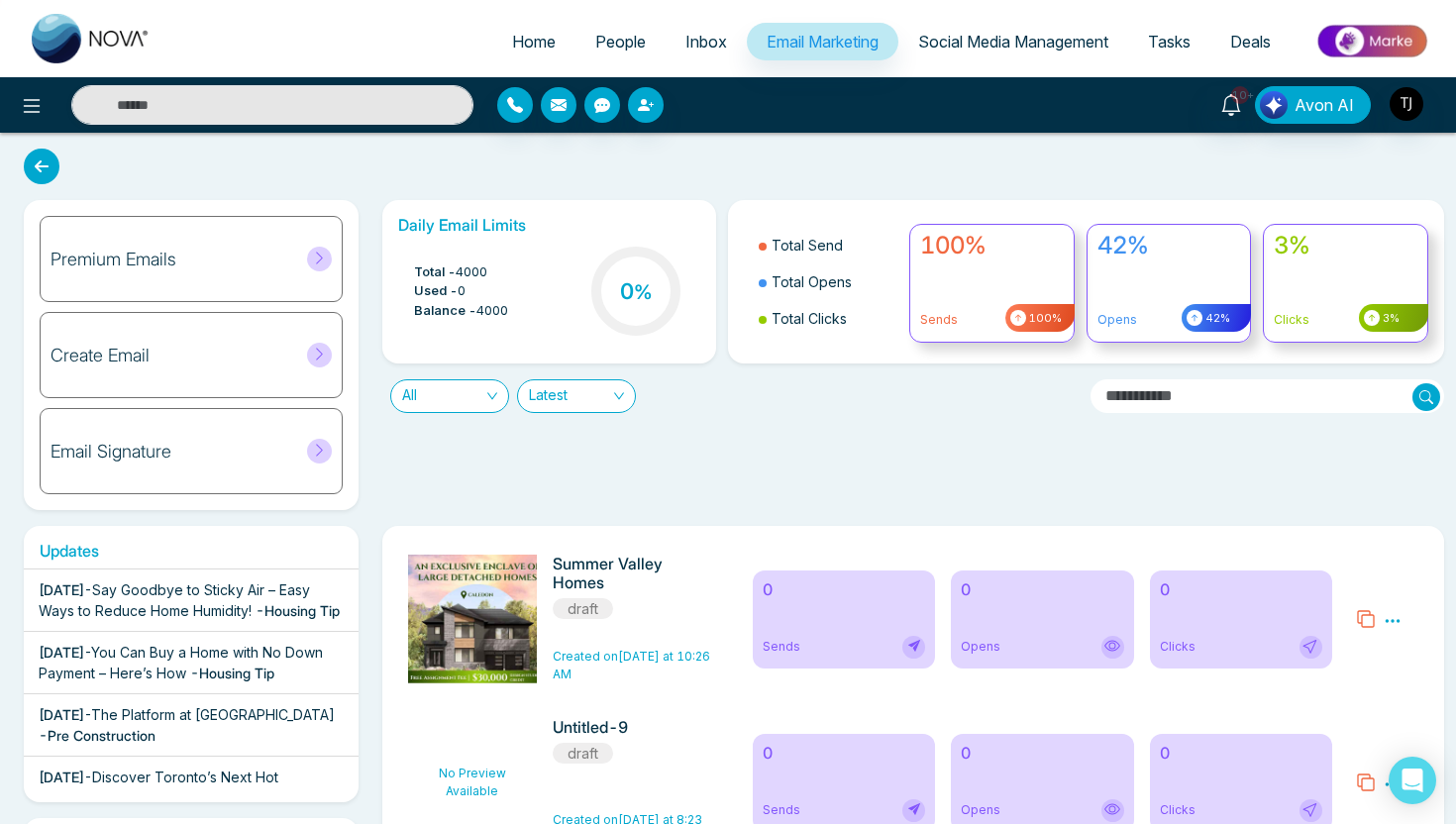click on "Social Media Management" at bounding box center [1013, 42] 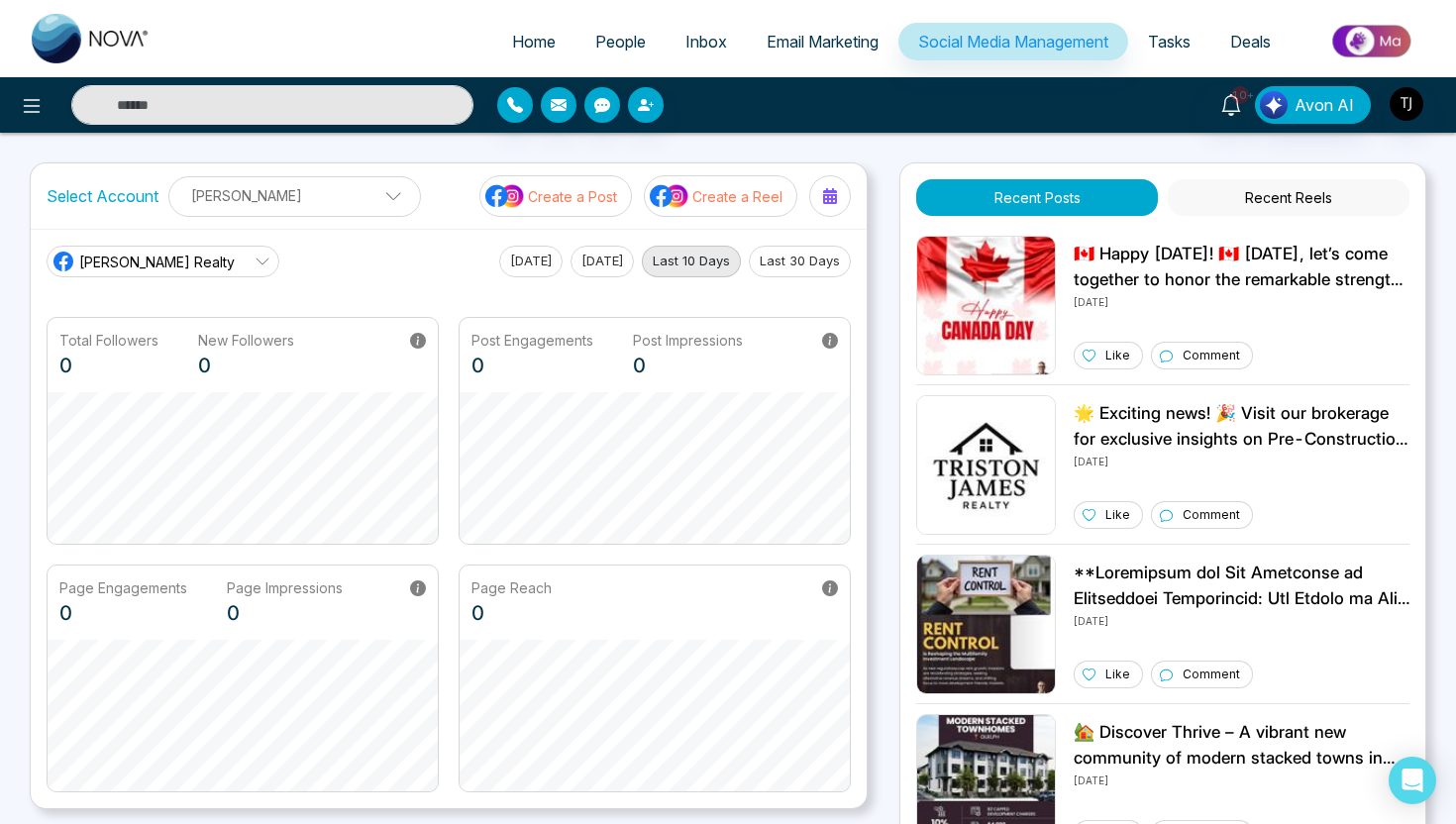 click on "Create a Post" at bounding box center (572, 196) 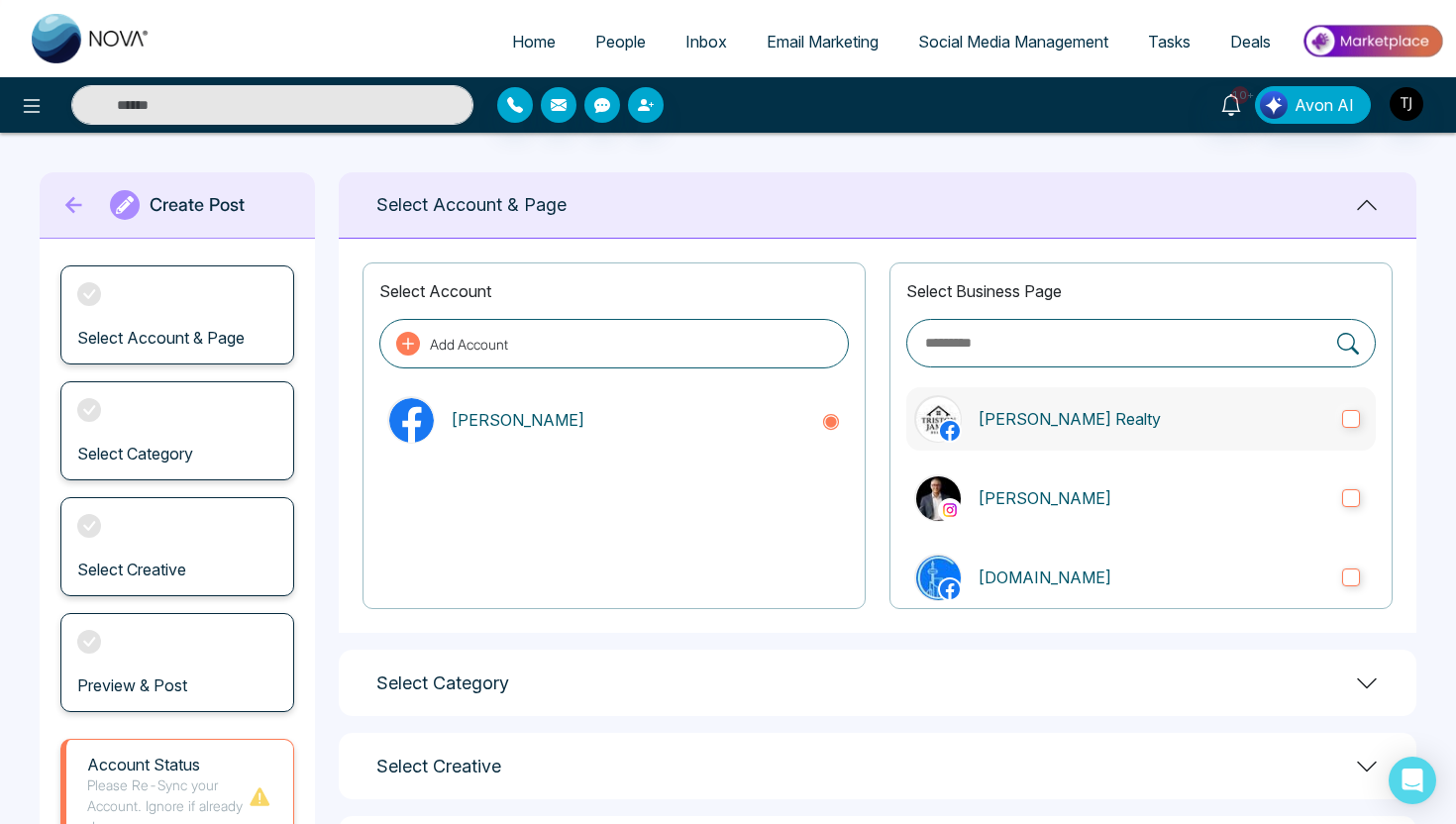 click on "[PERSON_NAME] Realty" at bounding box center (1141, 419) 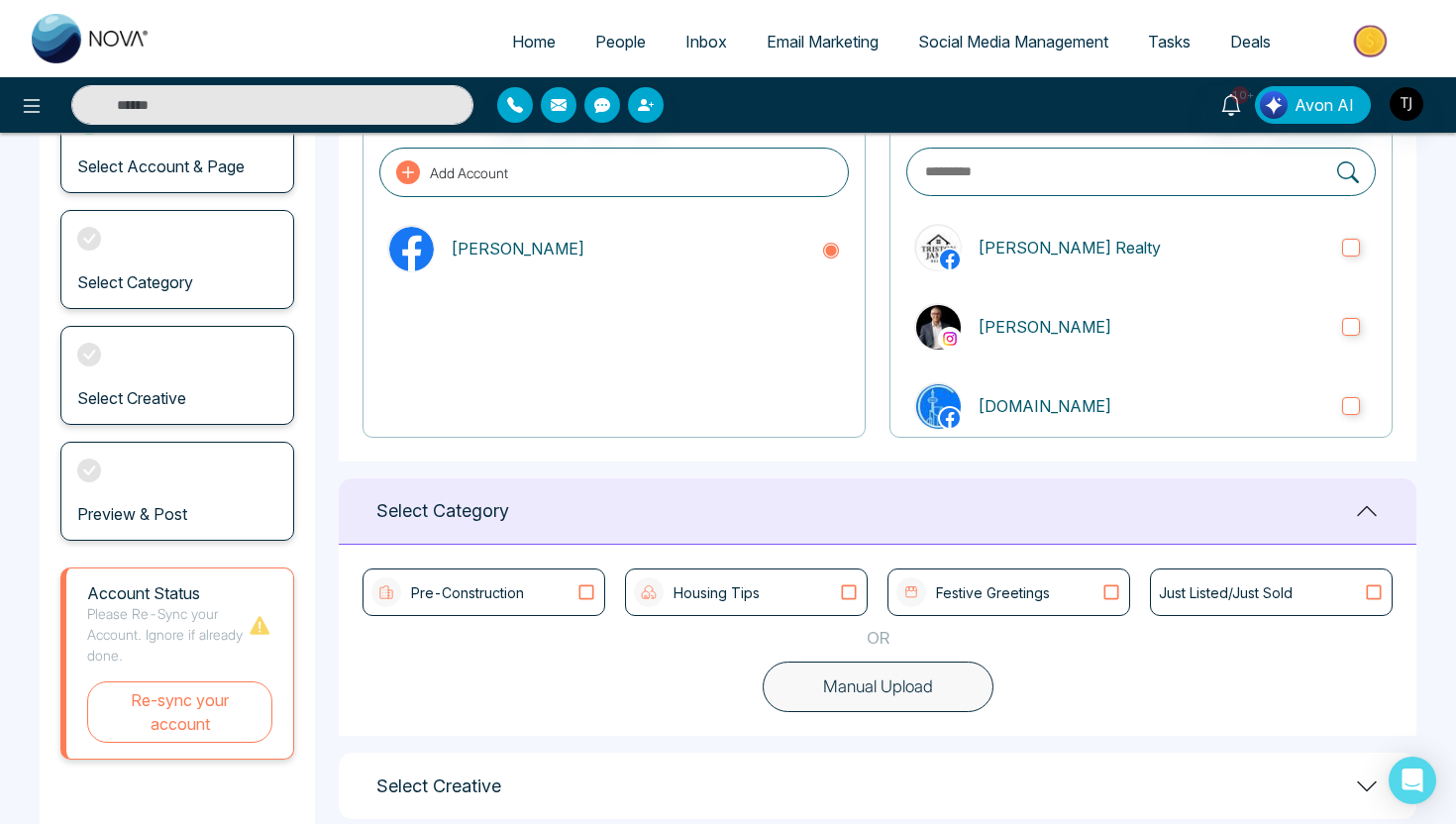 scroll, scrollTop: 287, scrollLeft: 0, axis: vertical 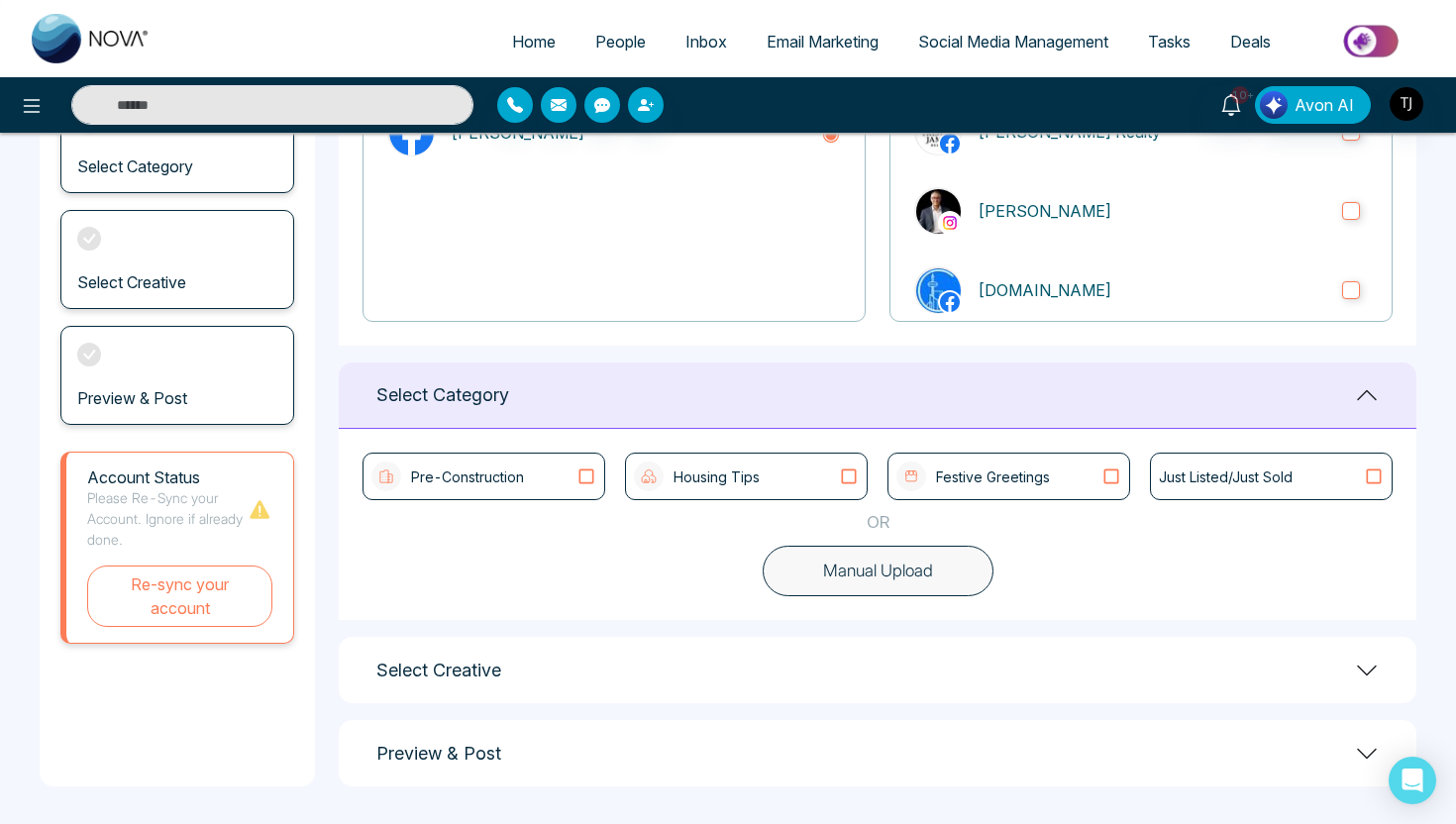 click on "Pre-Construction" at bounding box center [483, 476] 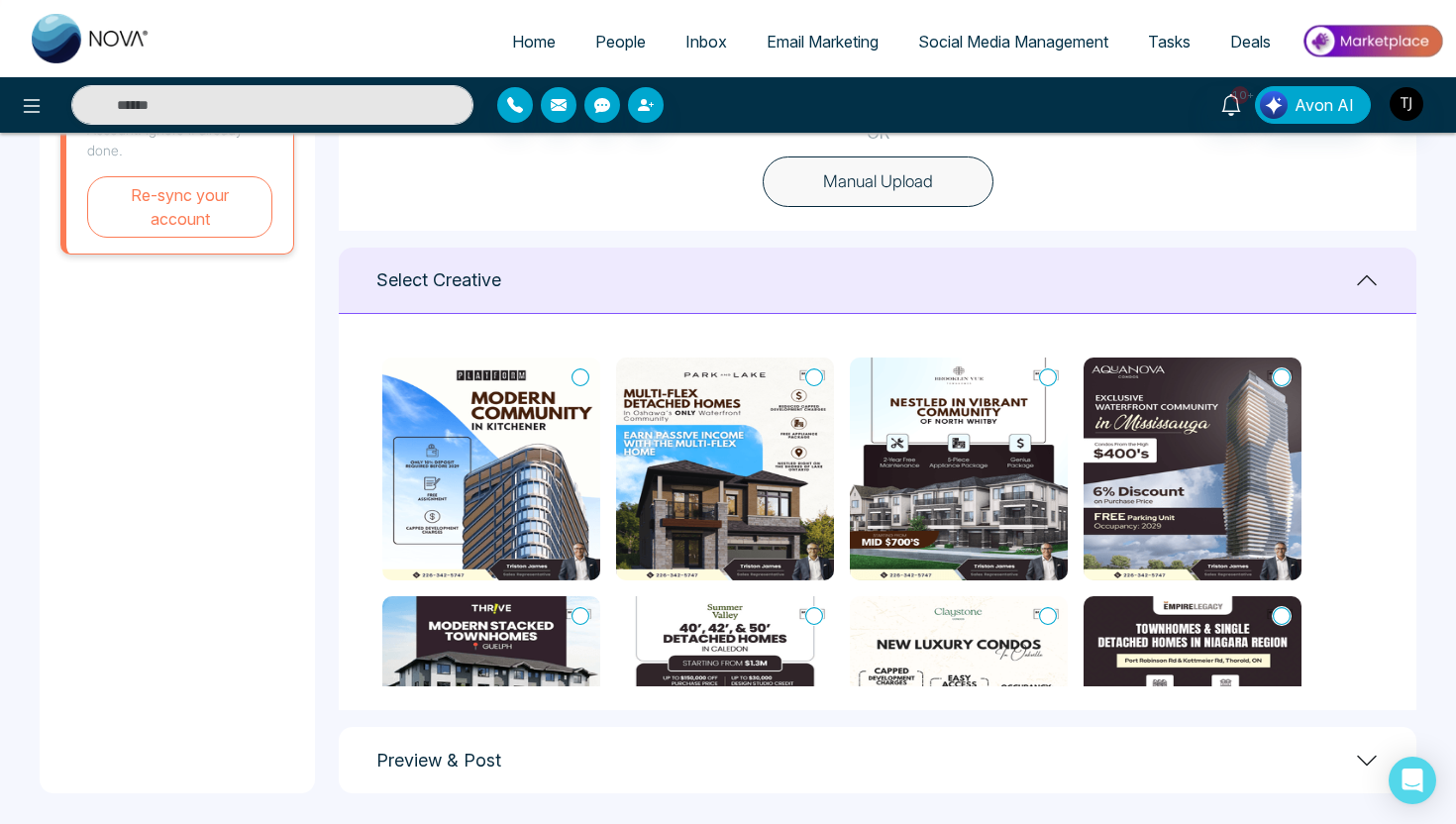 scroll, scrollTop: 683, scrollLeft: 0, axis: vertical 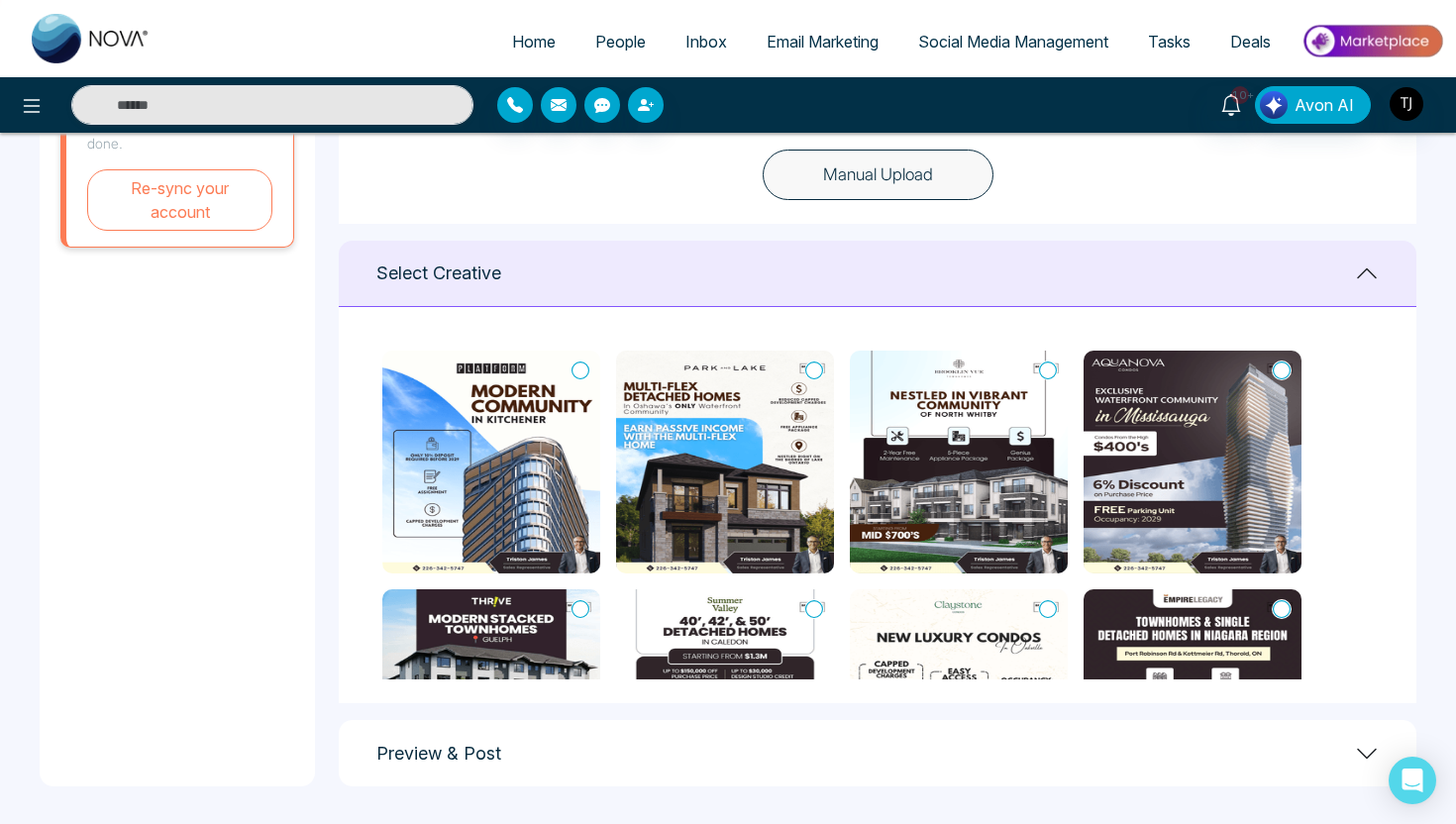 click 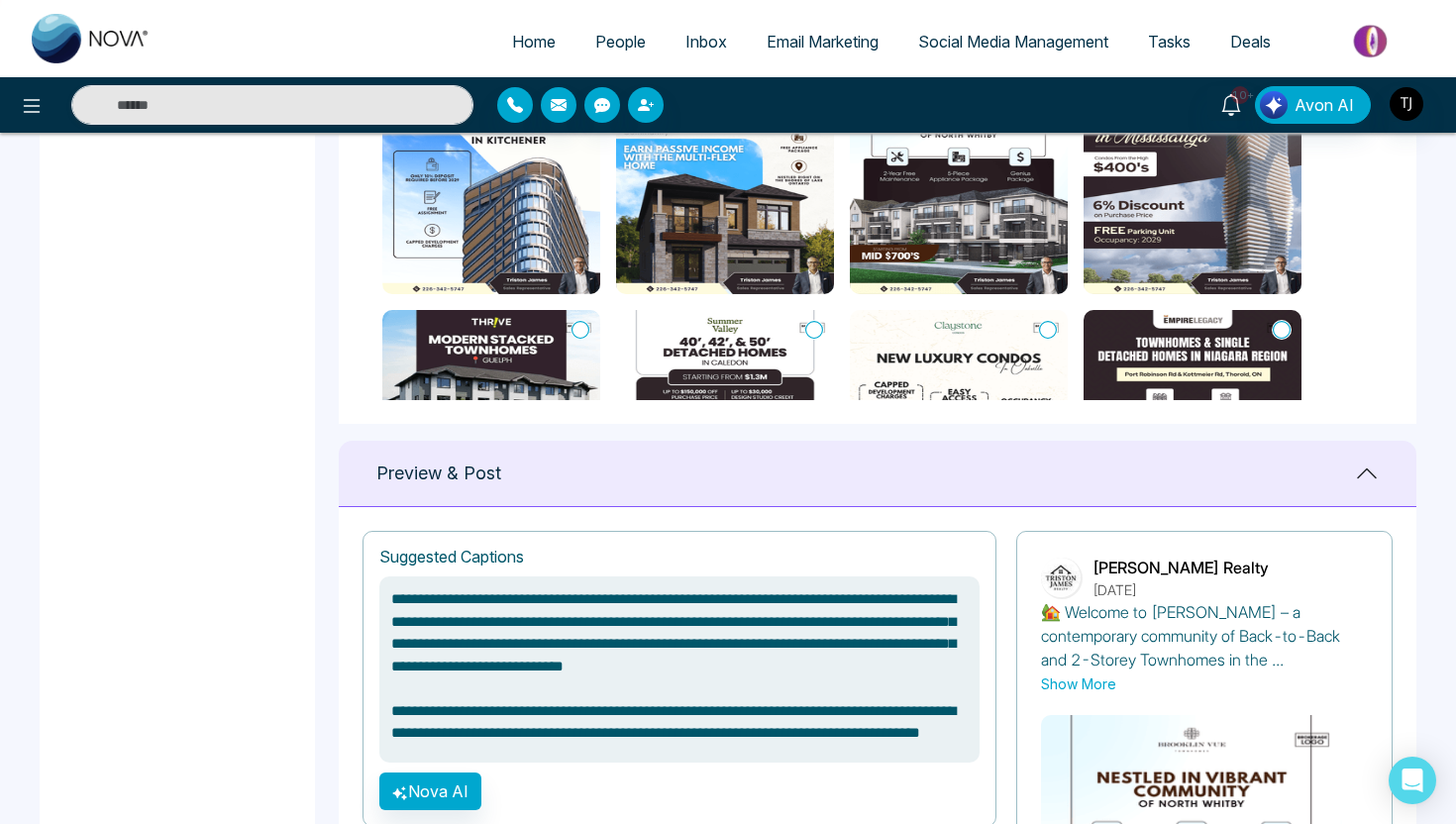 scroll, scrollTop: 1010, scrollLeft: 0, axis: vertical 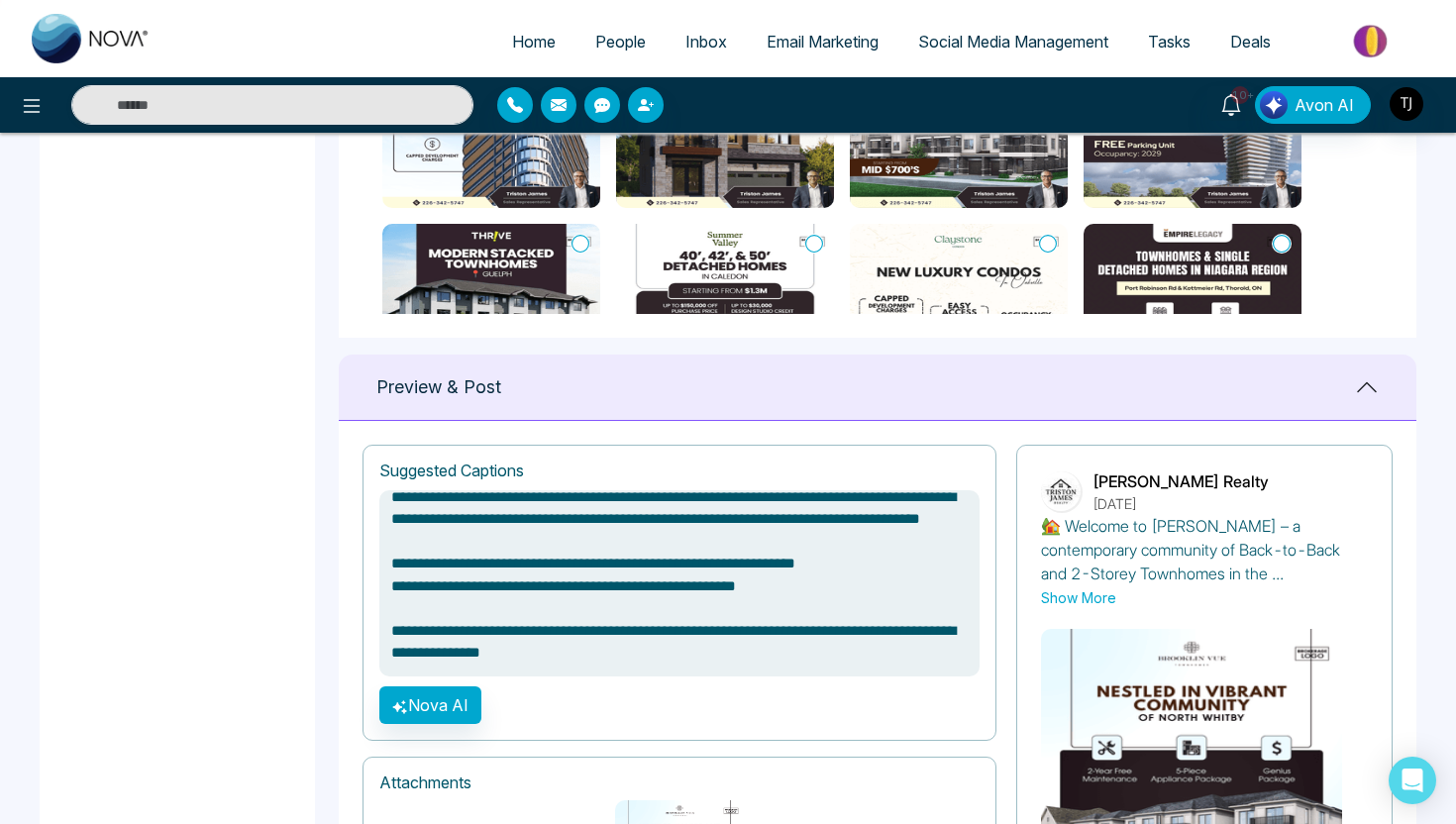 drag, startPoint x: 819, startPoint y: 647, endPoint x: 386, endPoint y: 629, distance: 433.37397 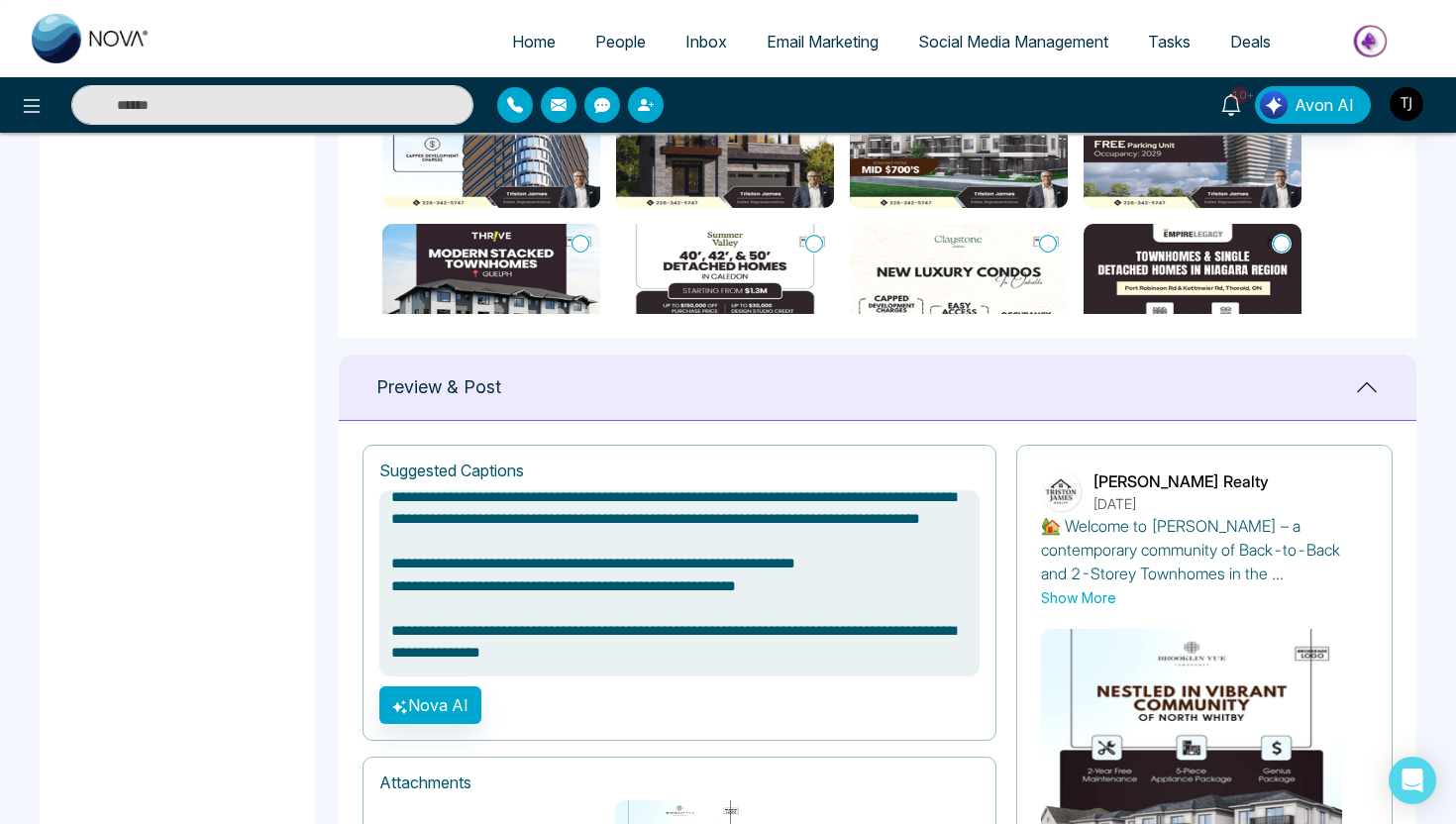 click on "**********" at bounding box center (679, 583) 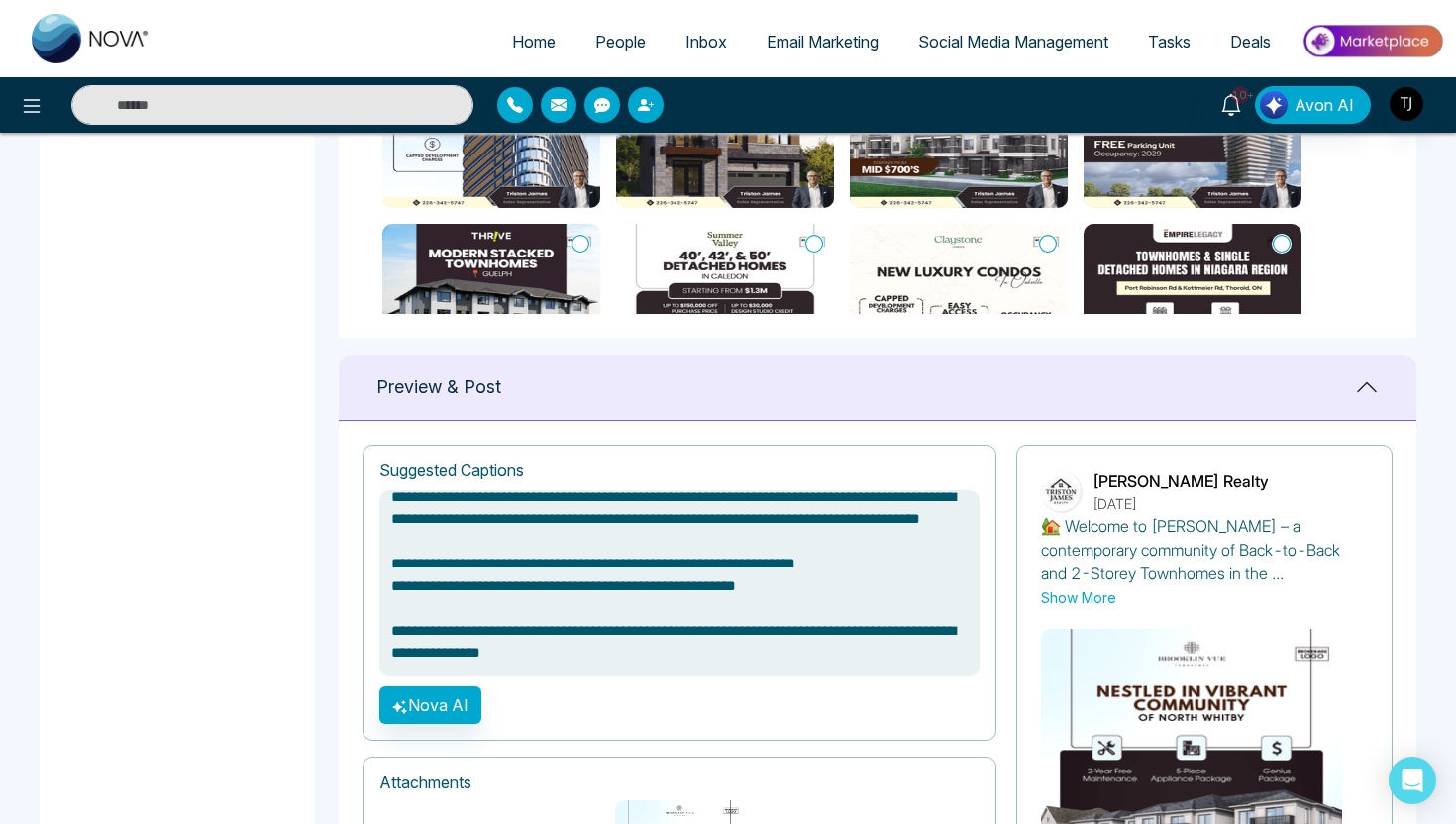 scroll, scrollTop: 0, scrollLeft: 0, axis: both 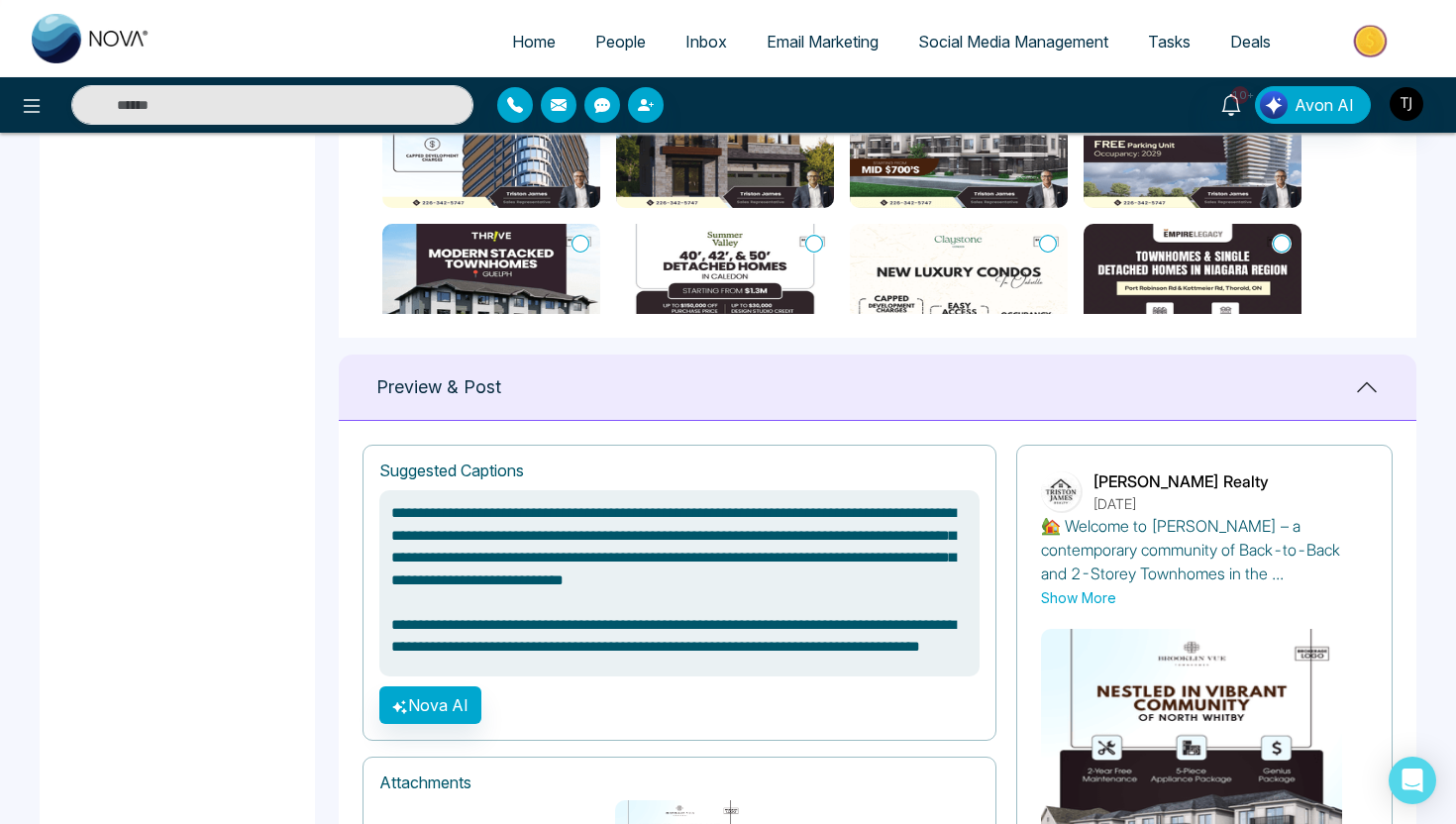 click 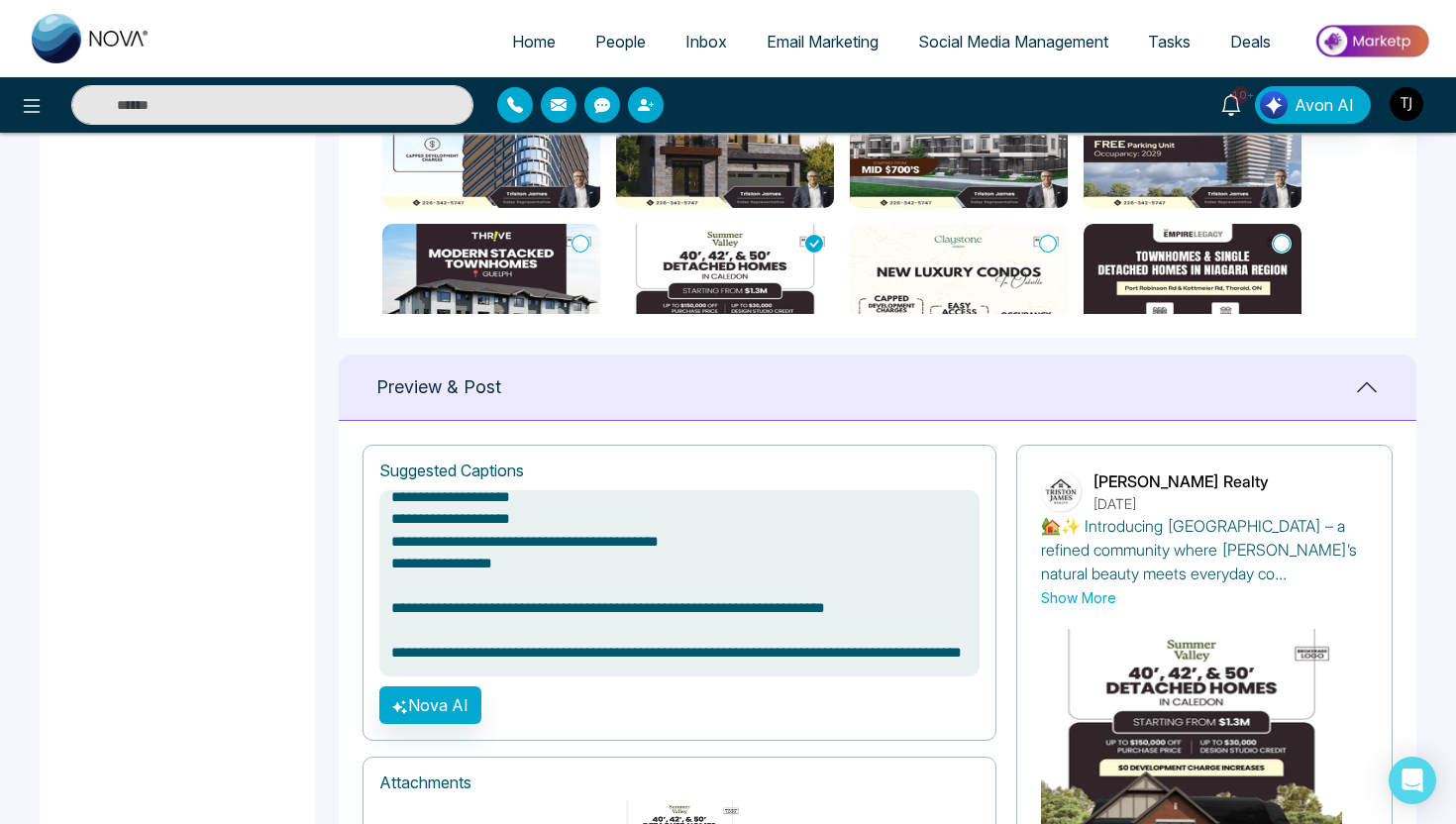 scroll, scrollTop: 328, scrollLeft: 0, axis: vertical 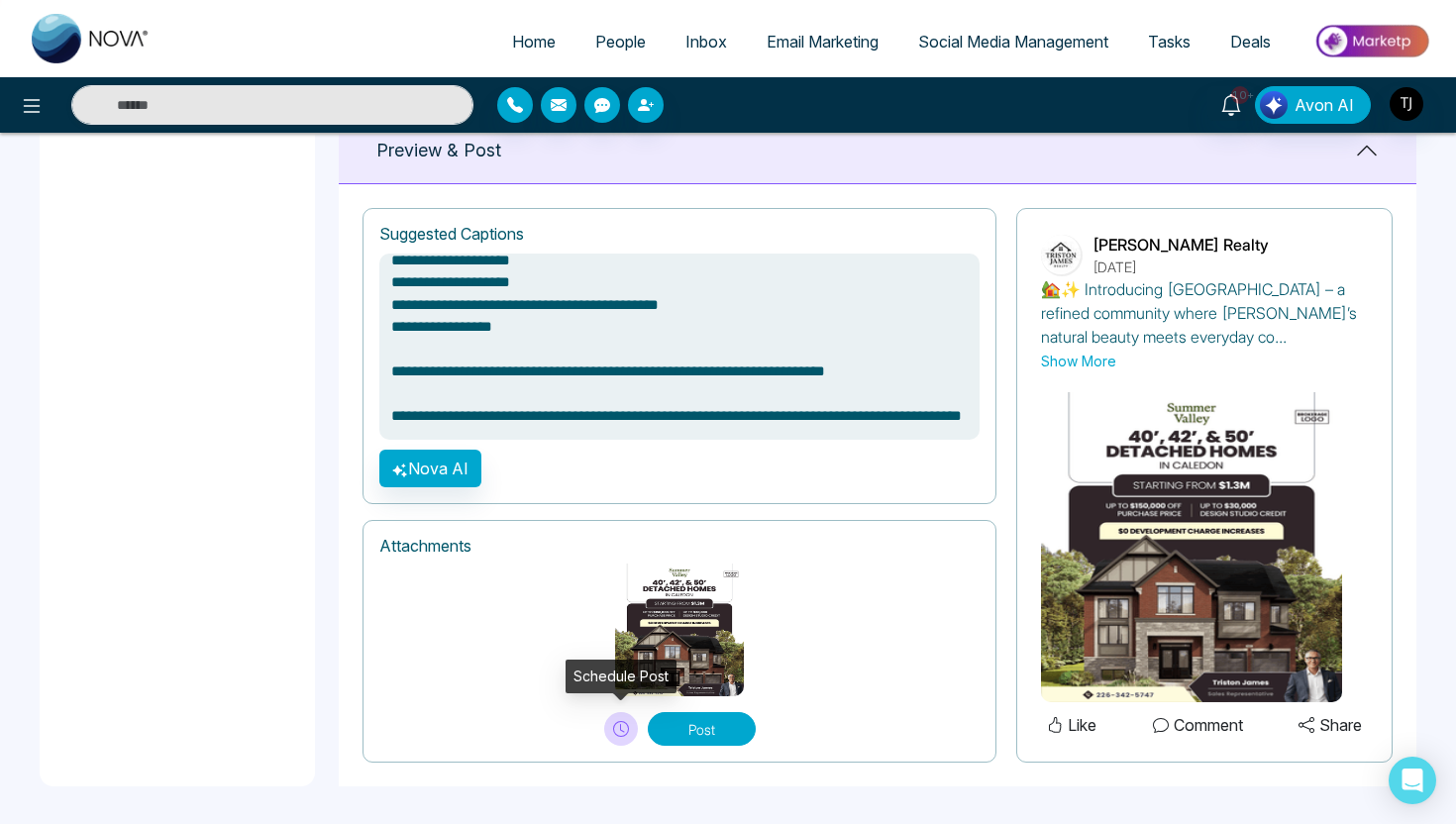 click 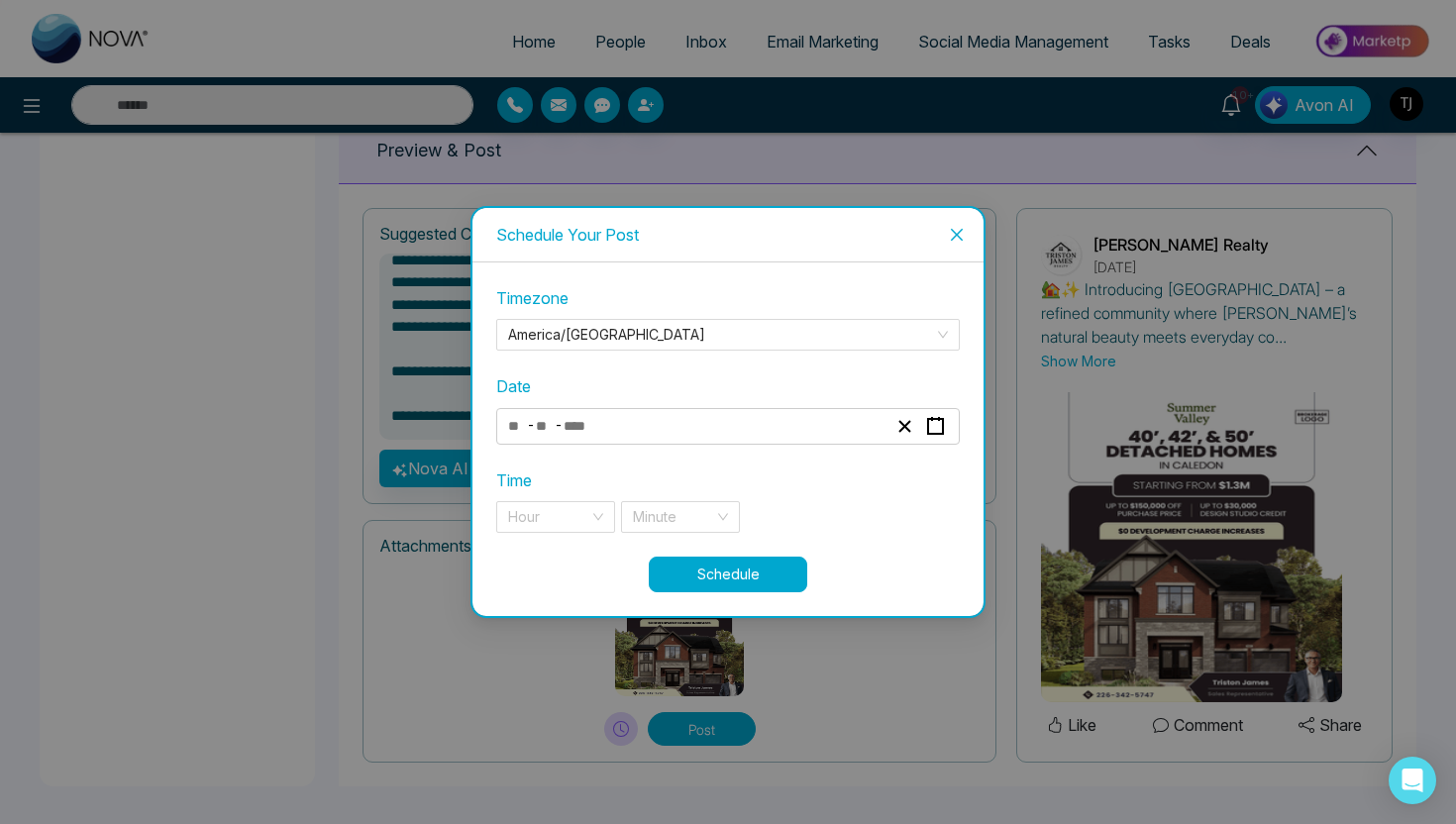click at bounding box center [957, 235] 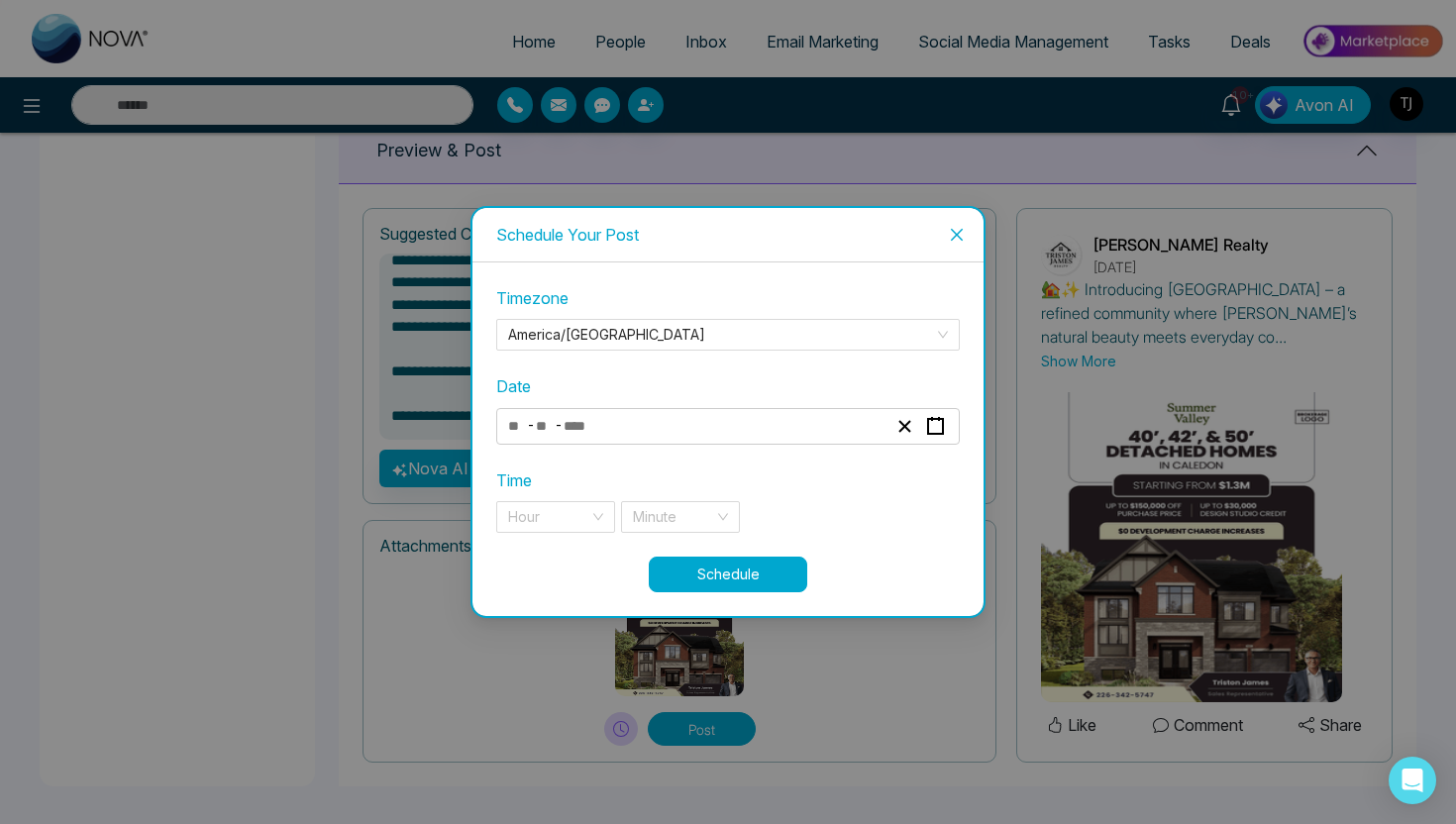 type on "**********" 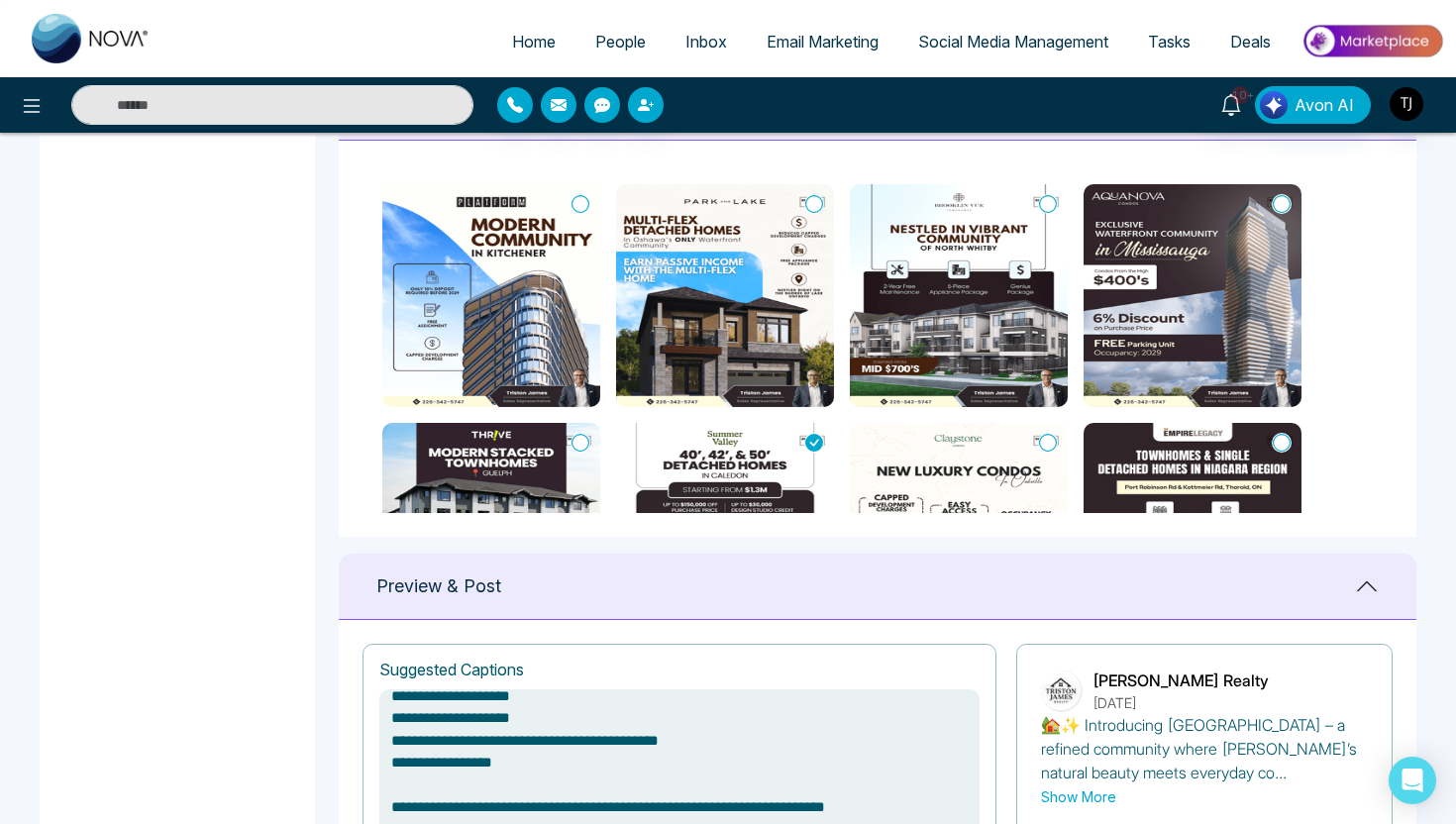scroll, scrollTop: 823, scrollLeft: 0, axis: vertical 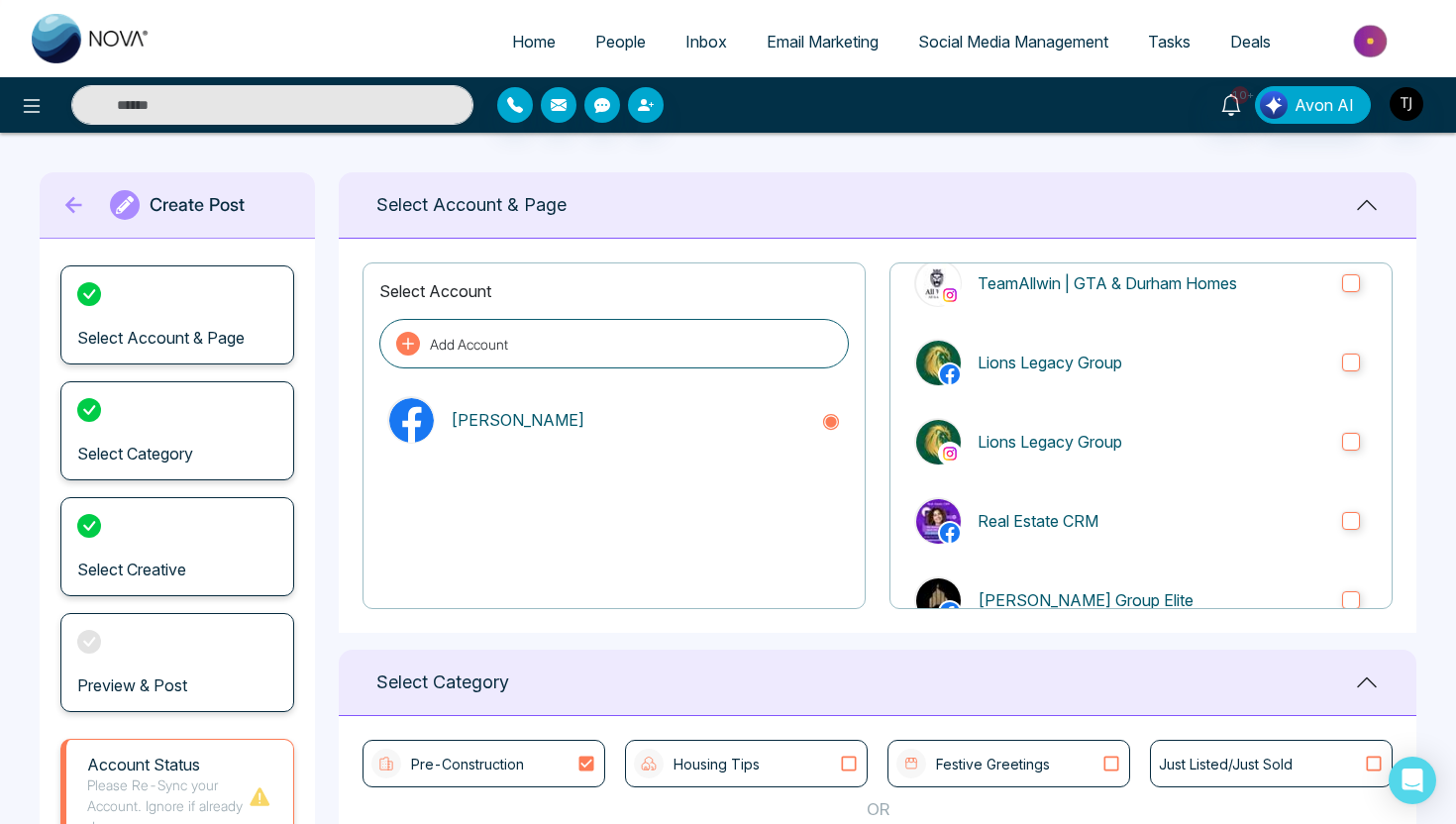 click 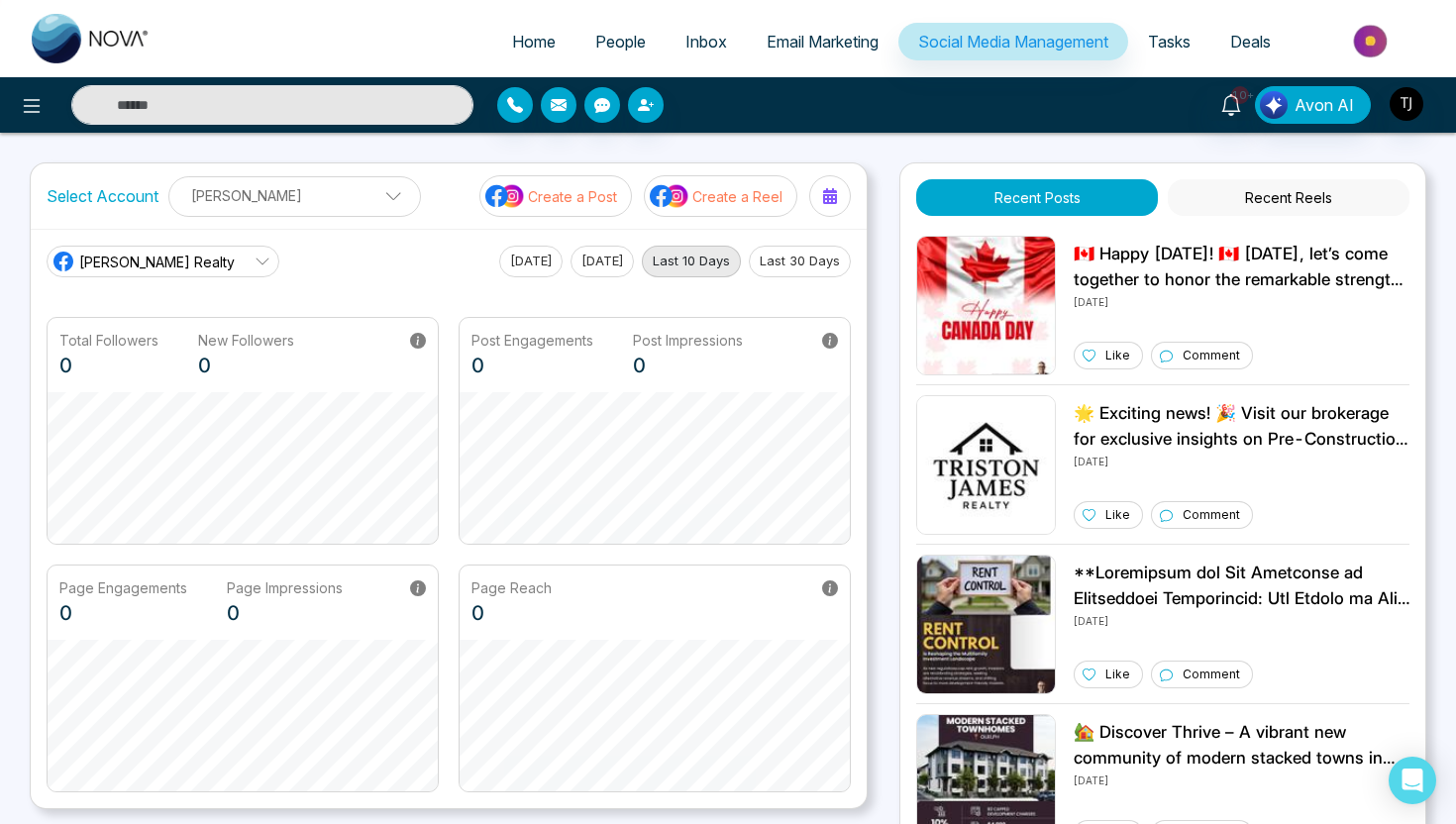 click on "Create a Reel" at bounding box center [737, 196] 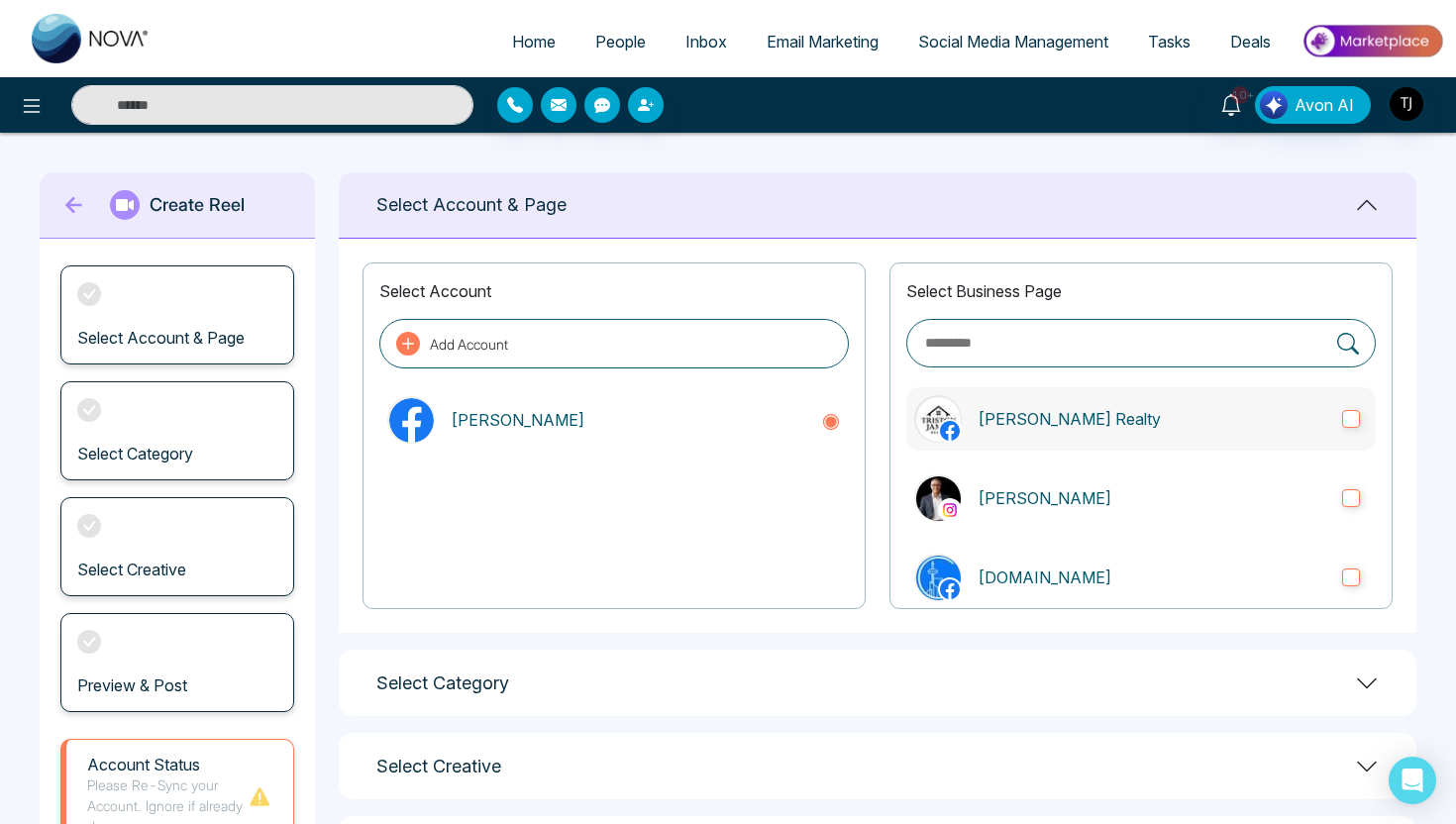 click on "[PERSON_NAME] Realty" at bounding box center [1141, 419] 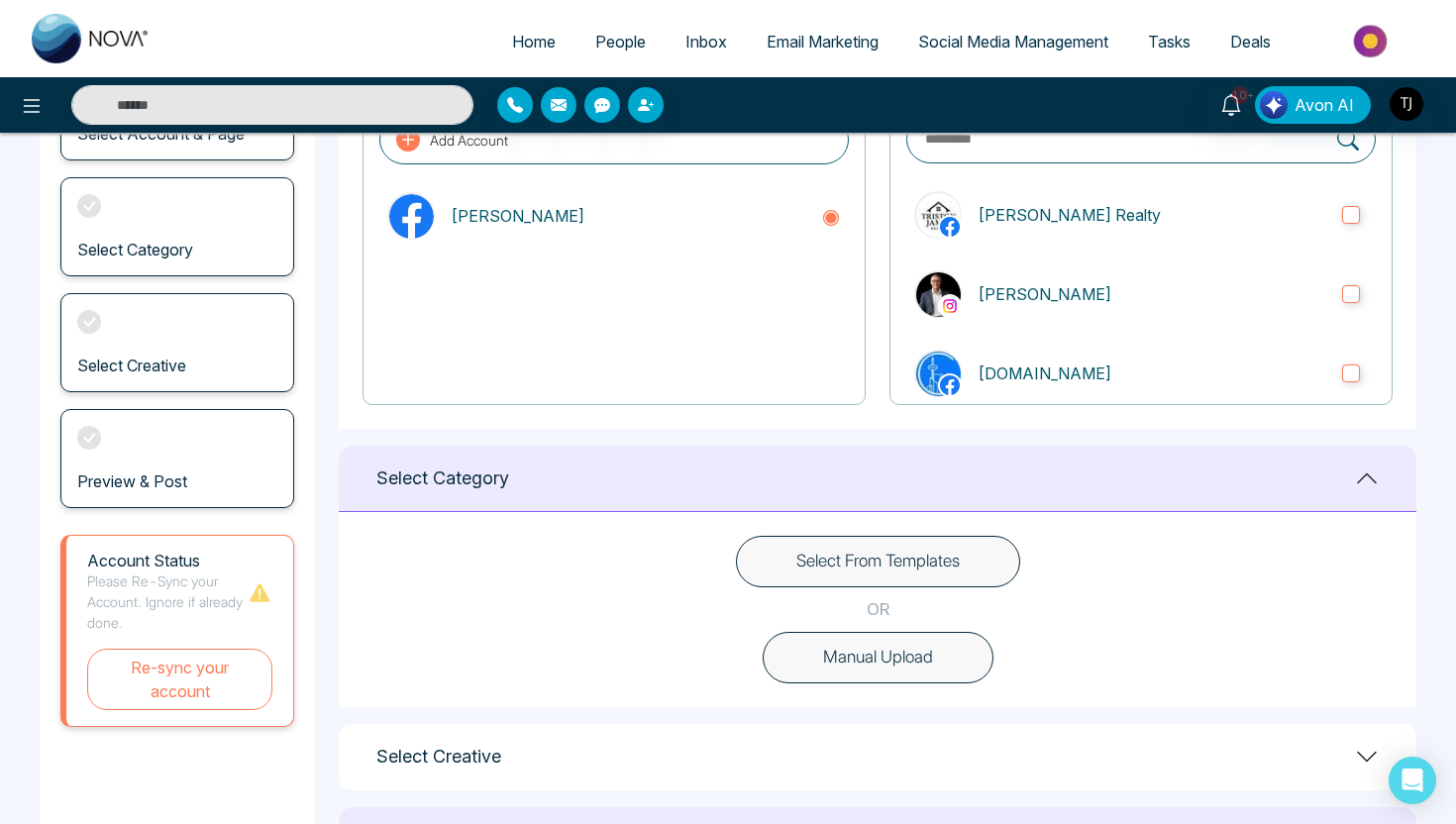 scroll, scrollTop: 328, scrollLeft: 0, axis: vertical 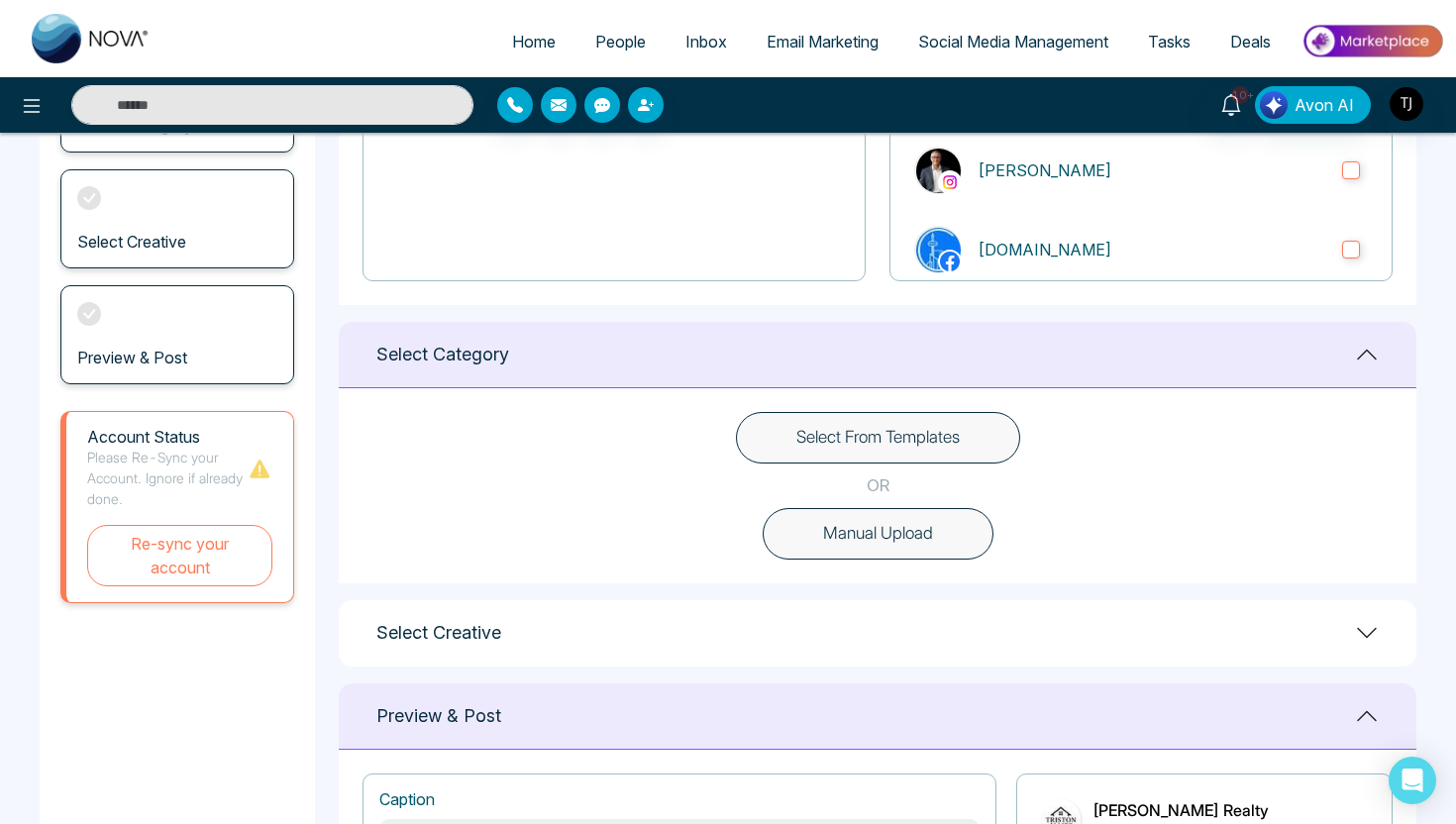 click on "Select From Templates" at bounding box center (878, 438) 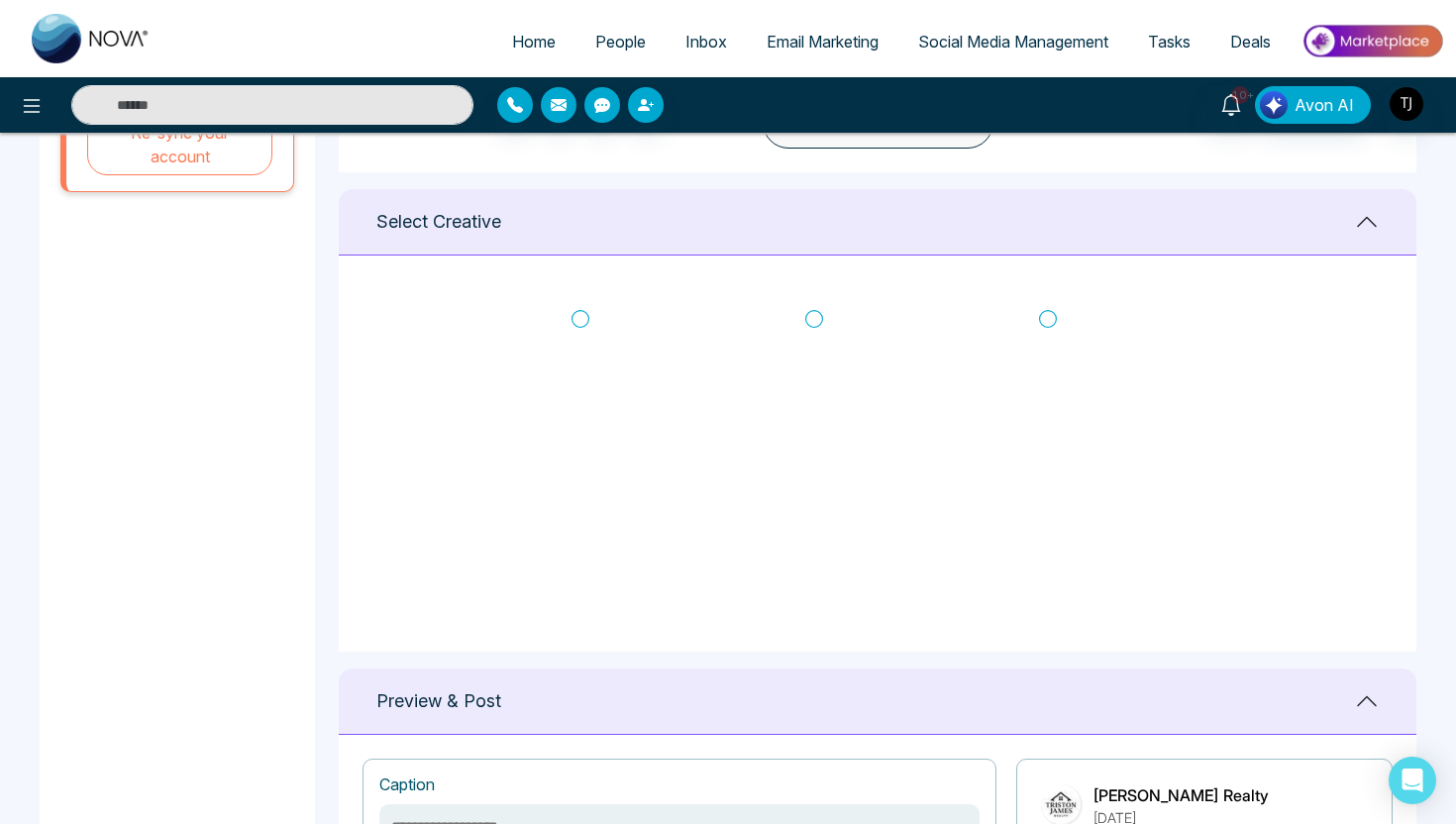 scroll, scrollTop: 753, scrollLeft: 0, axis: vertical 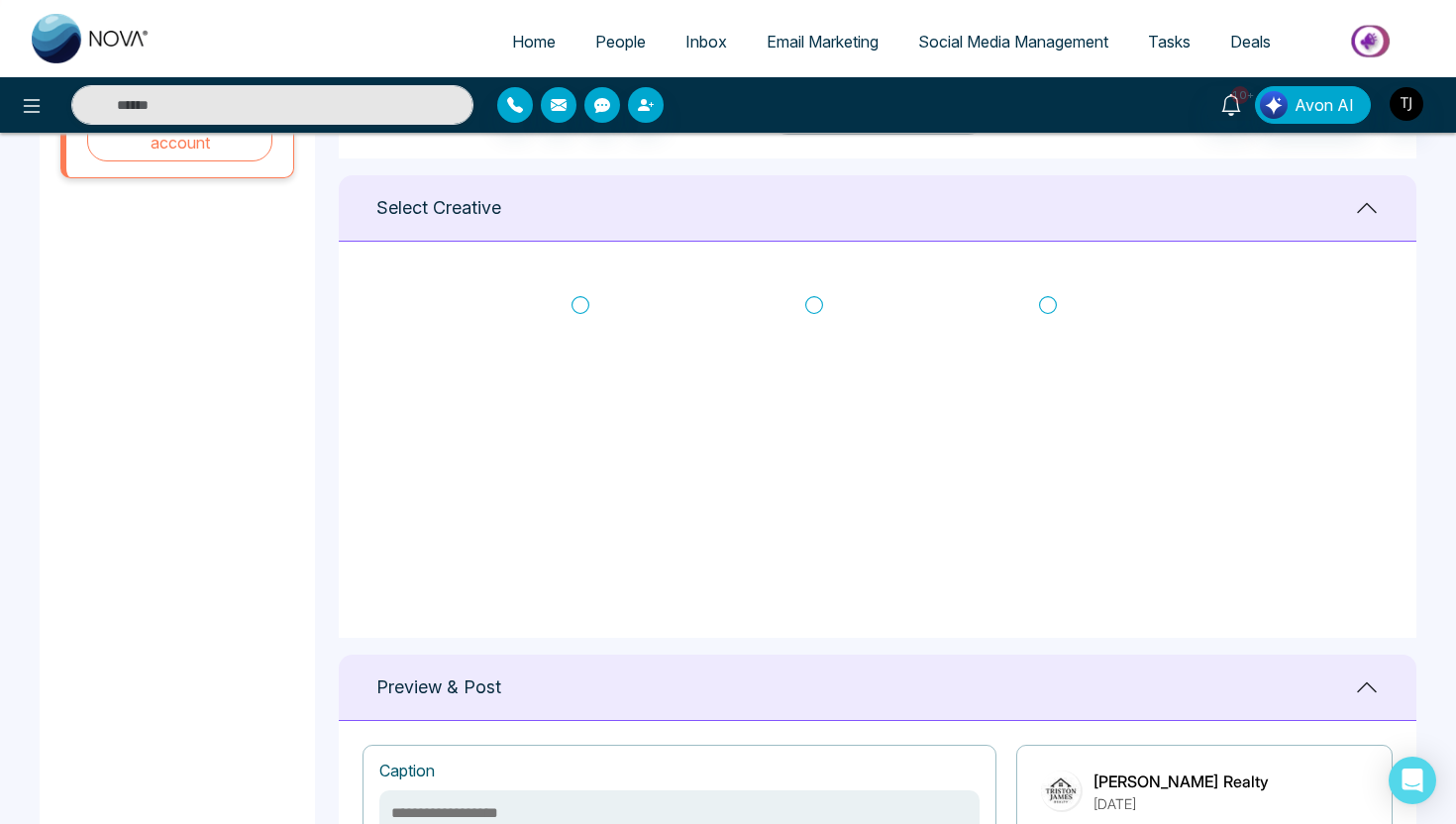 click 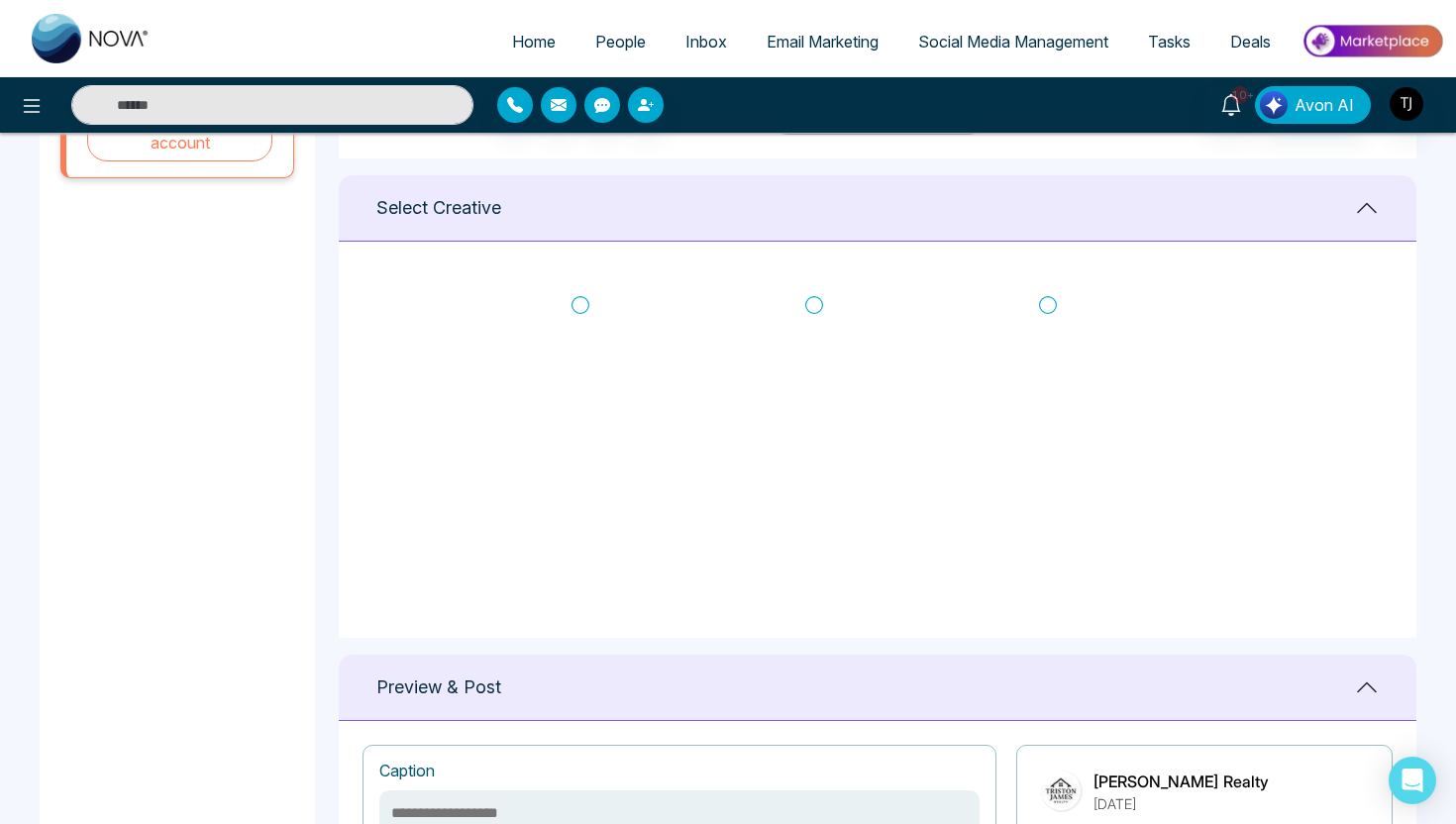 type on "**********" 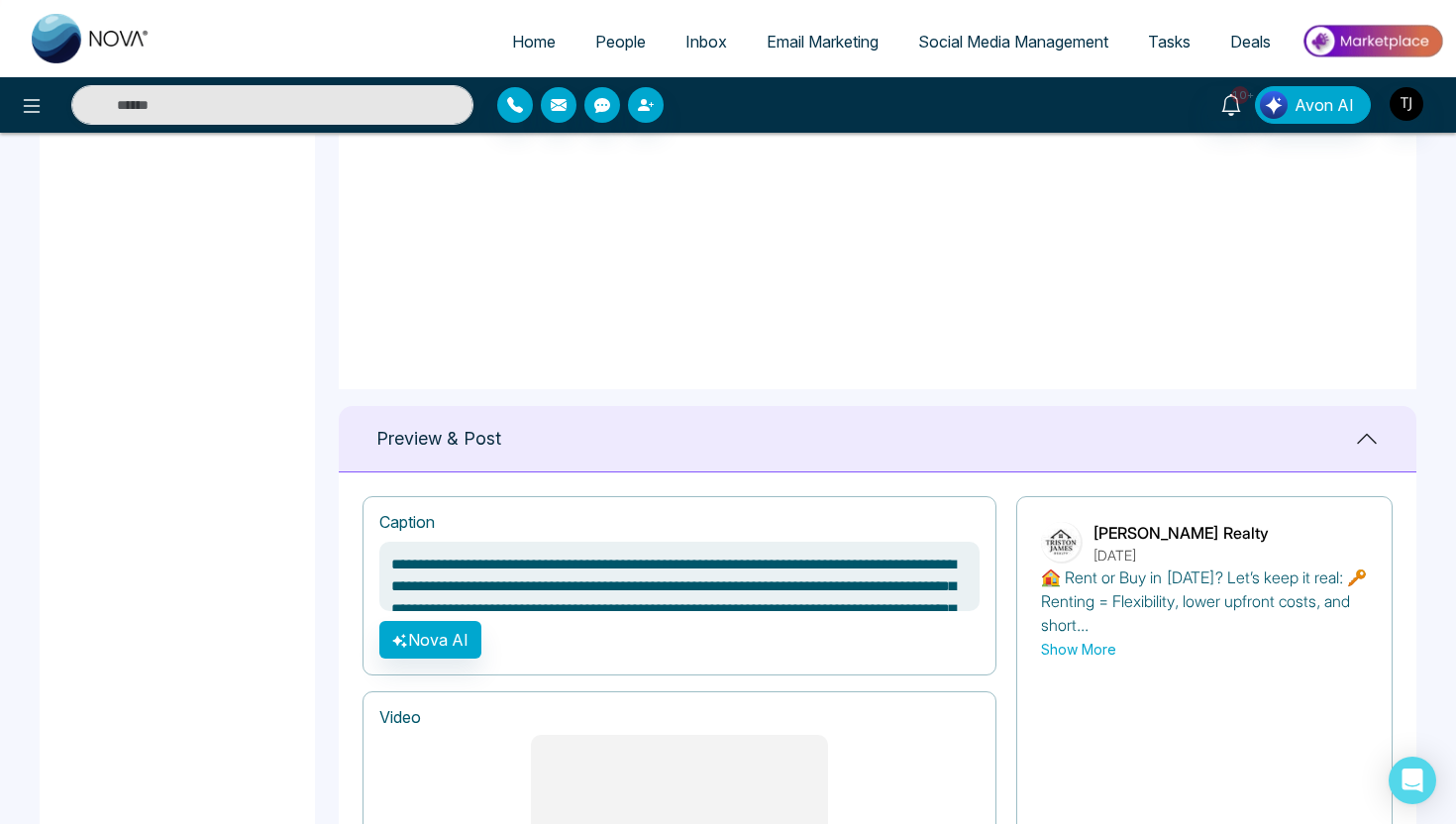 scroll, scrollTop: 1039, scrollLeft: 0, axis: vertical 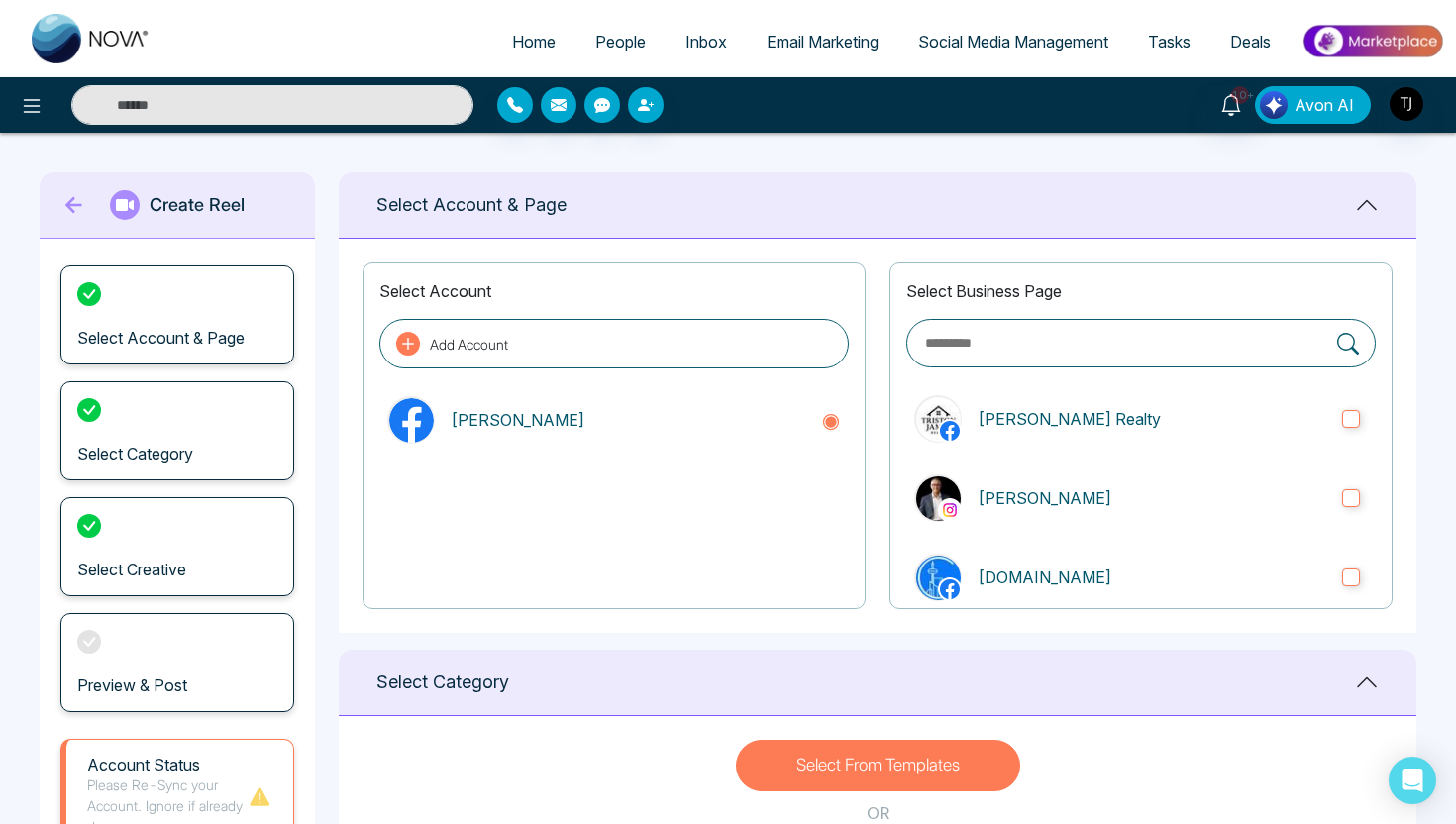 click on "Avon AI" at bounding box center (1324, 105) 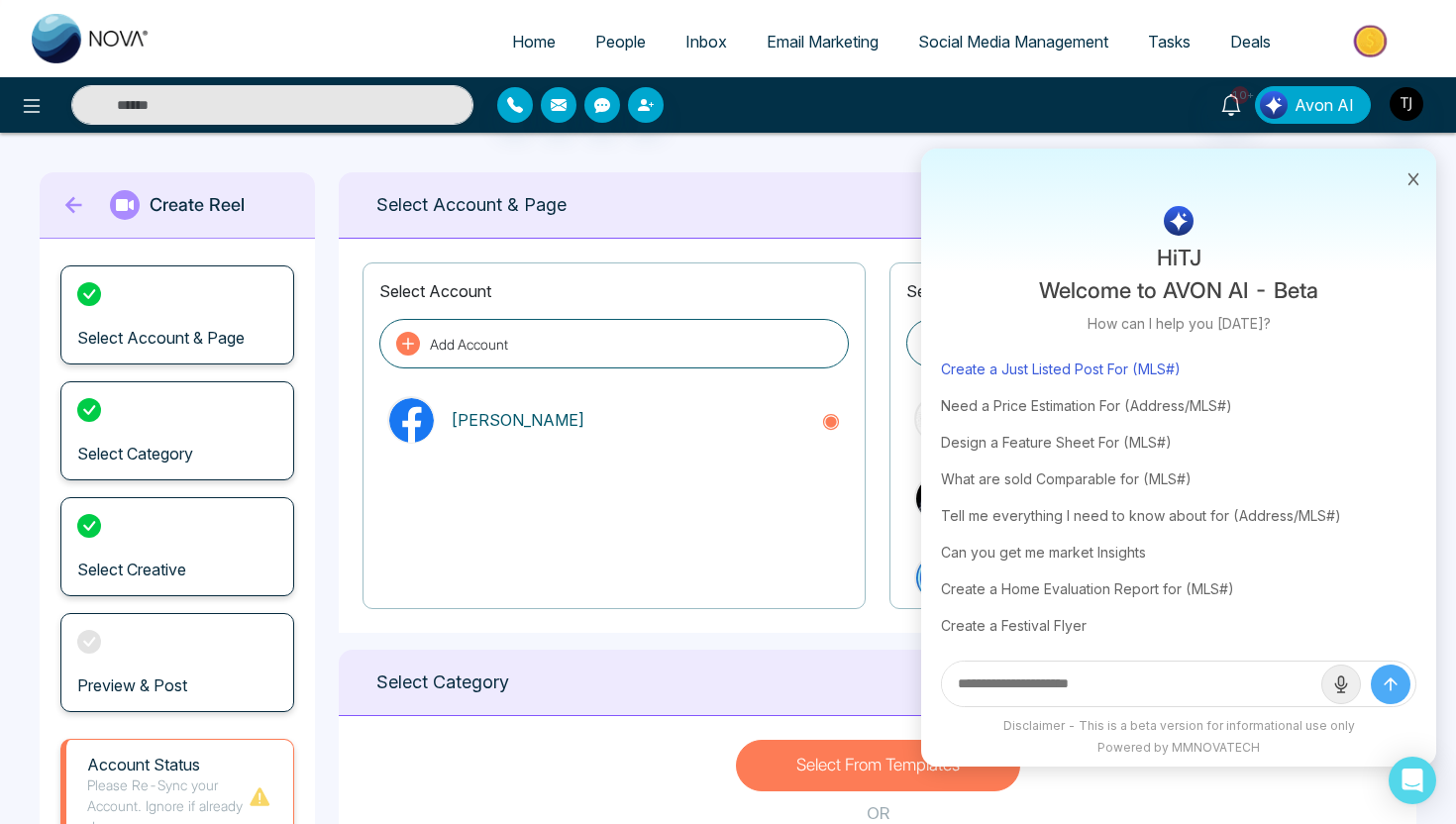 scroll, scrollTop: 45, scrollLeft: 0, axis: vertical 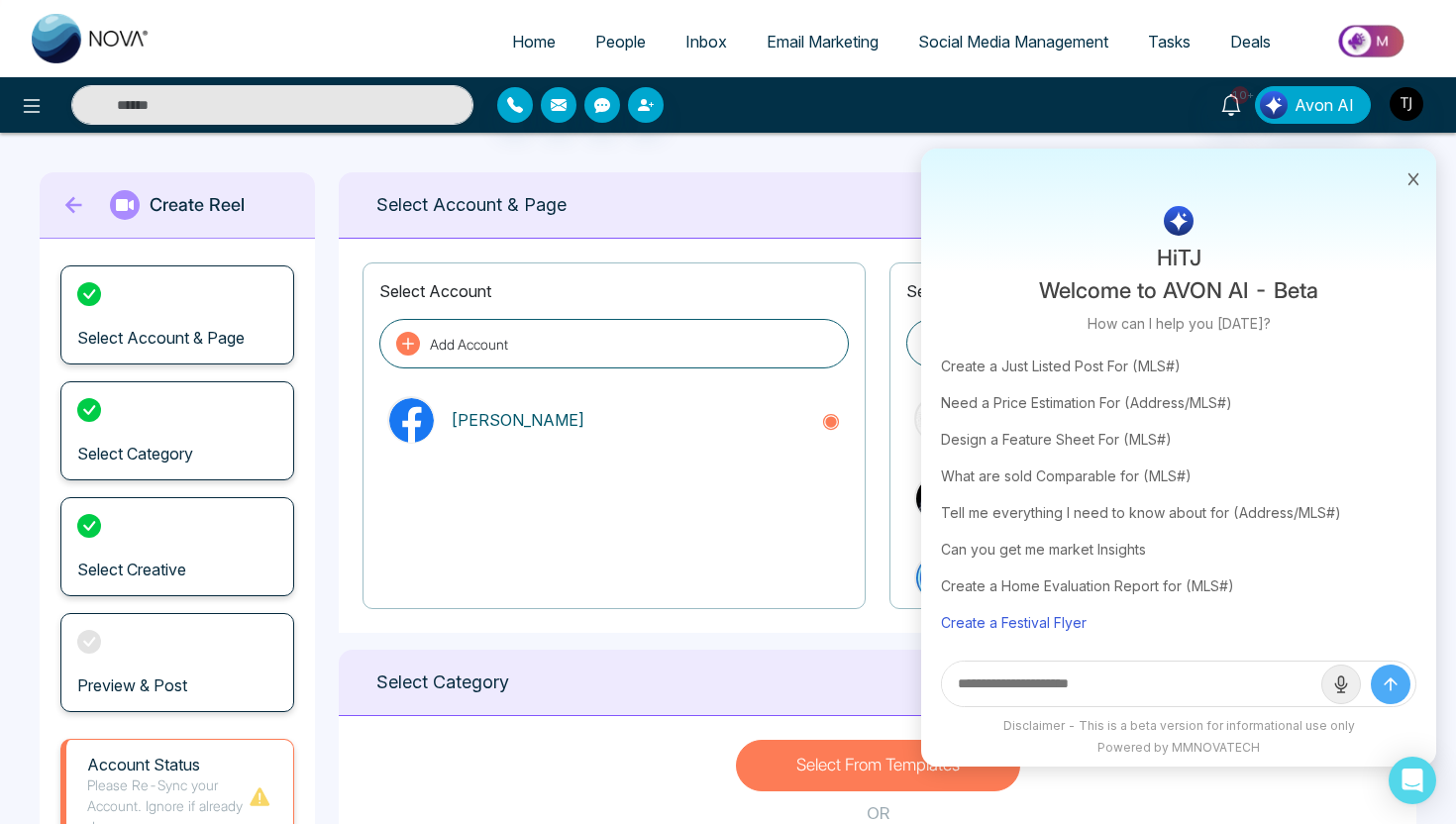 click on "Create a Festival Flyer" at bounding box center [1179, 622] 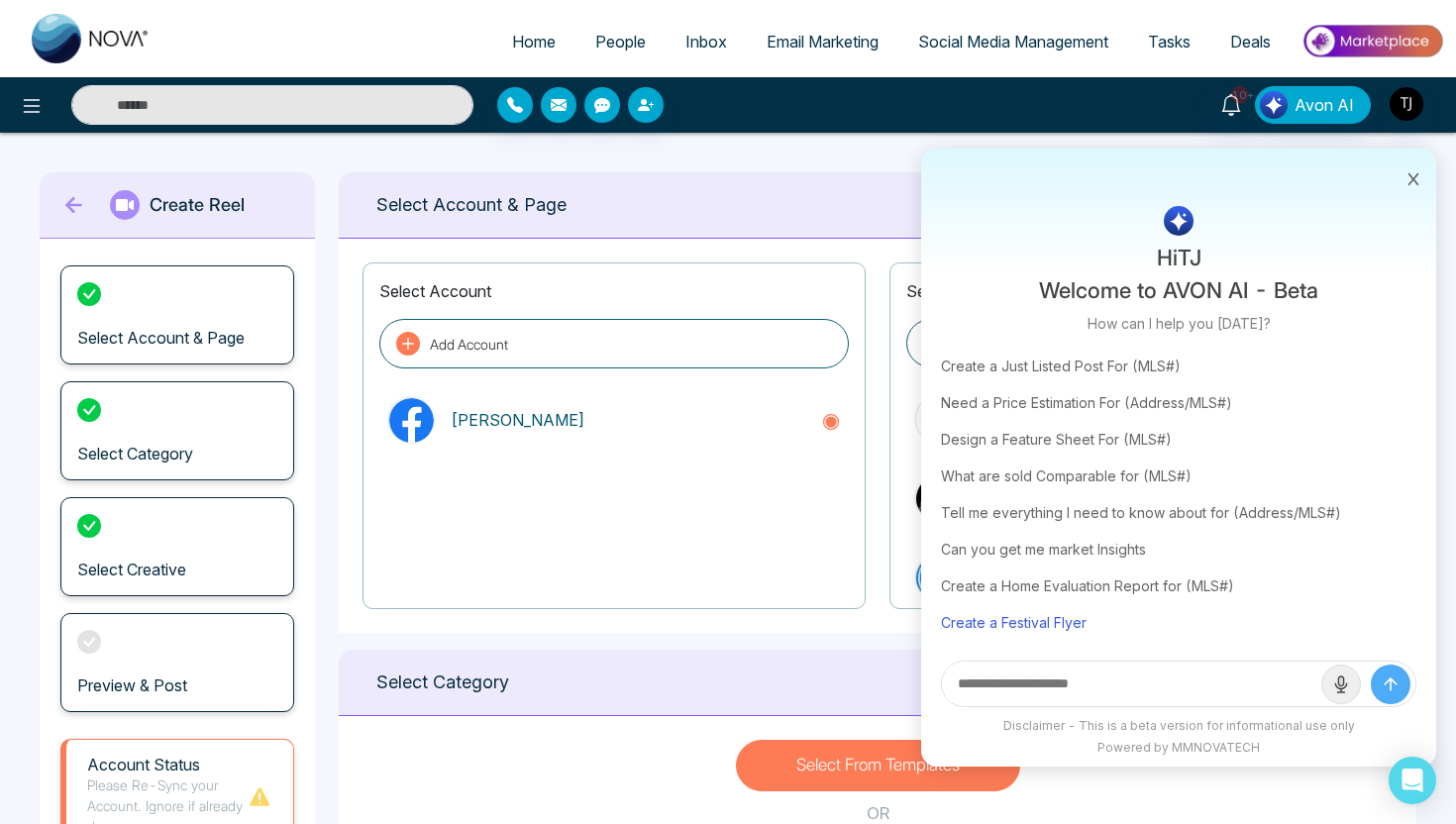 type on "**********" 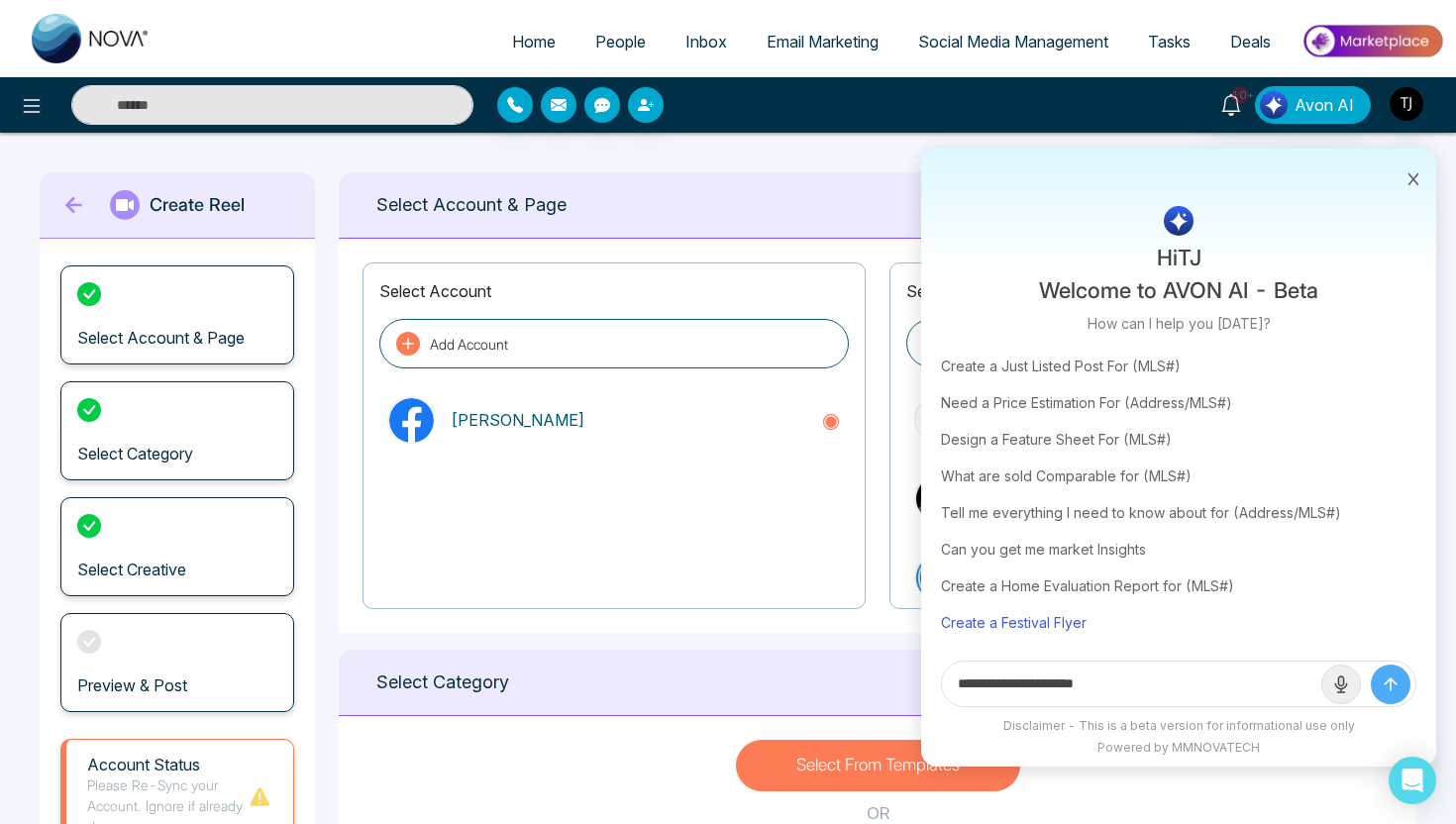 scroll, scrollTop: 0, scrollLeft: 0, axis: both 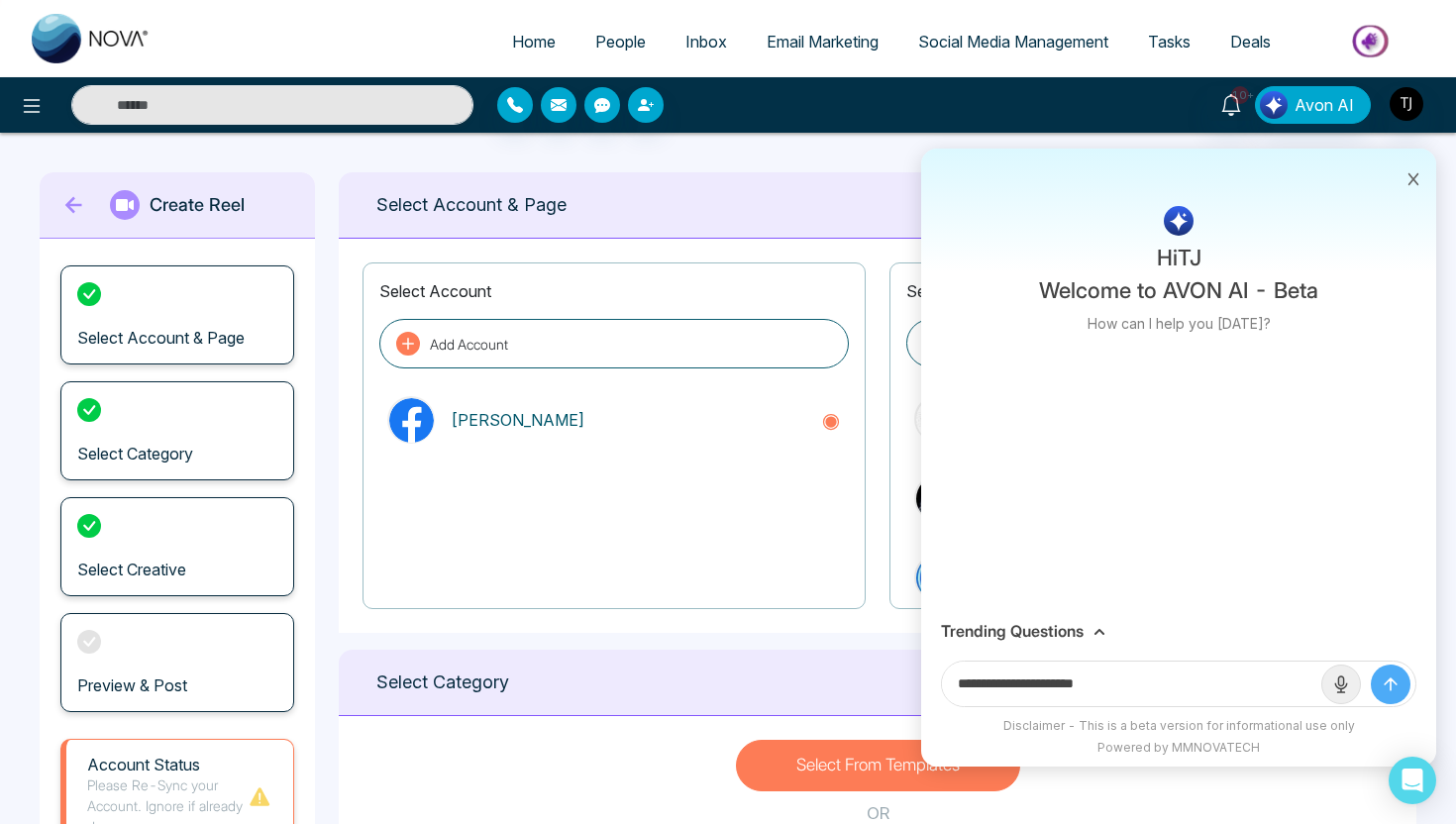 click 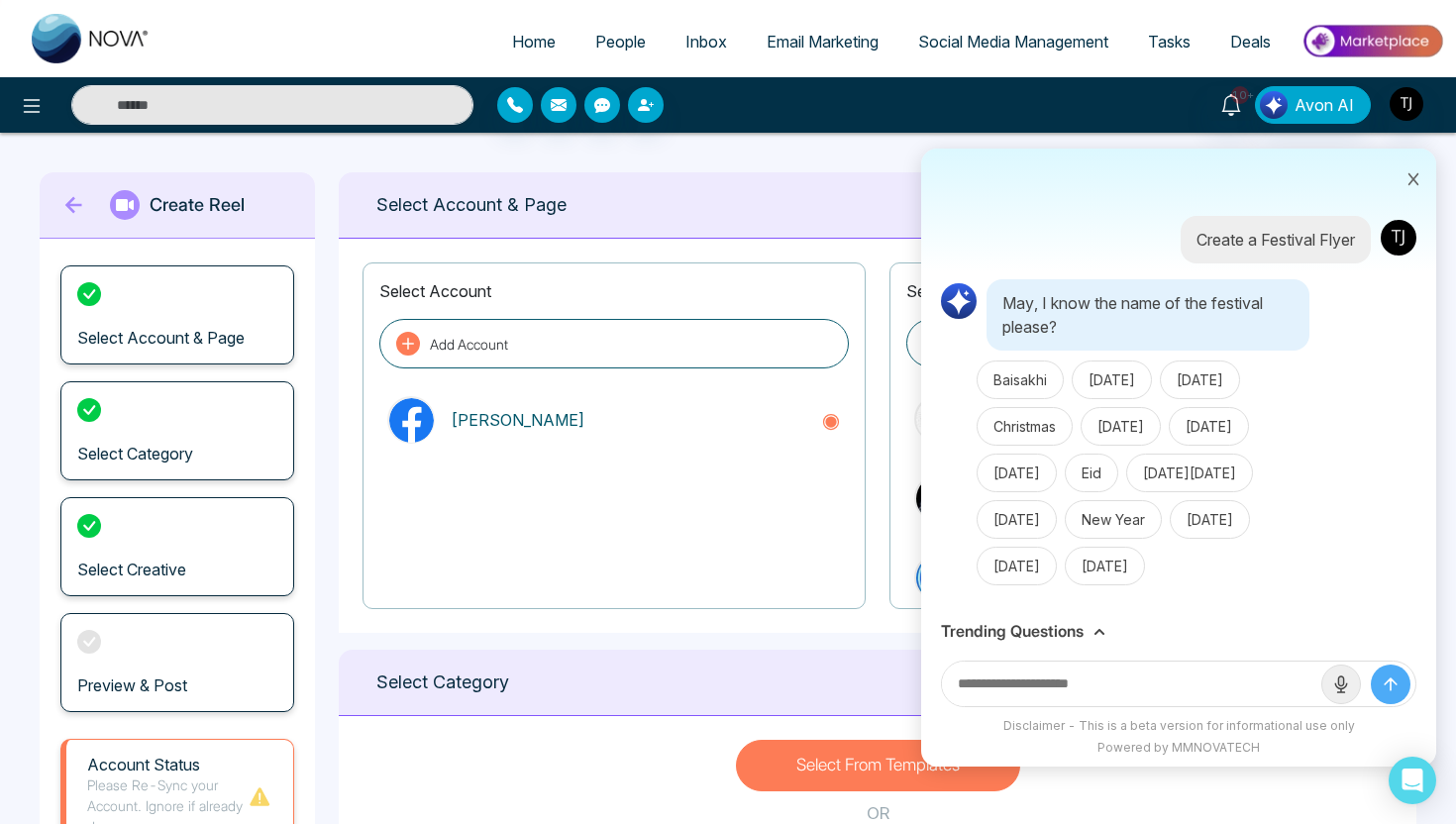 scroll, scrollTop: 36, scrollLeft: 0, axis: vertical 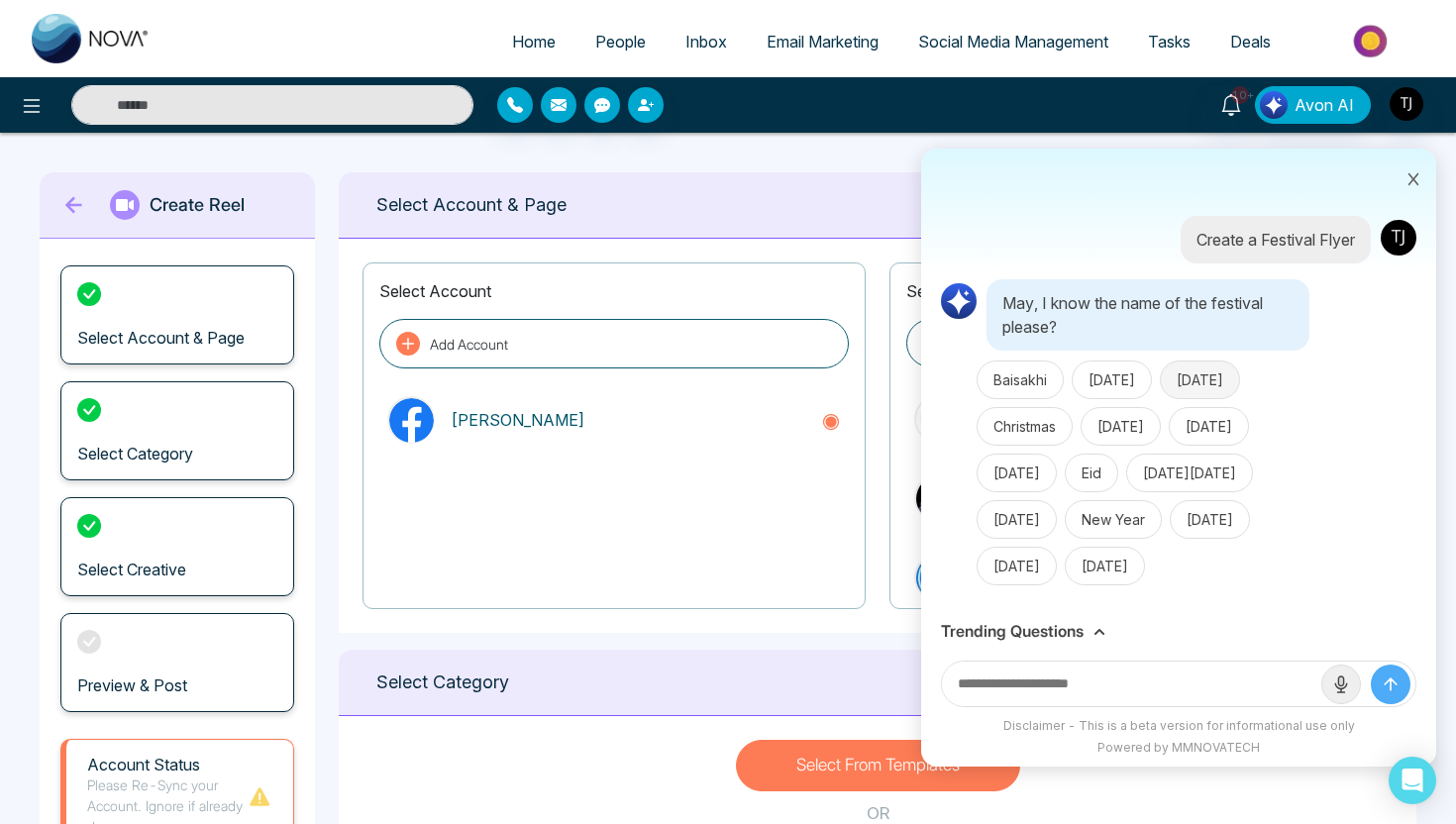 click on "[DATE]" at bounding box center (1199, 379) 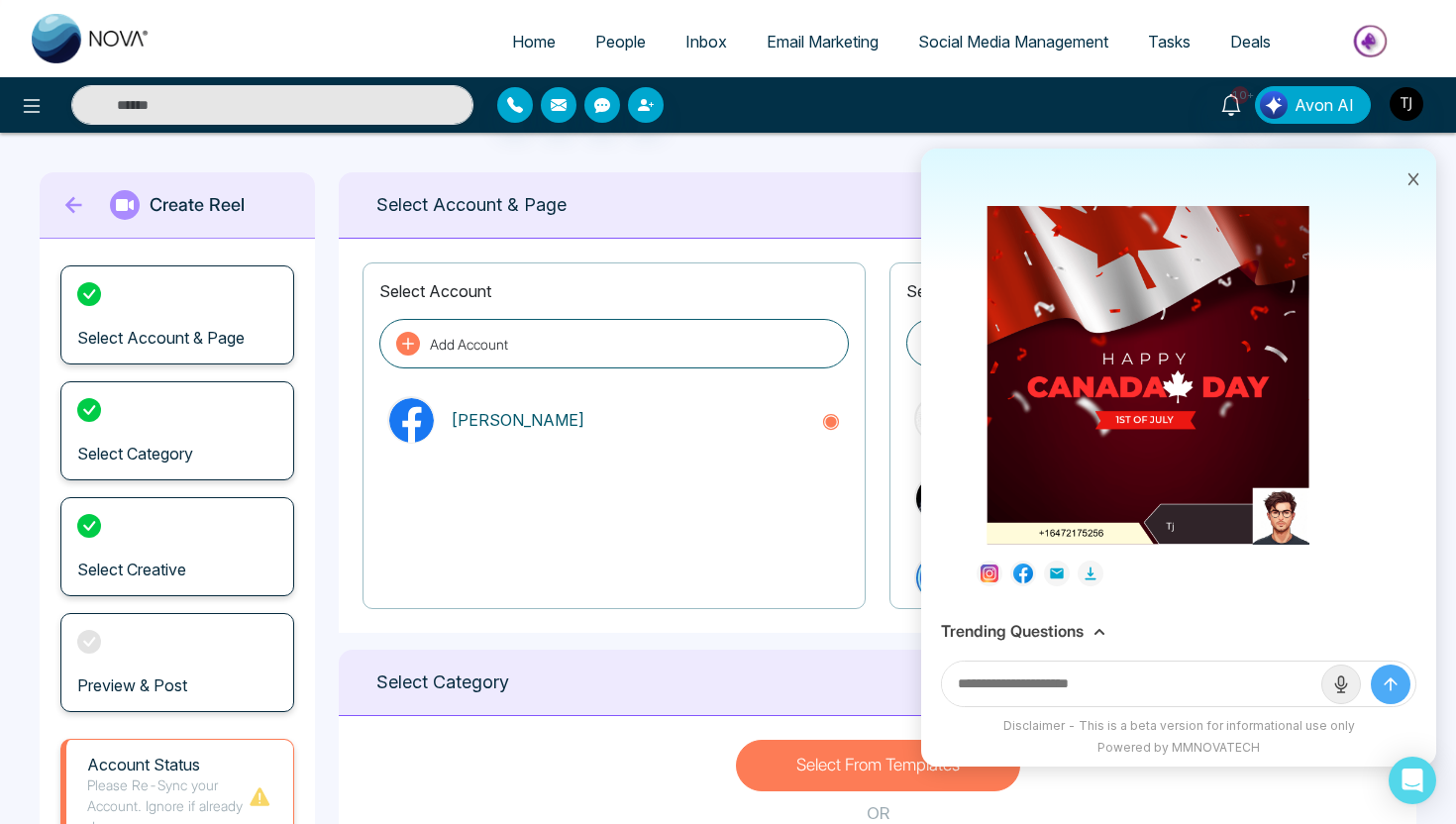 scroll, scrollTop: 681, scrollLeft: 0, axis: vertical 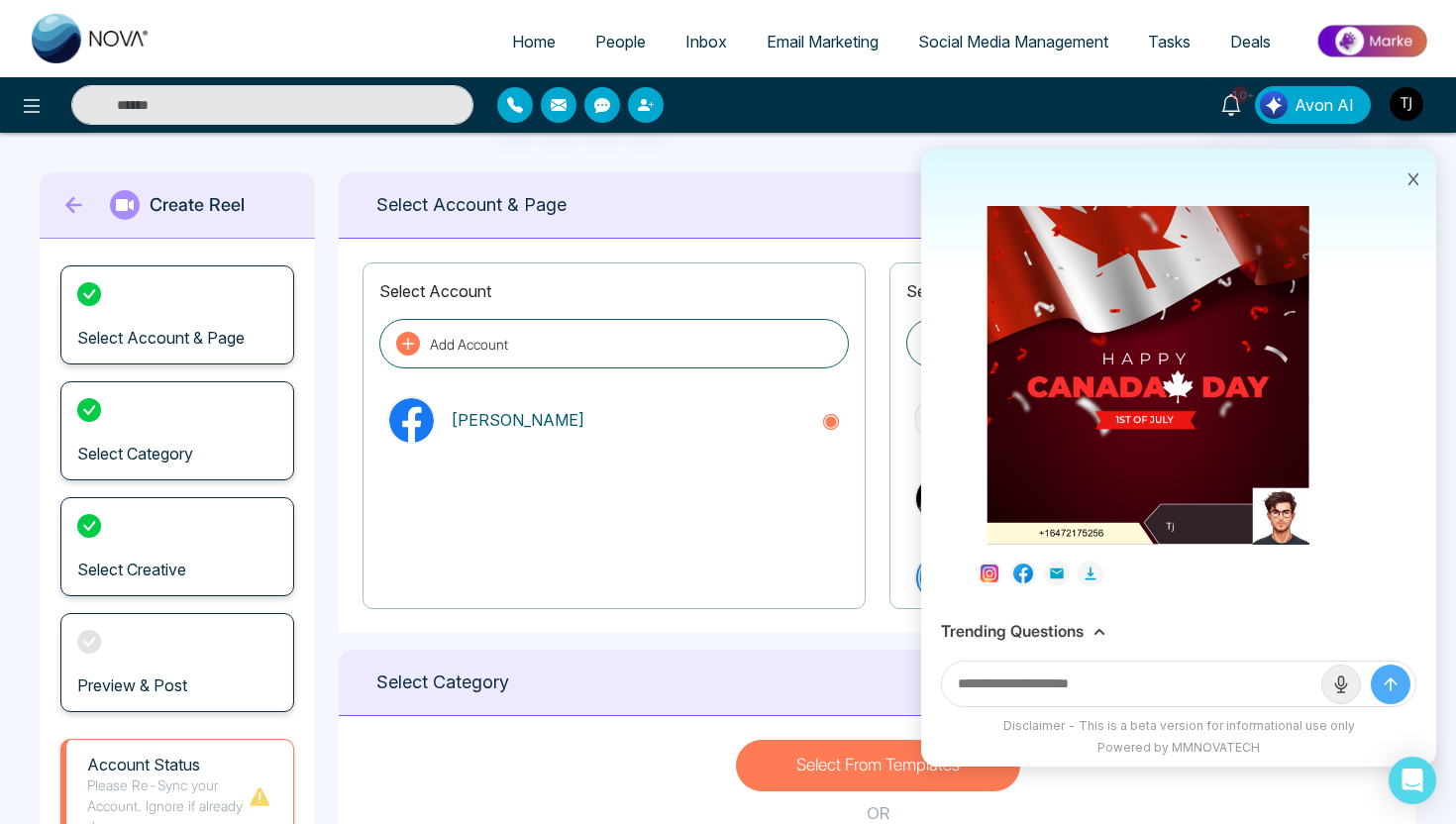 click on "Trending Questions" at bounding box center (1012, 631) 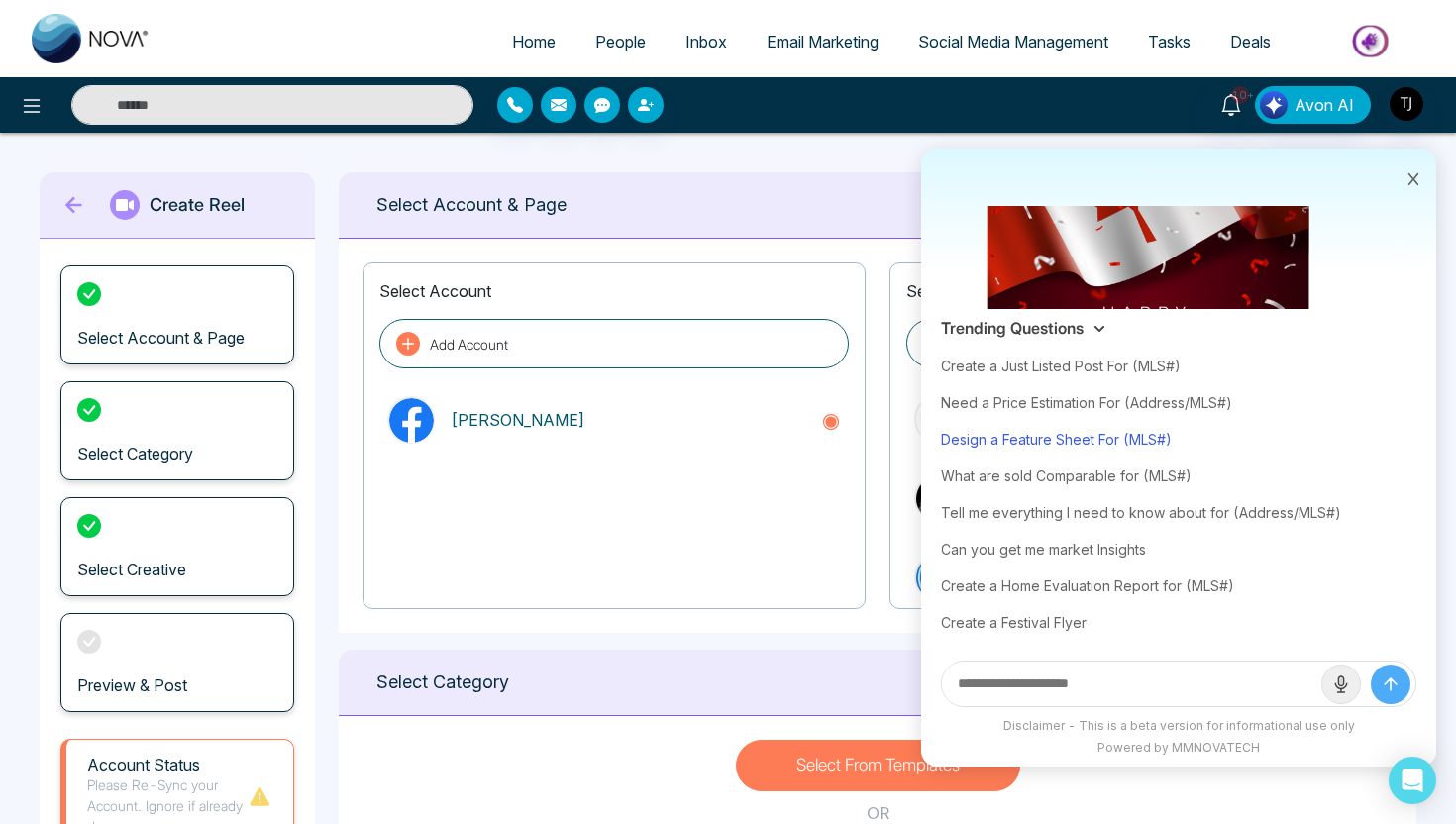 click on "Design a Feature Sheet For (MLS#)" at bounding box center (1179, 439) 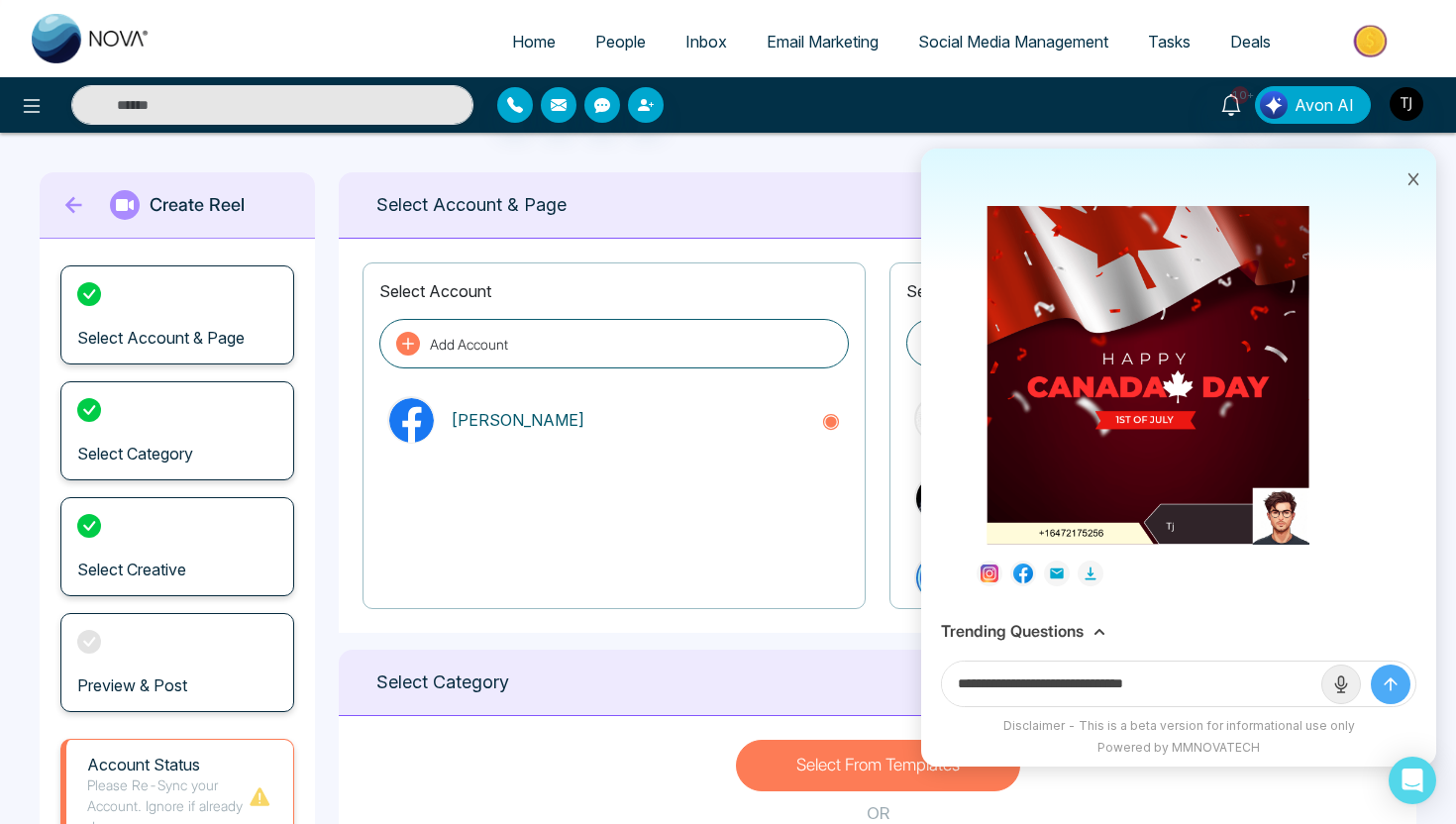 drag, startPoint x: 1139, startPoint y: 686, endPoint x: 1223, endPoint y: 688, distance: 84.02381 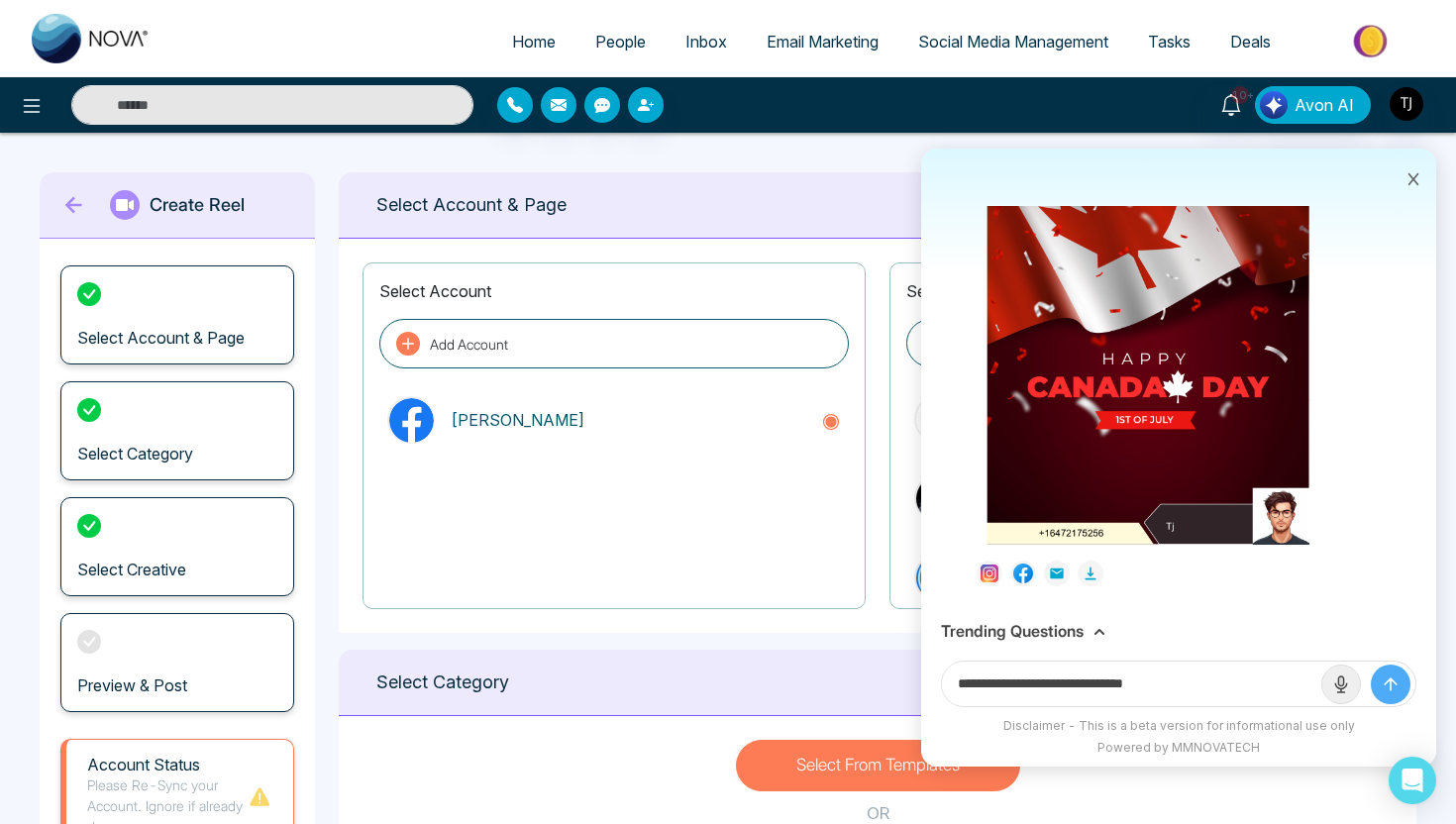 click on "**********" at bounding box center (1131, 683) 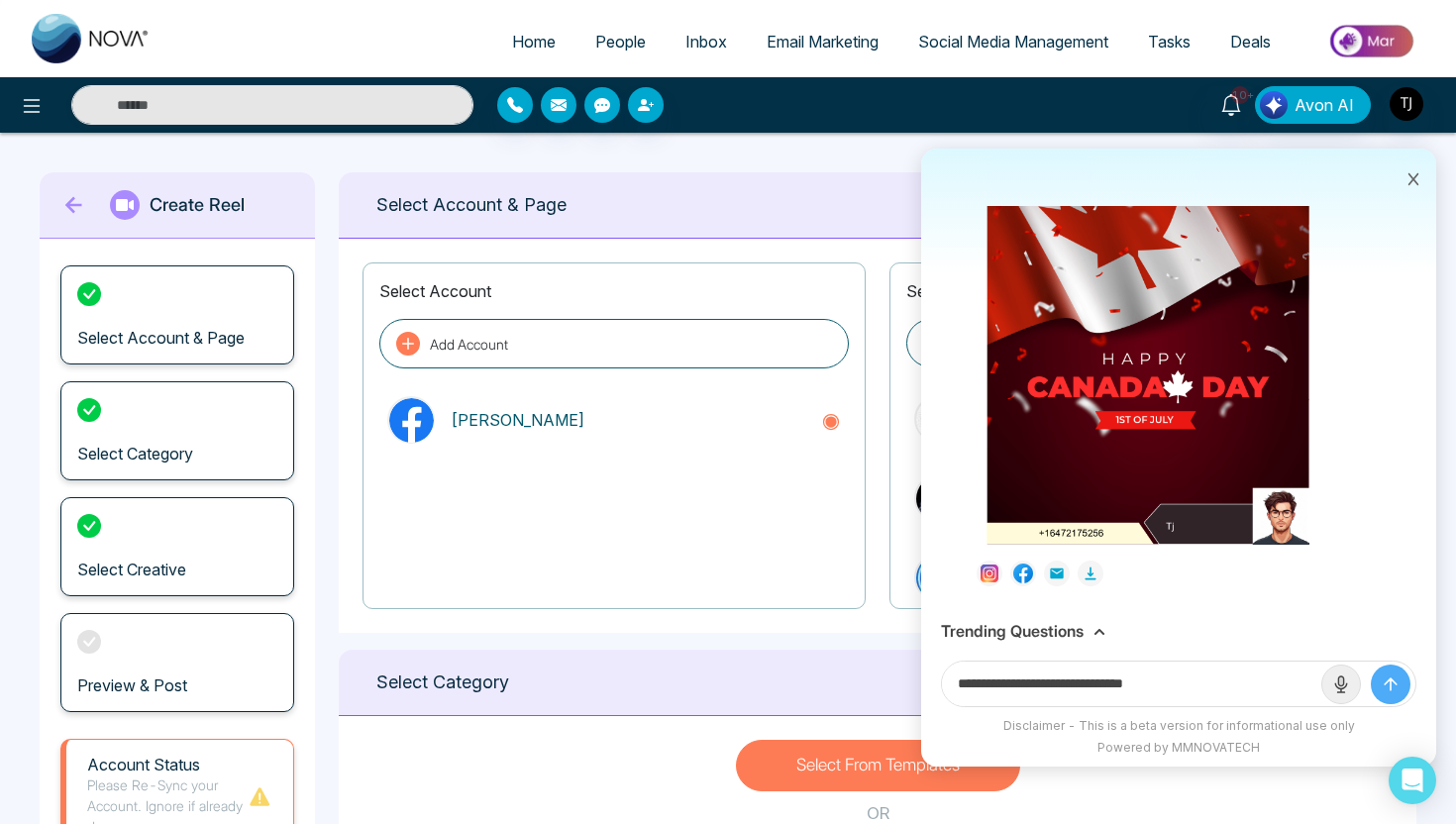 paste on "***" 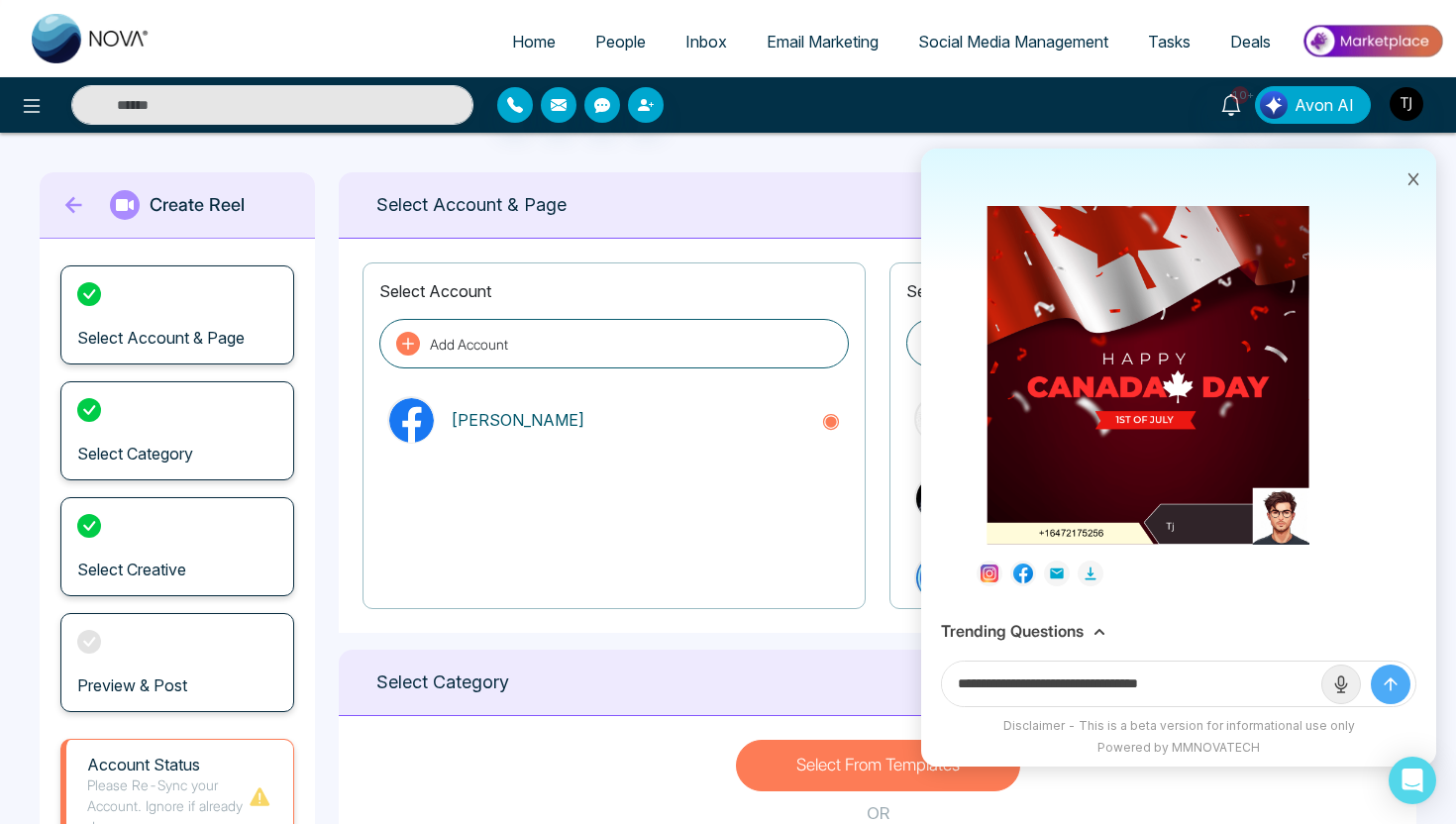 type on "**********" 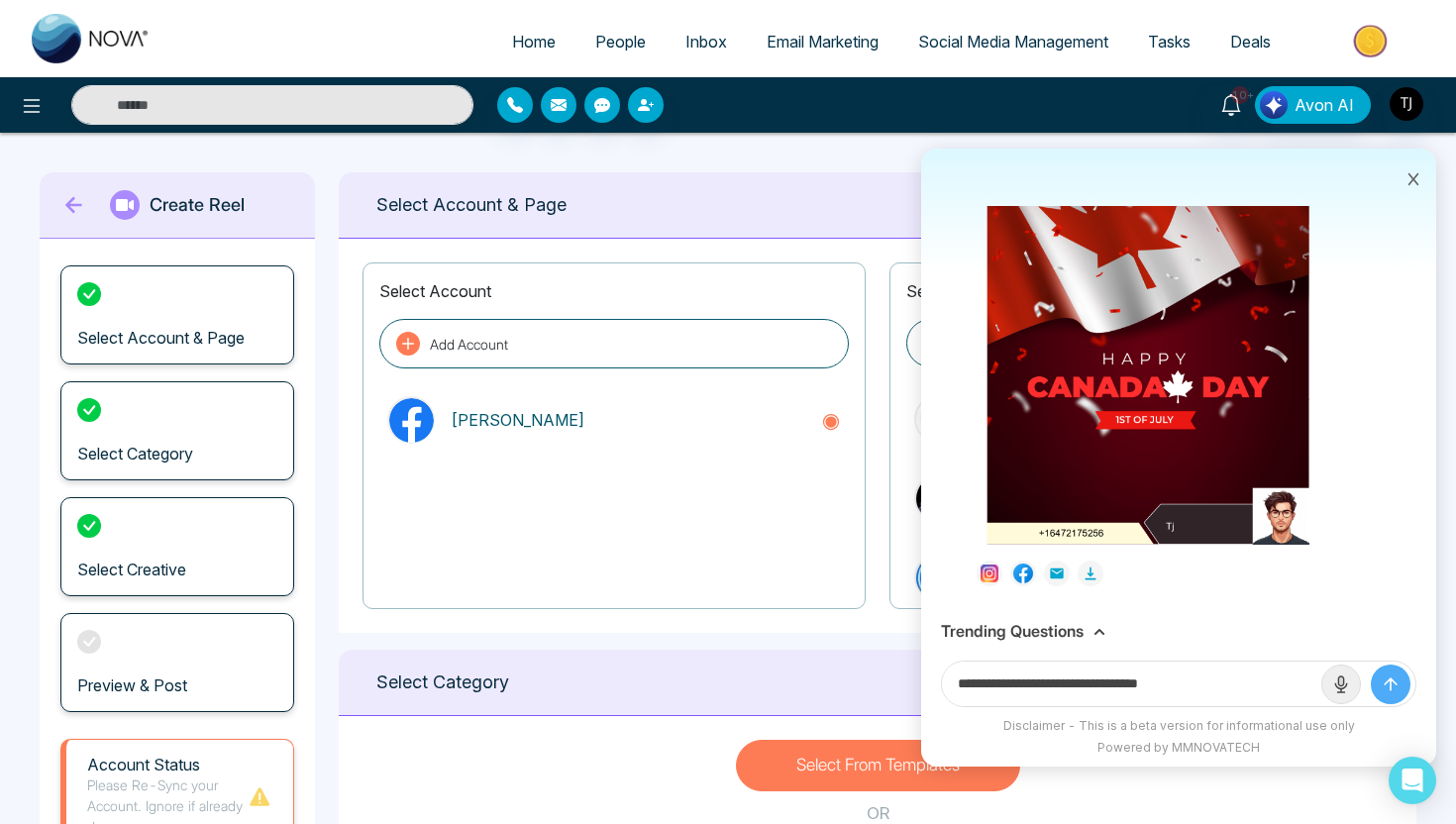 click 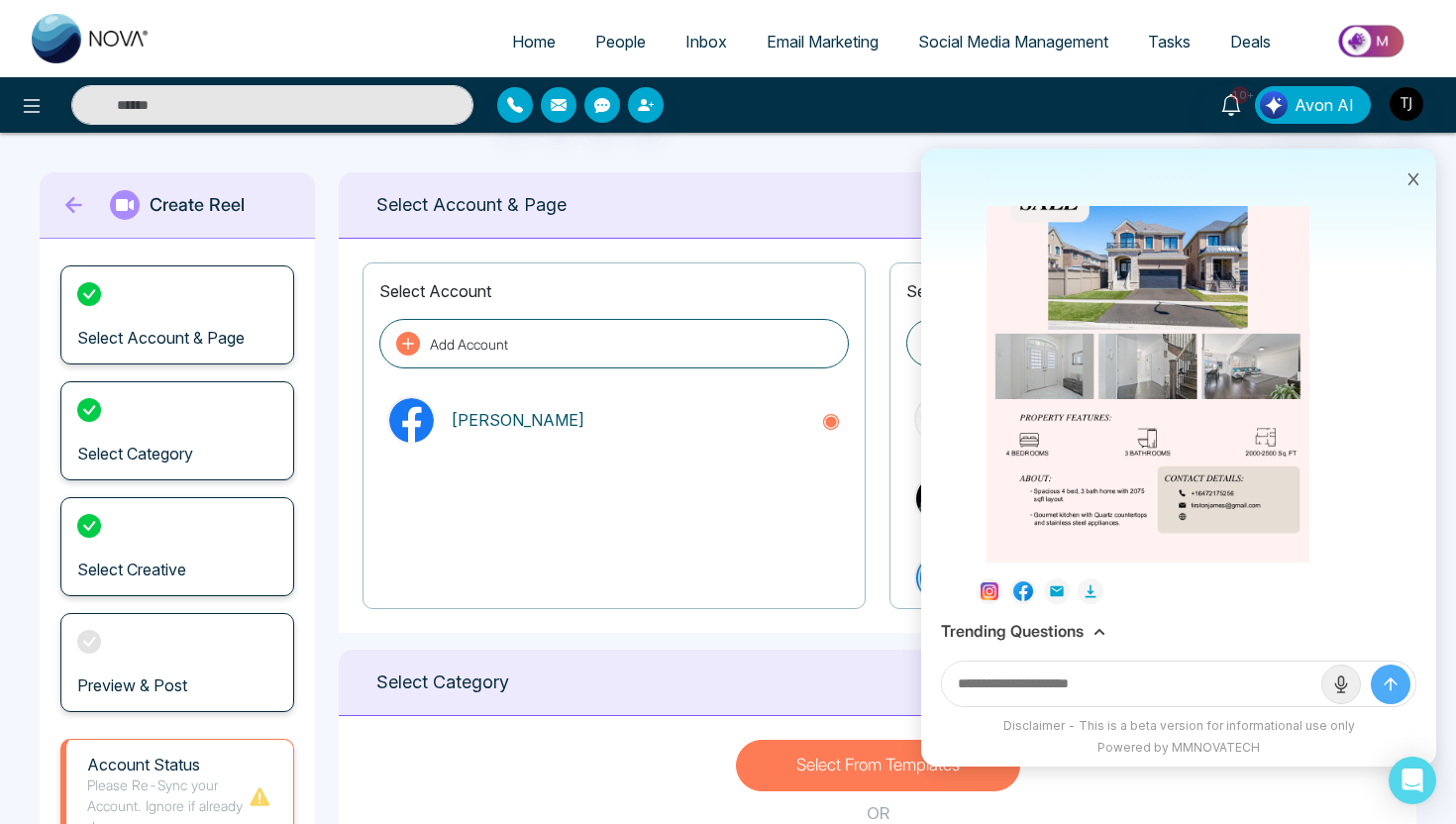 scroll, scrollTop: 1275, scrollLeft: 0, axis: vertical 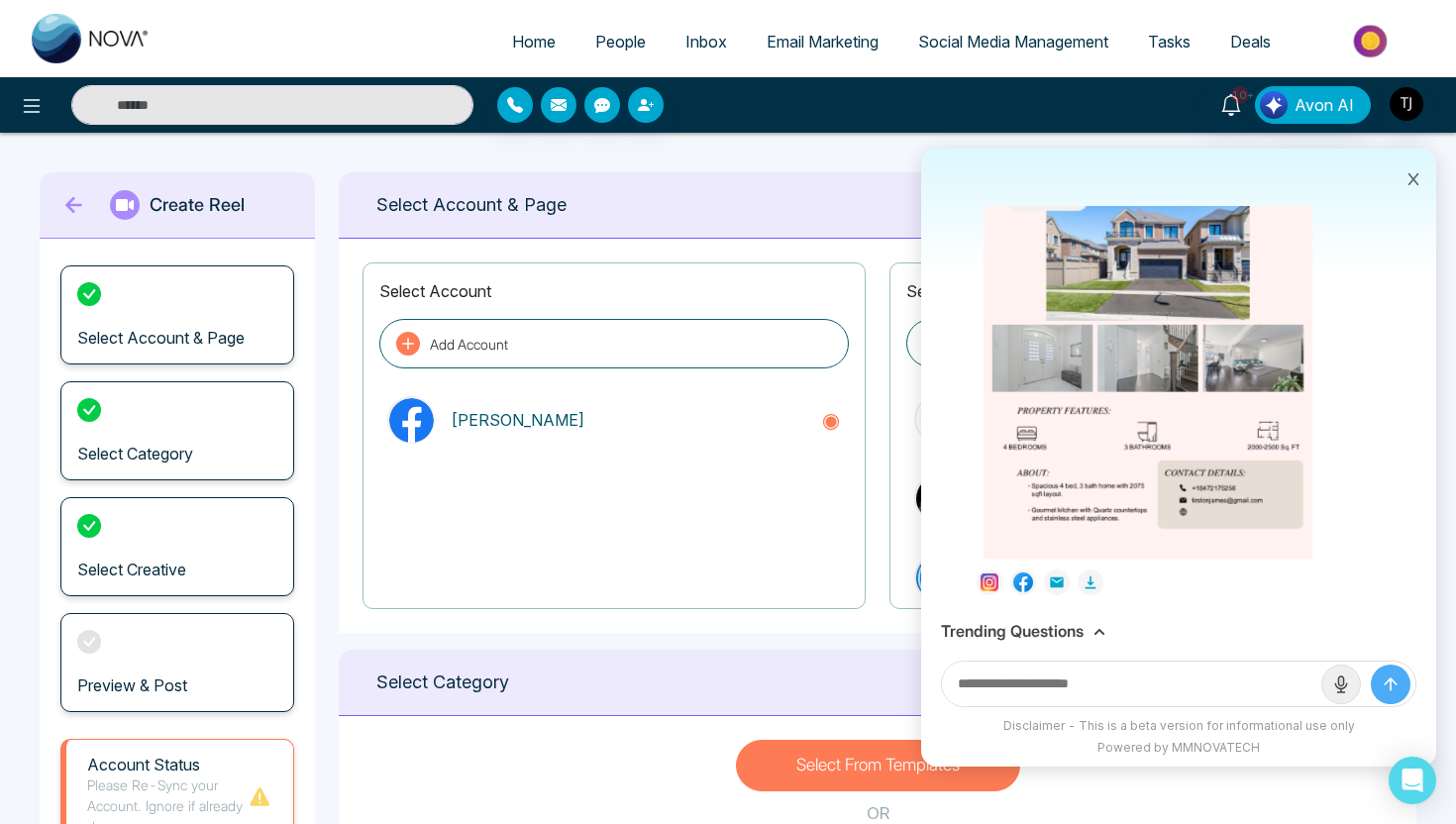 click at bounding box center (1148, 345) 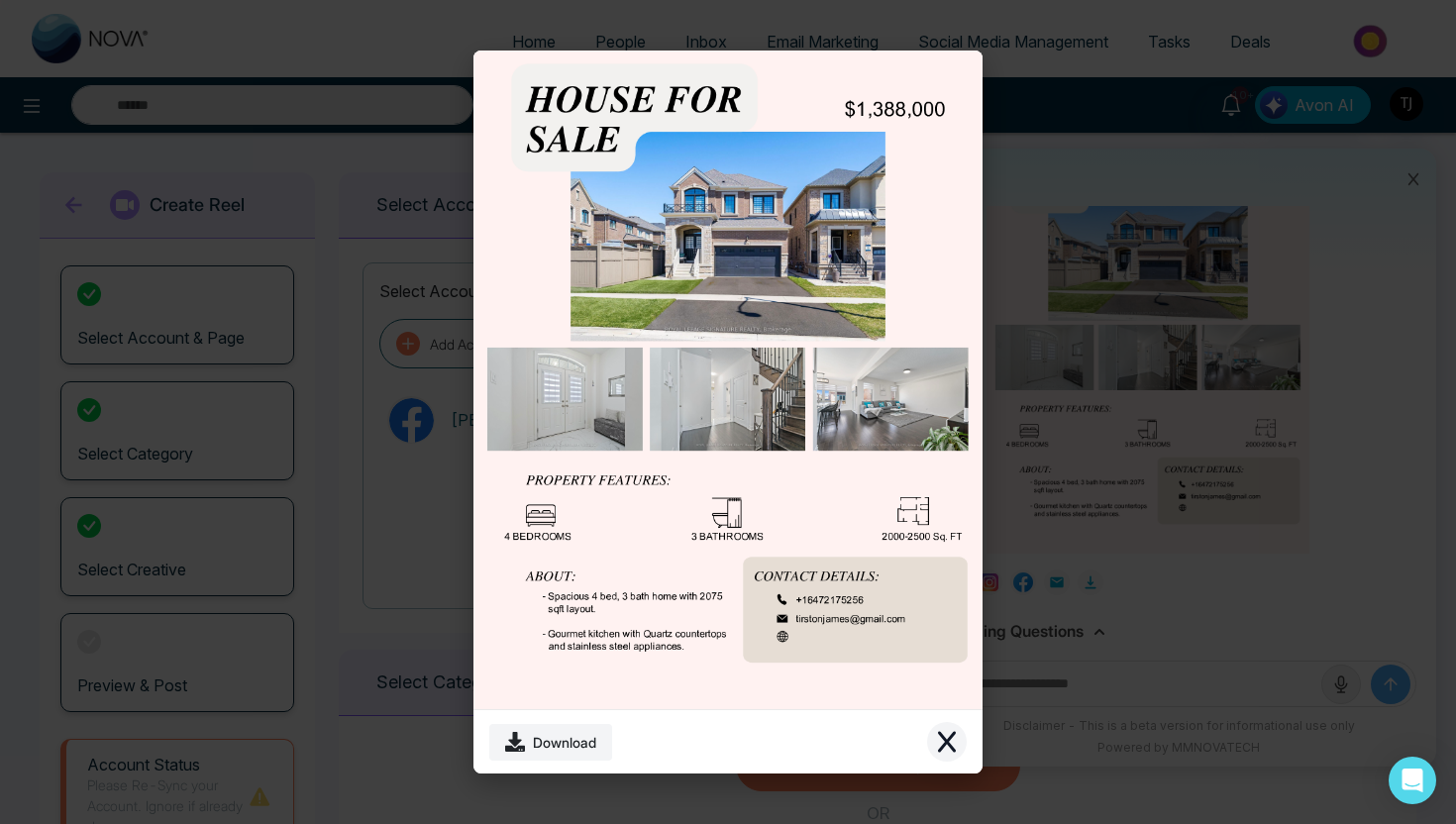 click 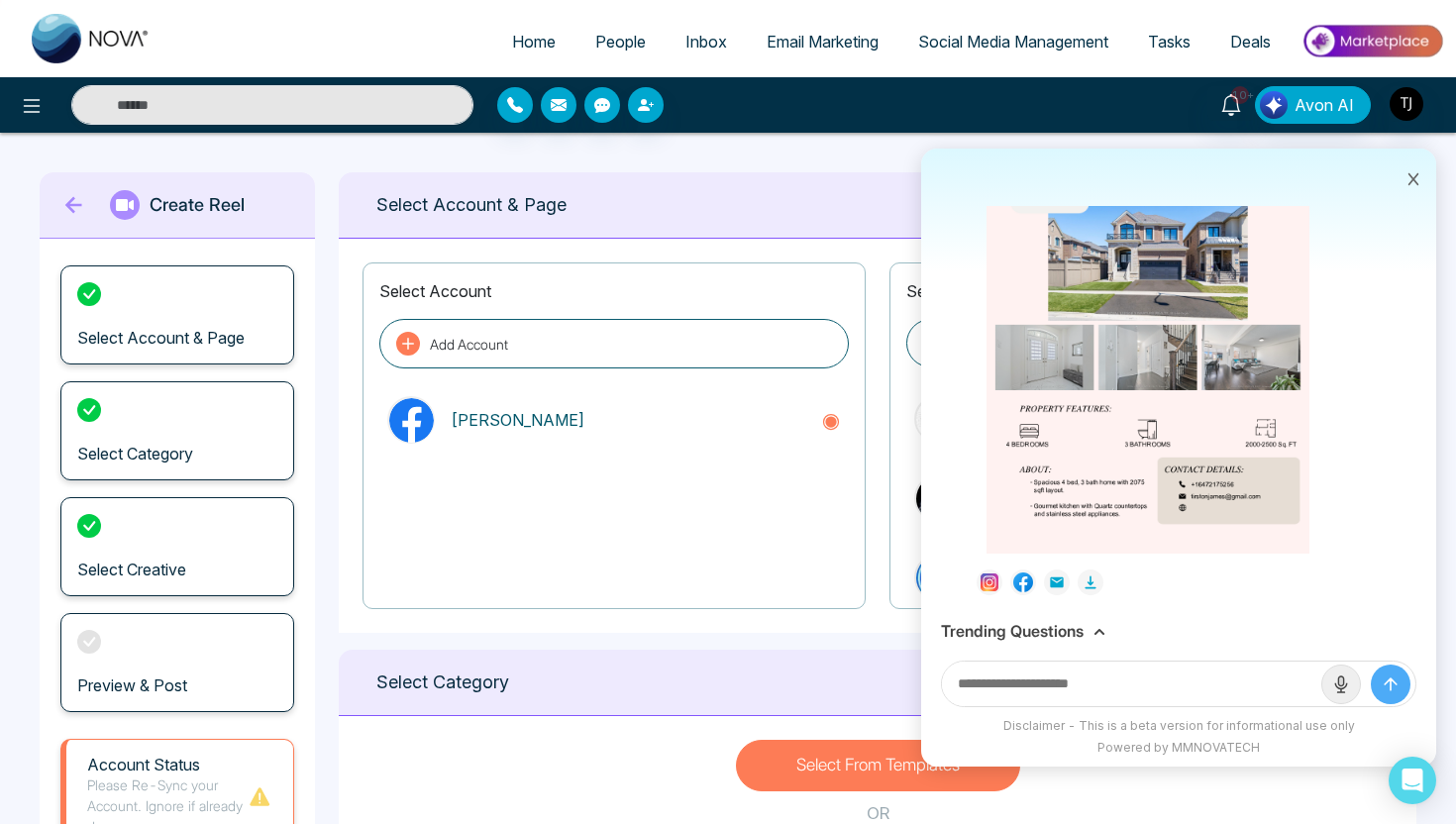 click on "Trending Questions" at bounding box center (1012, 631) 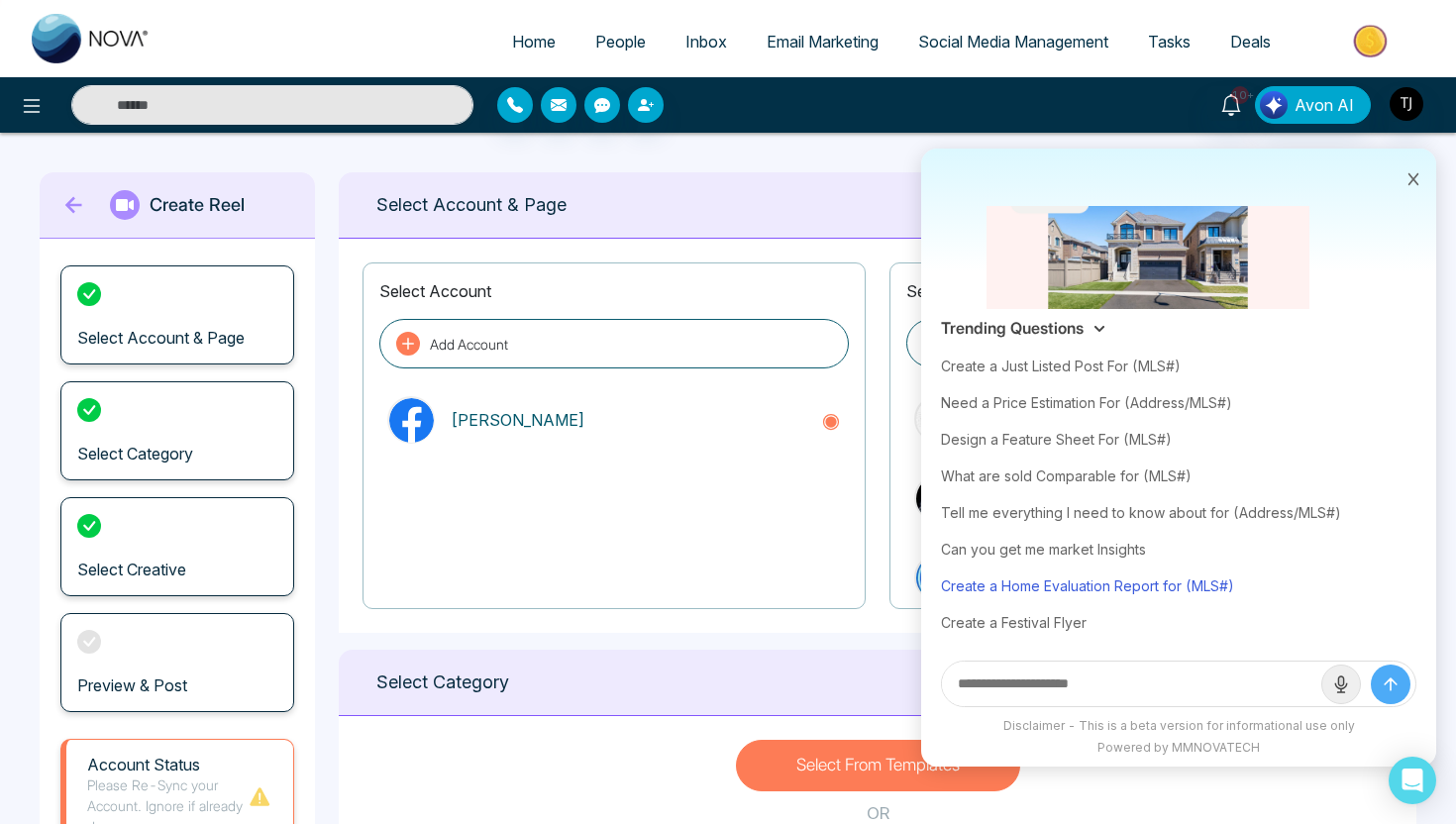 click on "Create a Home Evaluation Report for (MLS#)" at bounding box center (1179, 585) 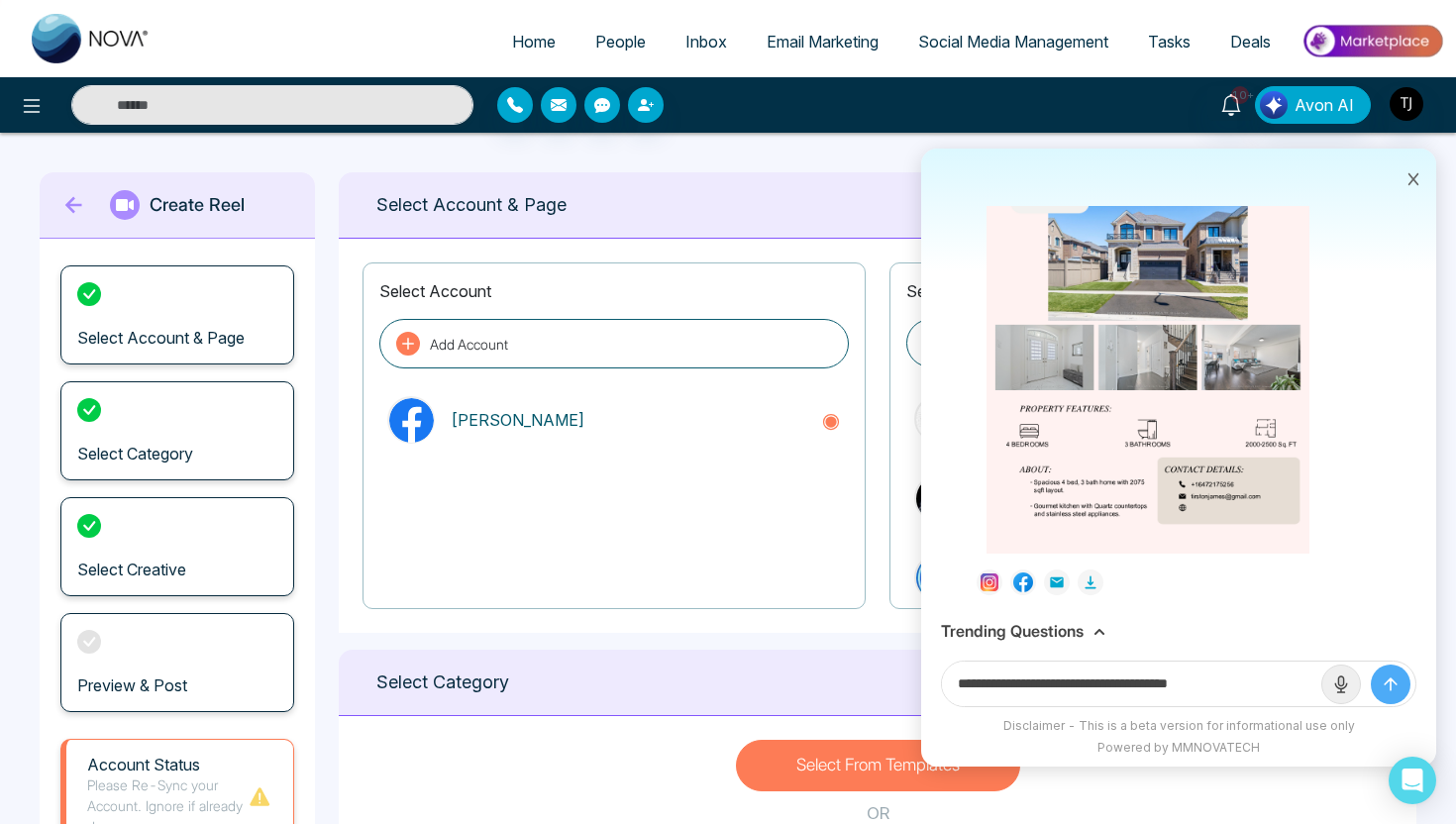 drag, startPoint x: 1202, startPoint y: 683, endPoint x: 1320, endPoint y: 683, distance: 118 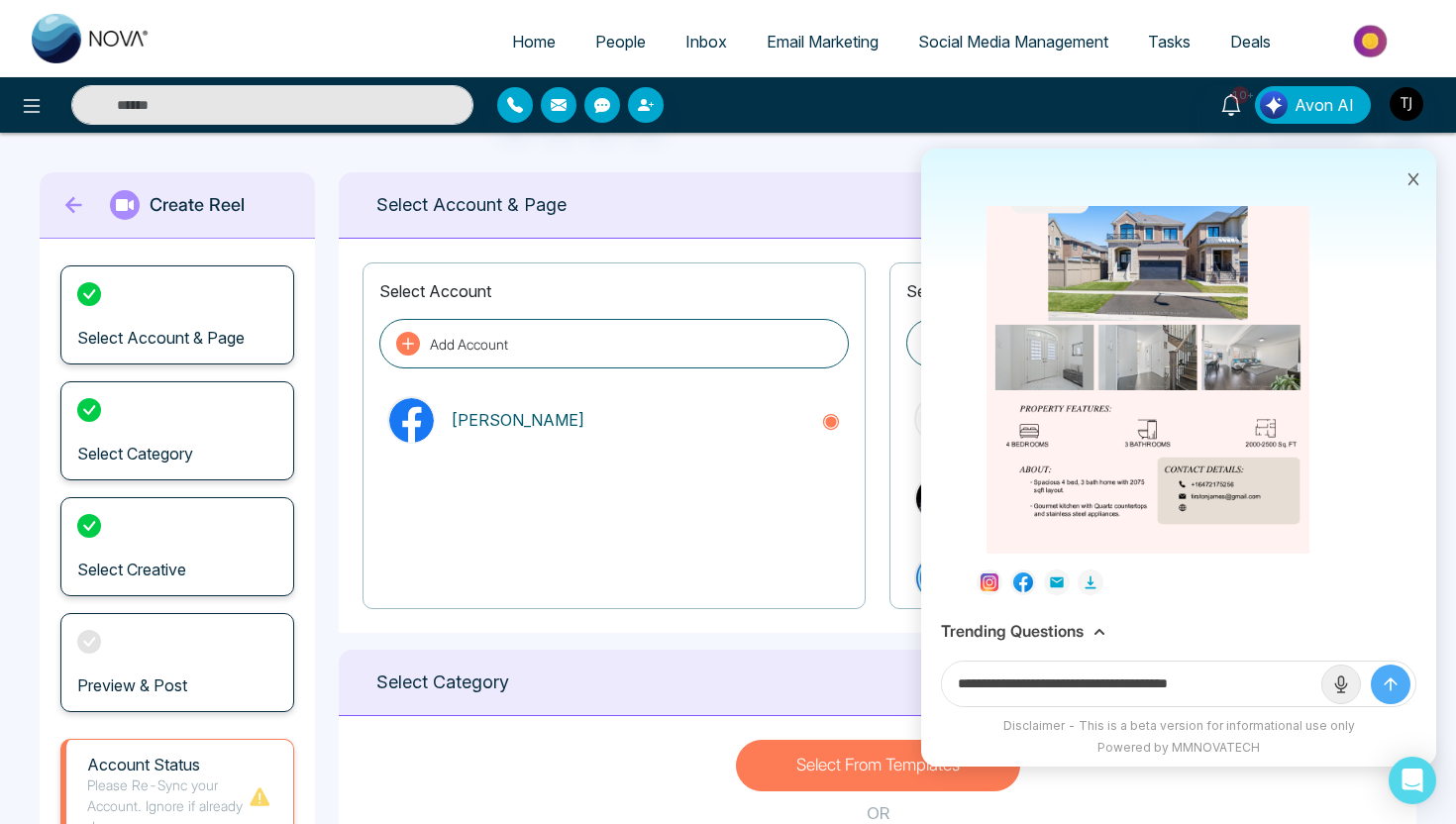 click on "**********" at bounding box center (1131, 683) 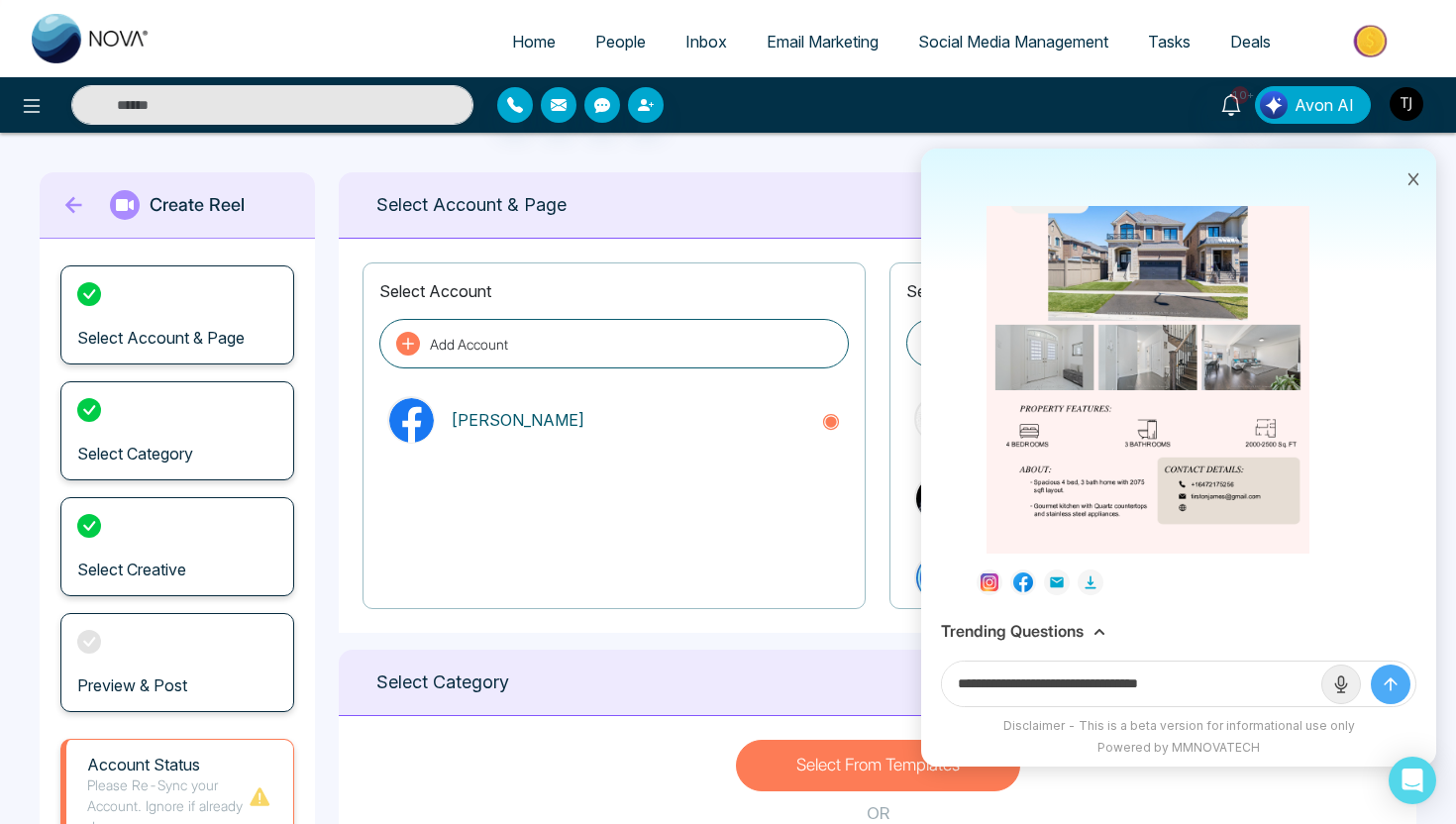paste on "**********" 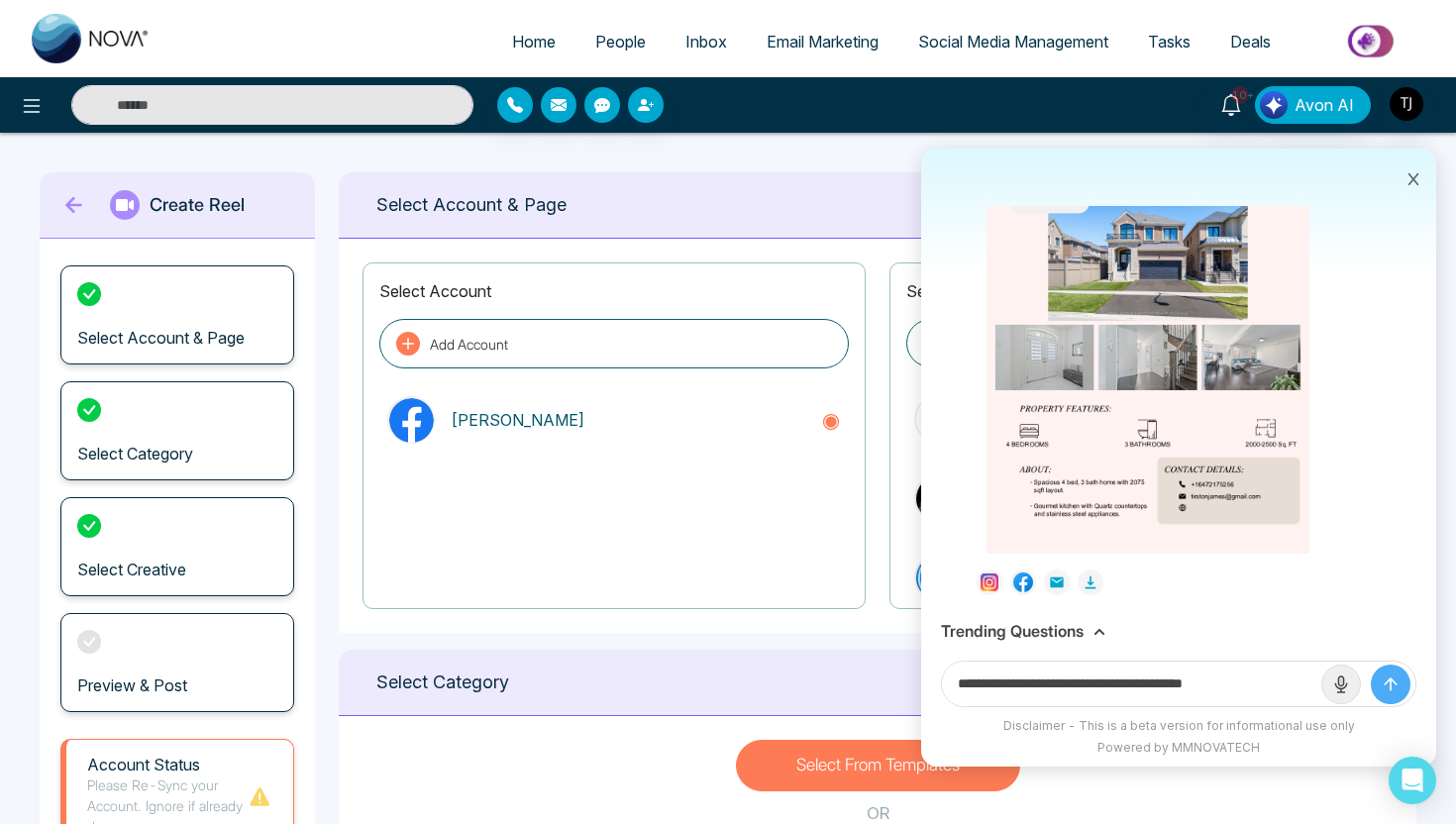 type on "**********" 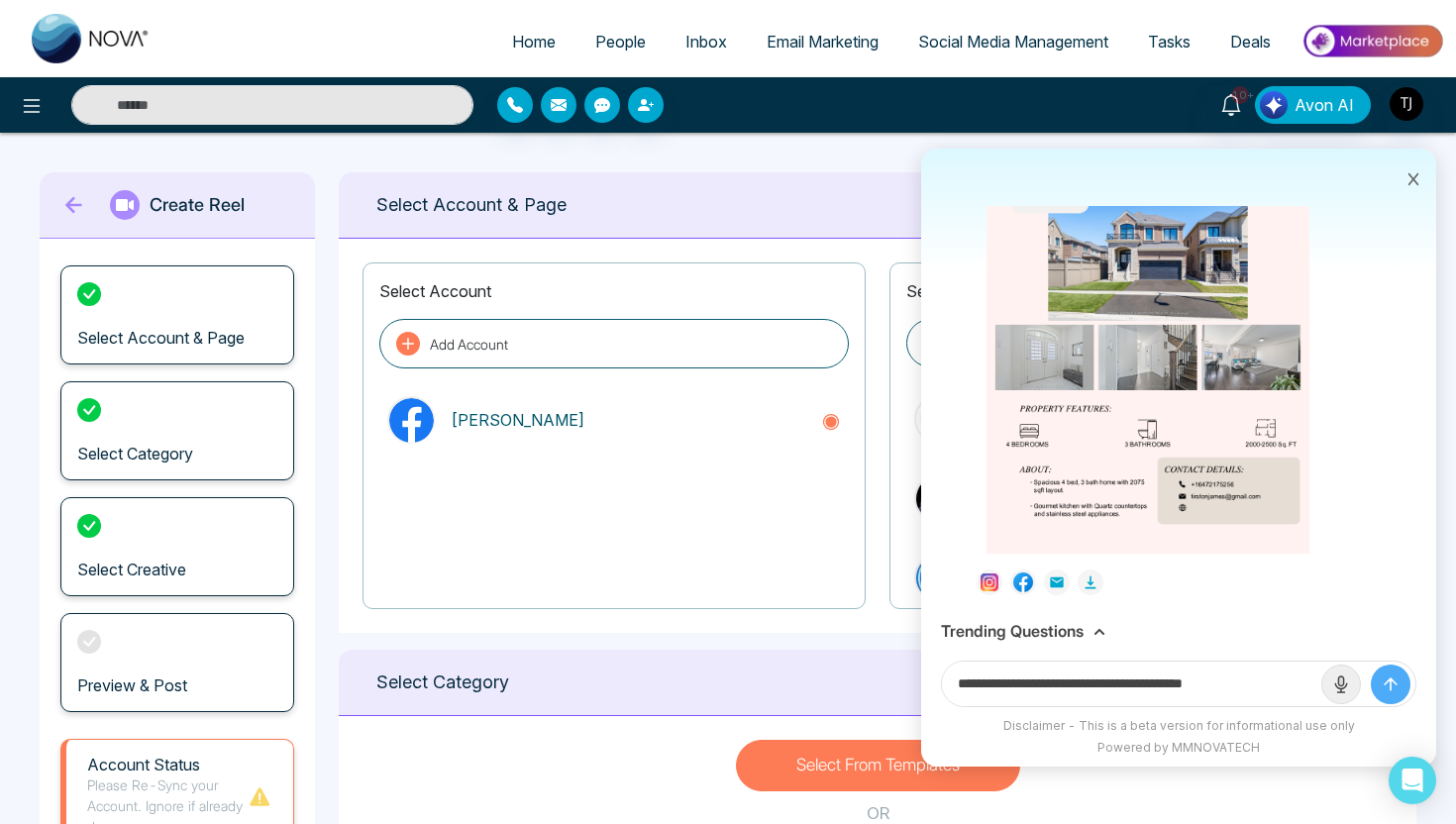 click at bounding box center (1391, 684) 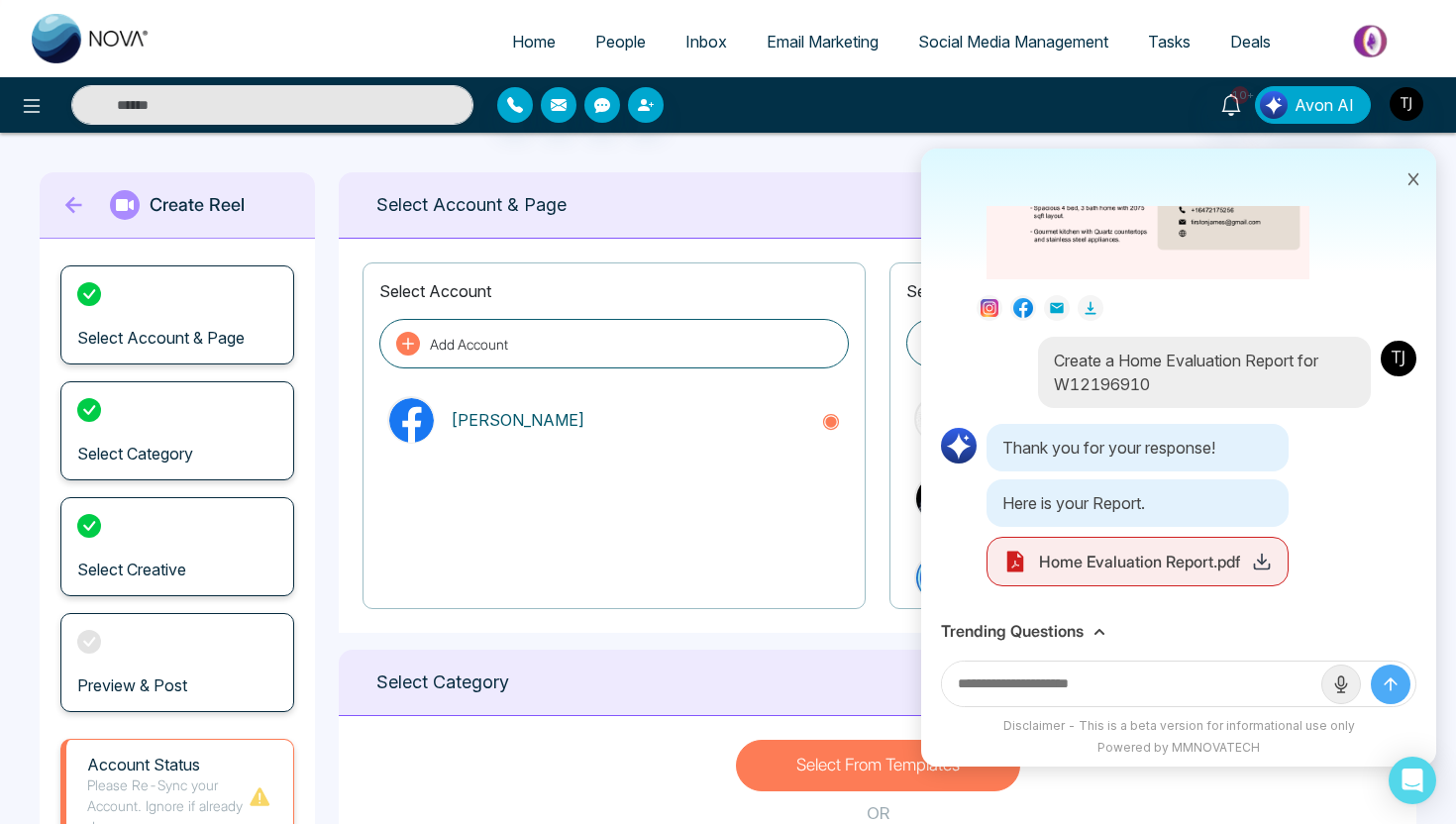 scroll, scrollTop: 1611, scrollLeft: 0, axis: vertical 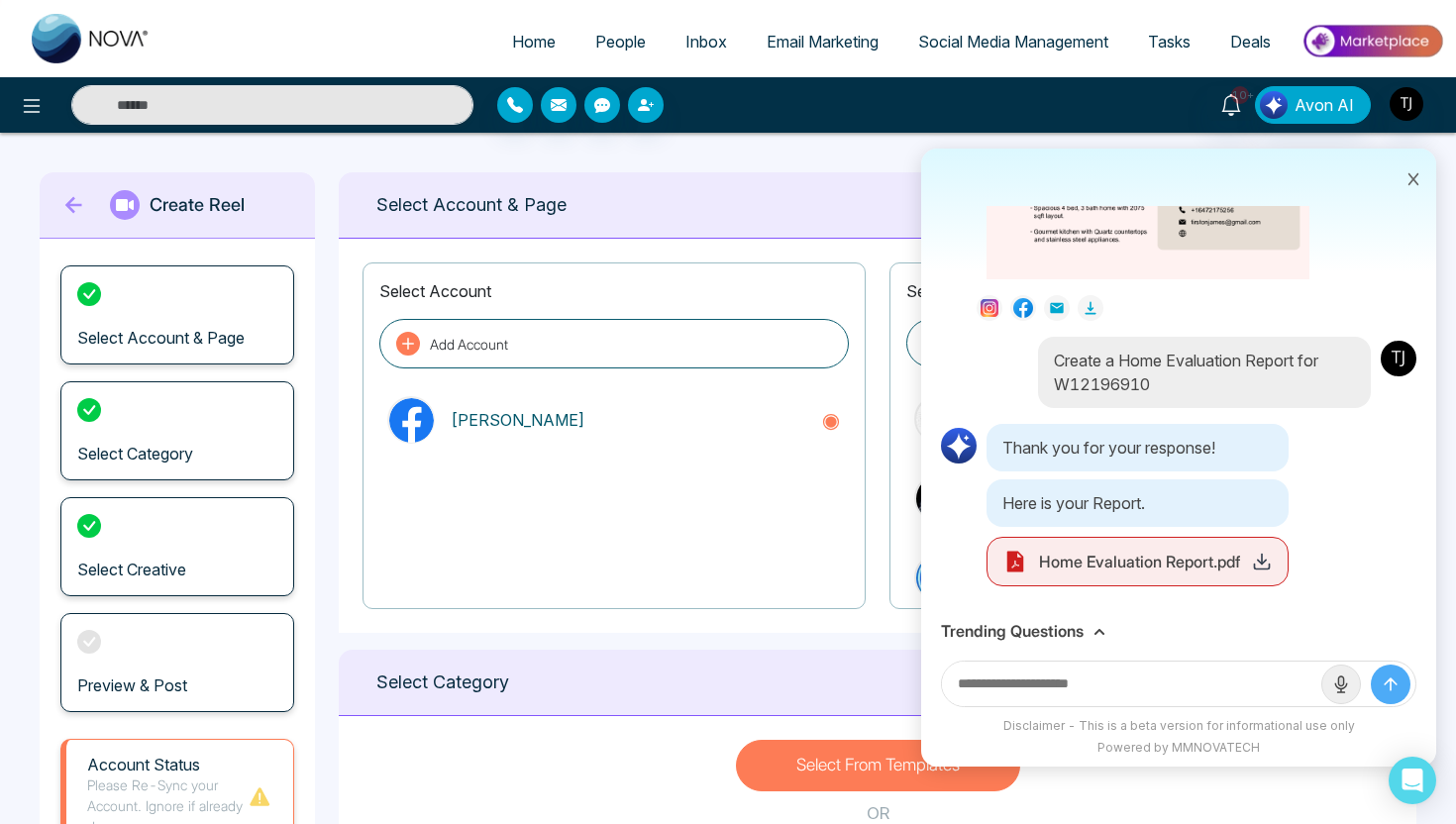 click 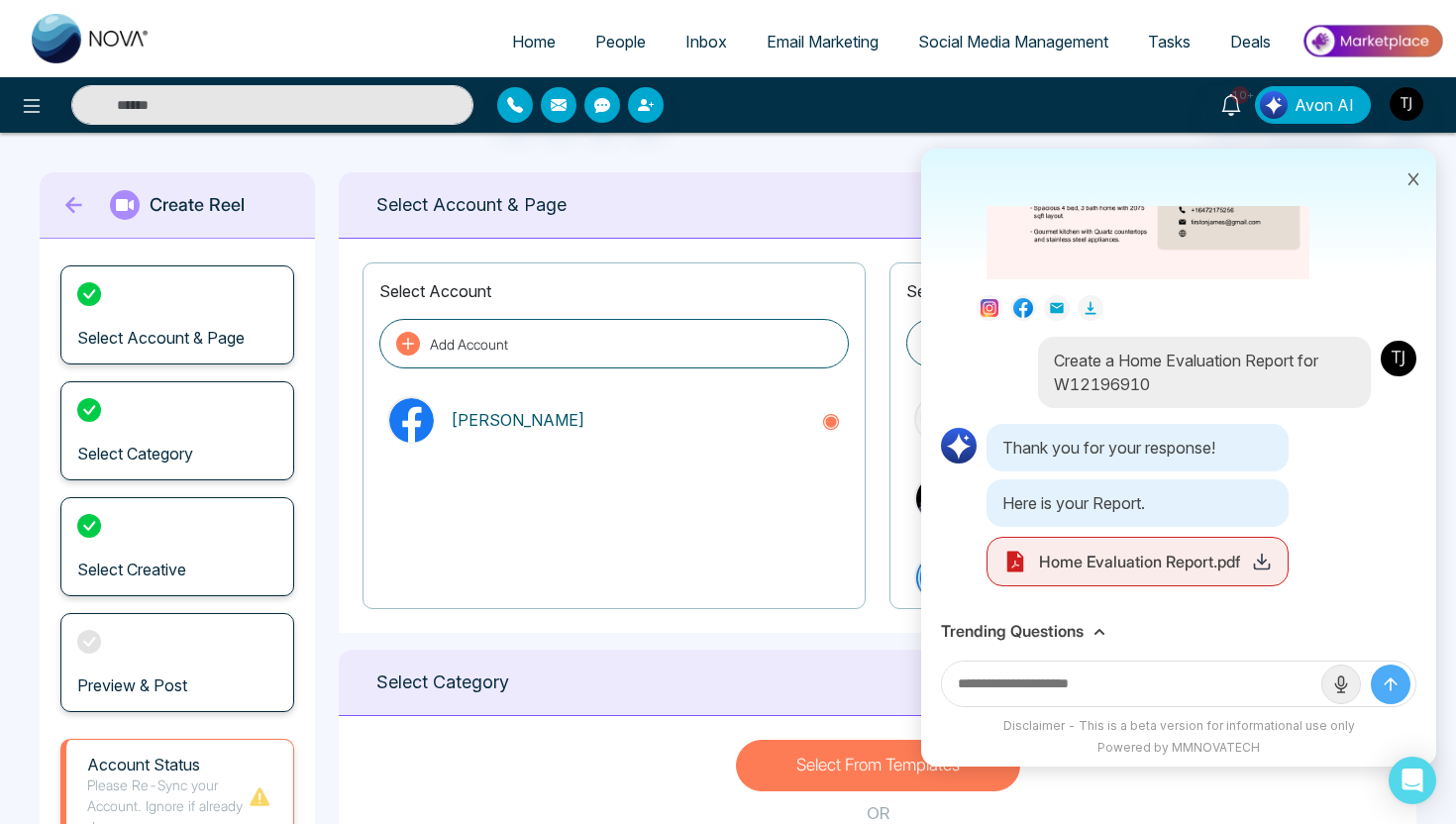 click 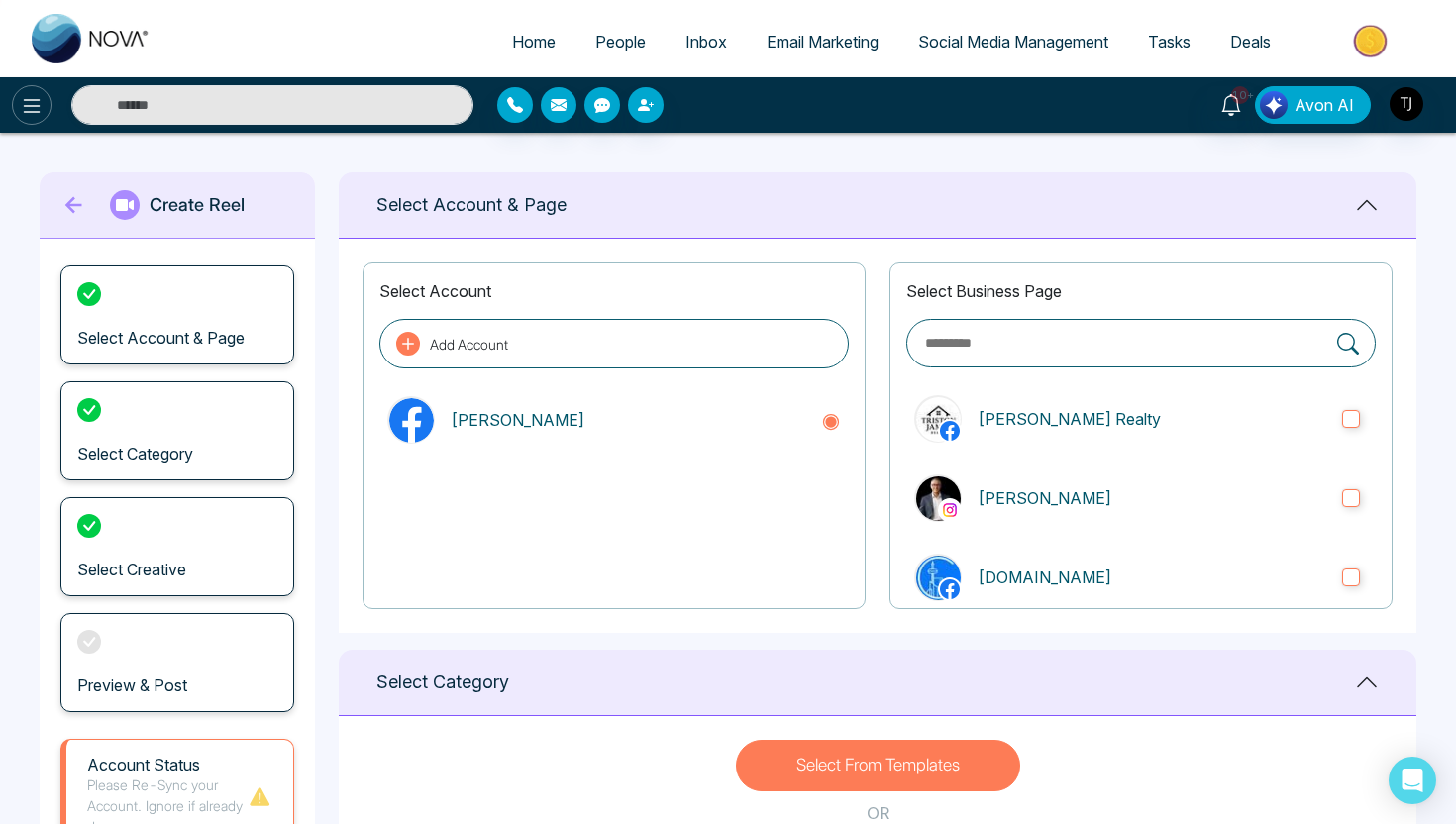 click 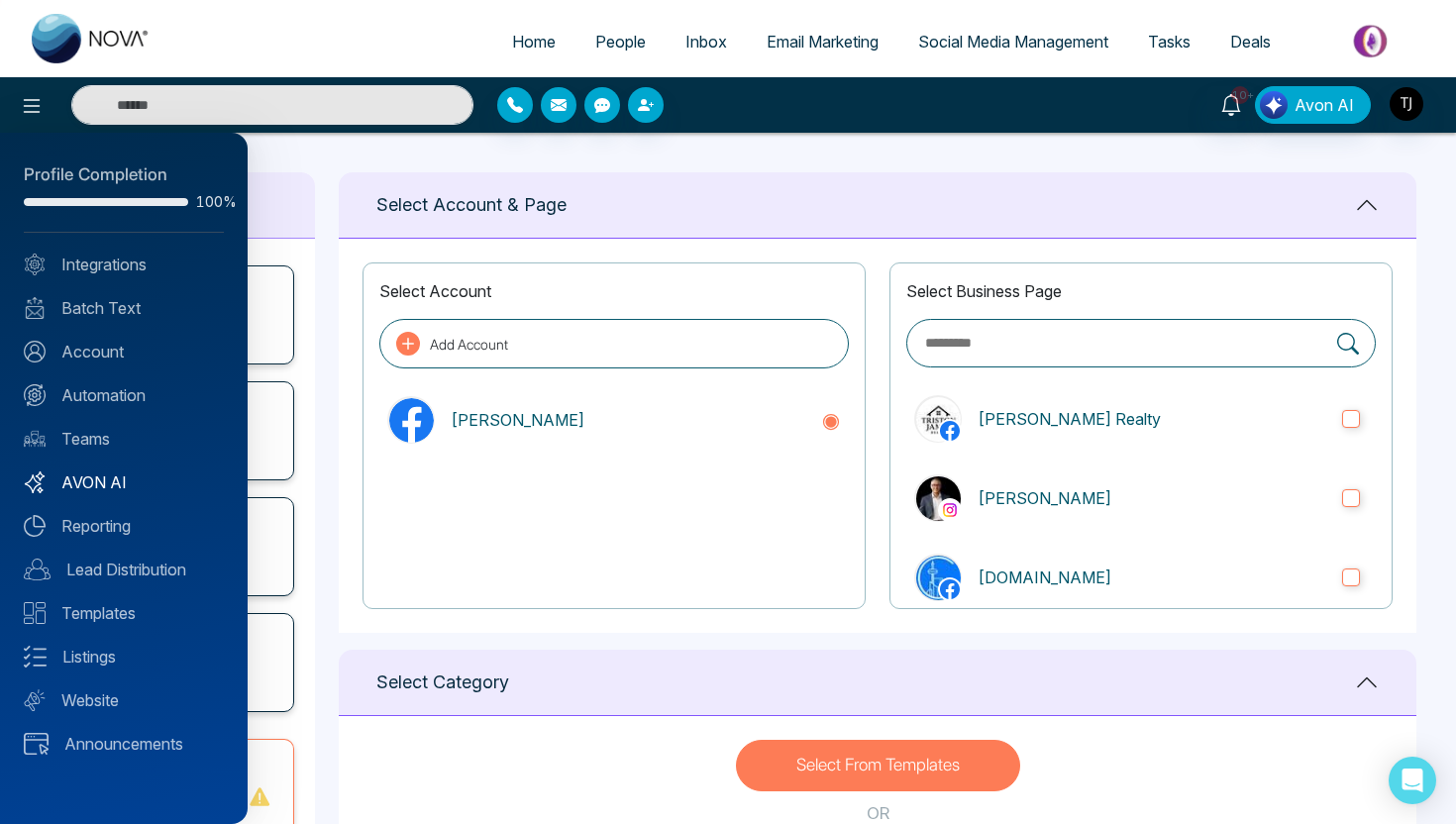 click on "AVON AI" at bounding box center [124, 482] 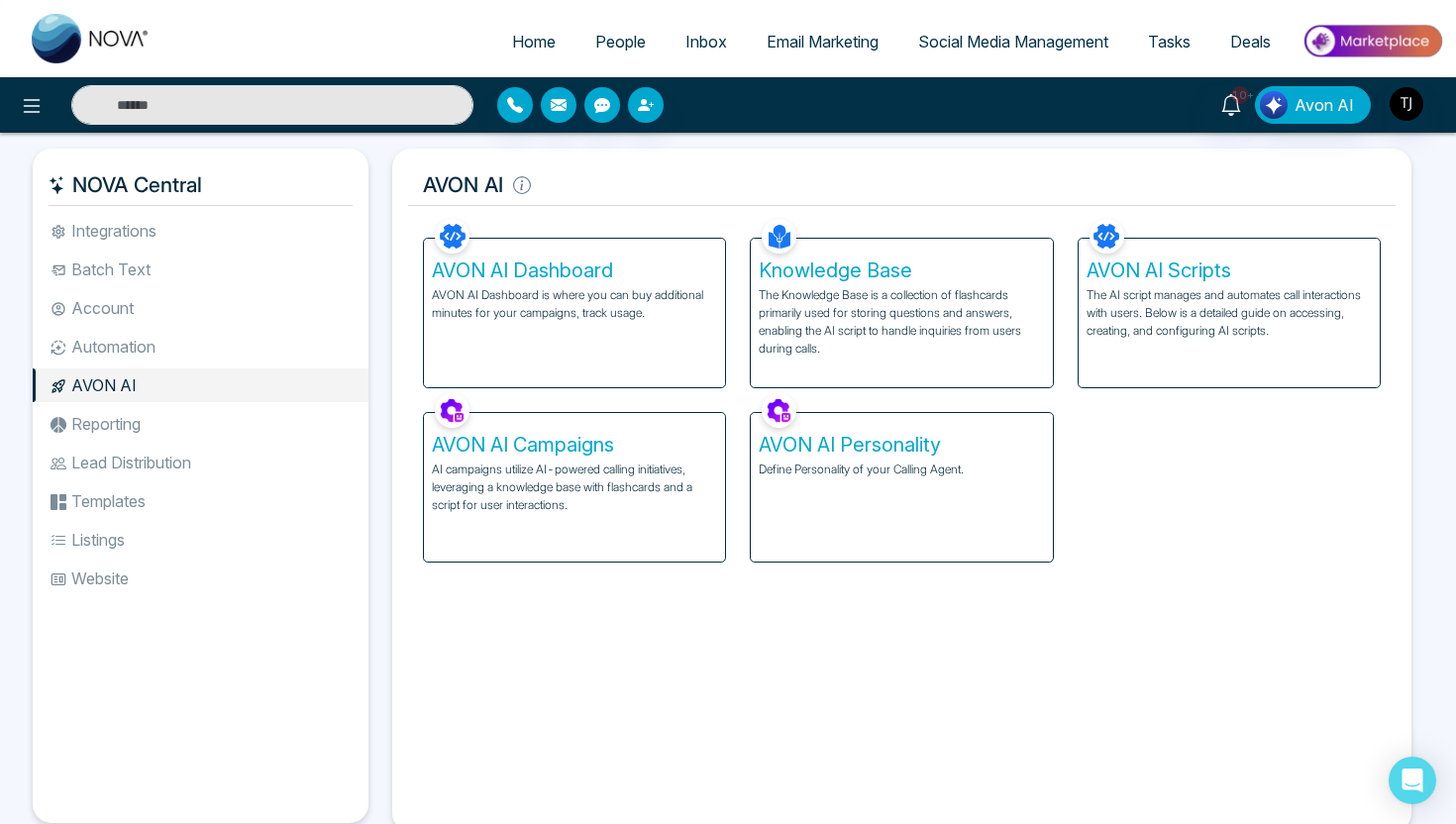 click on "The Knowledge Base is a collection of flashcards primarily used for storing questions and answers, enabling the AI script to handle inquiries from users during calls." at bounding box center (901, 322) 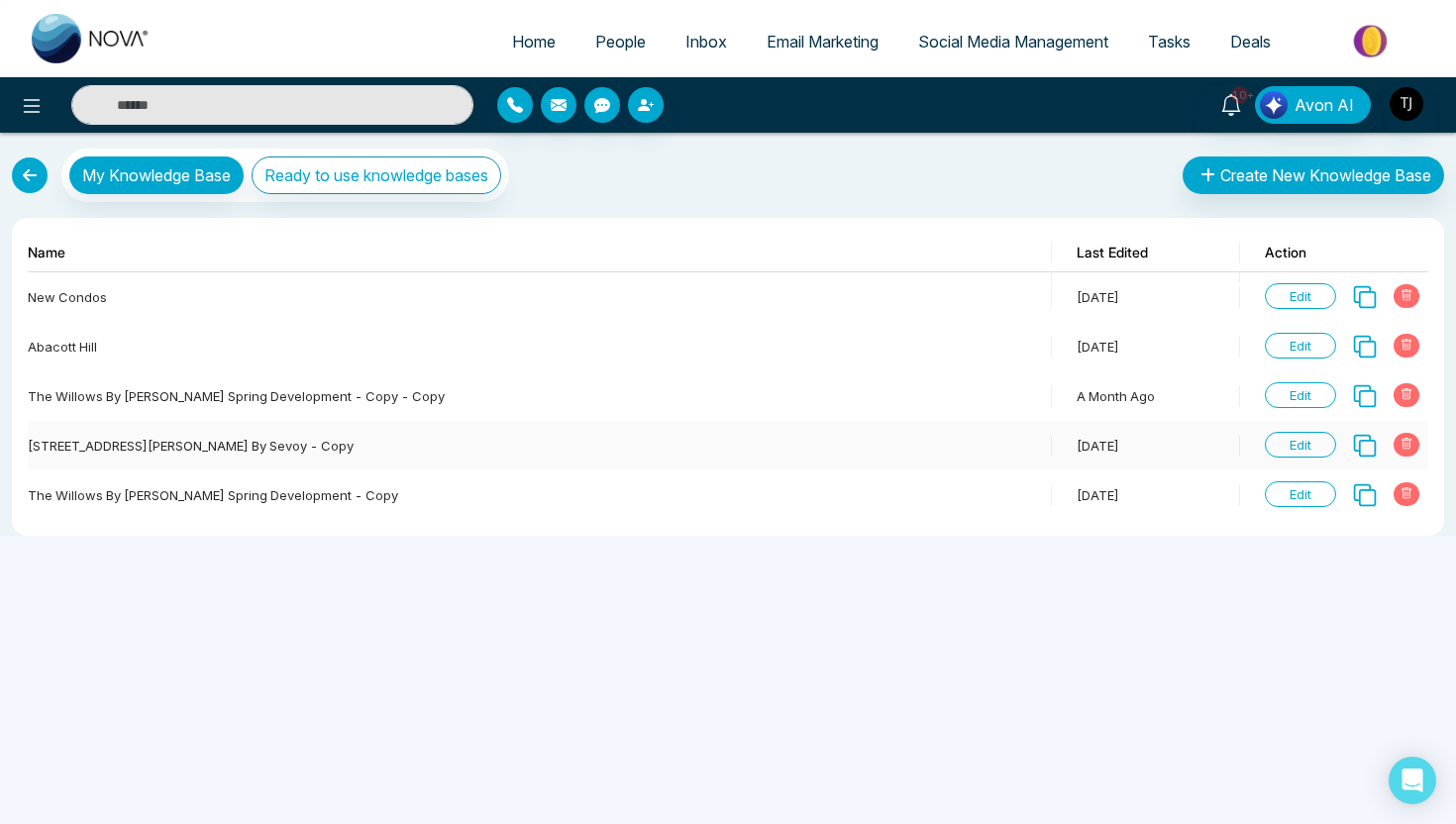 click on "Edit" at bounding box center [1300, 445] 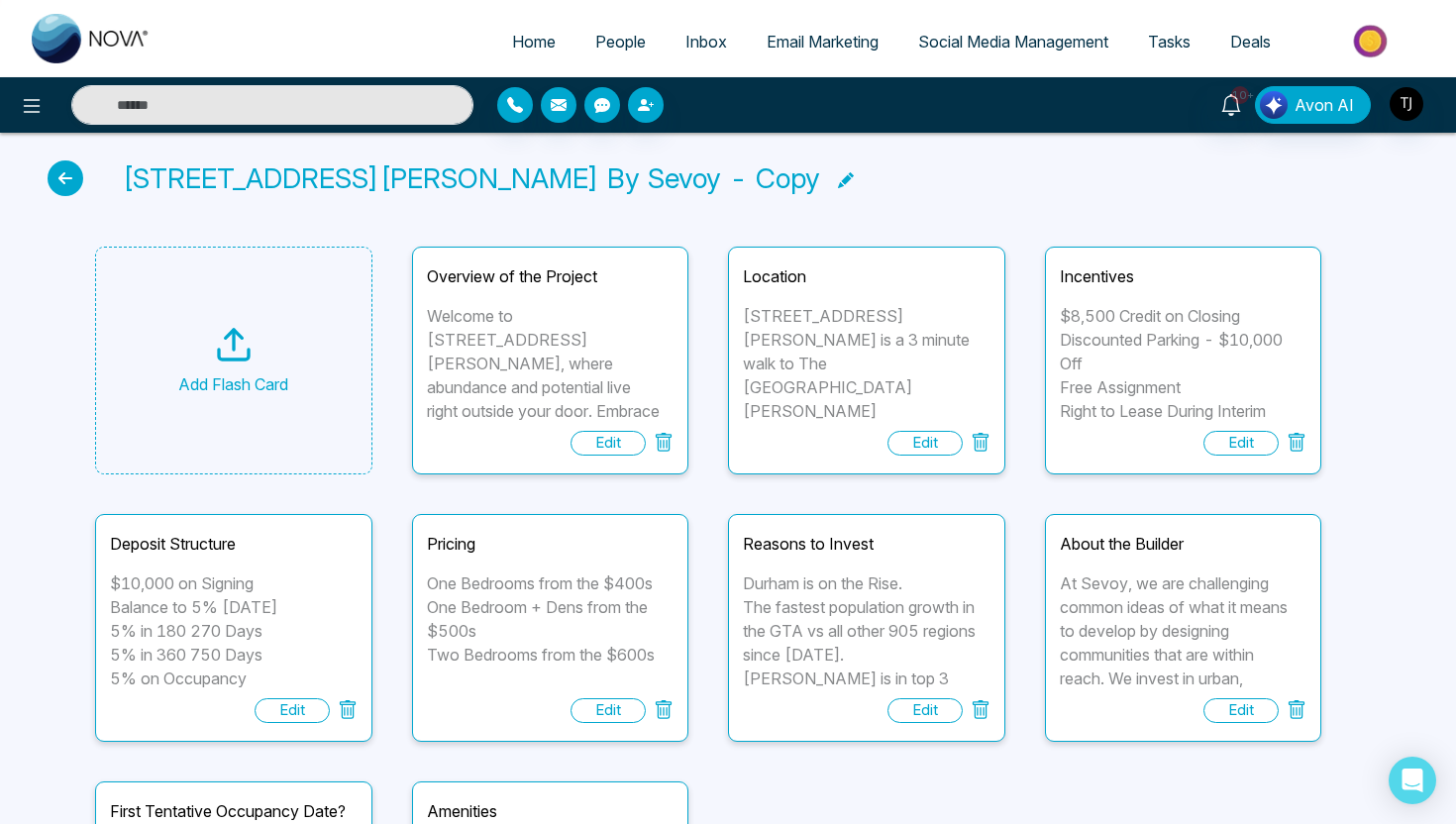scroll, scrollTop: 0, scrollLeft: 0, axis: both 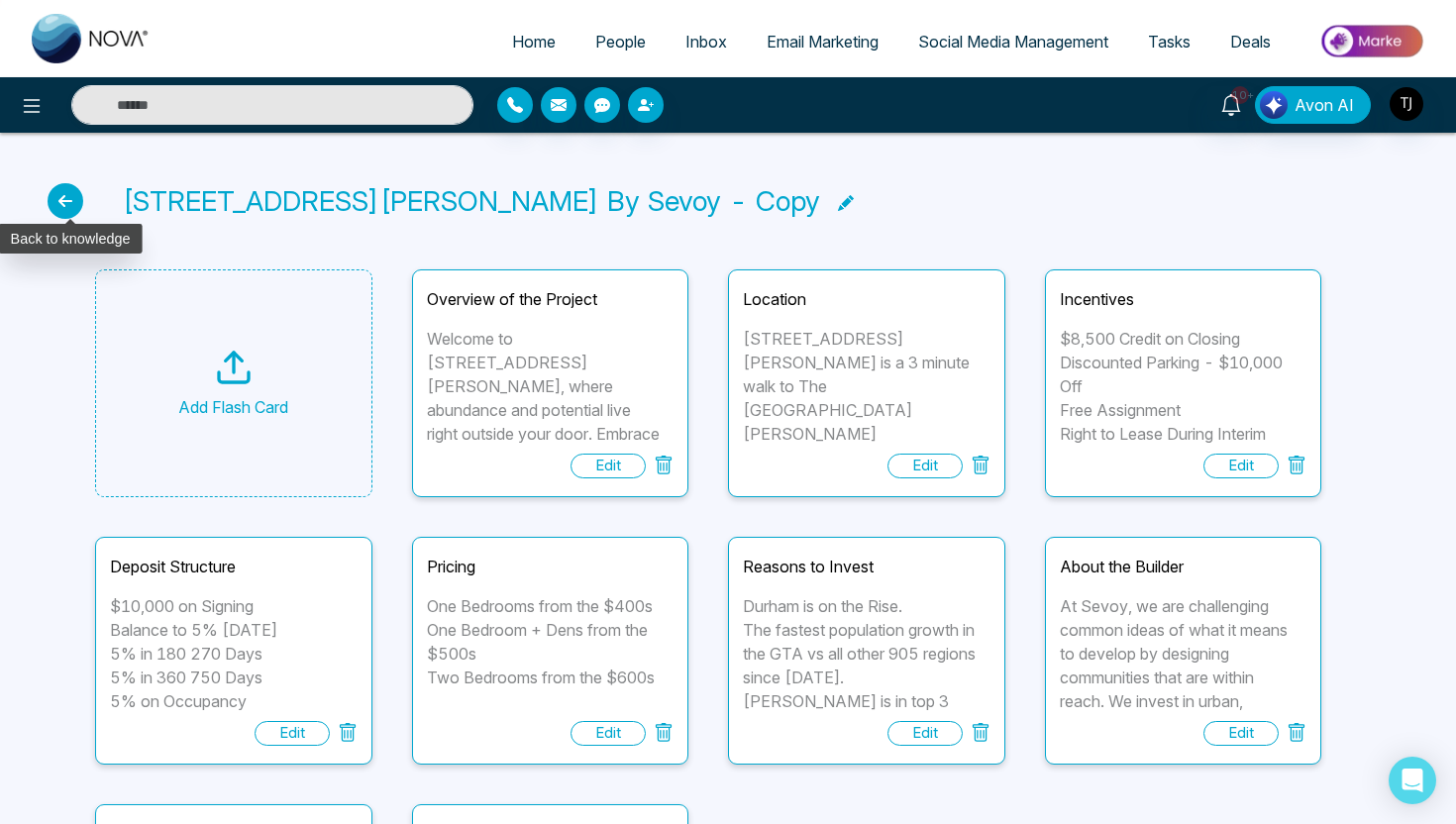click at bounding box center (65, 201) 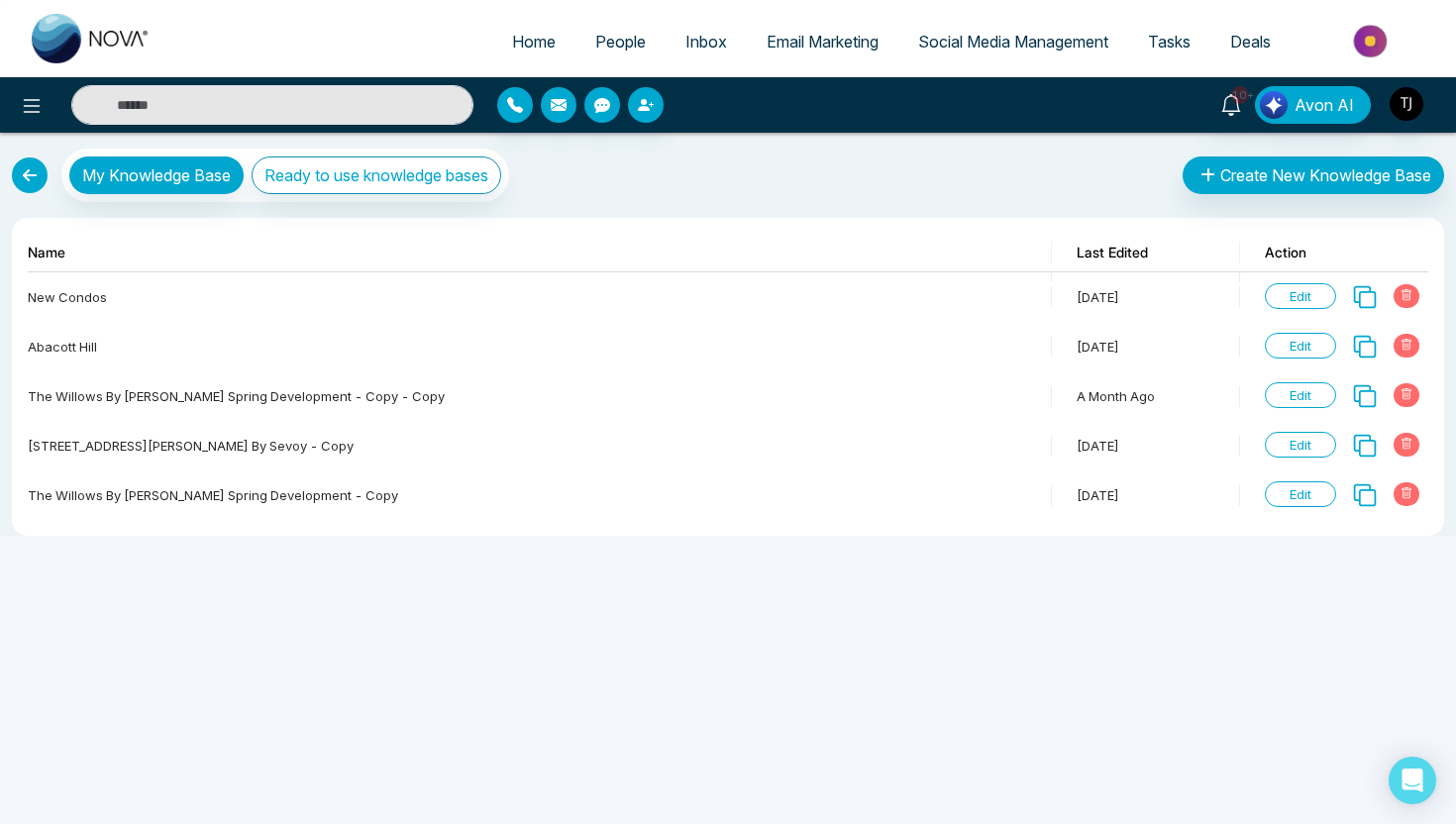 click at bounding box center [30, 175] 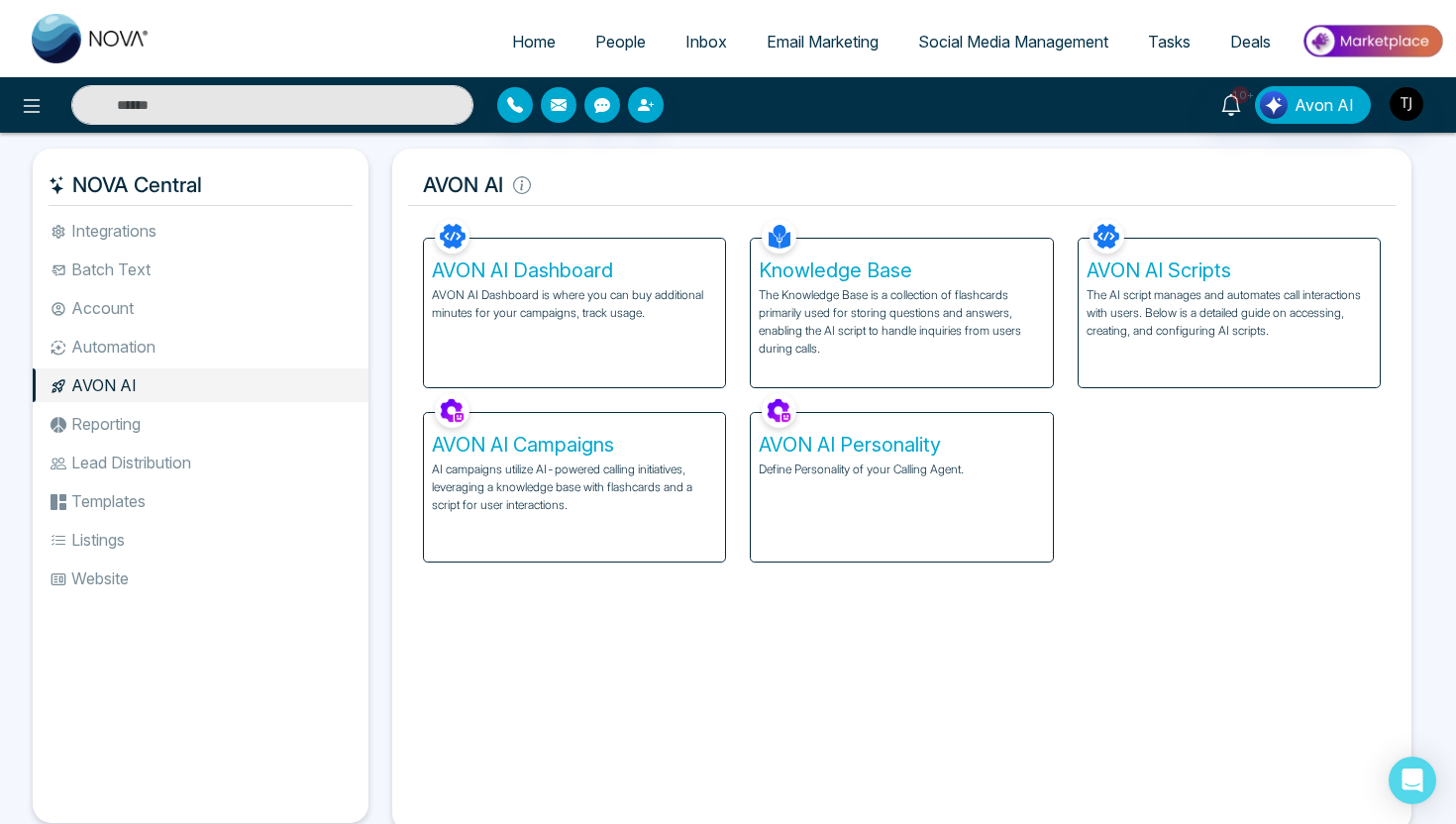 click on "The AI script manages and automates call interactions with users. Below is a detailed guide on accessing, creating, and configuring AI scripts." at bounding box center [1229, 313] 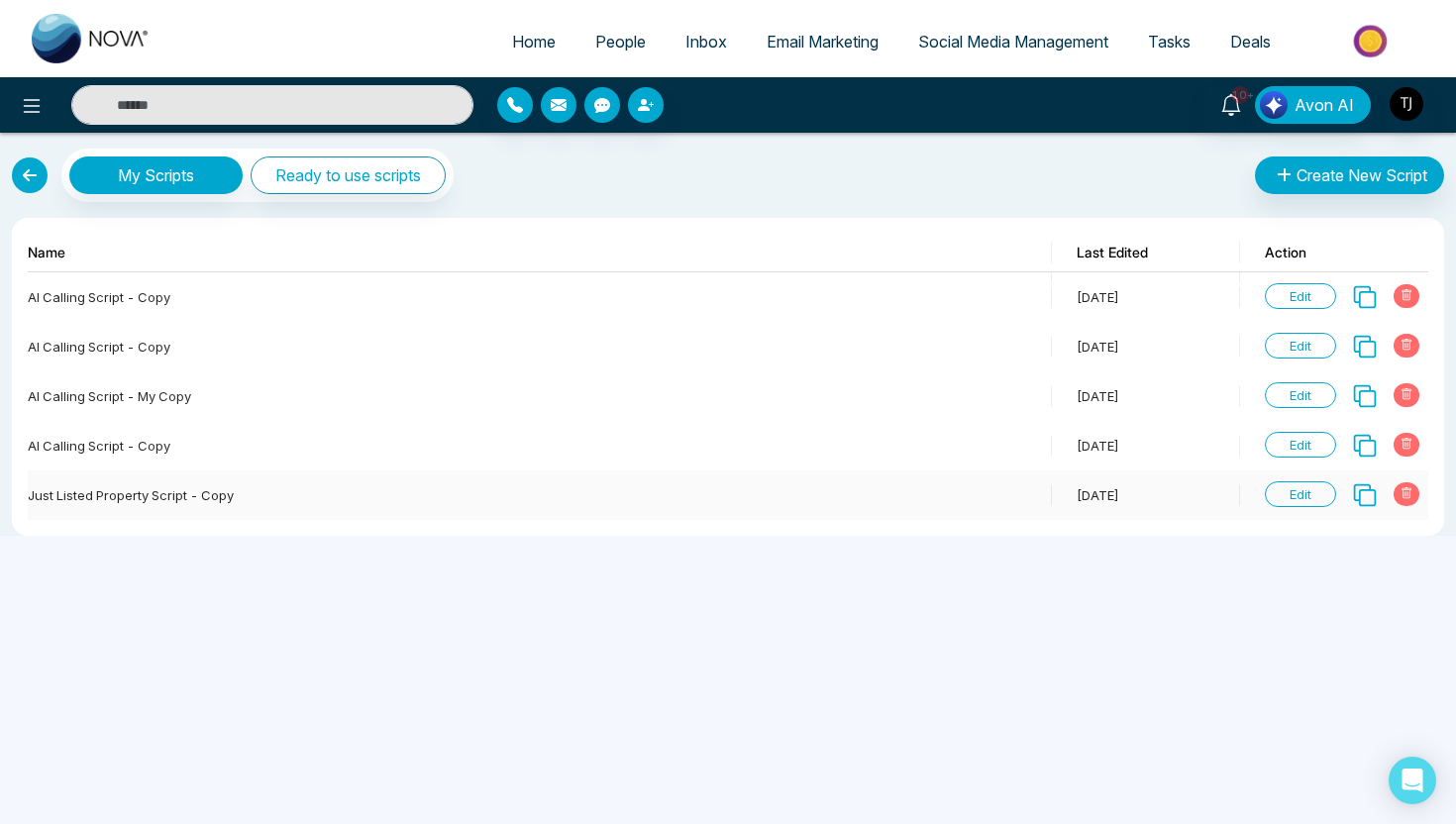 click on "Edit" at bounding box center (1300, 494) 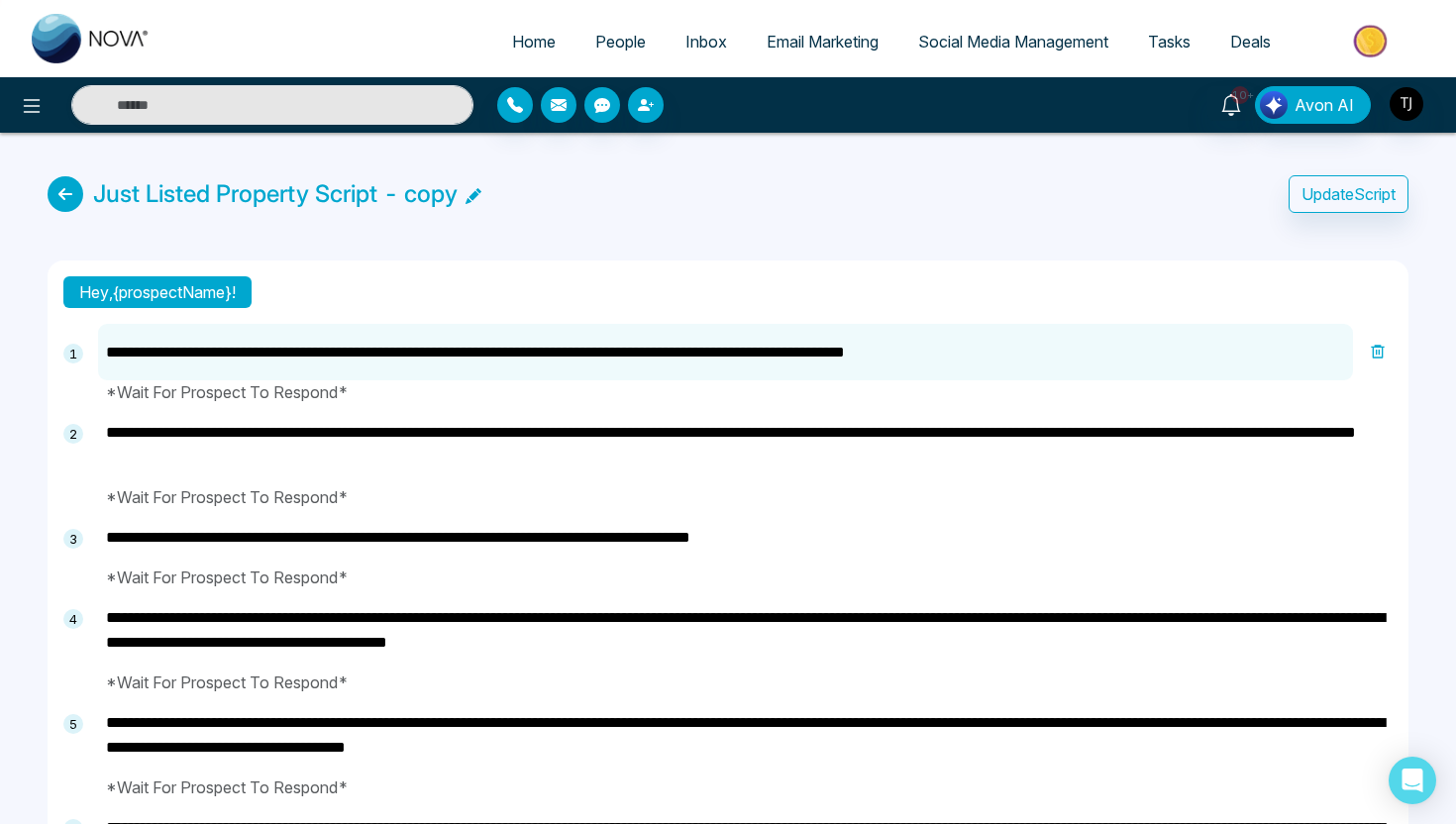 scroll, scrollTop: 0, scrollLeft: 0, axis: both 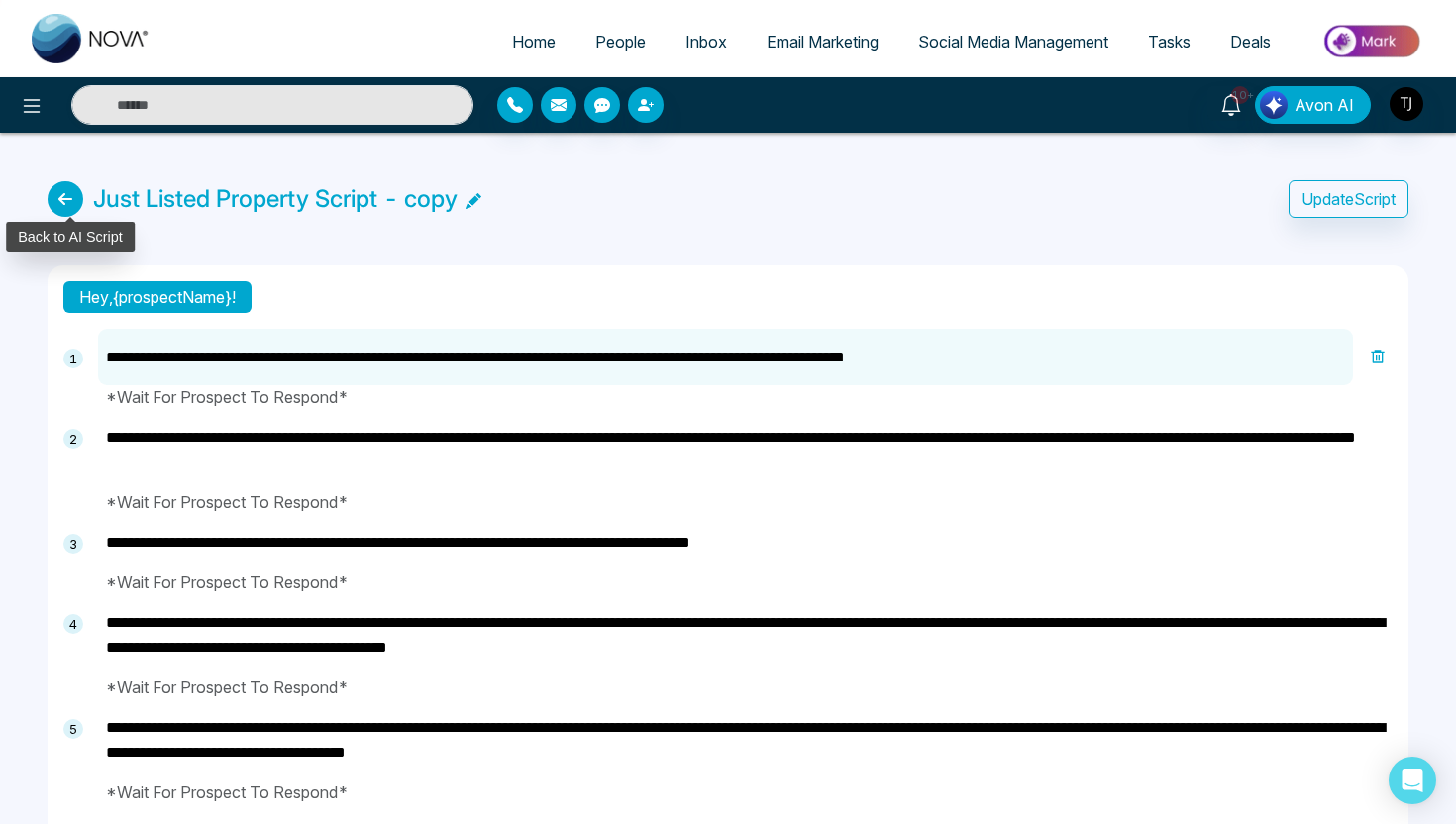 click at bounding box center (65, 199) 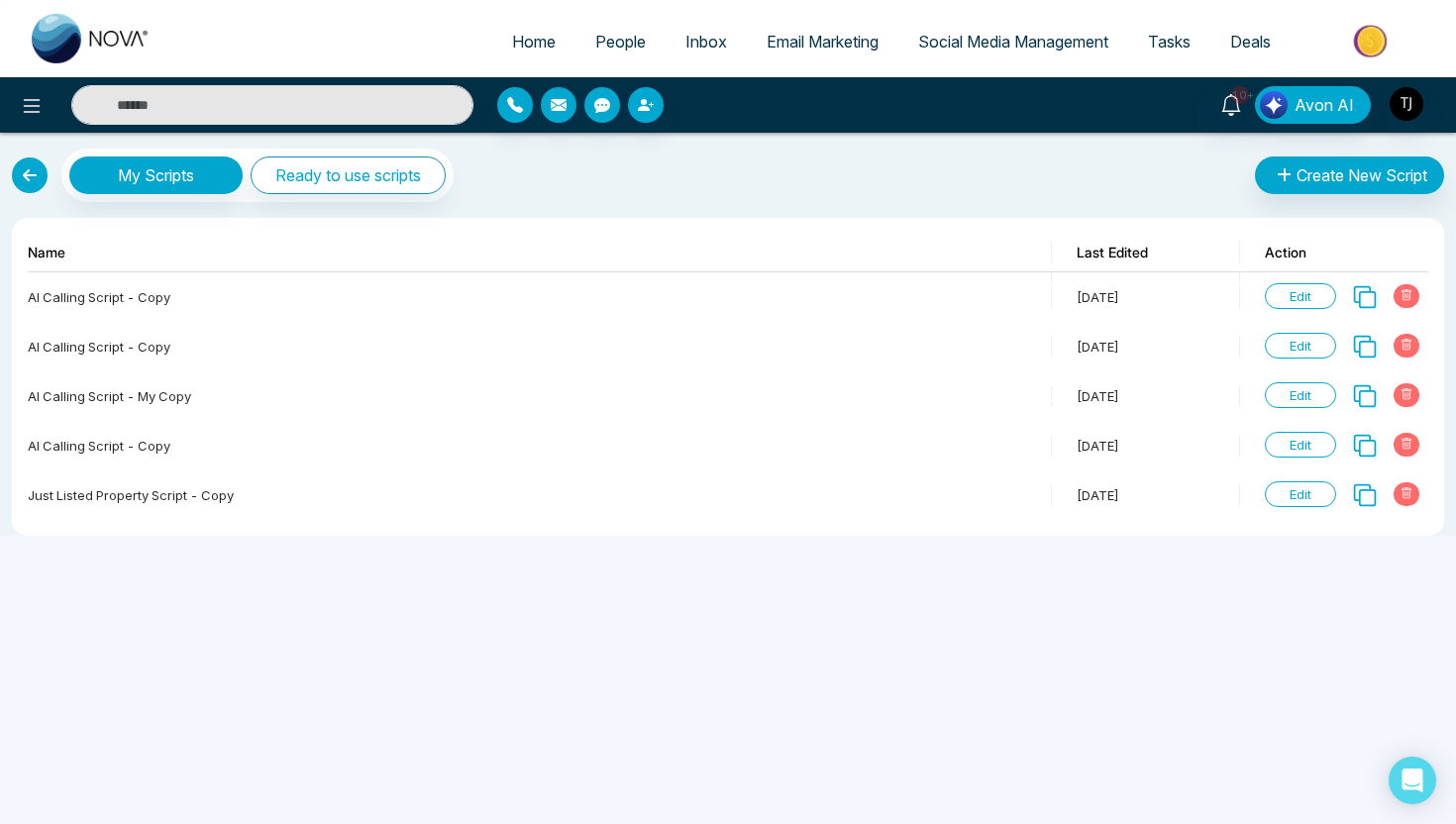 click at bounding box center (30, 175) 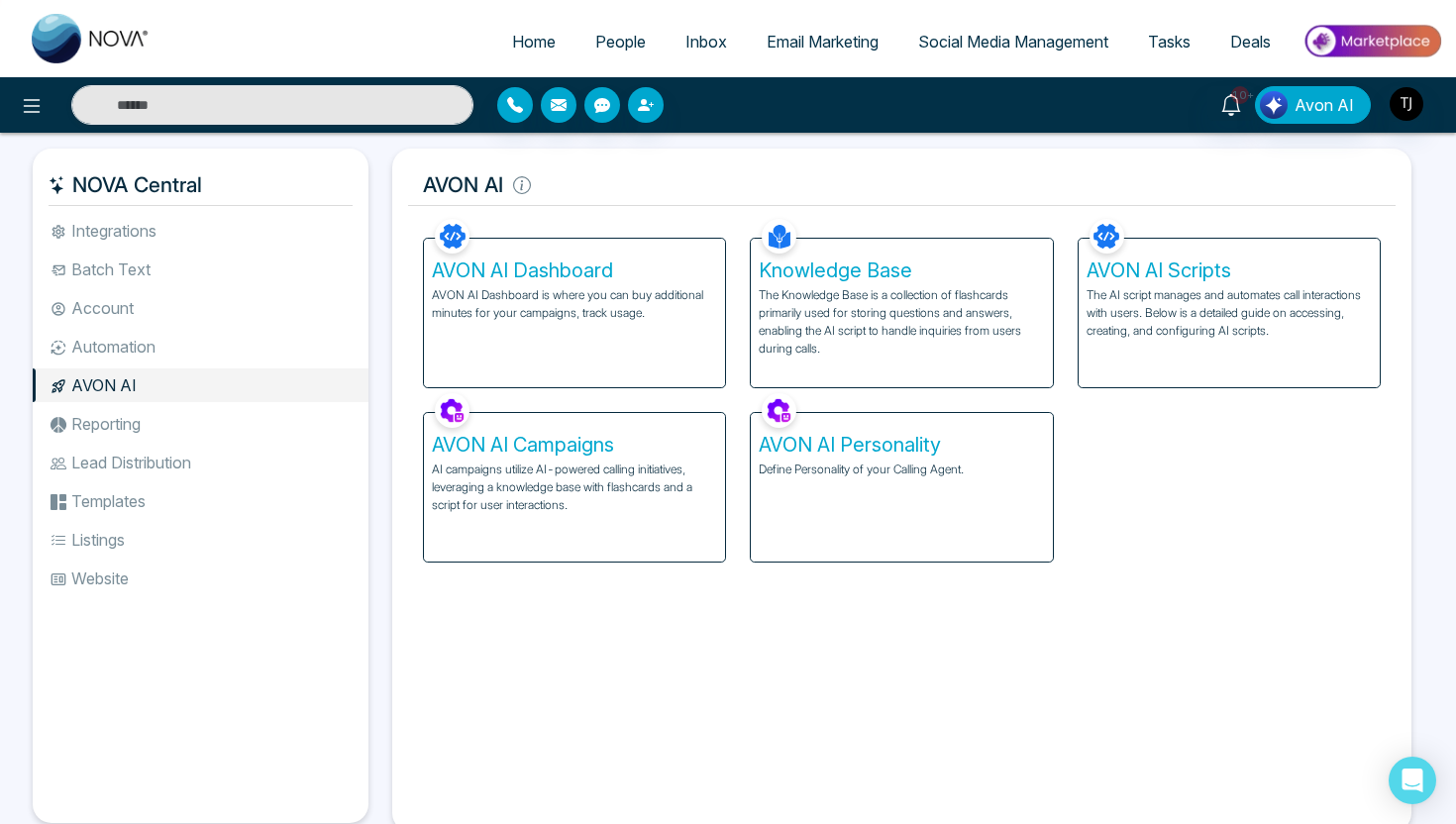click on "AVON AI Campaigns" at bounding box center [574, 445] 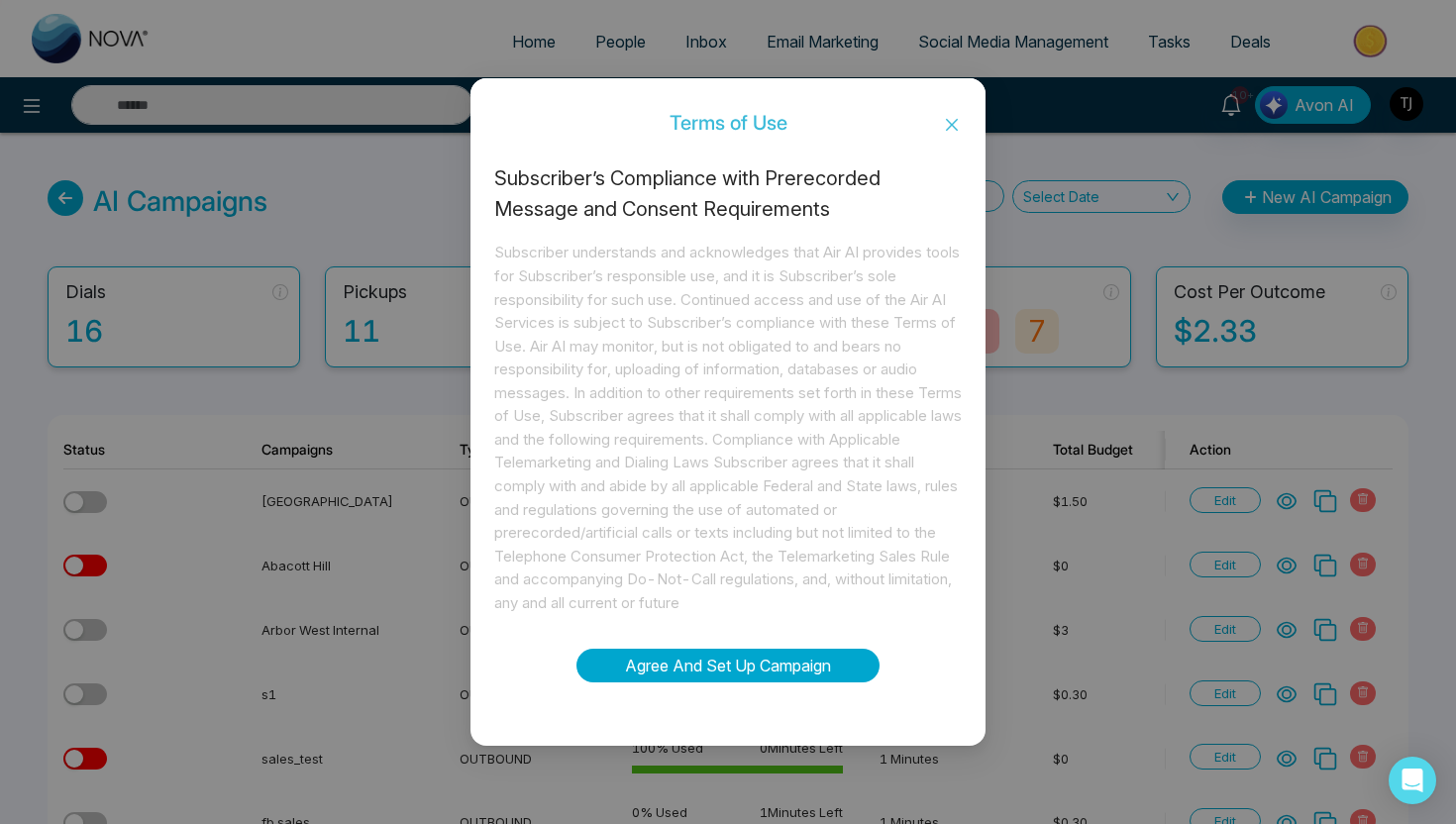 click on "Agree And Set Up Campaign" at bounding box center (728, 666) 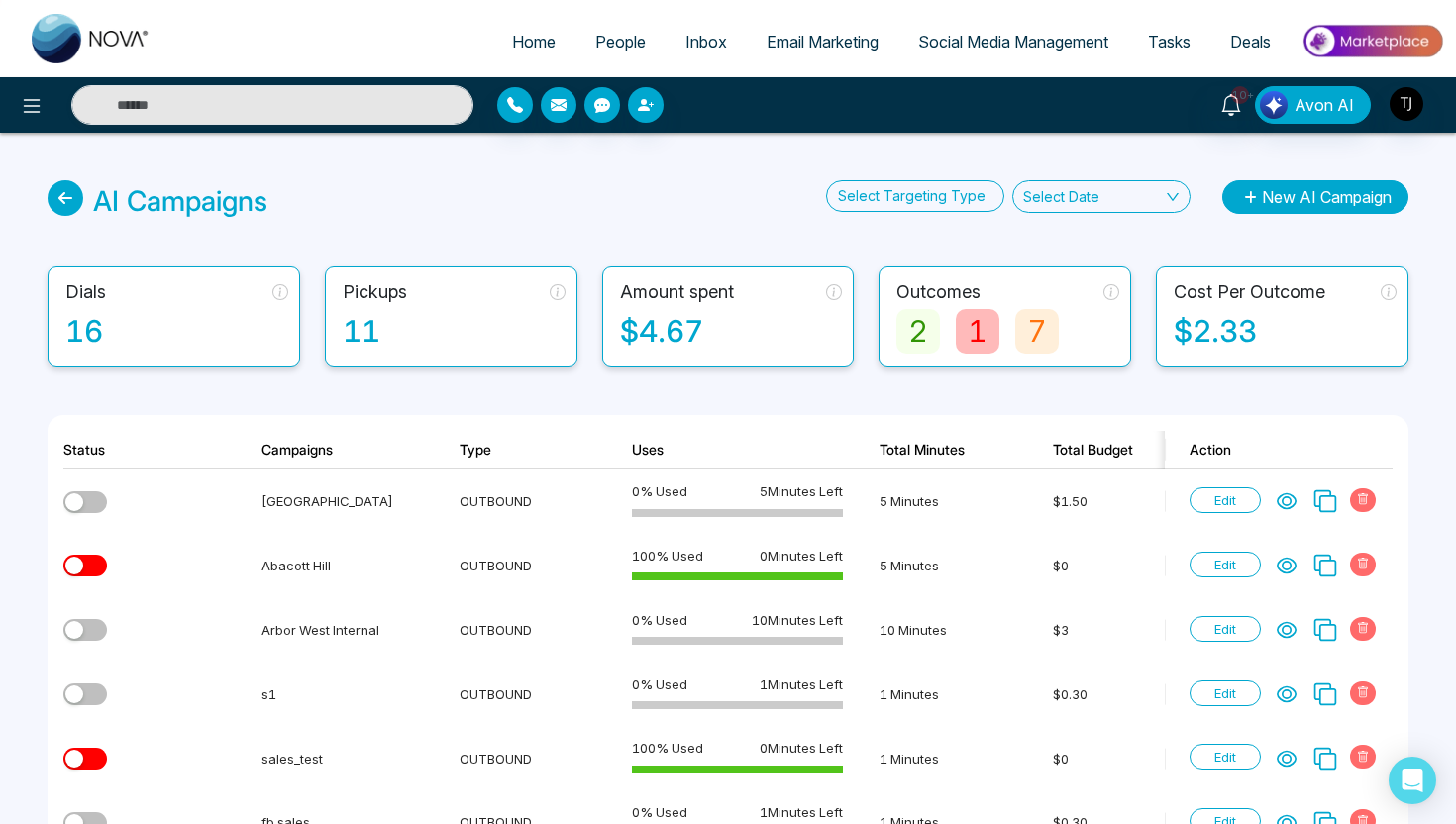 click on "New AI Campaign" at bounding box center (1315, 197) 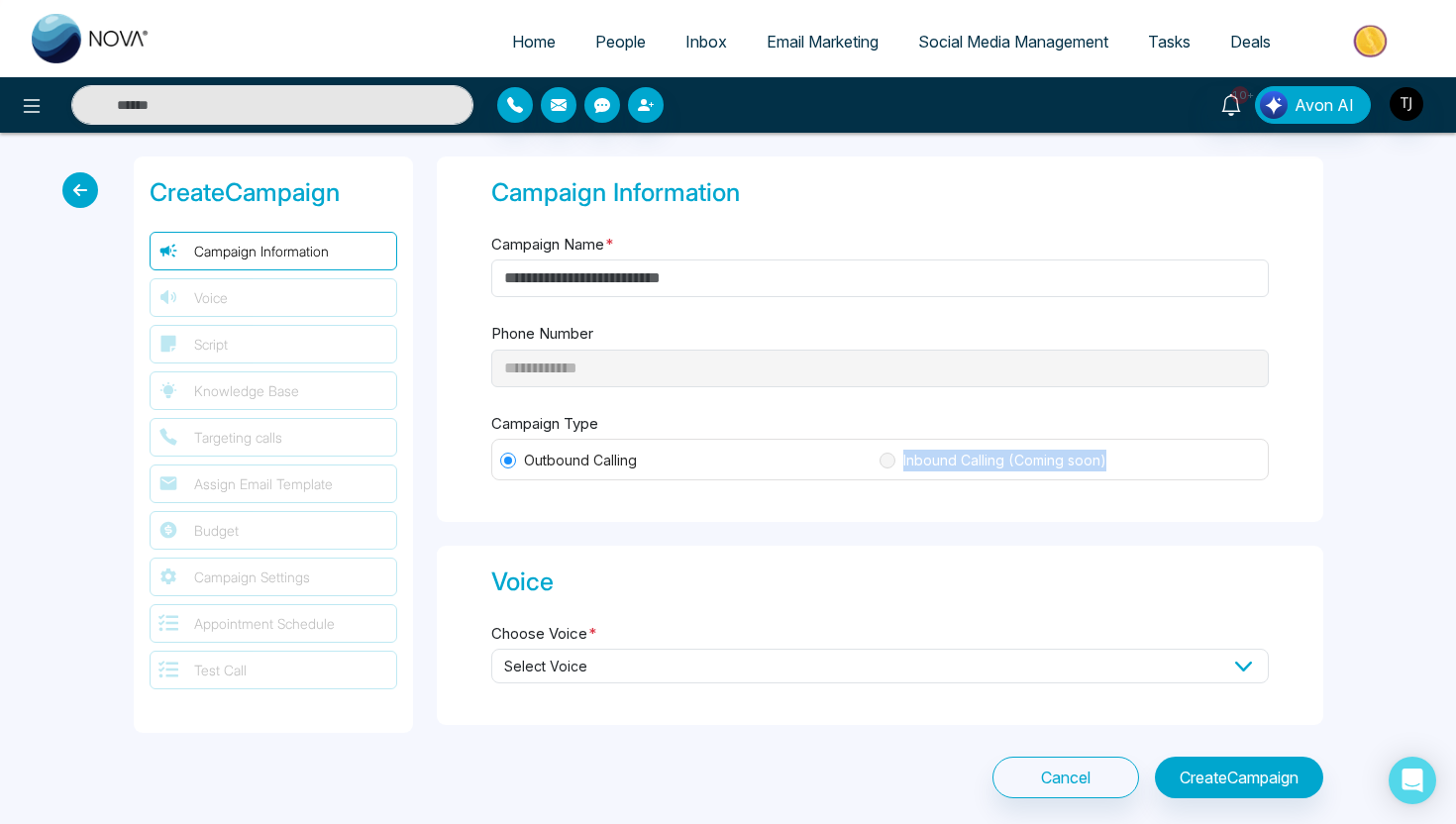drag, startPoint x: 902, startPoint y: 458, endPoint x: 1110, endPoint y: 457, distance: 208.0024 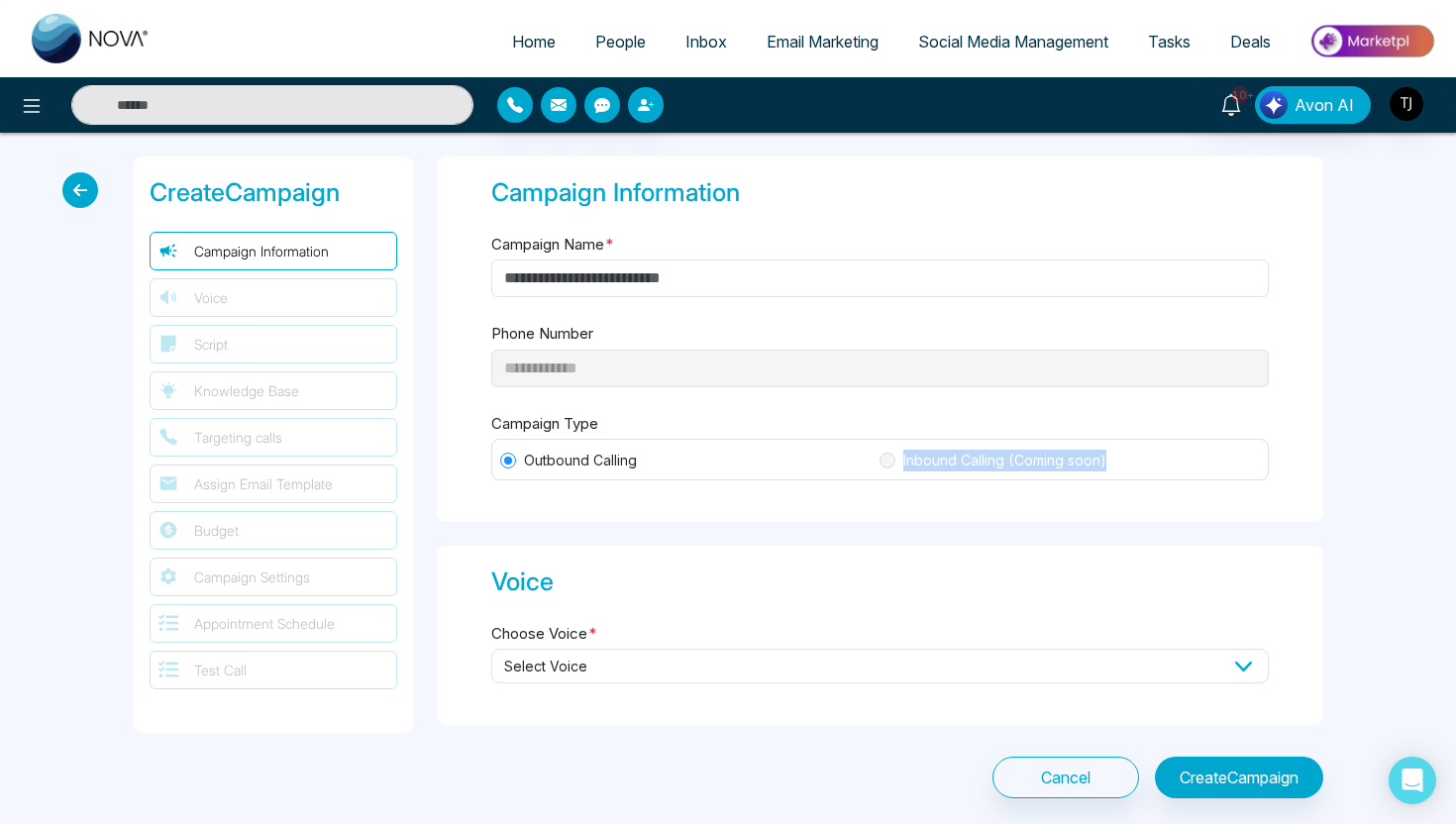 click on "Inbound Calling (Coming soon)" at bounding box center [1004, 461] 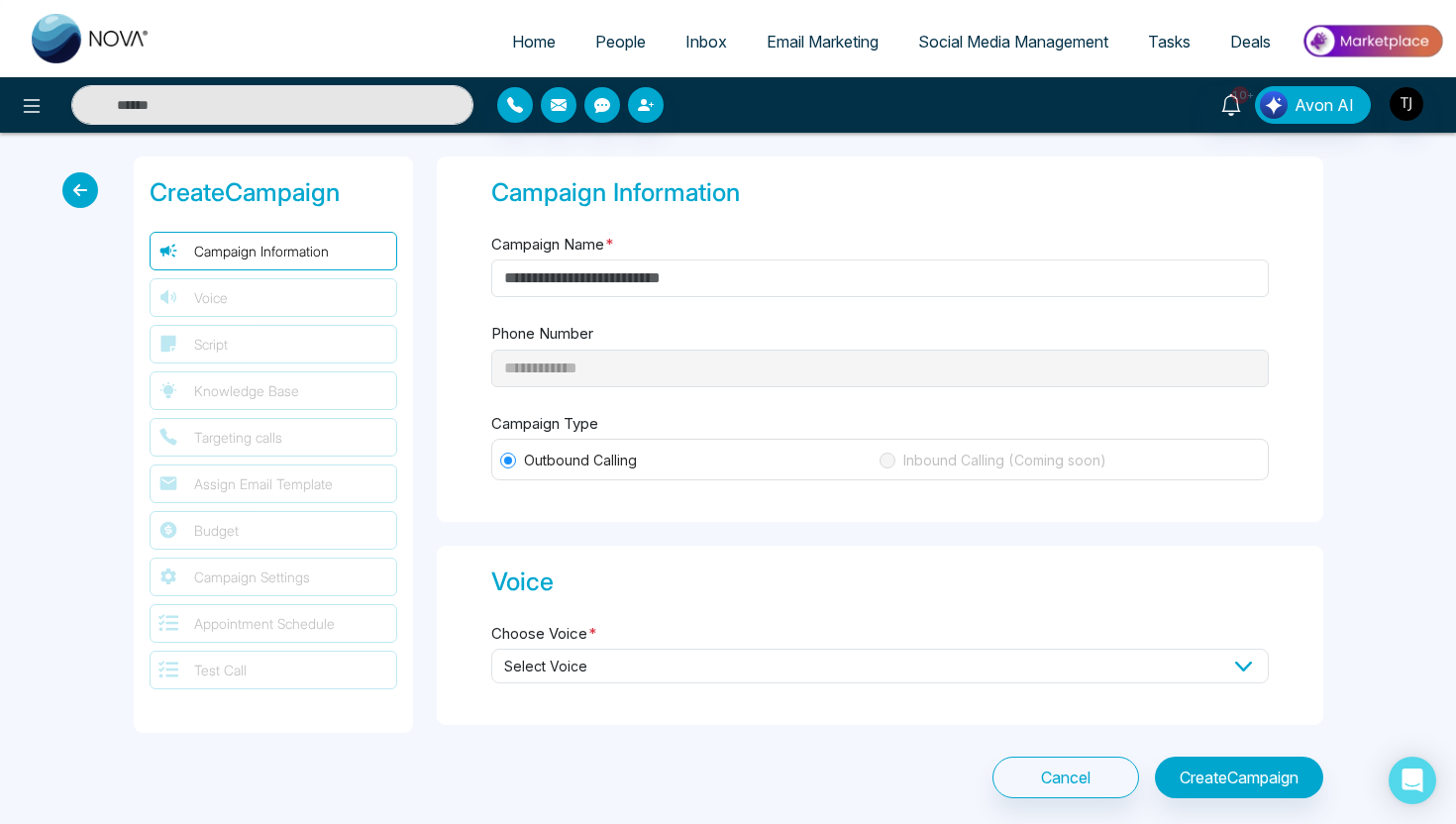 click on "**********" at bounding box center [880, 445] 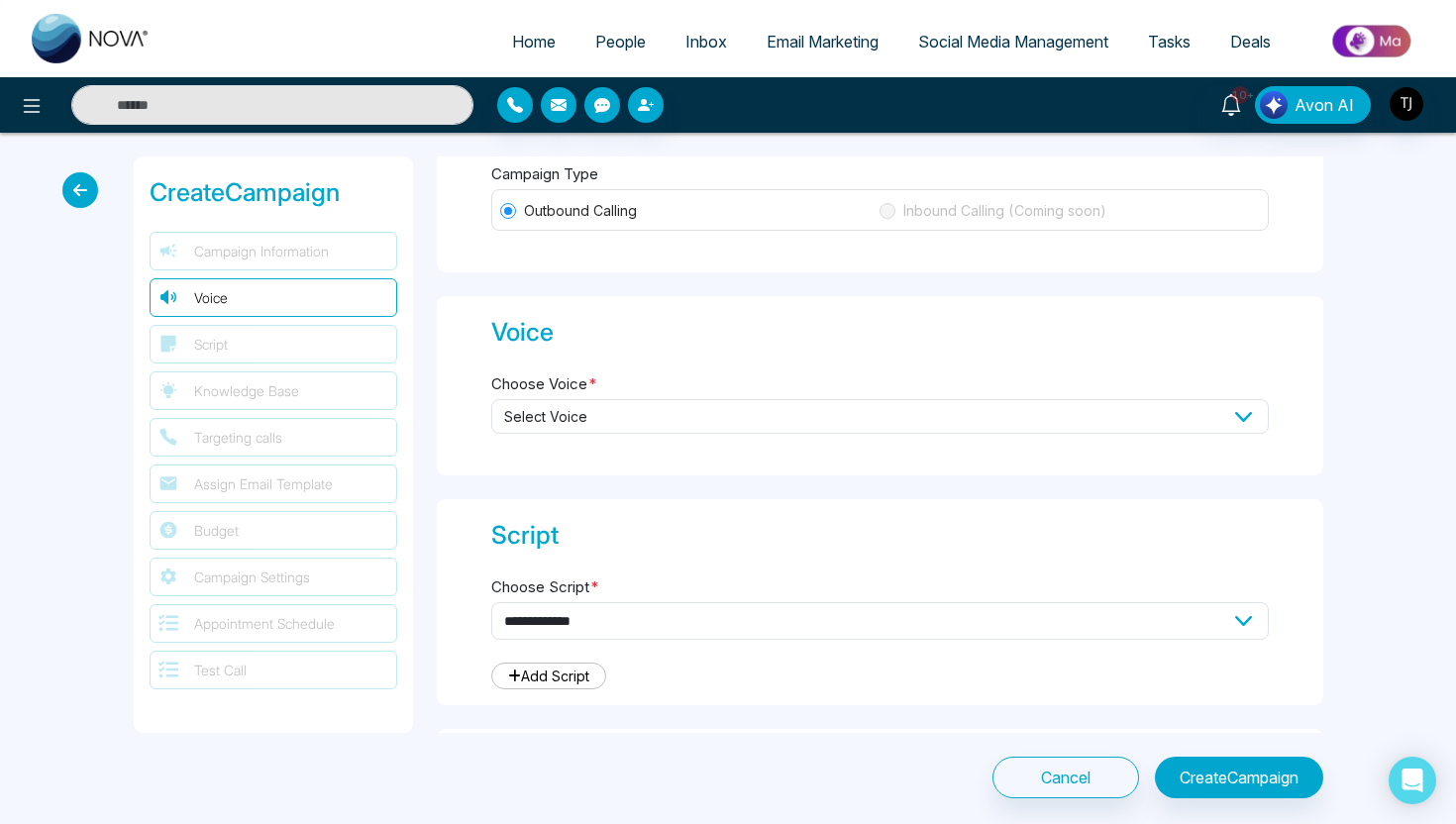 scroll, scrollTop: 258, scrollLeft: 0, axis: vertical 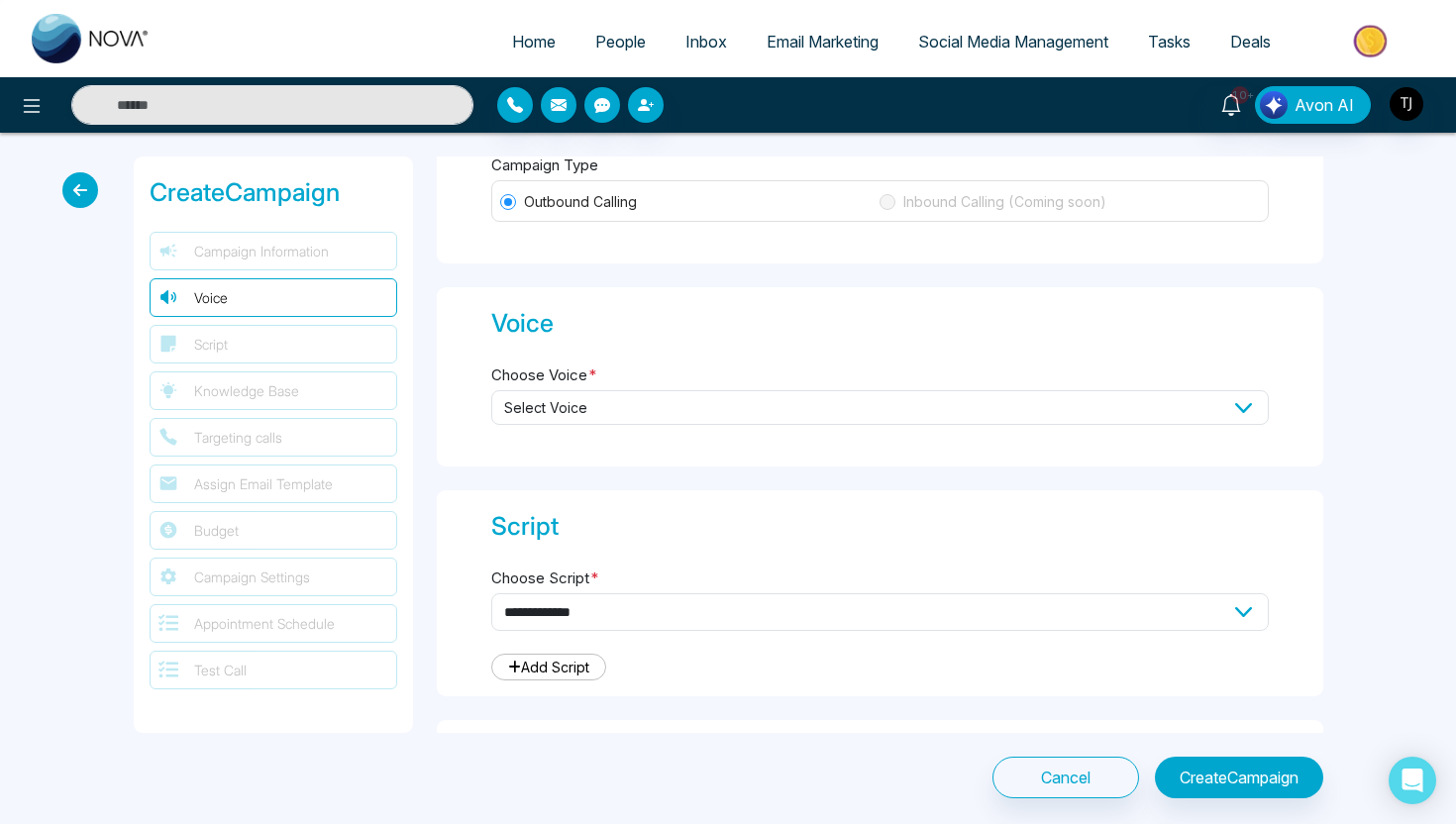 click on "Select Voice" at bounding box center [880, 407] 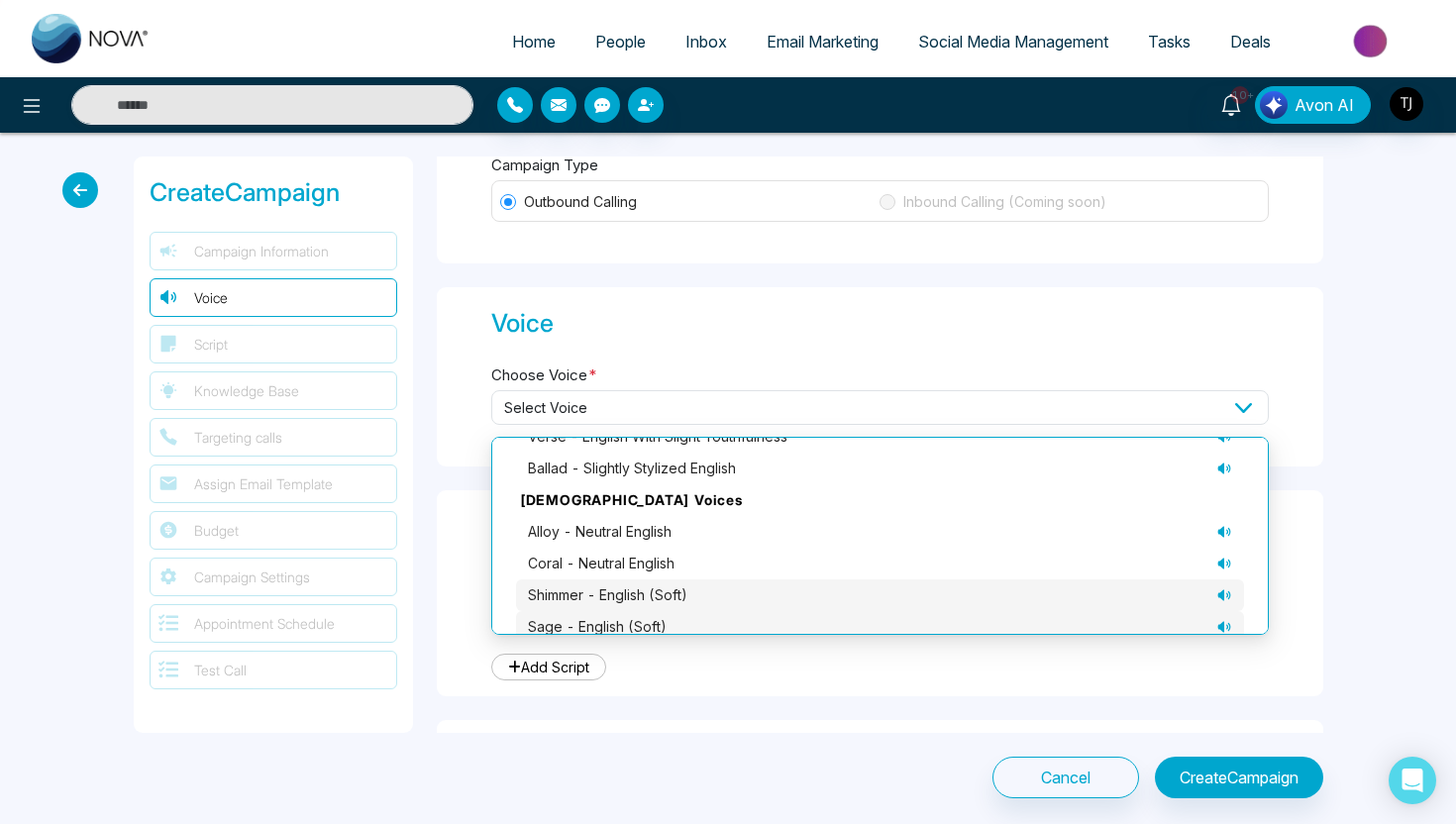 scroll, scrollTop: 121, scrollLeft: 0, axis: vertical 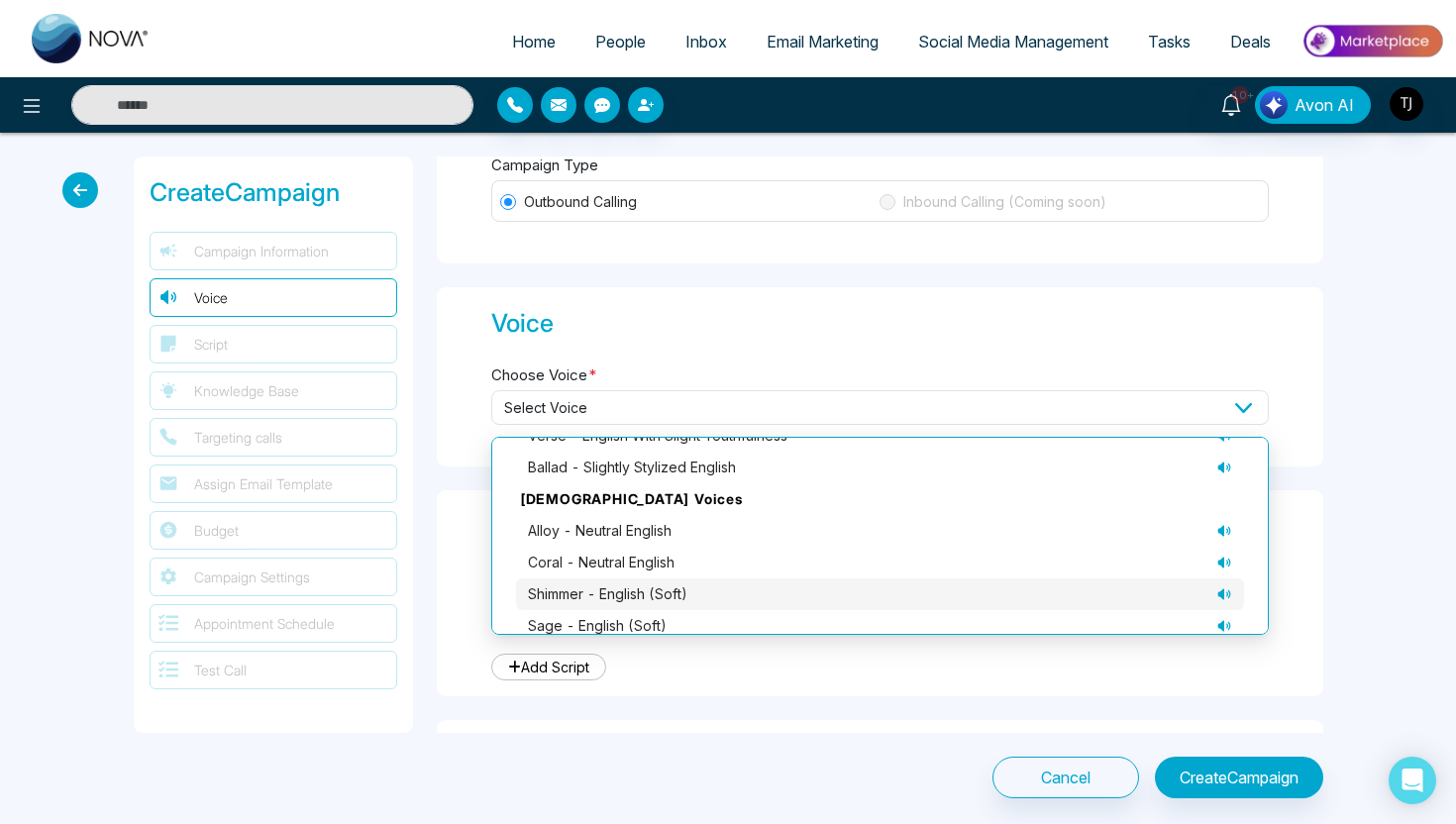 click on "shimmer - English (soft)" at bounding box center [607, 594] 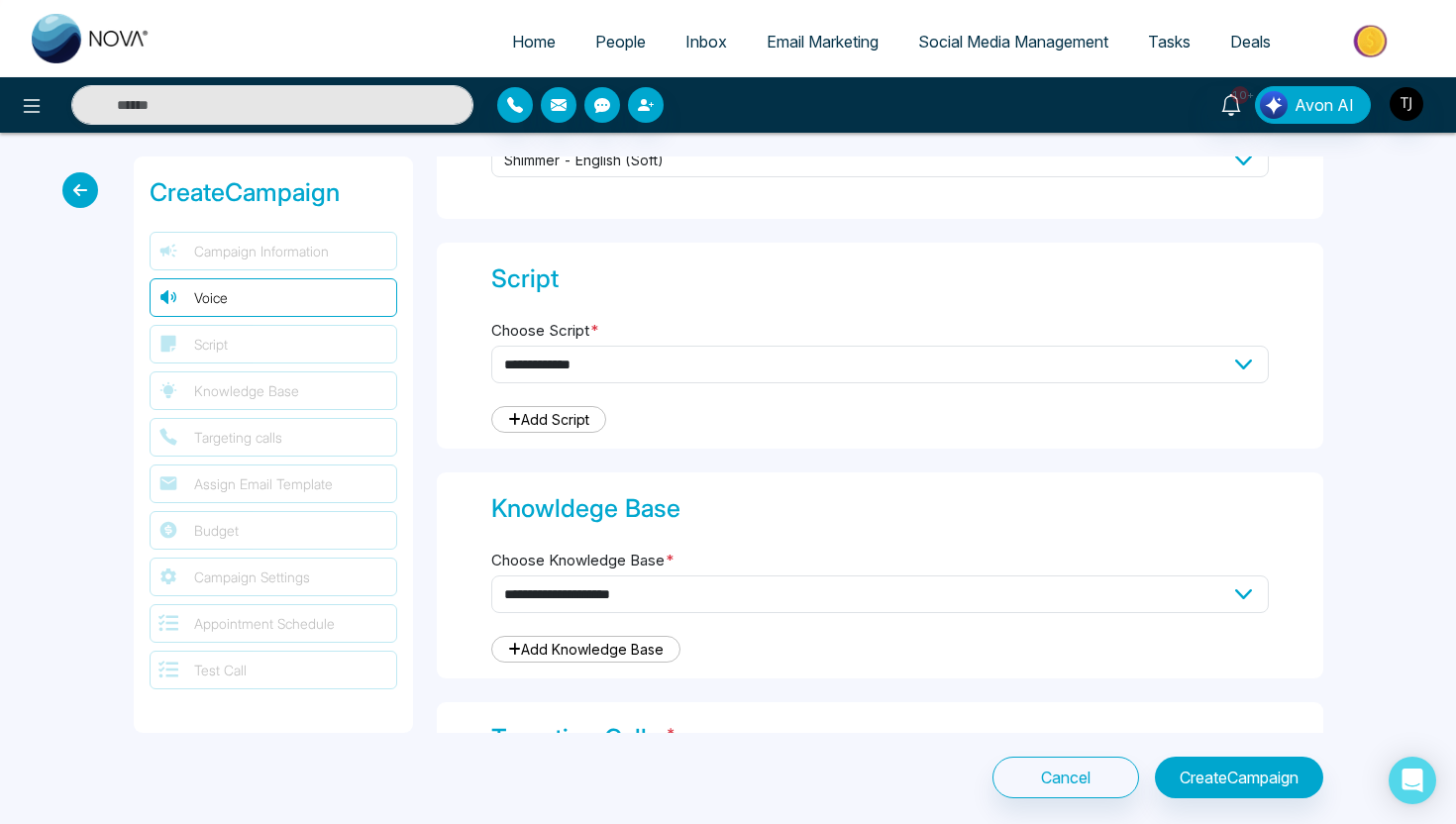 scroll, scrollTop: 521, scrollLeft: 0, axis: vertical 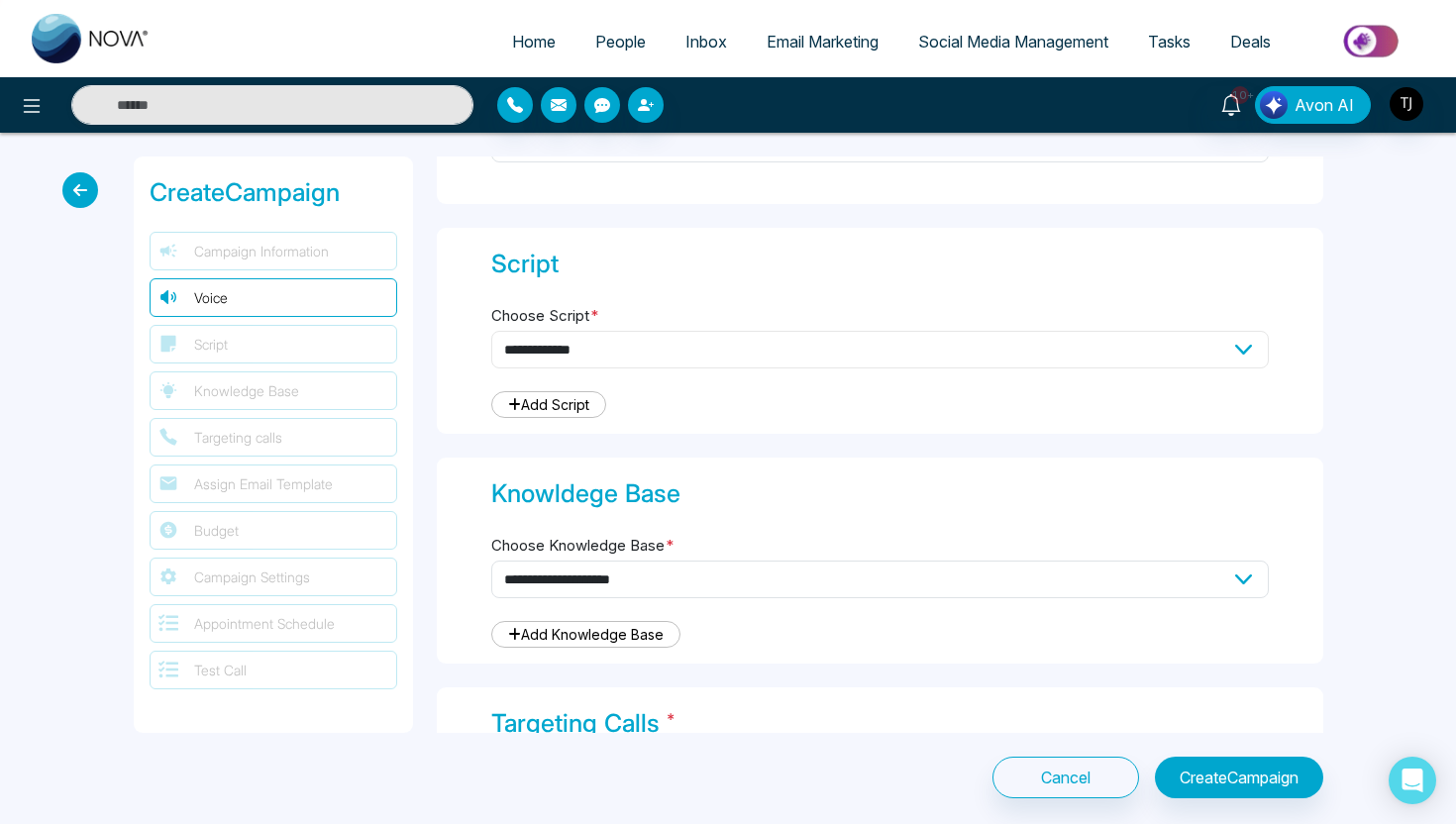 click on "**********" at bounding box center [880, 350] 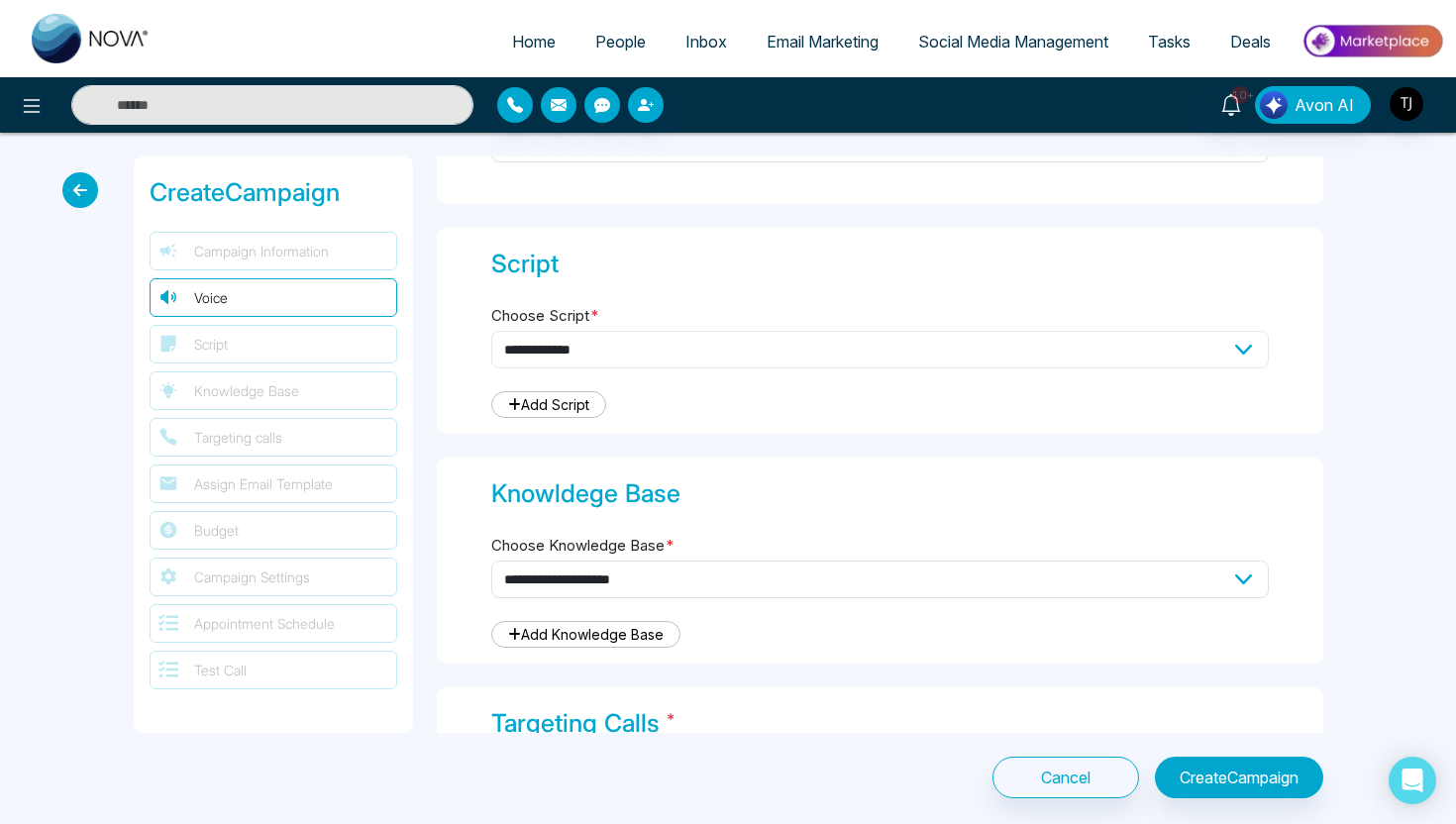 select on "**" 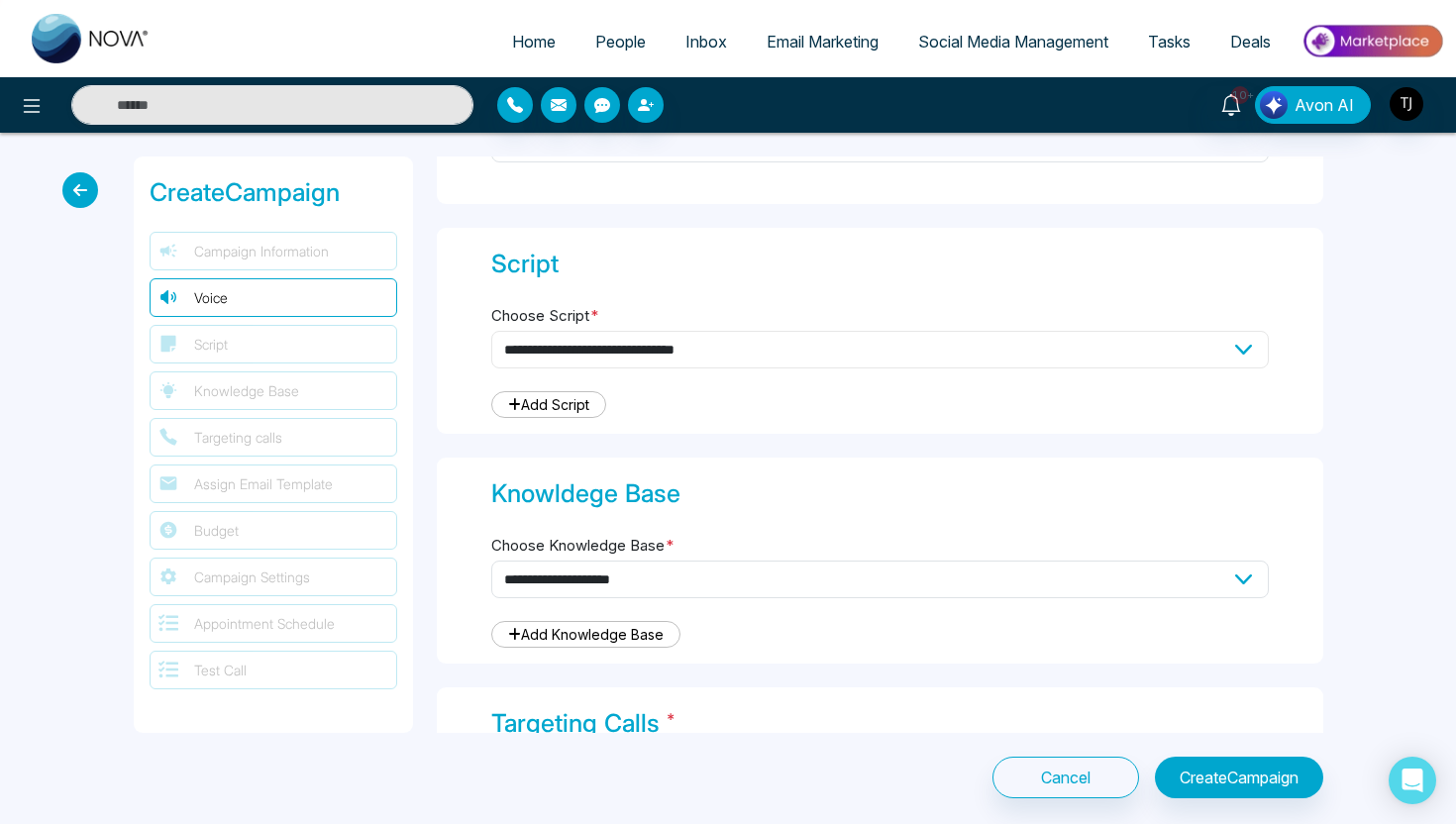 type on "**********" 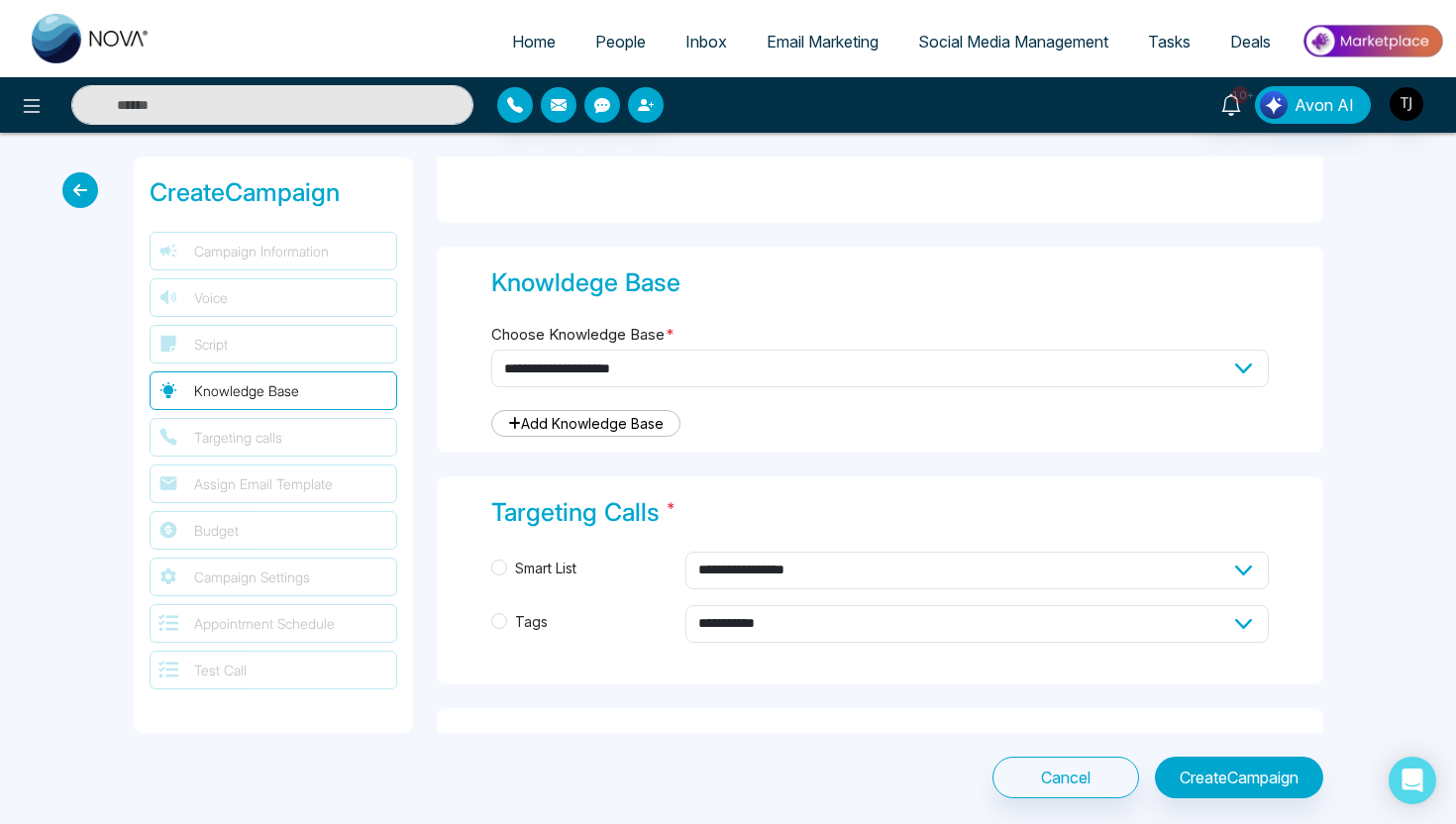 scroll, scrollTop: 1787, scrollLeft: 0, axis: vertical 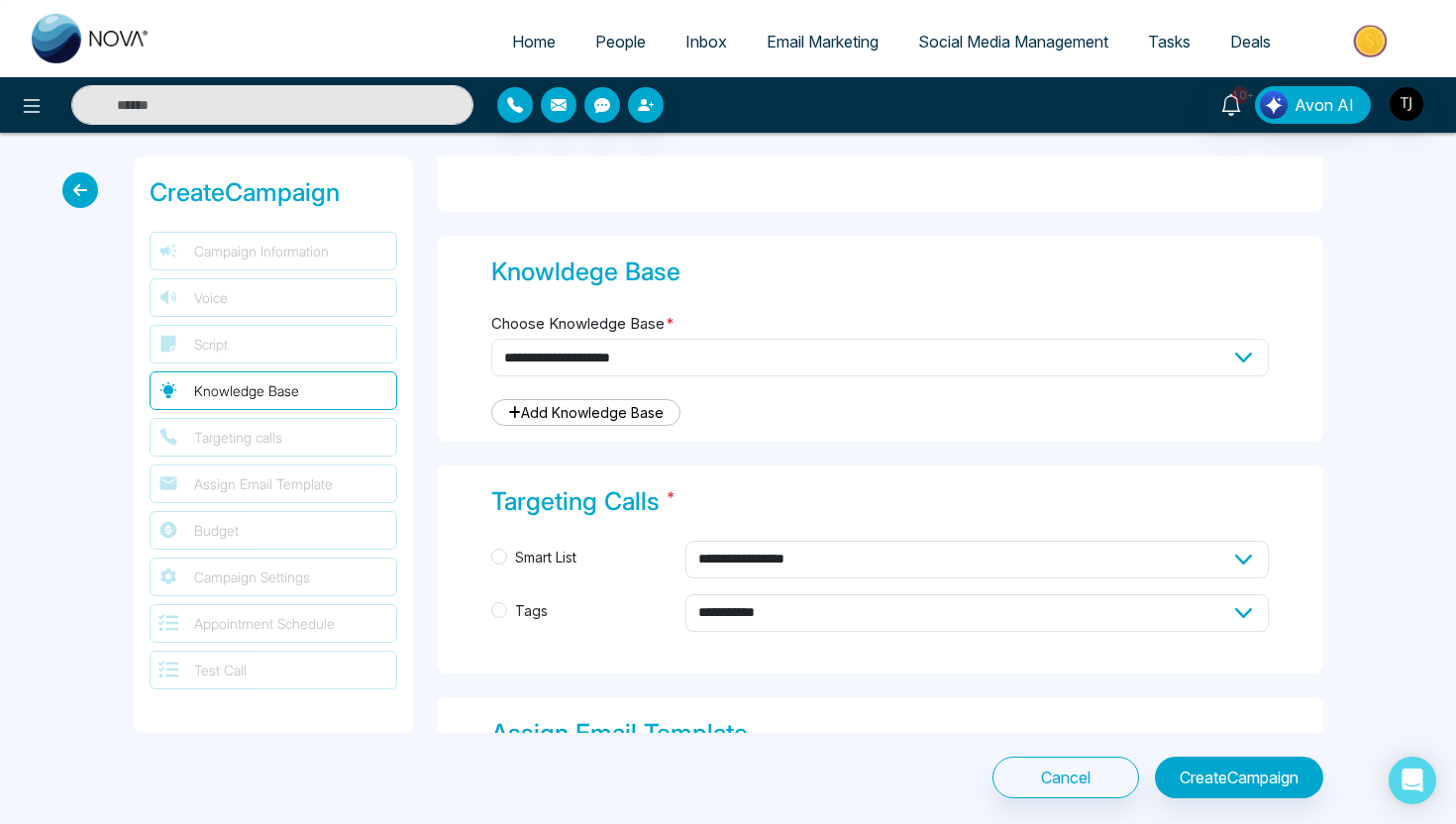 click on "**********" at bounding box center (880, 358) 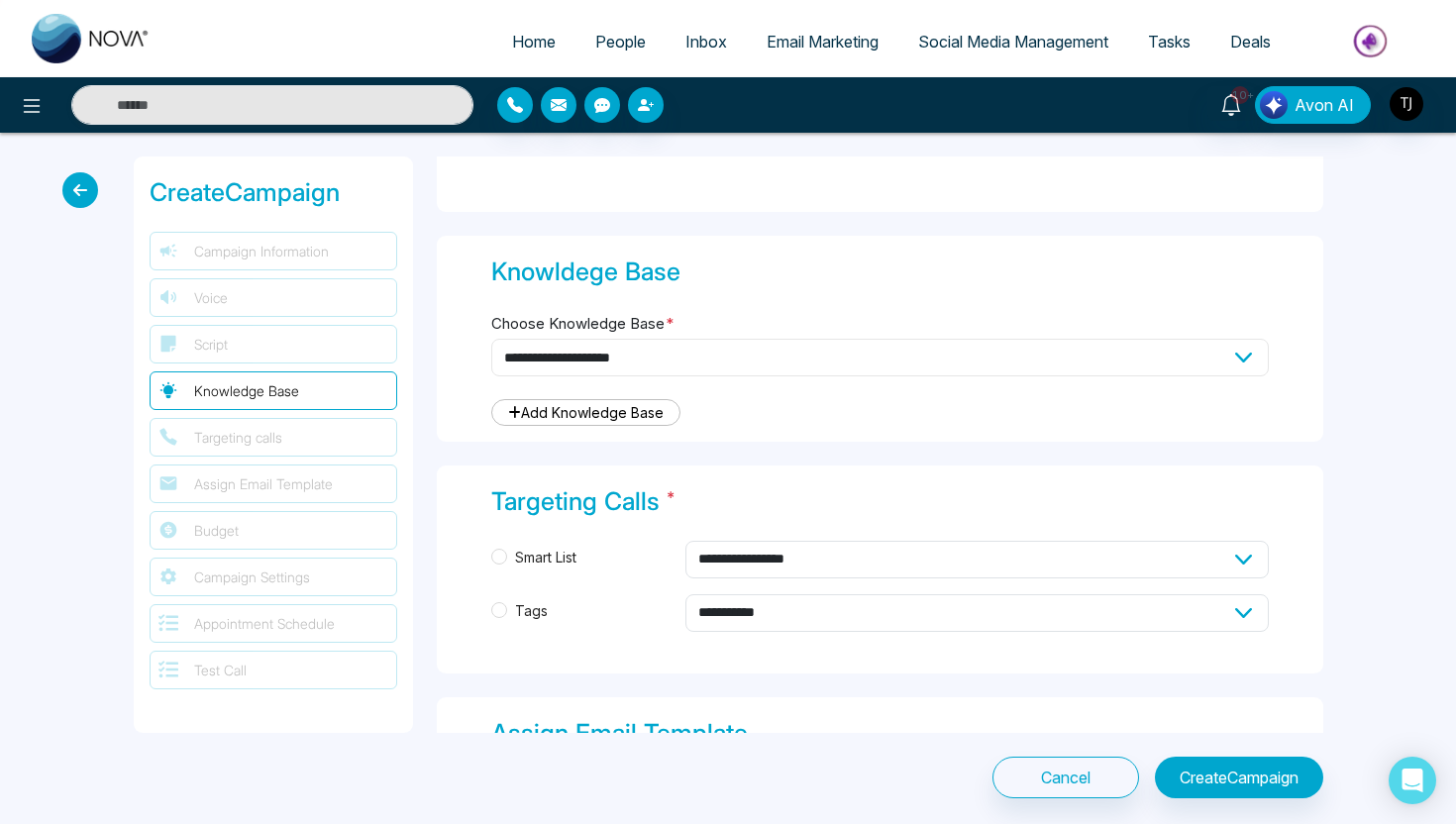 select on "***" 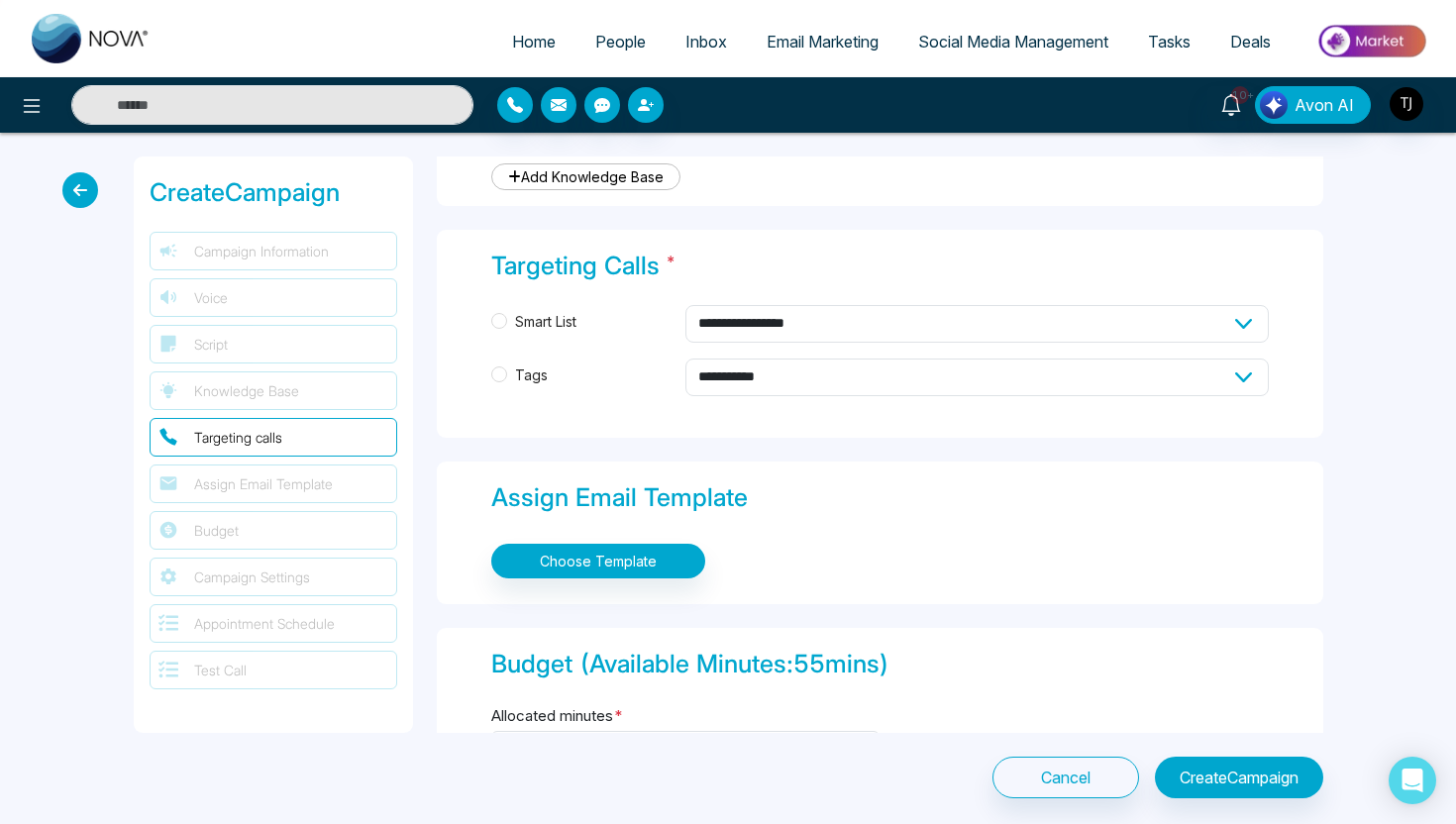 scroll, scrollTop: 2029, scrollLeft: 0, axis: vertical 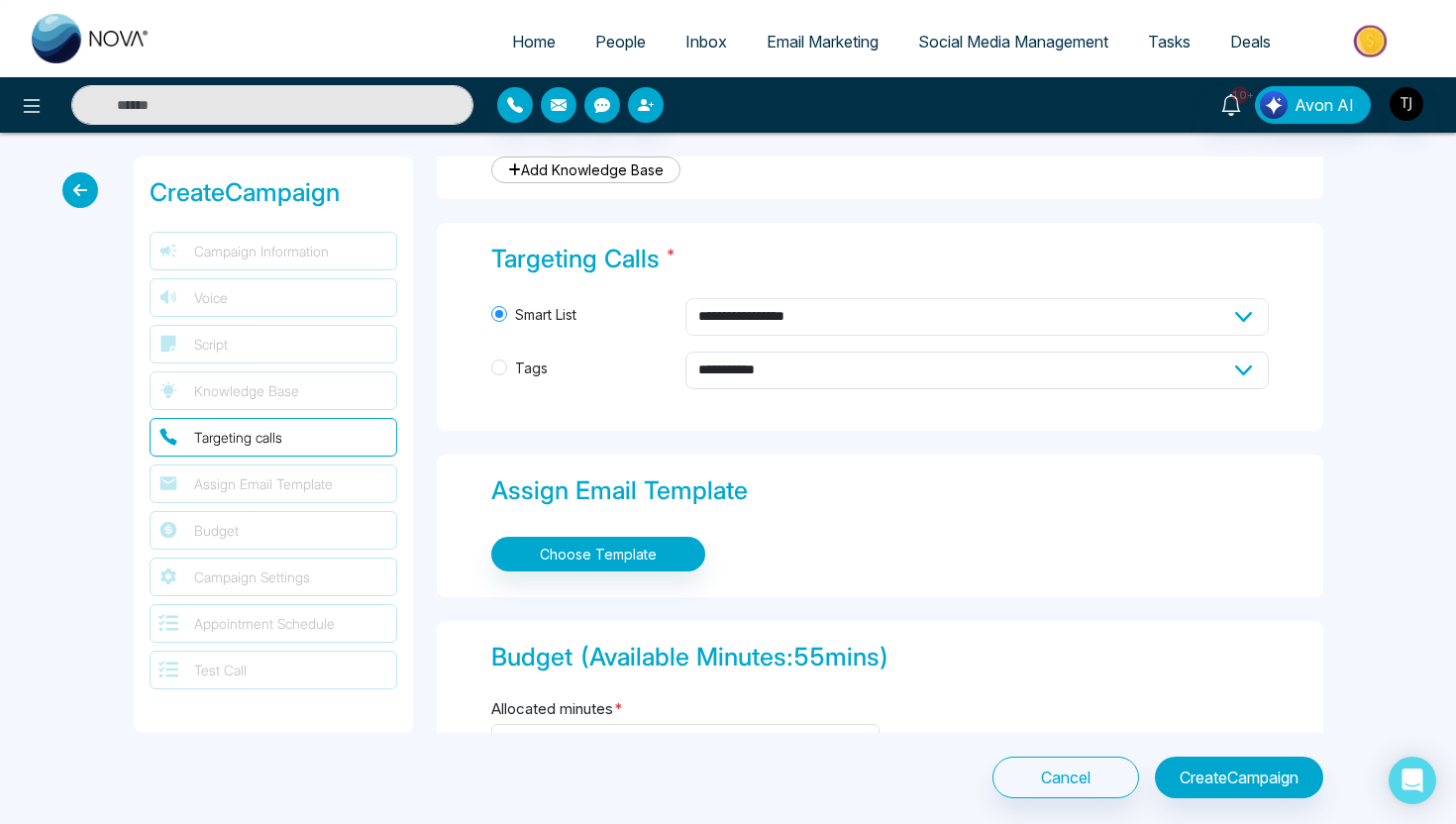 click on "**********" at bounding box center (977, 317) 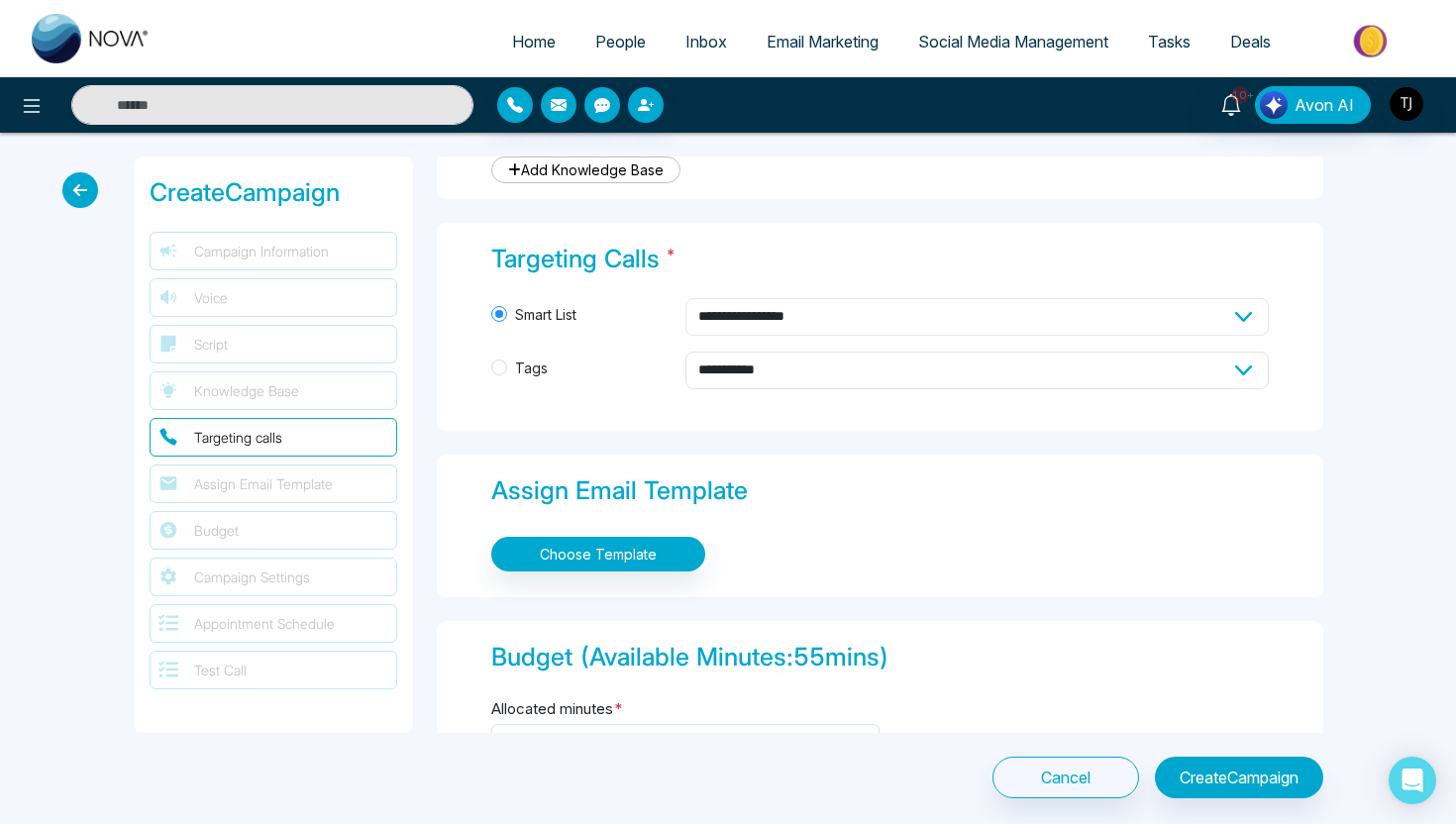select on "****" 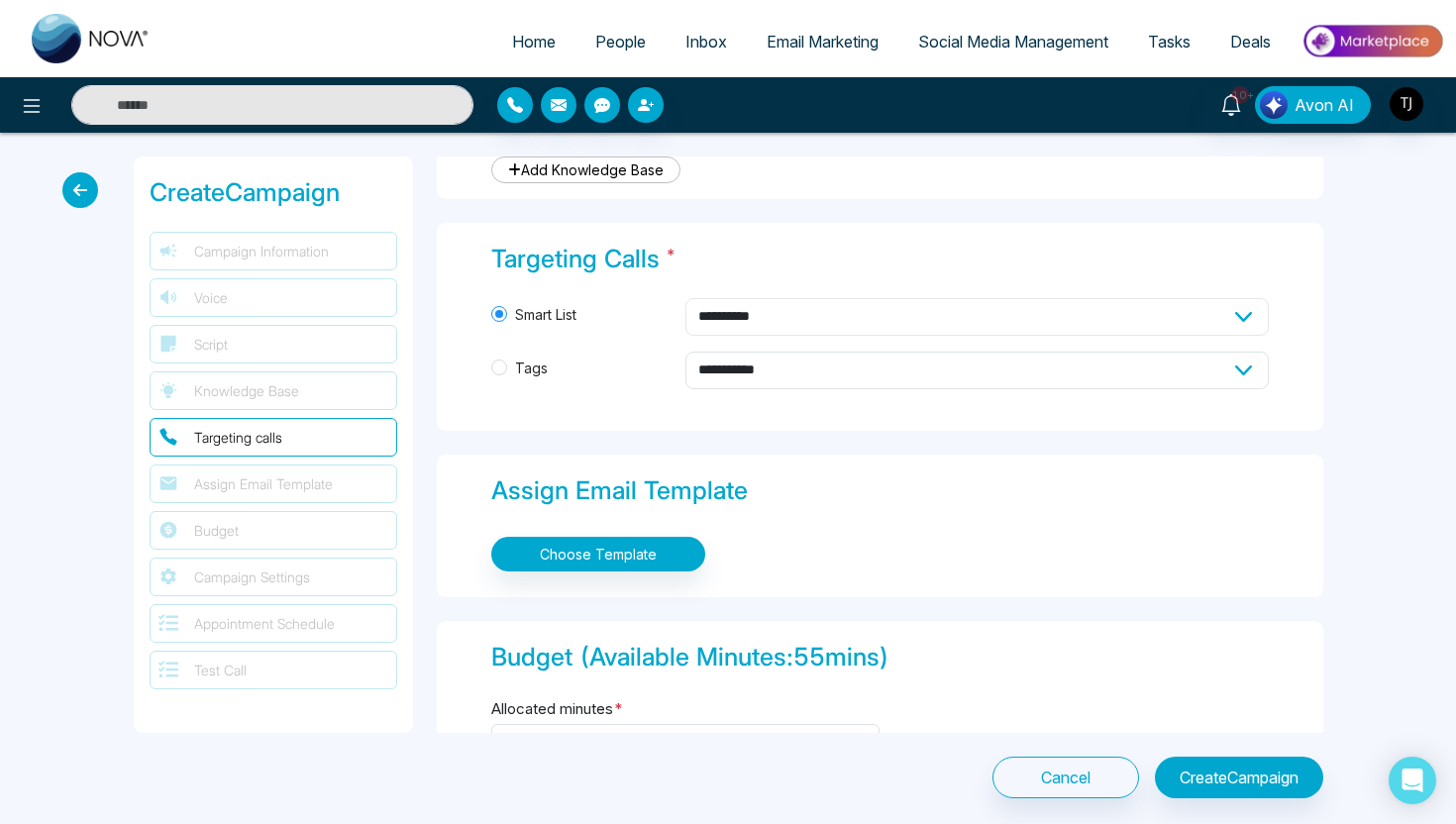 click on "**********" at bounding box center [977, 317] 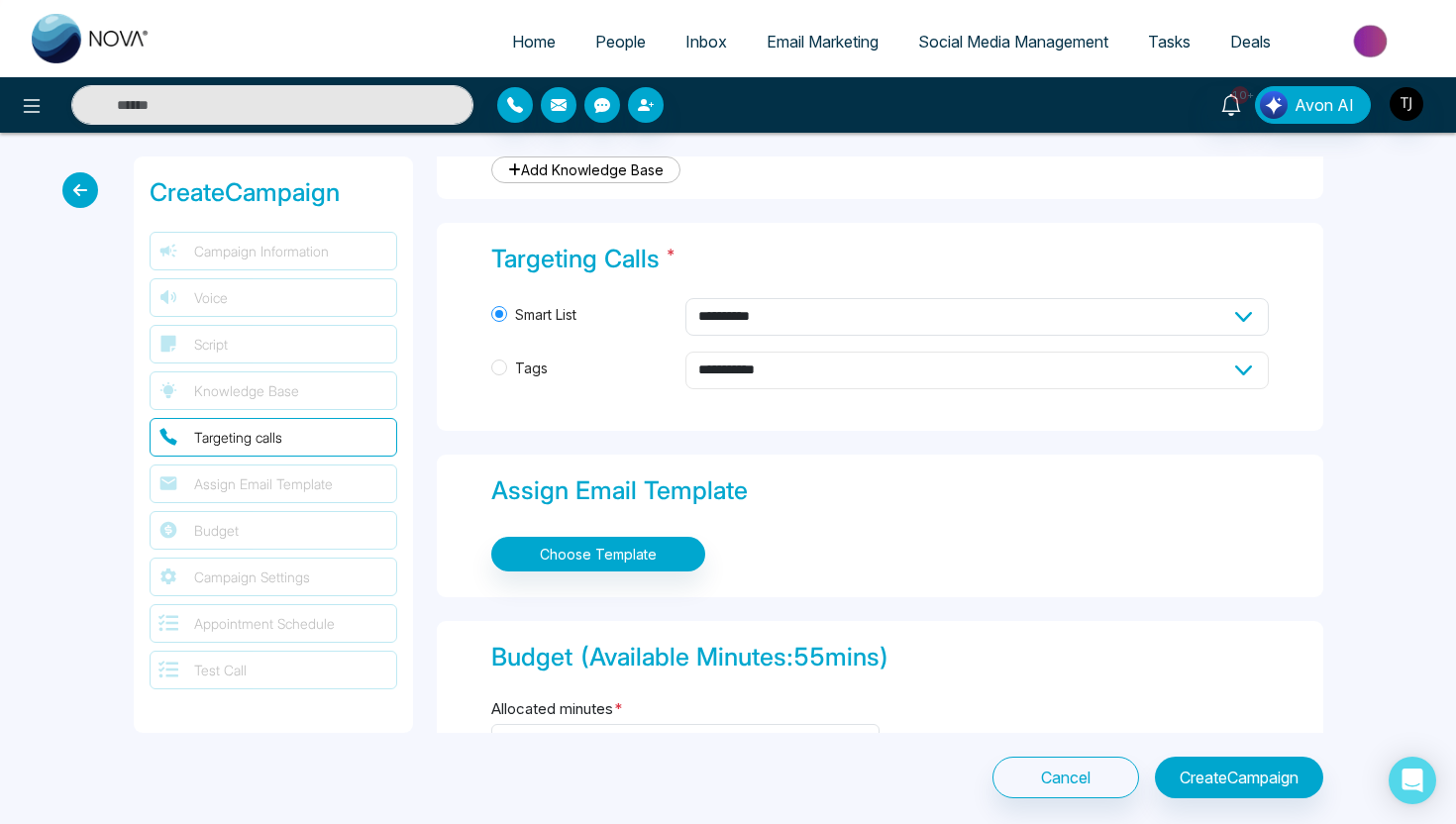 click on "**********" at bounding box center [977, 370] 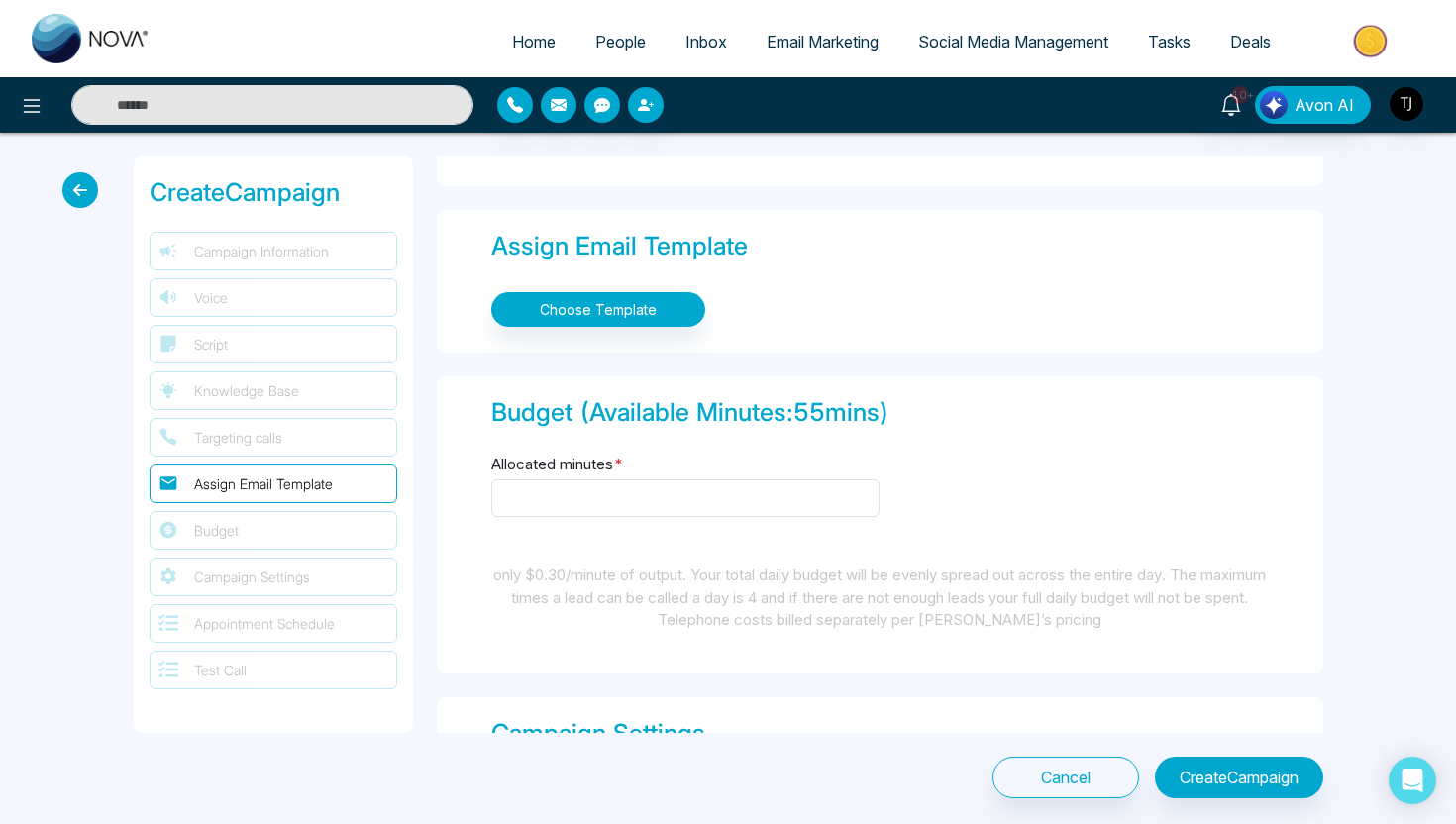 scroll, scrollTop: 2341, scrollLeft: 0, axis: vertical 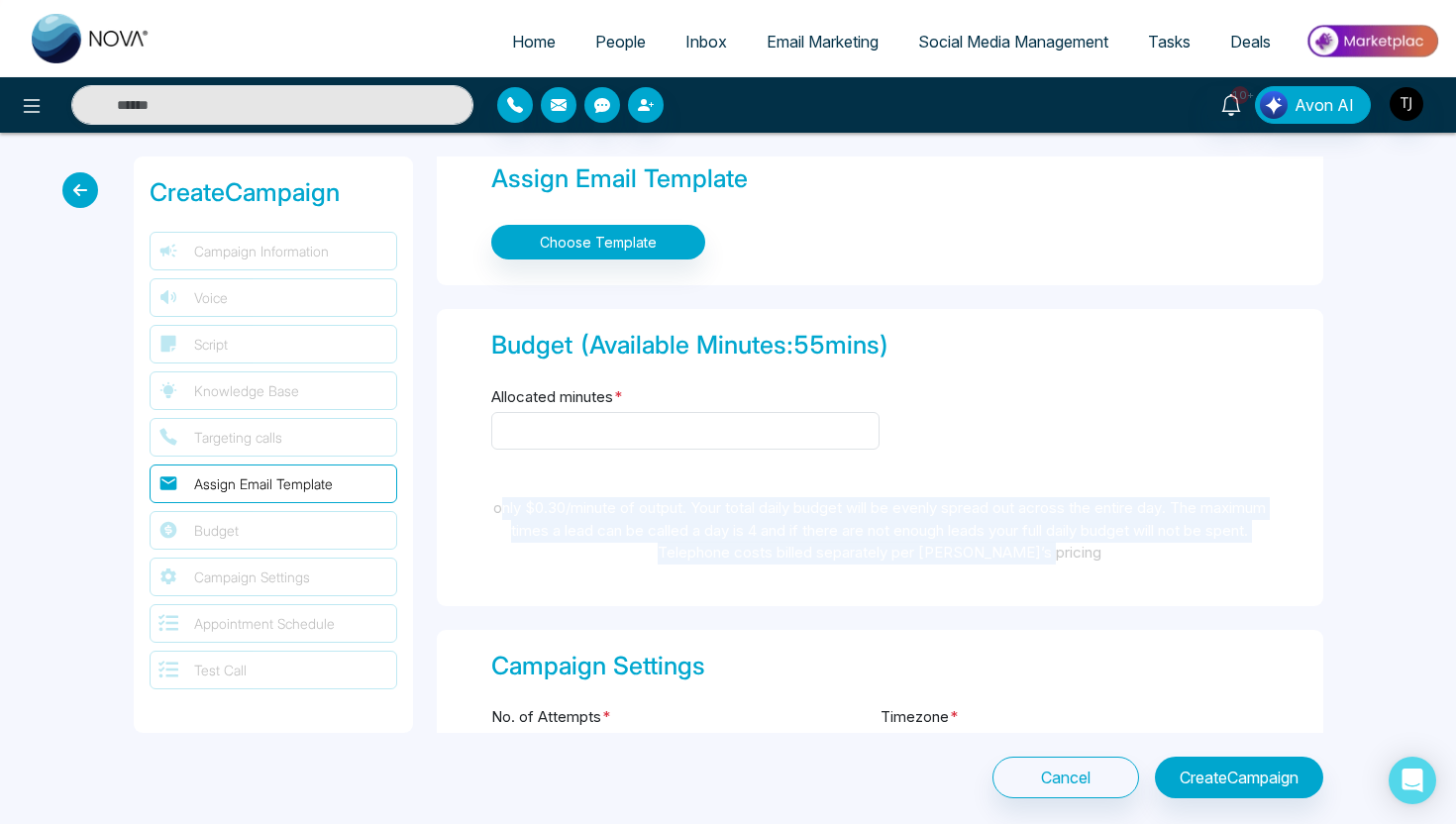 drag, startPoint x: 523, startPoint y: 505, endPoint x: 968, endPoint y: 559, distance: 448.26443 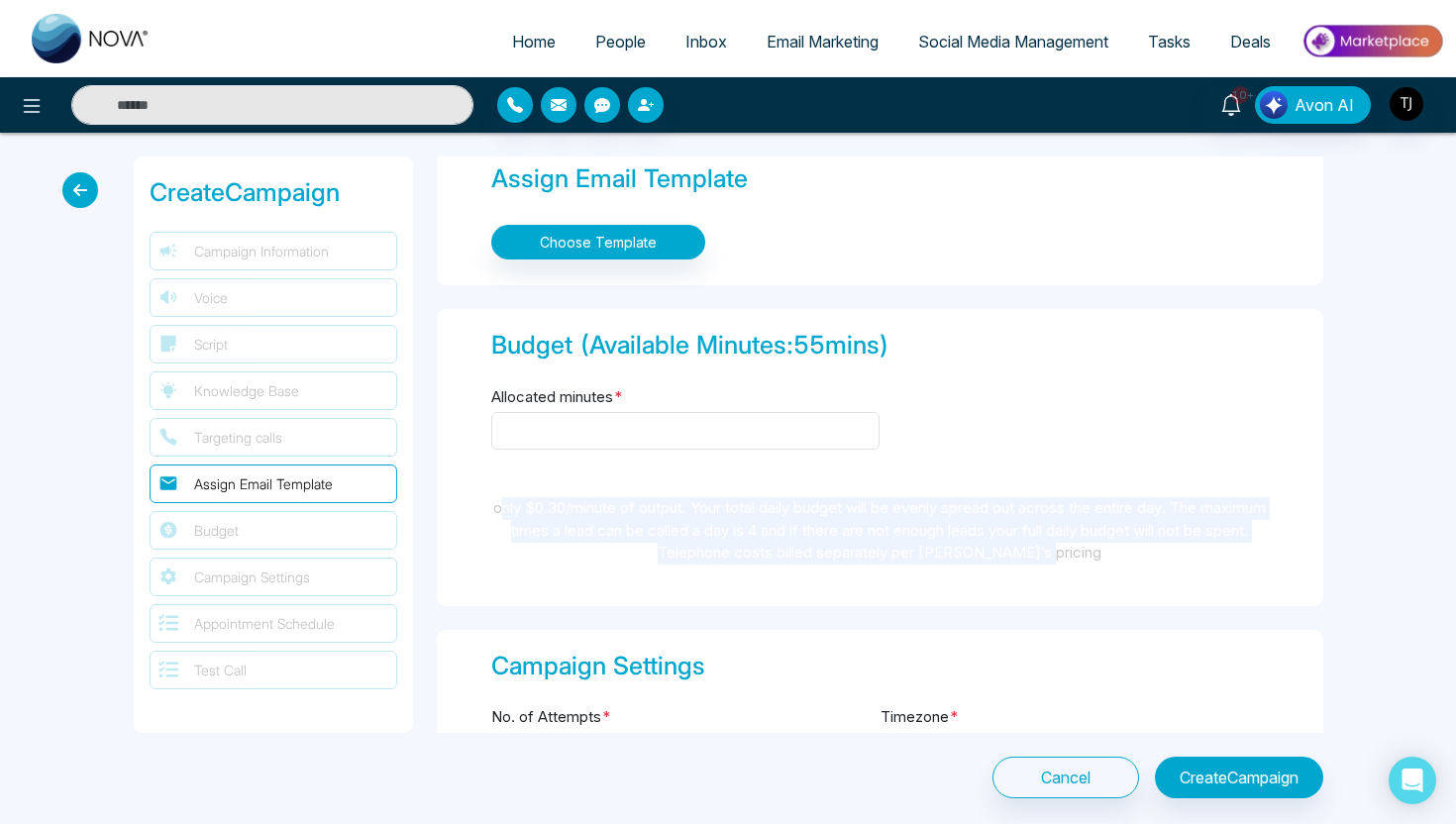 click on "Budget (Available Minutes:  55  mins) Allocated minutes  * only $0.30/minute of output. Your total daily budget will be evenly spread out across the entire day. The maximum times a lead can be called a day is 4 and if there are not enough leads your full daily budget will not be spent. Telephone costs billed separately per [PERSON_NAME]’s pricing" at bounding box center (880, 458) 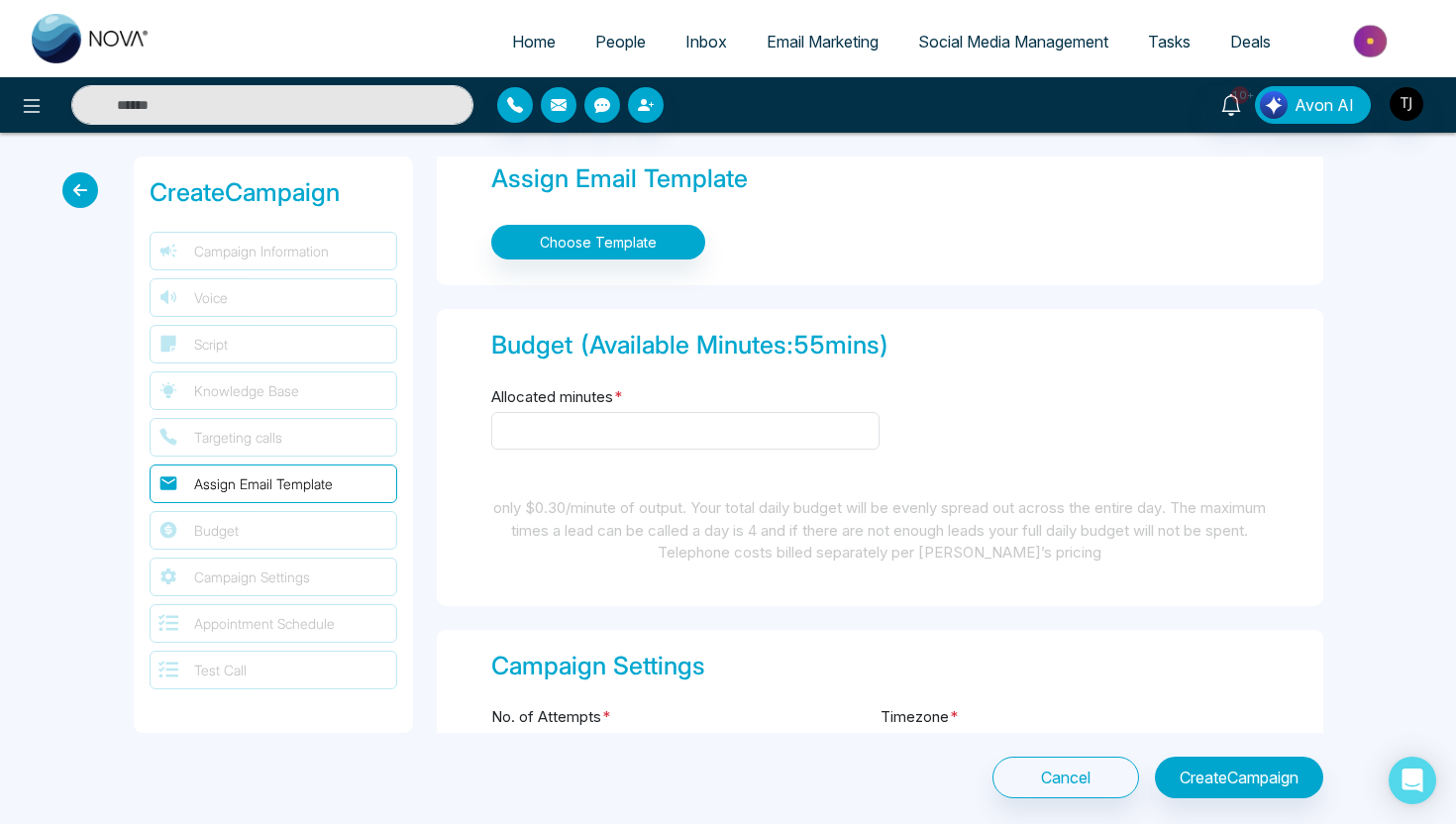 click on "Allocated minutes  *" at bounding box center (880, 429) 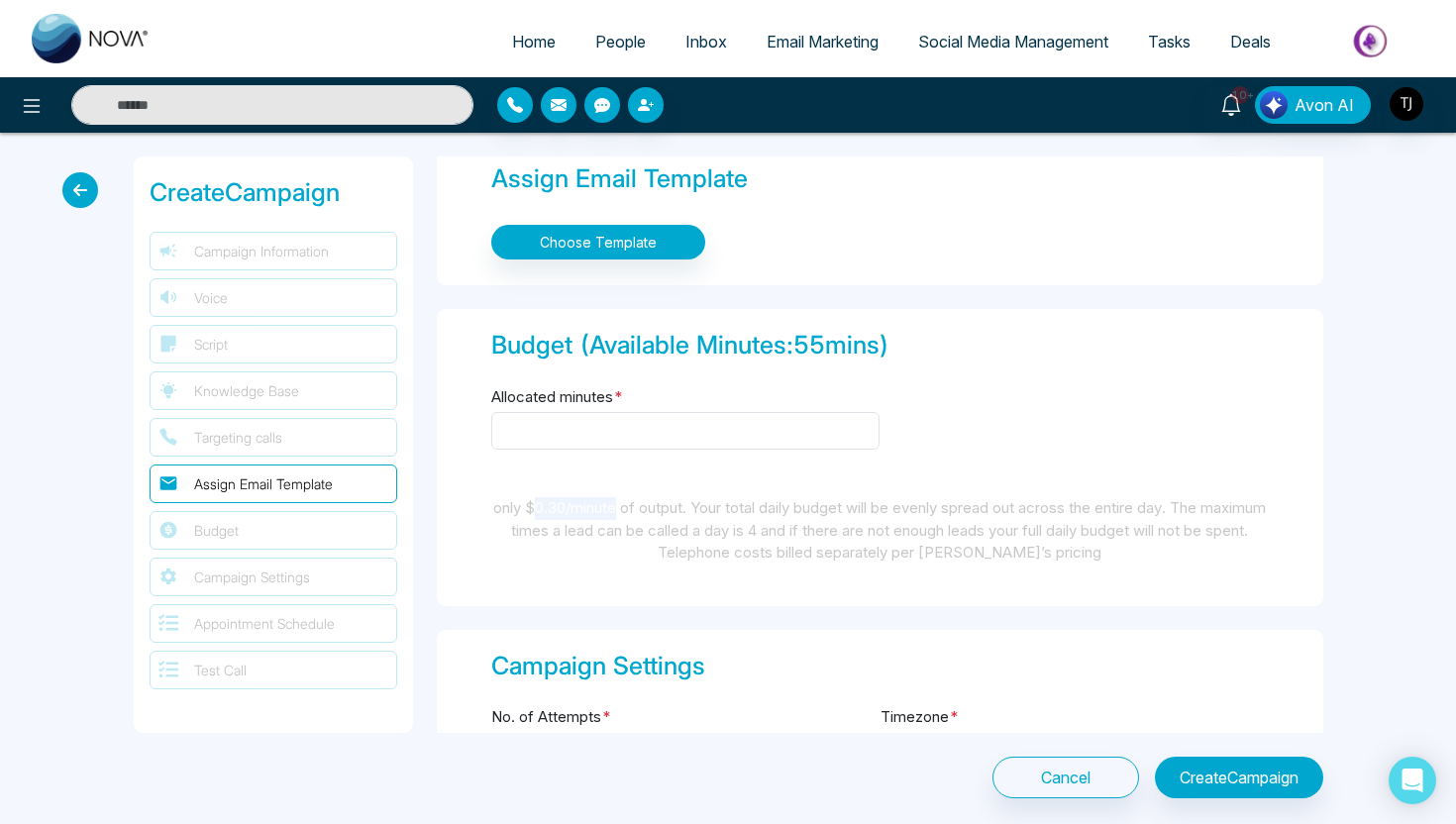 drag, startPoint x: 562, startPoint y: 503, endPoint x: 645, endPoint y: 503, distance: 83 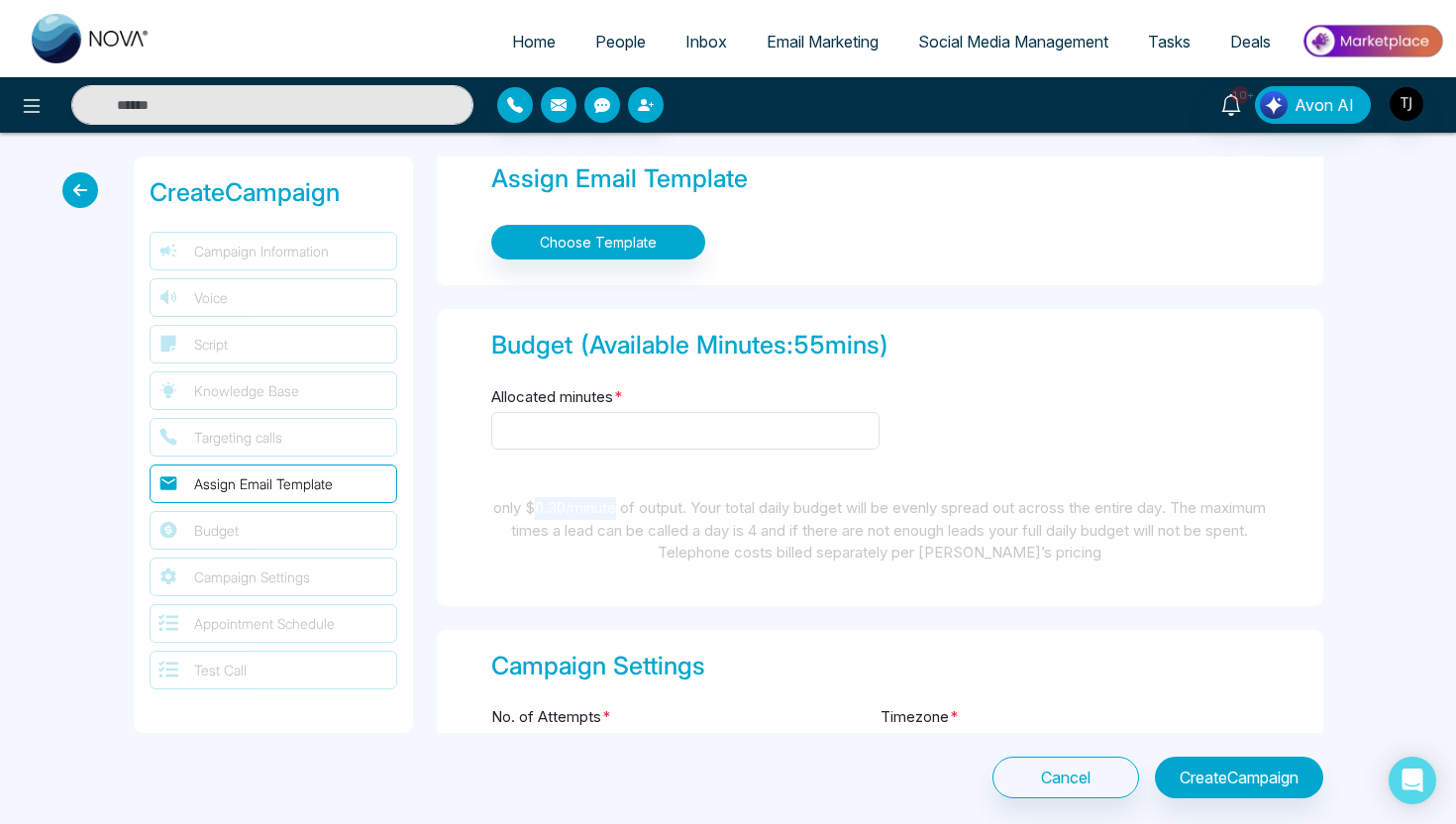 click on "only $0.30/minute of output. Your total daily budget will be evenly spread out across the entire day. The maximum times a lead can be called a day is 4 and if there are not enough leads your full daily budget will not be spent. Telephone costs billed separately per [PERSON_NAME]’s pricing" at bounding box center [880, 531] 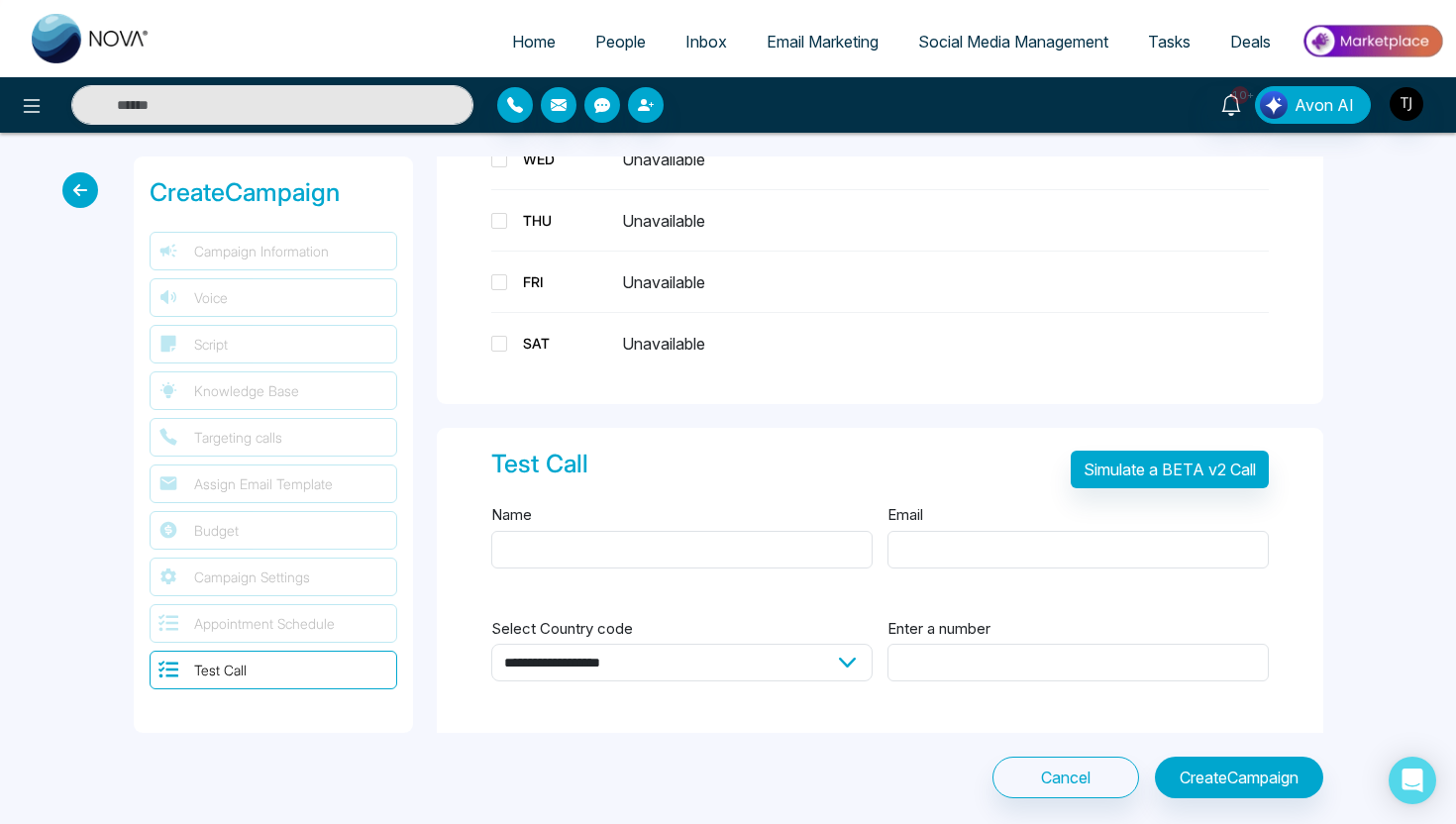 scroll, scrollTop: 3436, scrollLeft: 0, axis: vertical 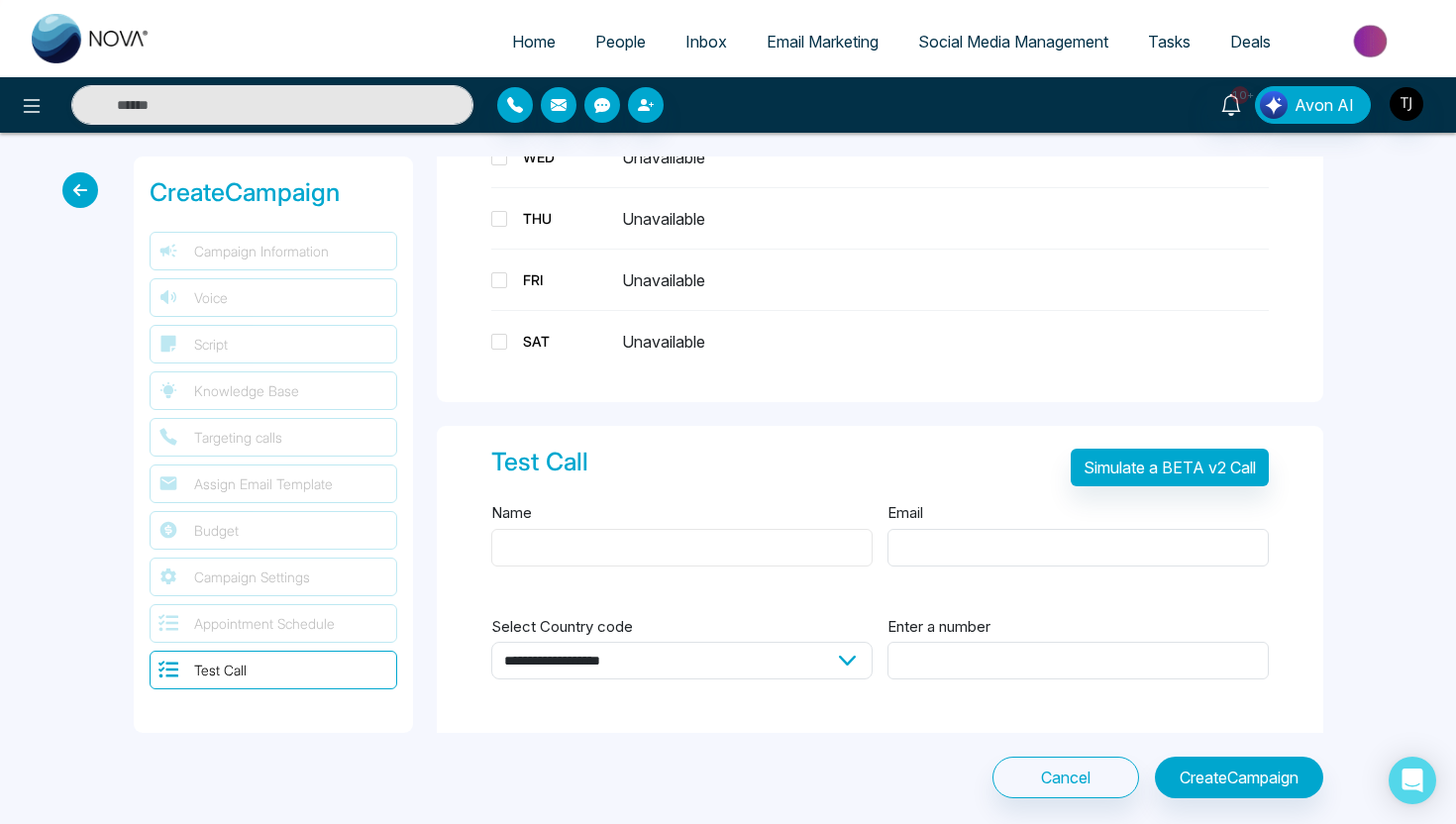 click on "Name" at bounding box center [681, 548] 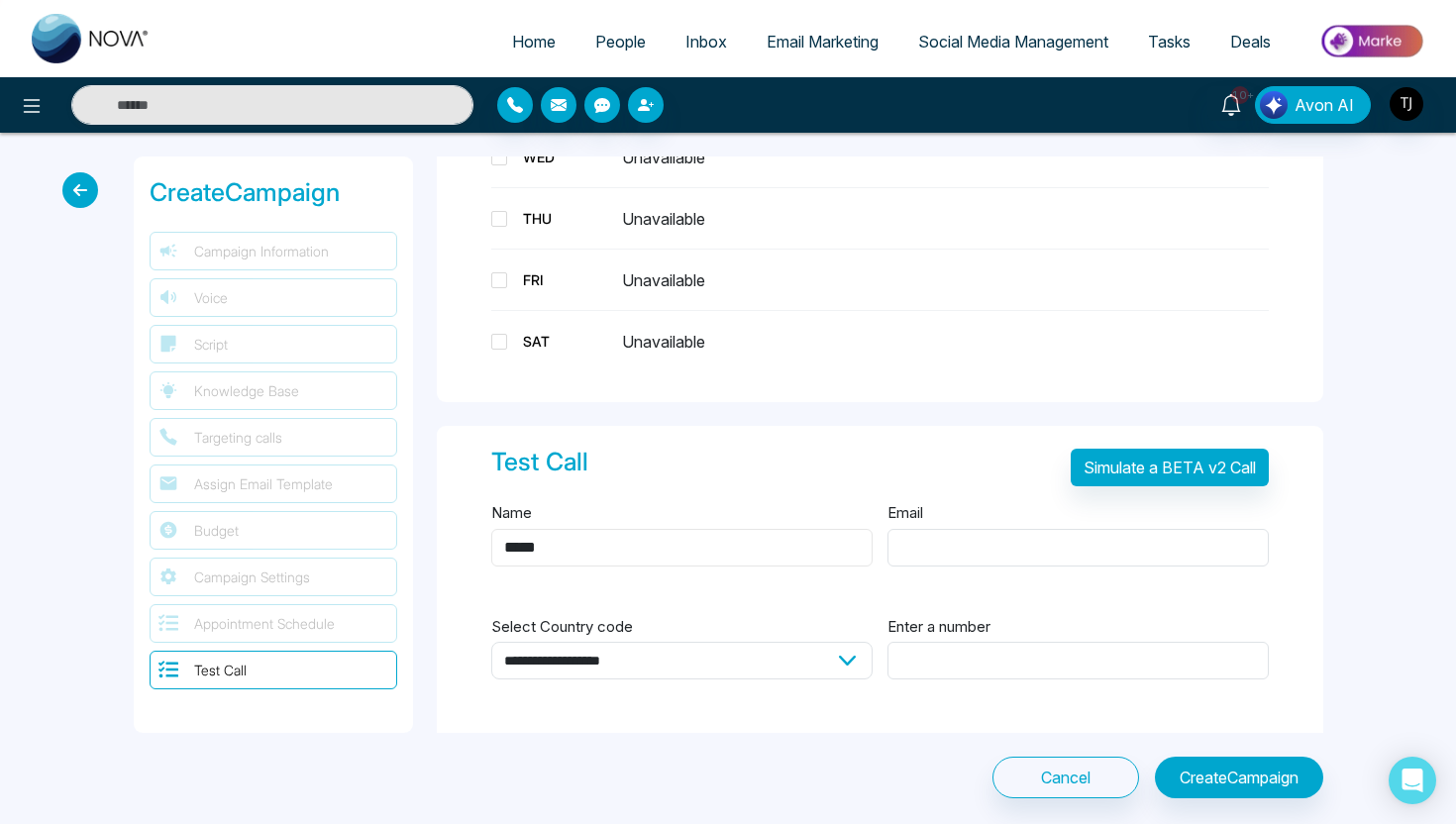 type on "*****" 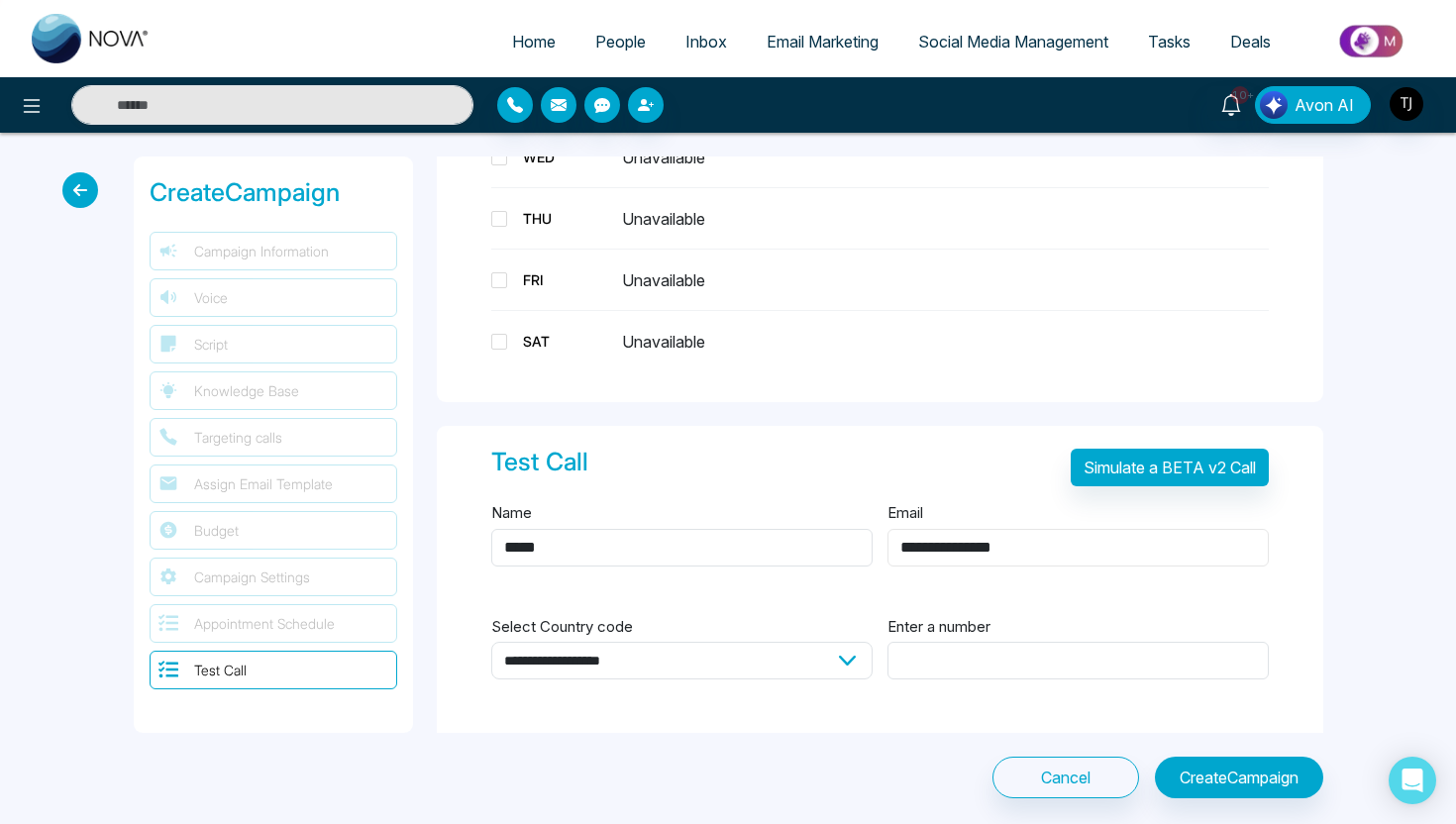 type on "**********" 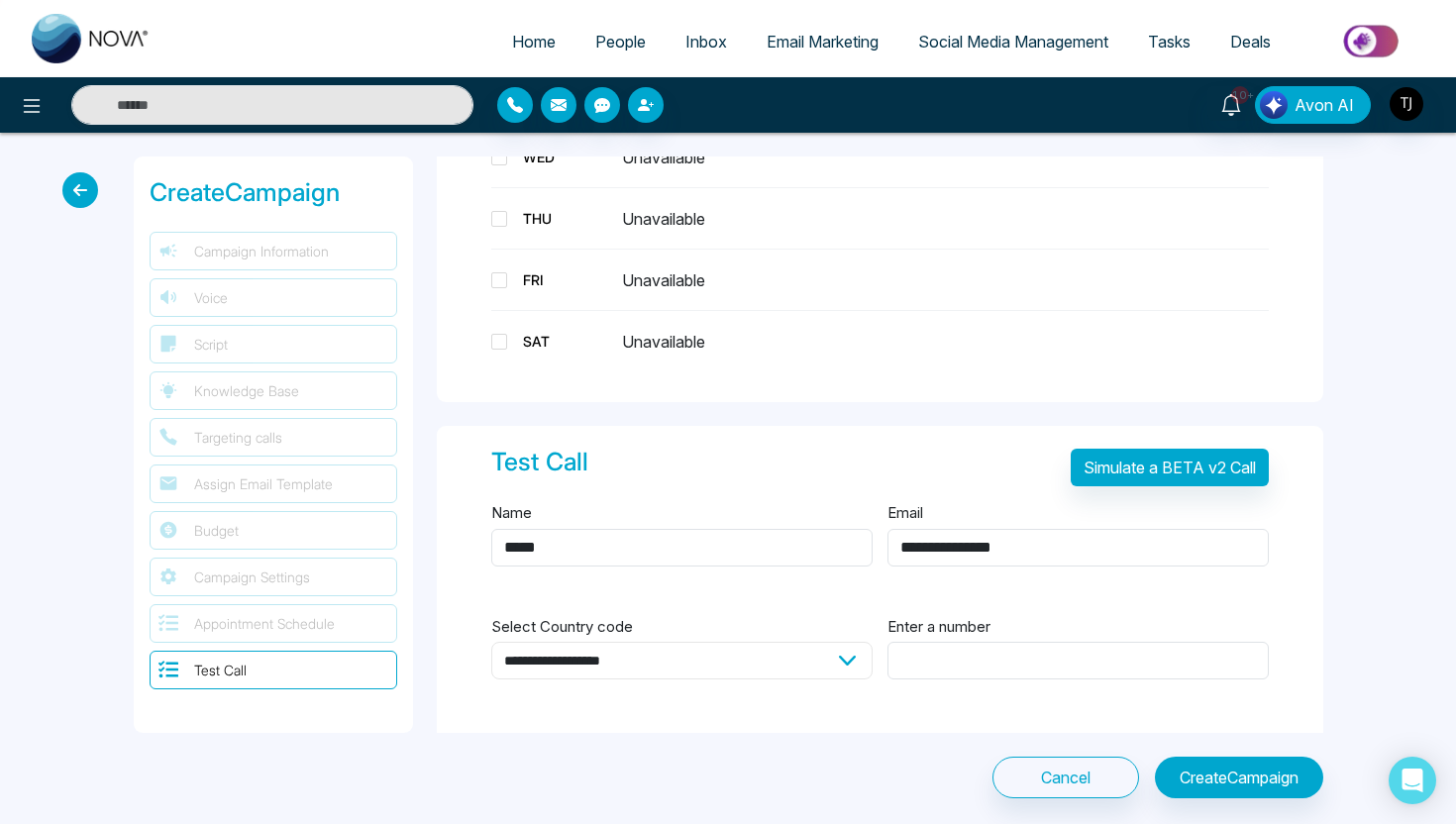 click on "**********" at bounding box center [681, 661] 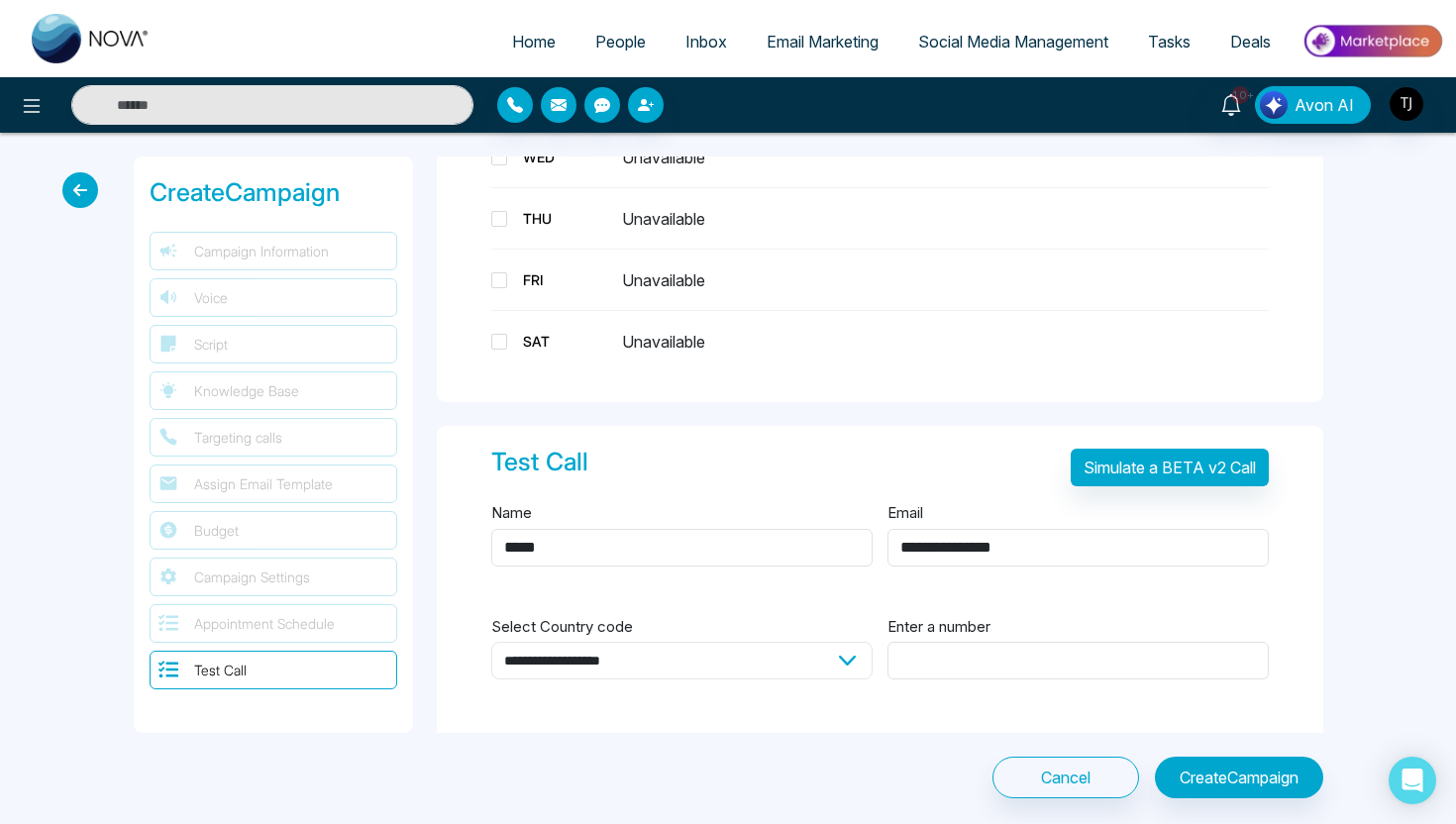 select on "**" 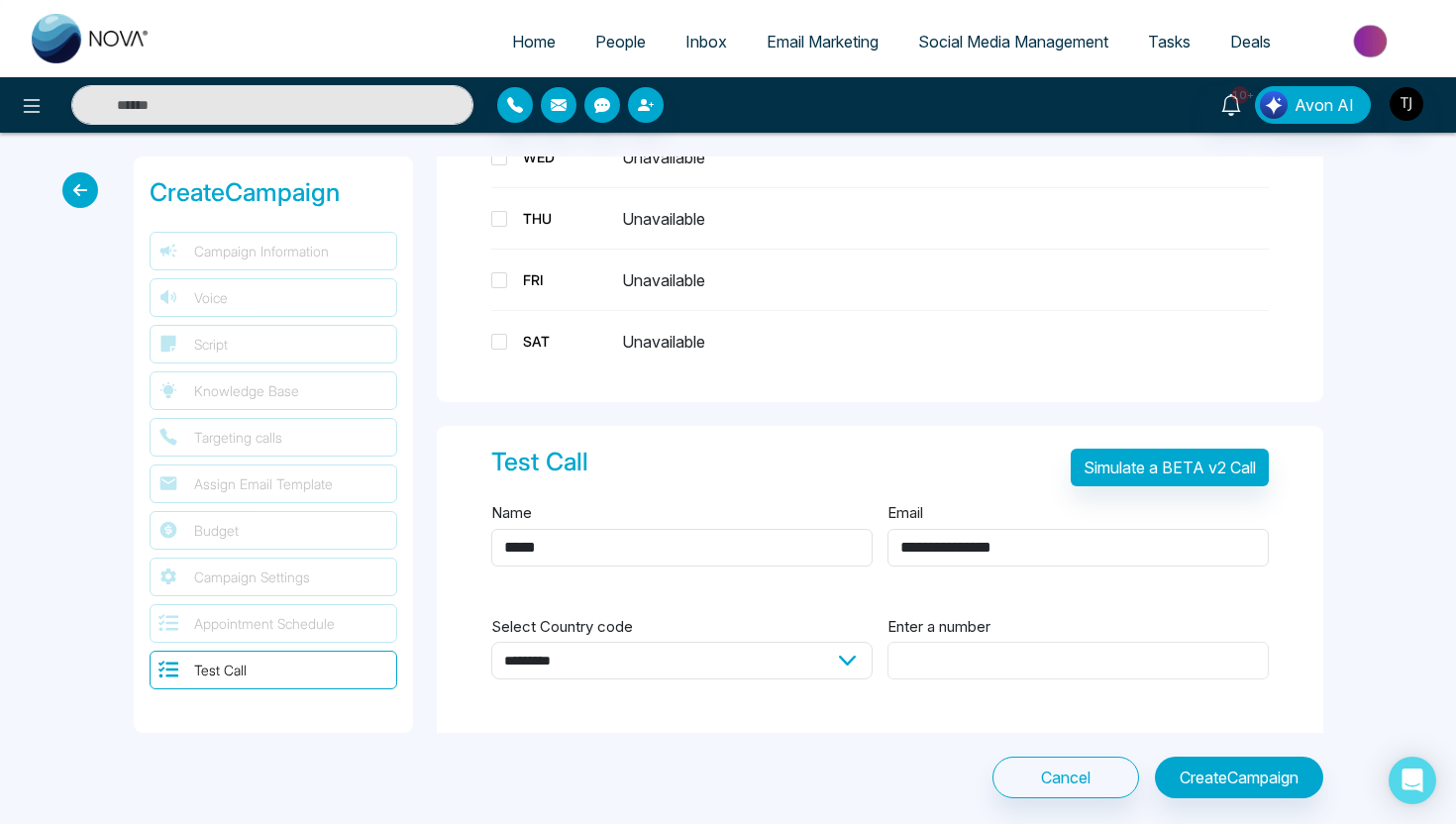 click on "Enter a number" at bounding box center [1078, 661] 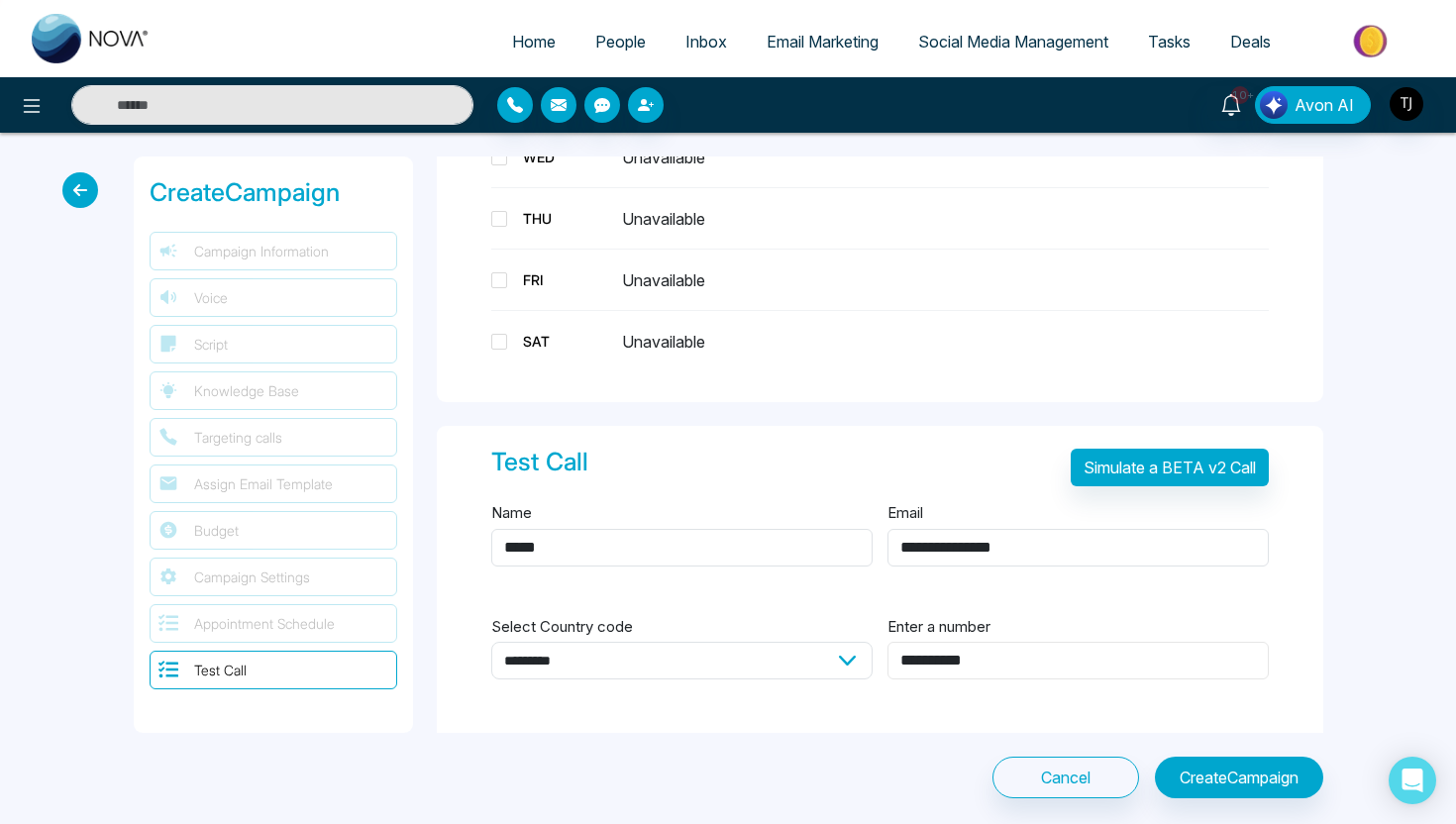 type on "**********" 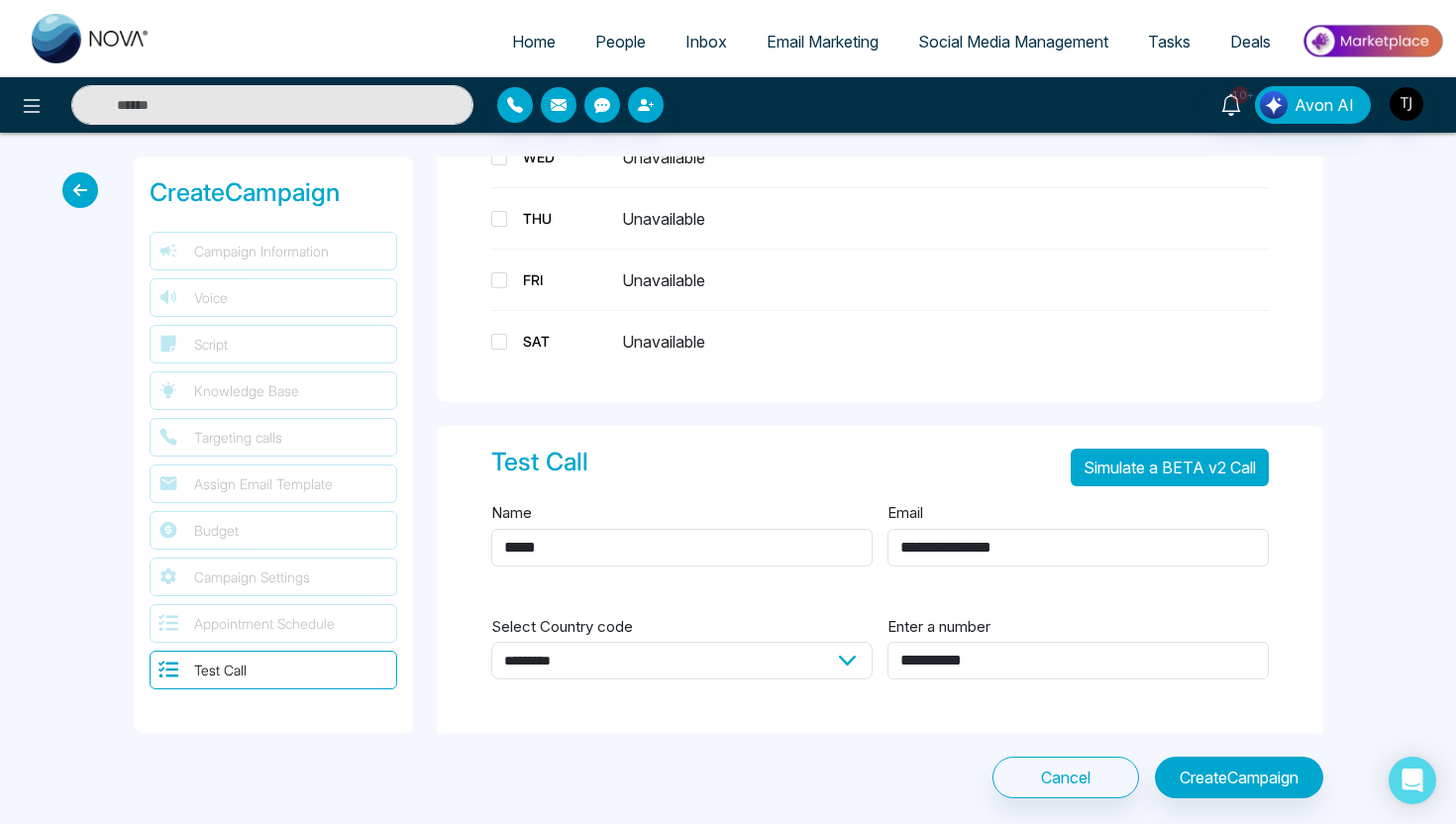 click on "Simulate a BETA v2 Call" at bounding box center [1170, 467] 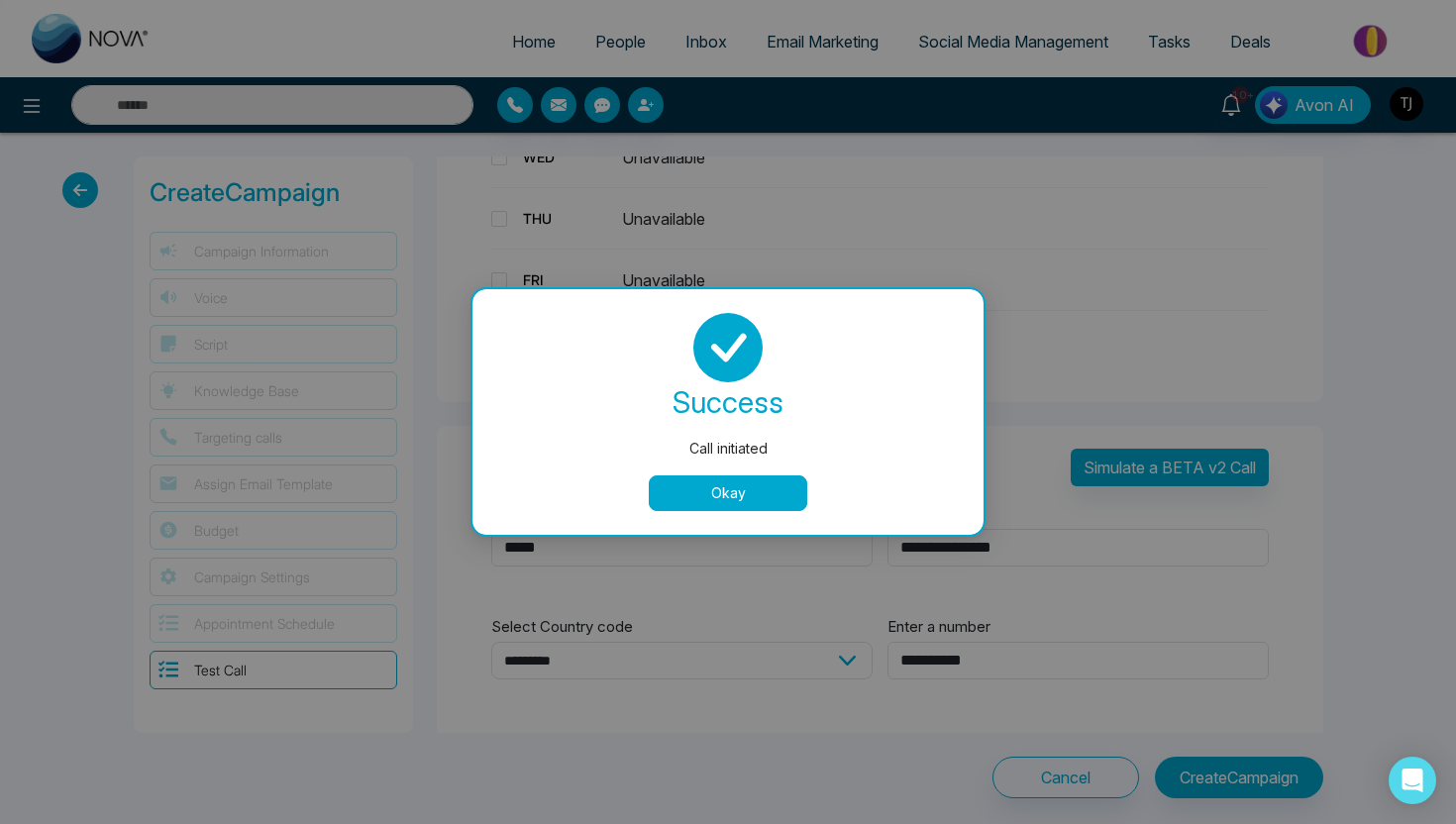 click on "Call initiated success Call initiated   Okay" at bounding box center [728, 412] 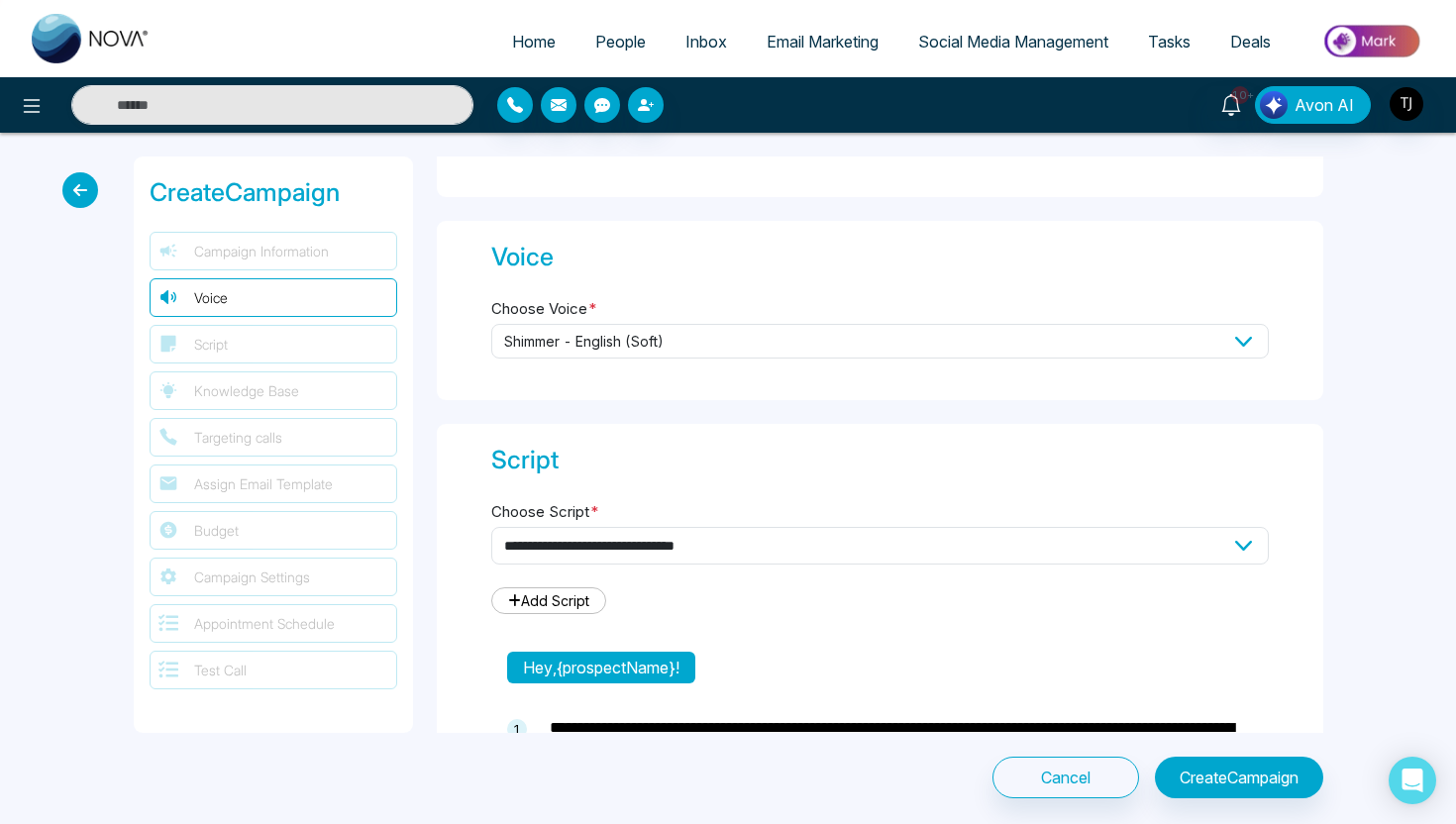 scroll, scrollTop: 315, scrollLeft: 0, axis: vertical 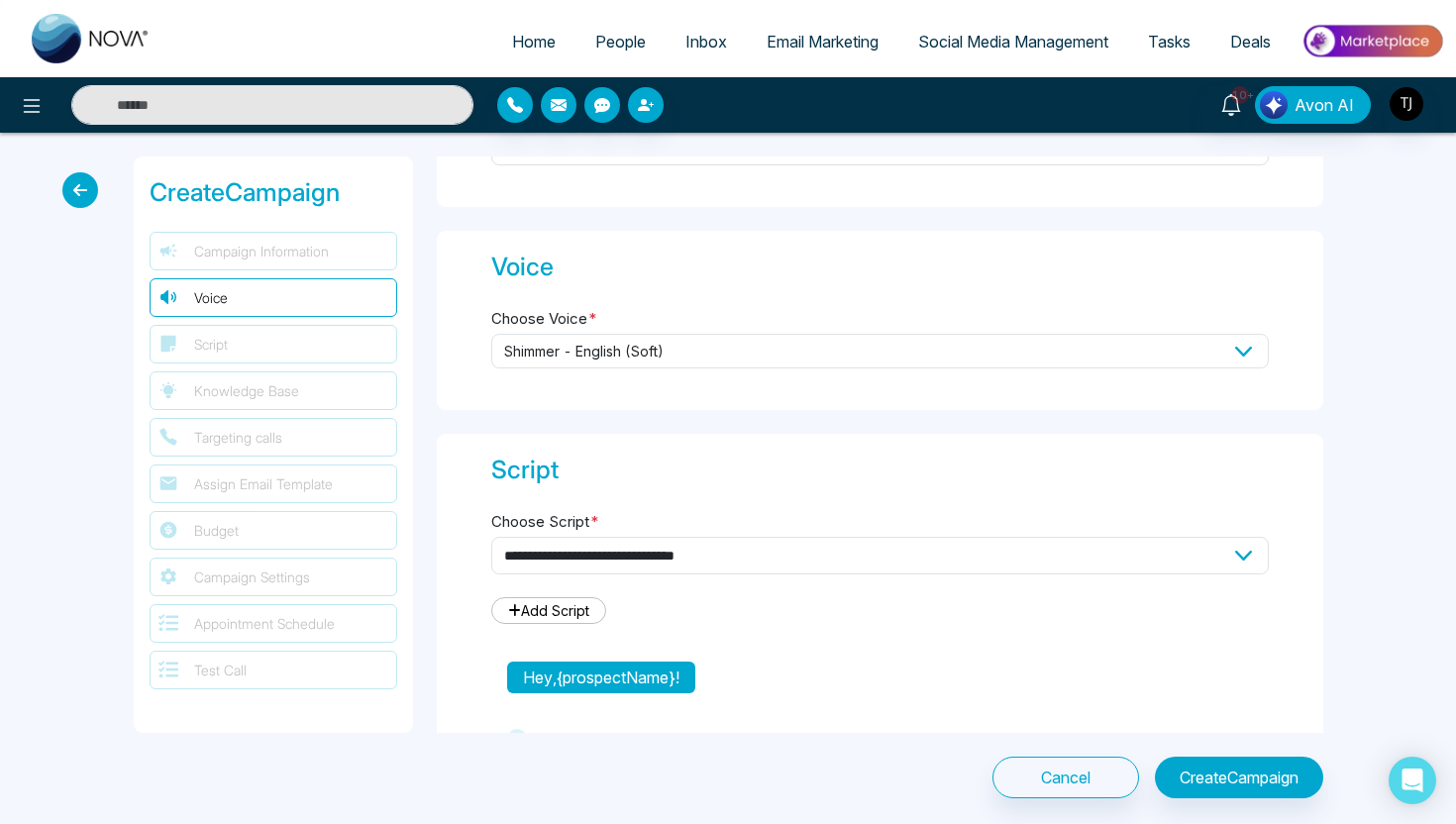 click on "shimmer - English (soft)" at bounding box center (880, 351) 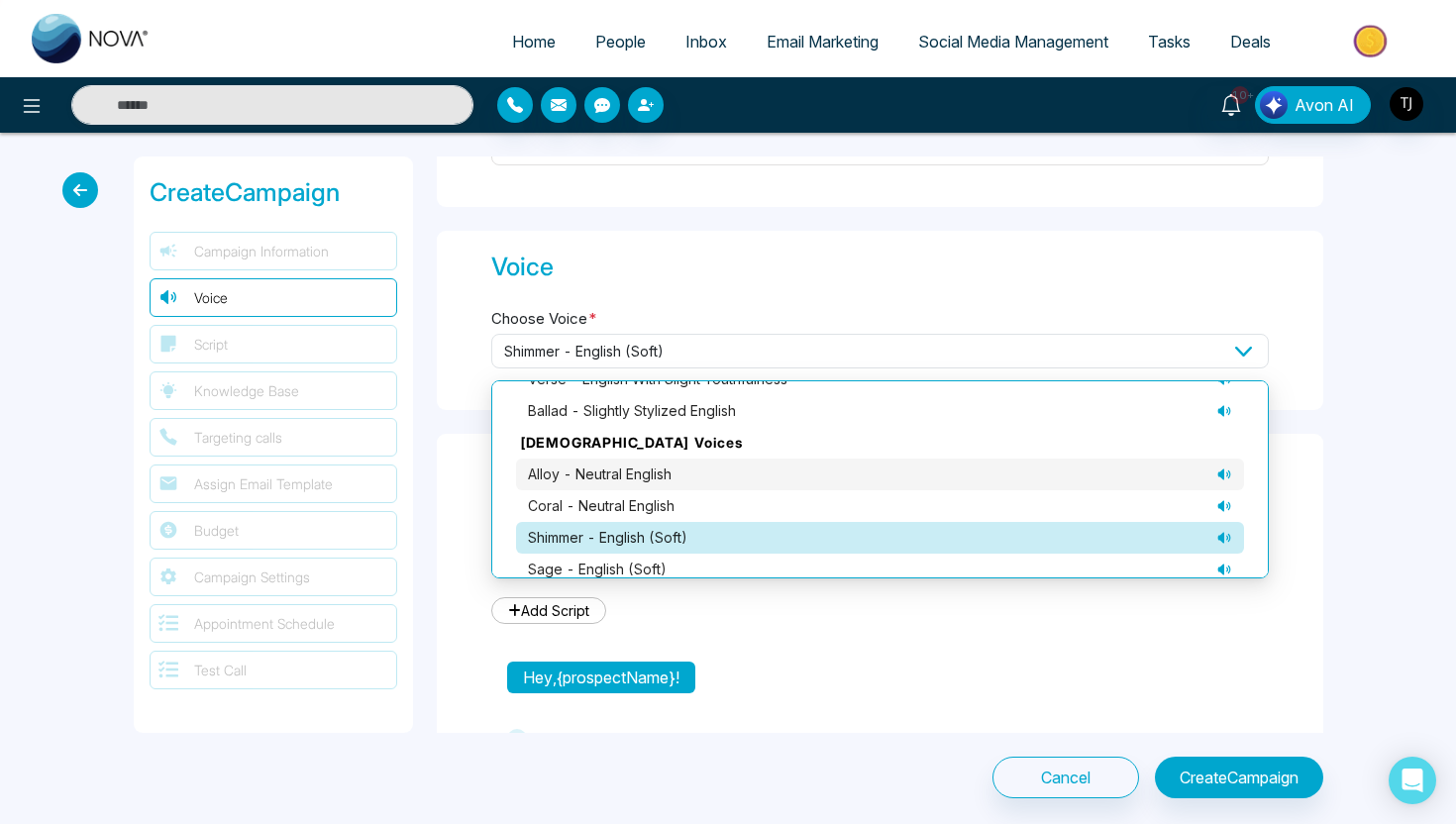 scroll, scrollTop: 137, scrollLeft: 0, axis: vertical 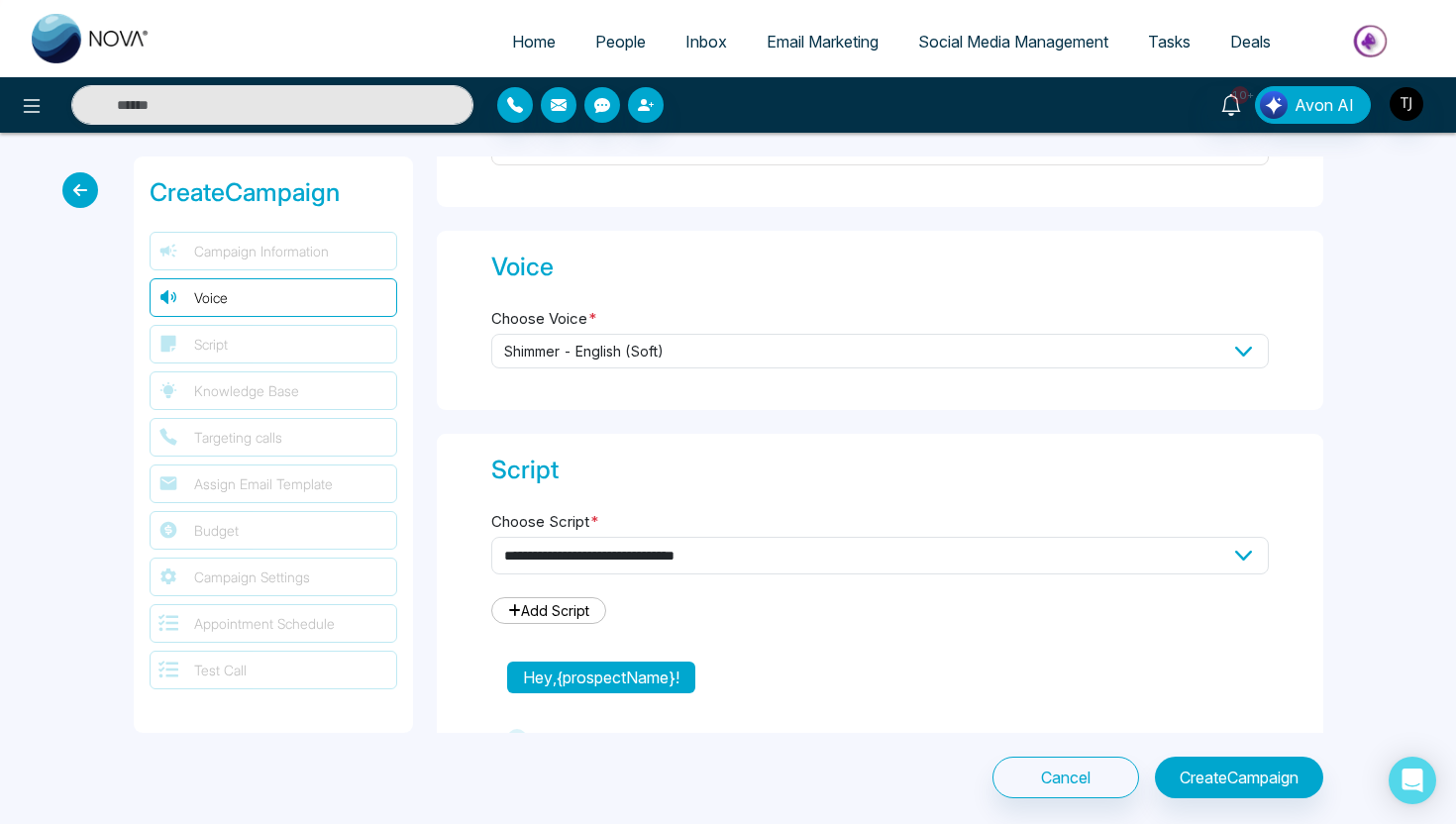 click on "Voice" at bounding box center [880, 267] 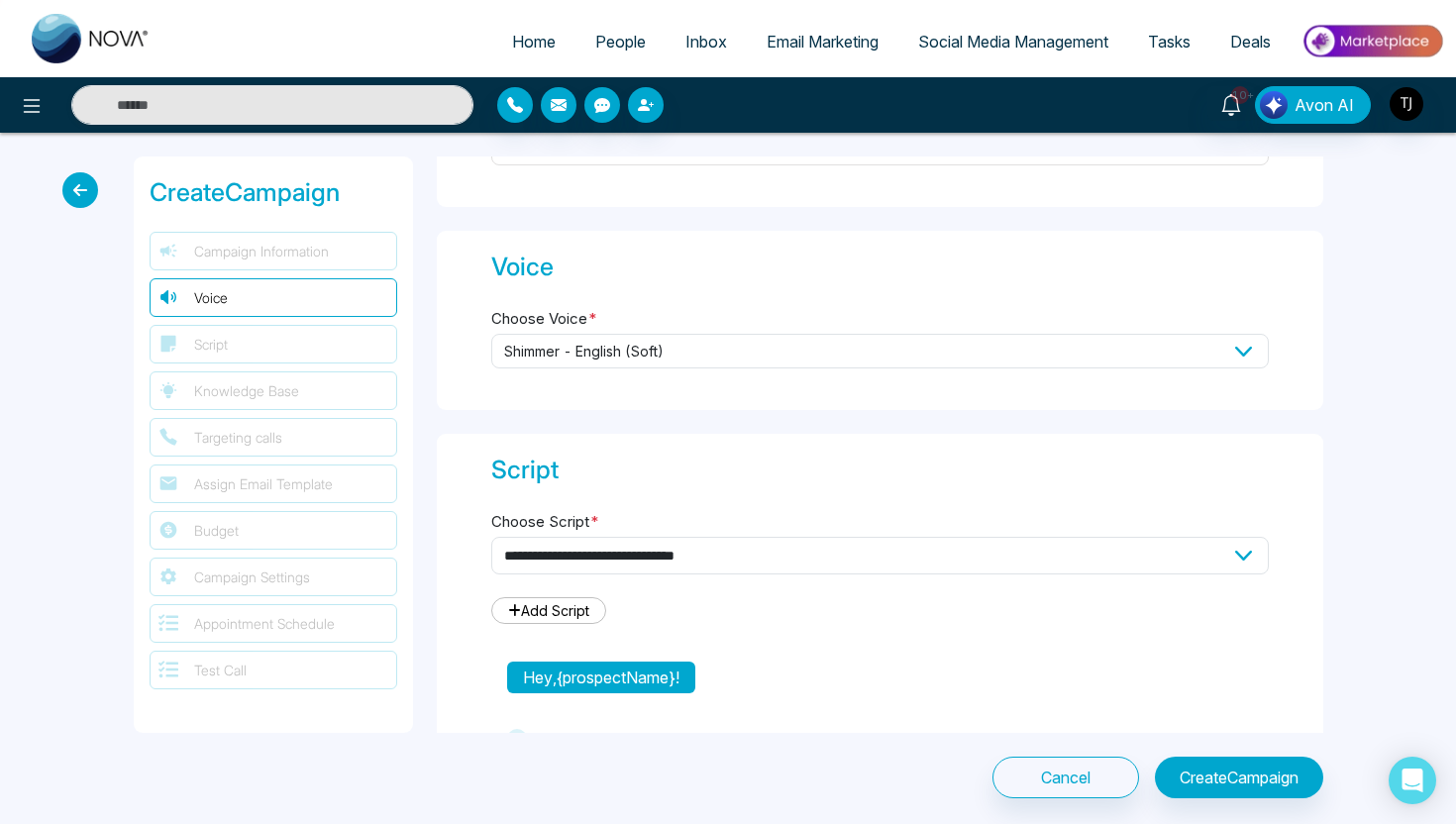 click at bounding box center [80, 190] 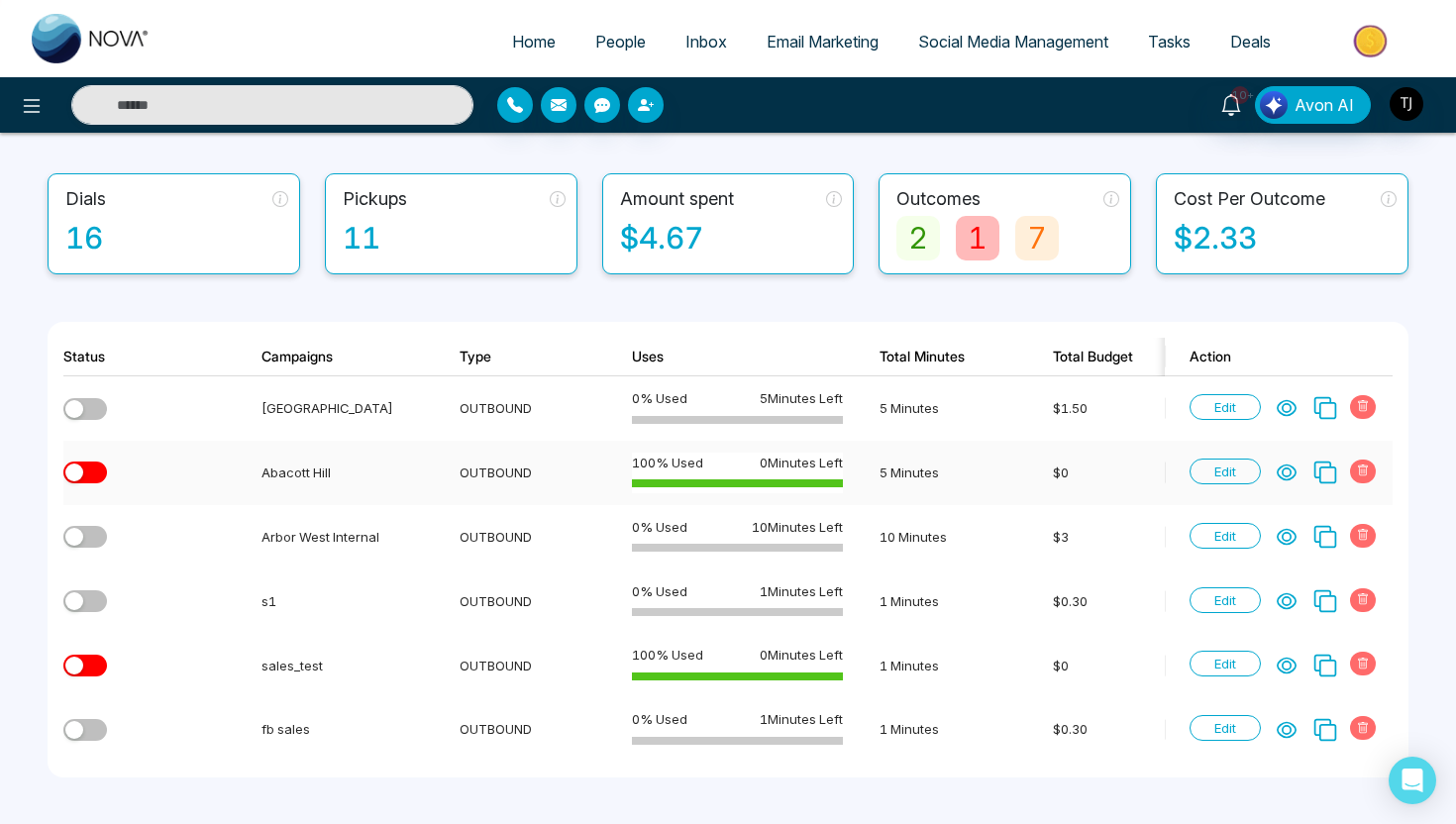 scroll, scrollTop: 94, scrollLeft: 0, axis: vertical 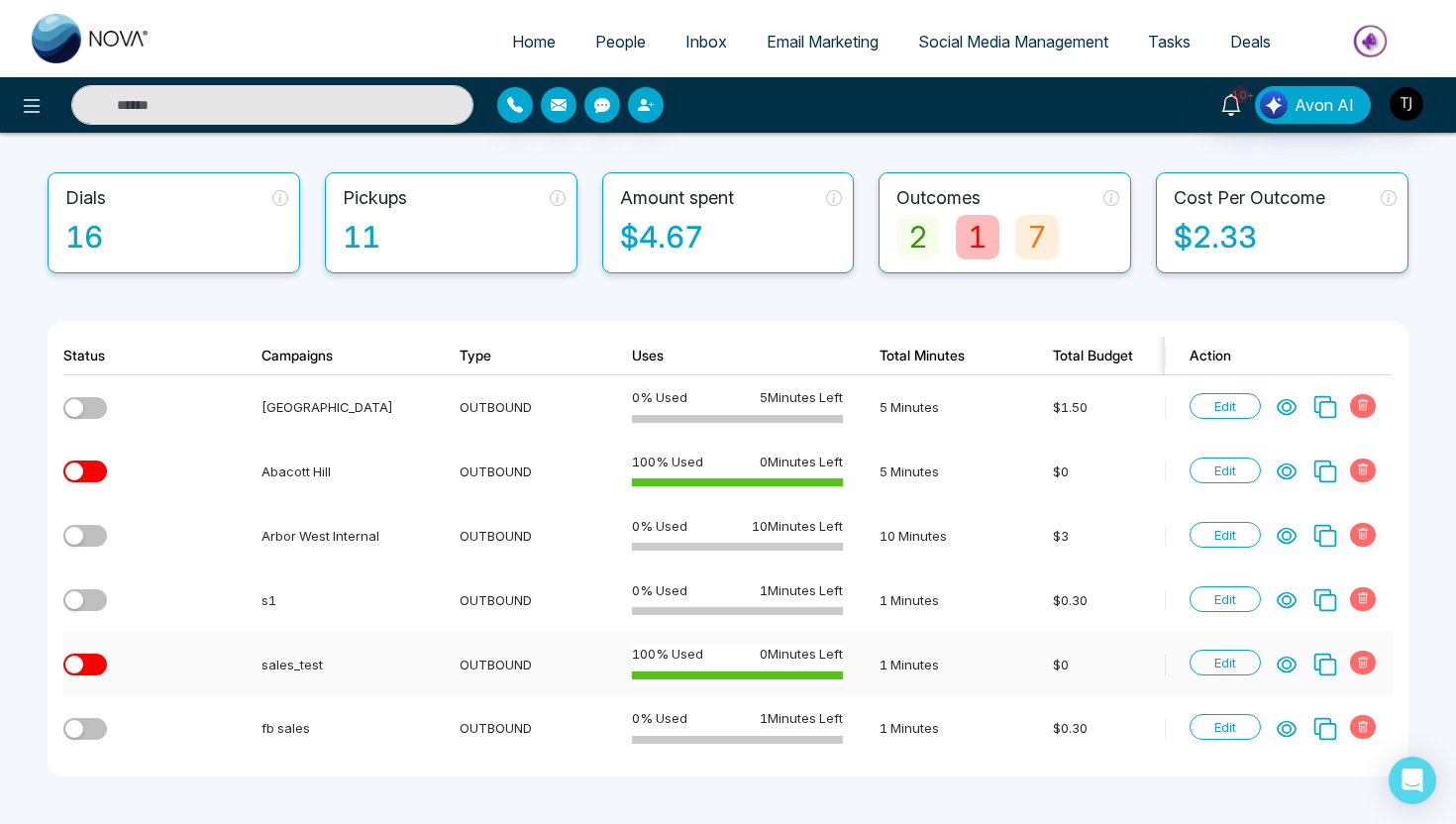 click 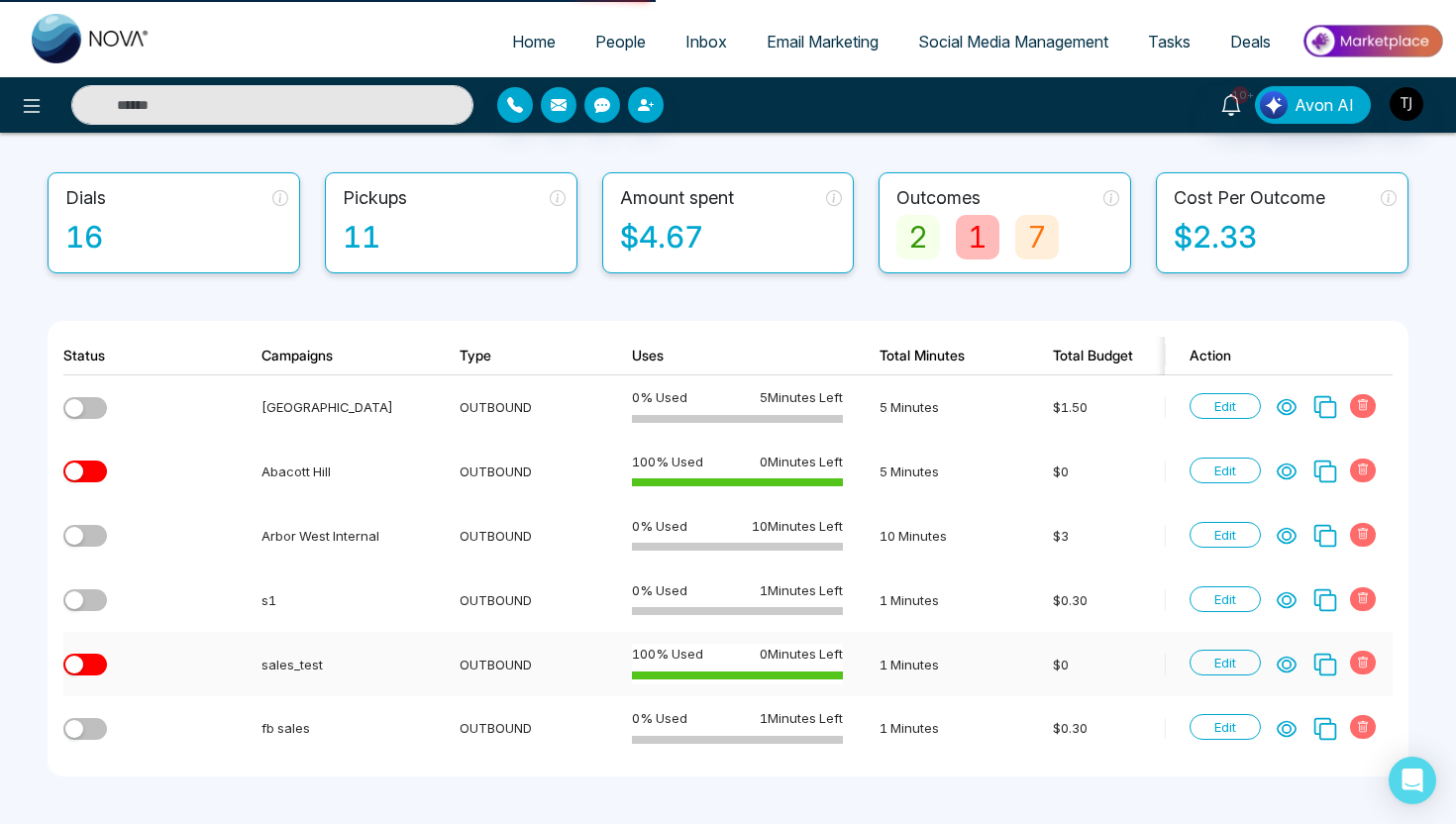scroll, scrollTop: 0, scrollLeft: 0, axis: both 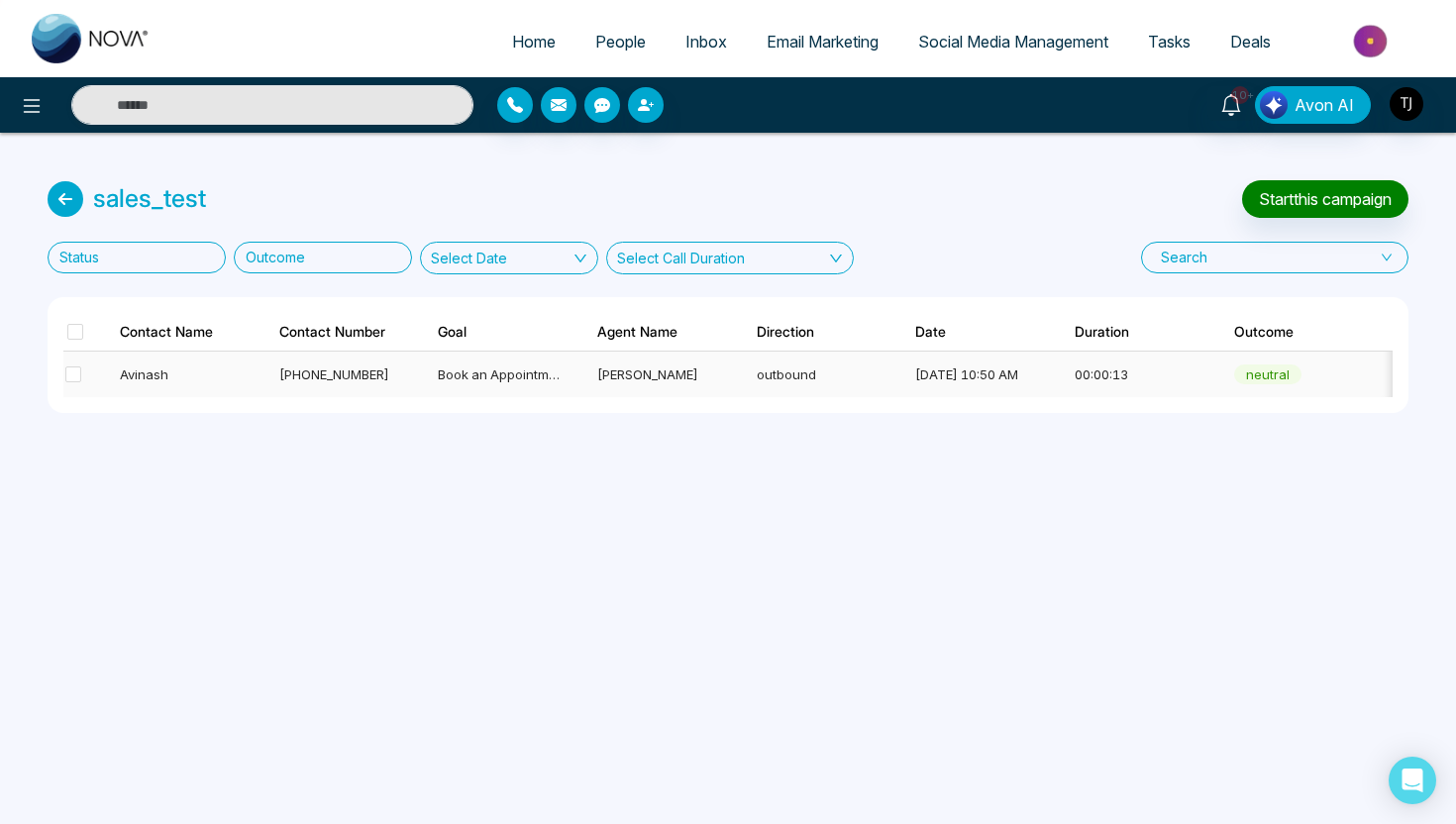 click on "[DATE] 10:50 AM" at bounding box center [977, 374] 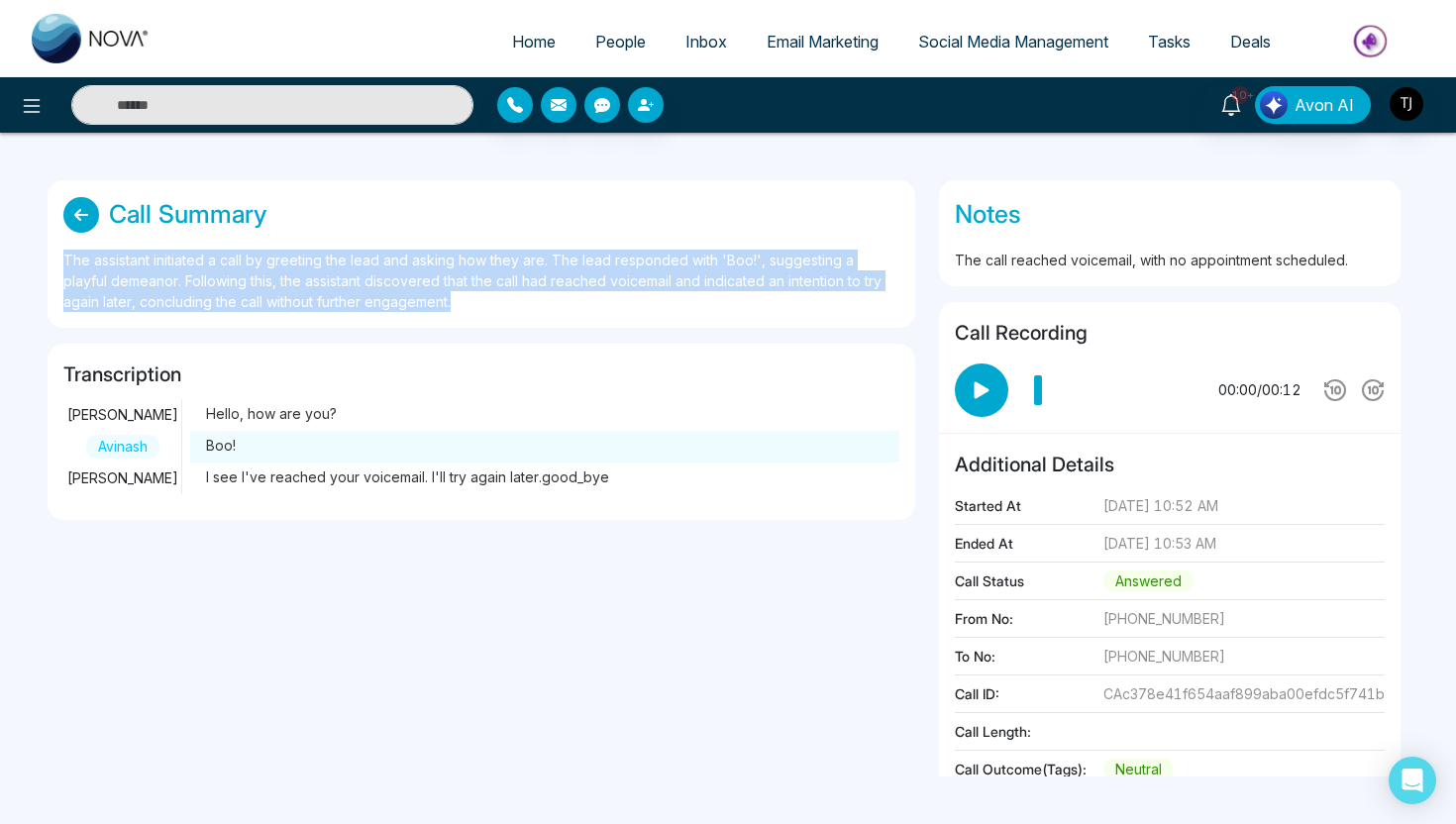 drag, startPoint x: 66, startPoint y: 256, endPoint x: 528, endPoint y: 308, distance: 464.9172 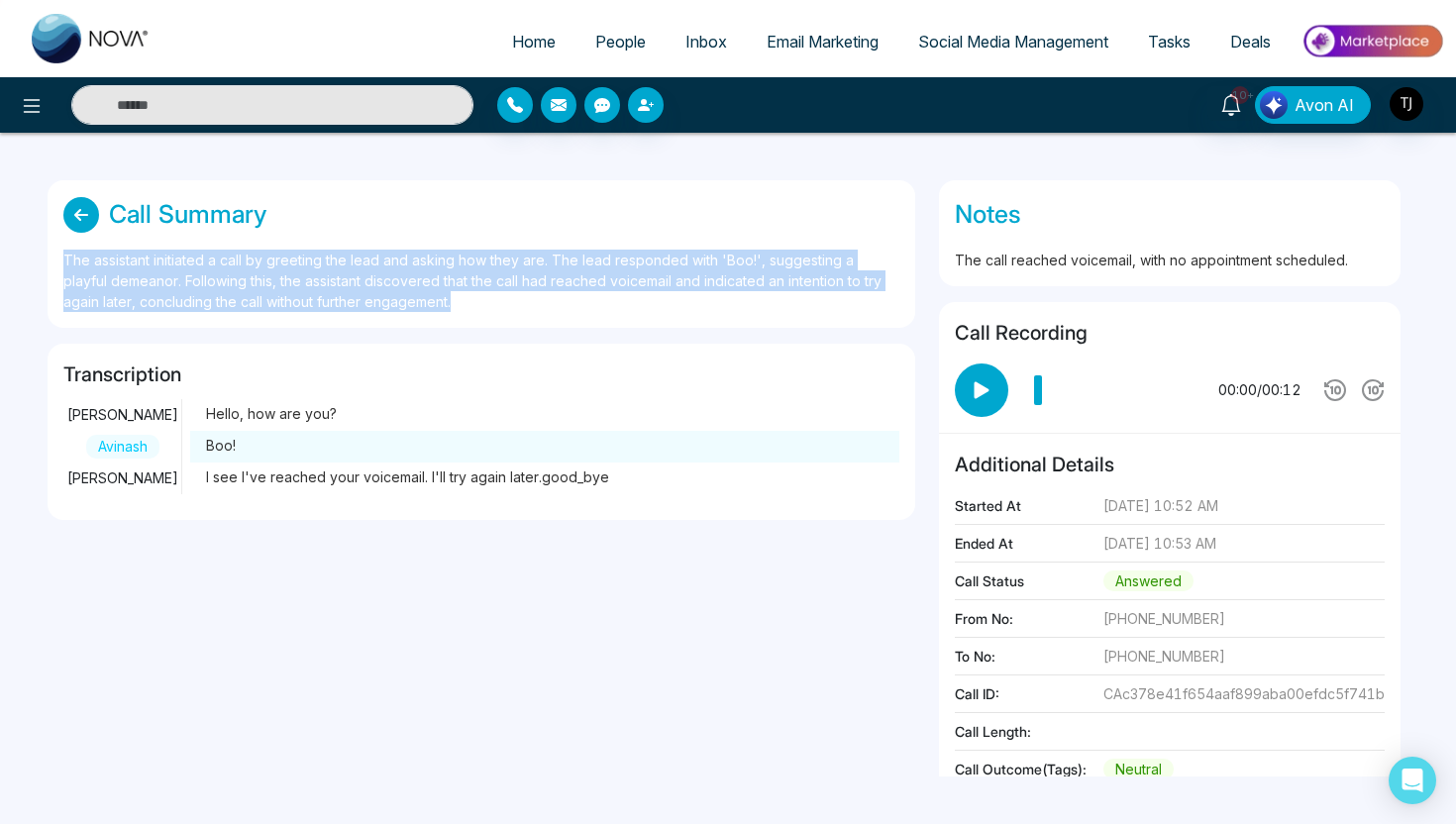 click on "The assistant initiated a call by greeting the lead and asking how they are. The lead responded with 'Boo!', suggesting a playful demeanor. Following this, the assistant discovered that the call had reached voicemail and indicated an intention to try again later, concluding the call without further engagement." at bounding box center (481, 280) 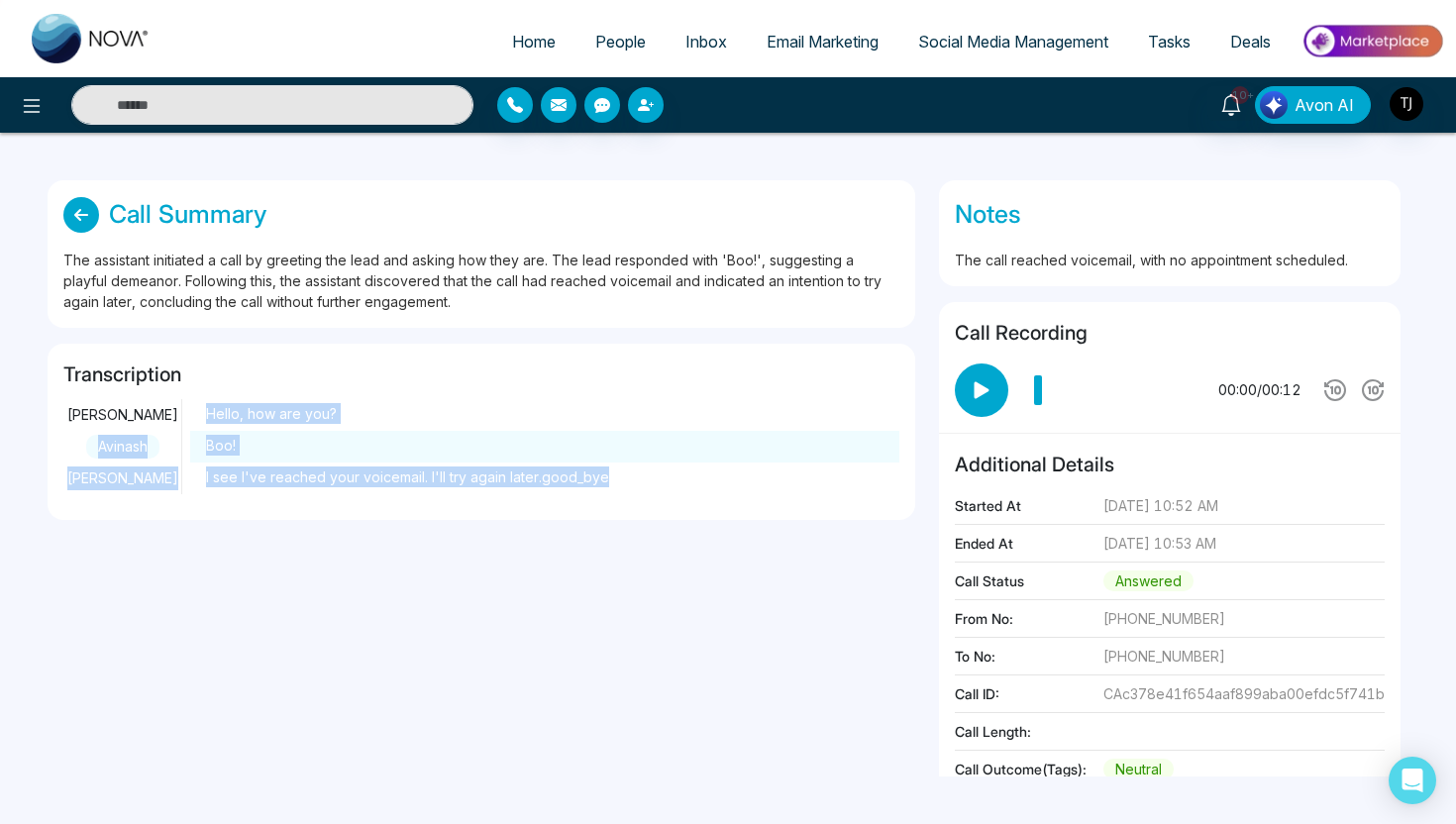 drag, startPoint x: 200, startPoint y: 408, endPoint x: 766, endPoint y: 473, distance: 569.7201 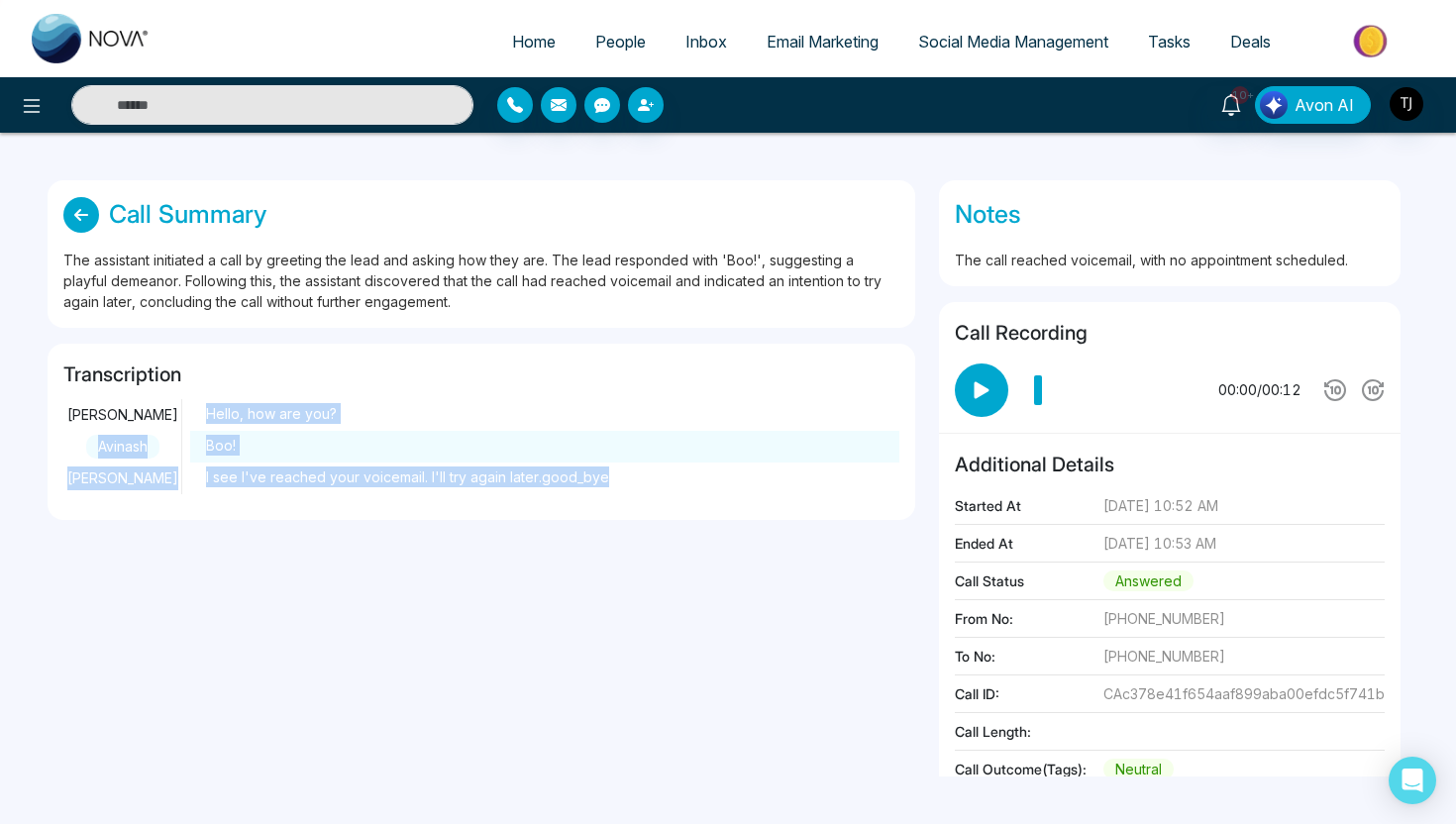 click on "[PERSON_NAME] Hello, how are you? Avinash Boo! [PERSON_NAME] see I've reached your voicemail. I'll try again later.good_bye" at bounding box center [481, 447] 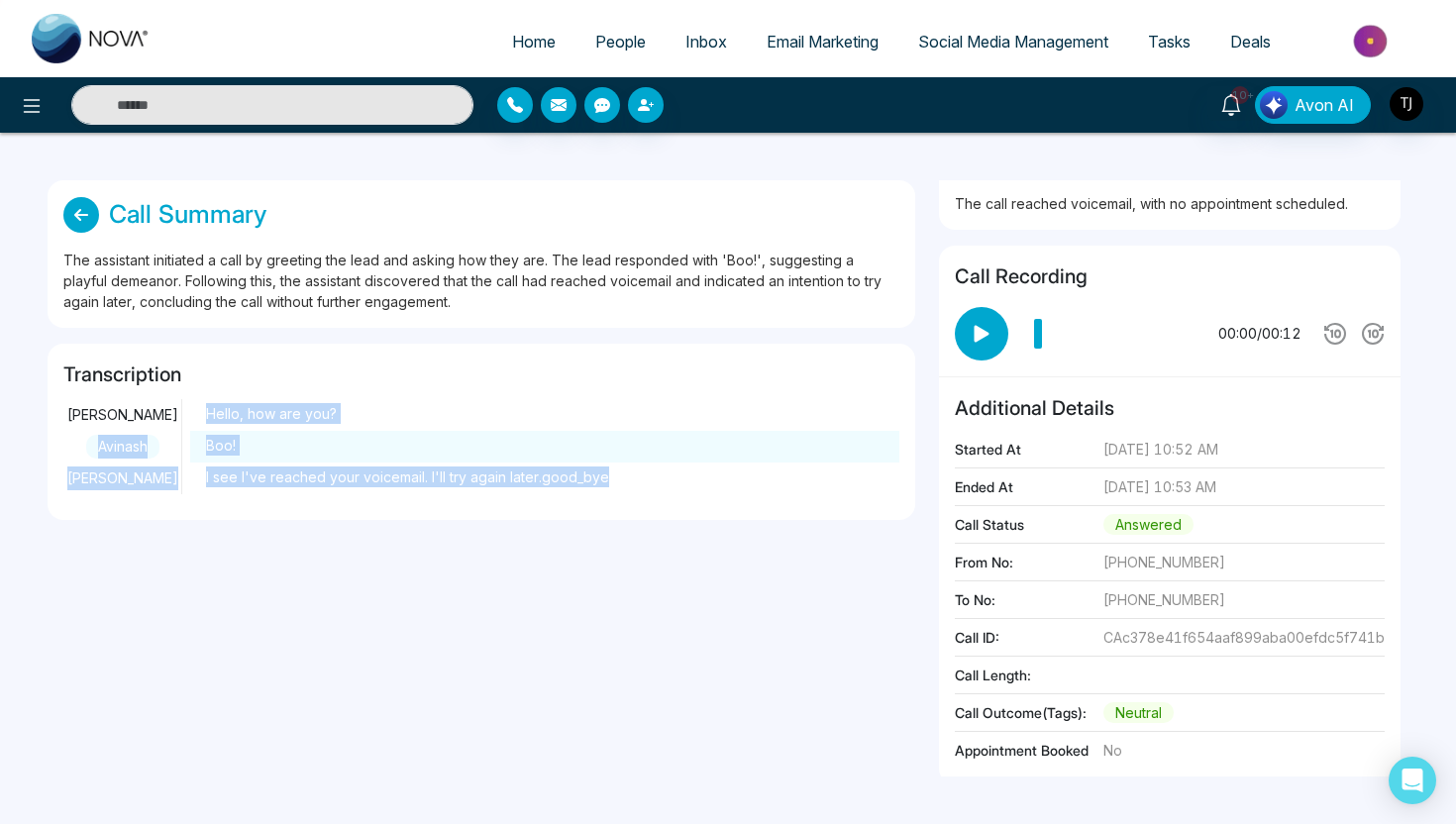 scroll, scrollTop: 63, scrollLeft: 0, axis: vertical 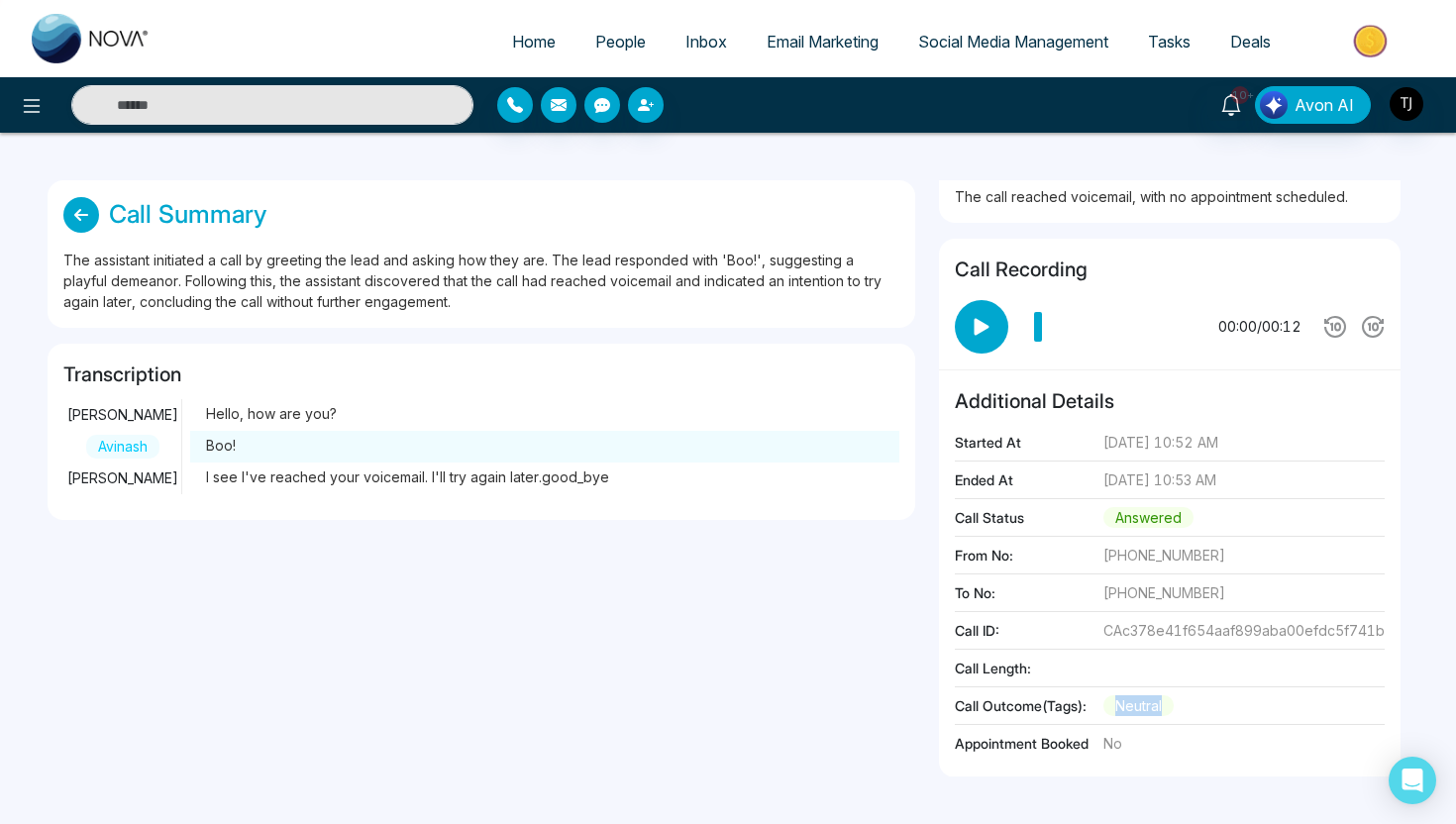 drag, startPoint x: 1115, startPoint y: 709, endPoint x: 1175, endPoint y: 708, distance: 60.00833 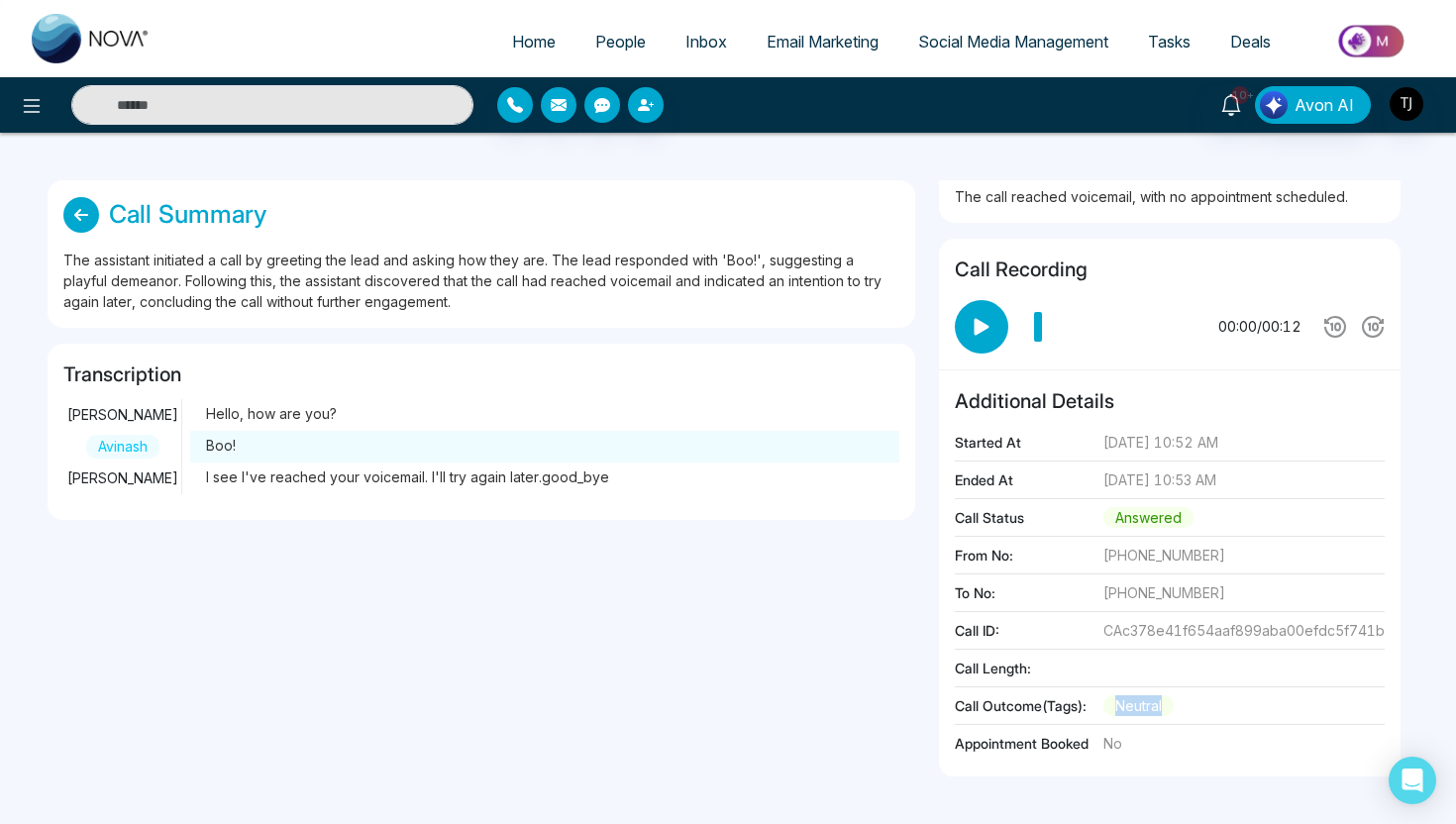 click on "Call Outcome(Tags): neutral" at bounding box center (1170, 710) 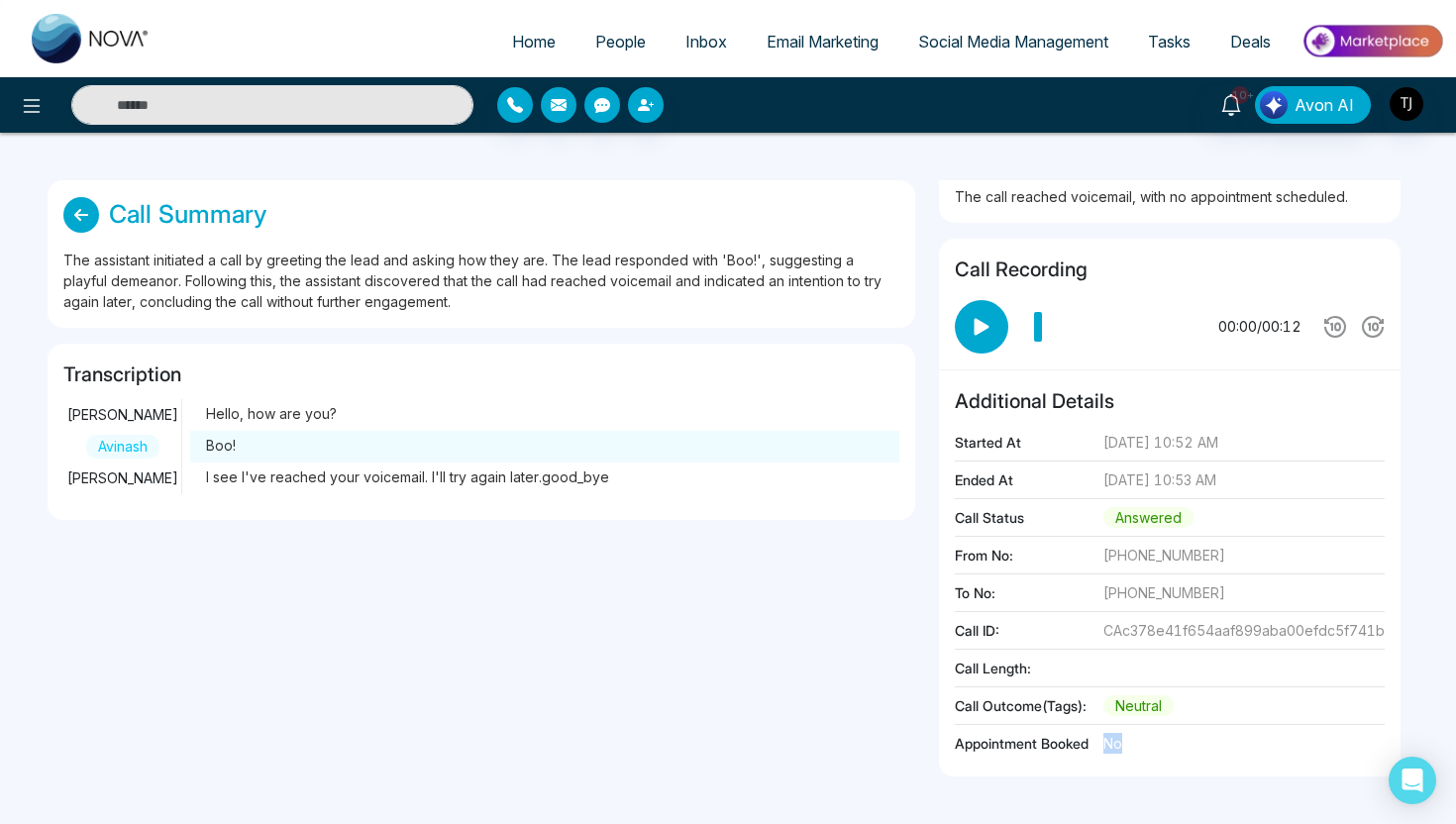 drag, startPoint x: 1098, startPoint y: 745, endPoint x: 1131, endPoint y: 745, distance: 33 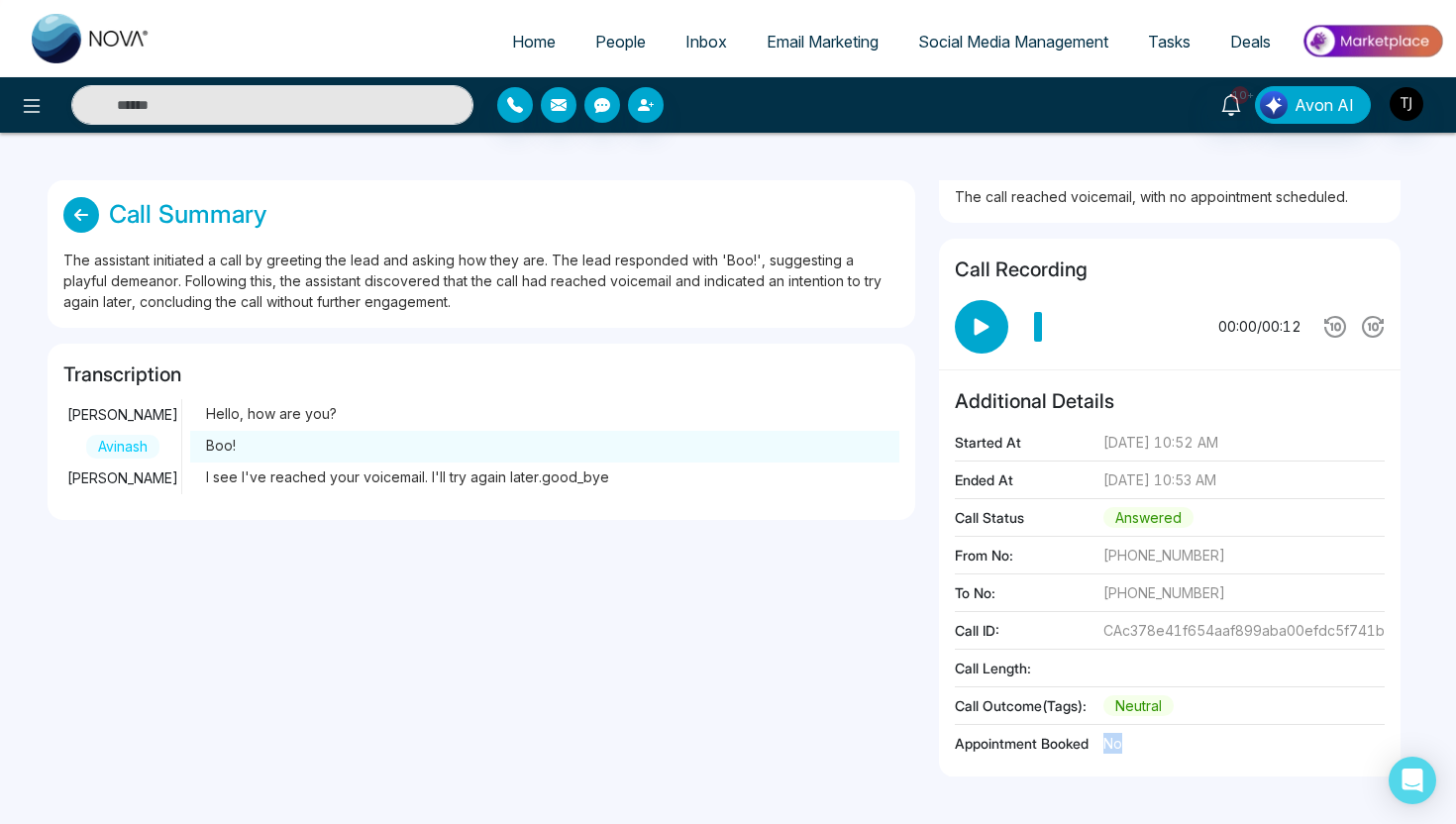 click on "Appointment Booked No" at bounding box center [1170, 747] 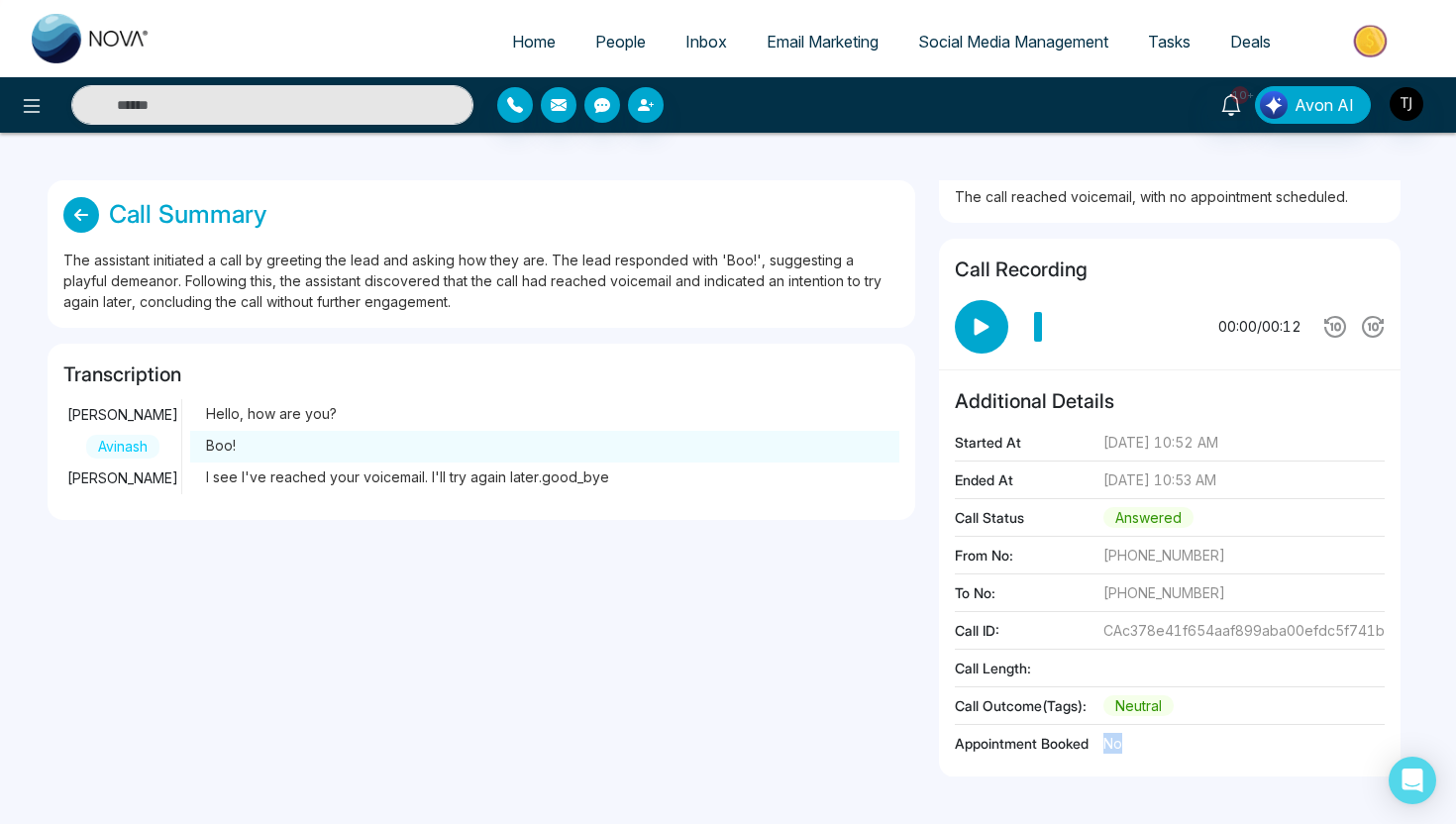 click on "Email Marketing" at bounding box center [822, 42] 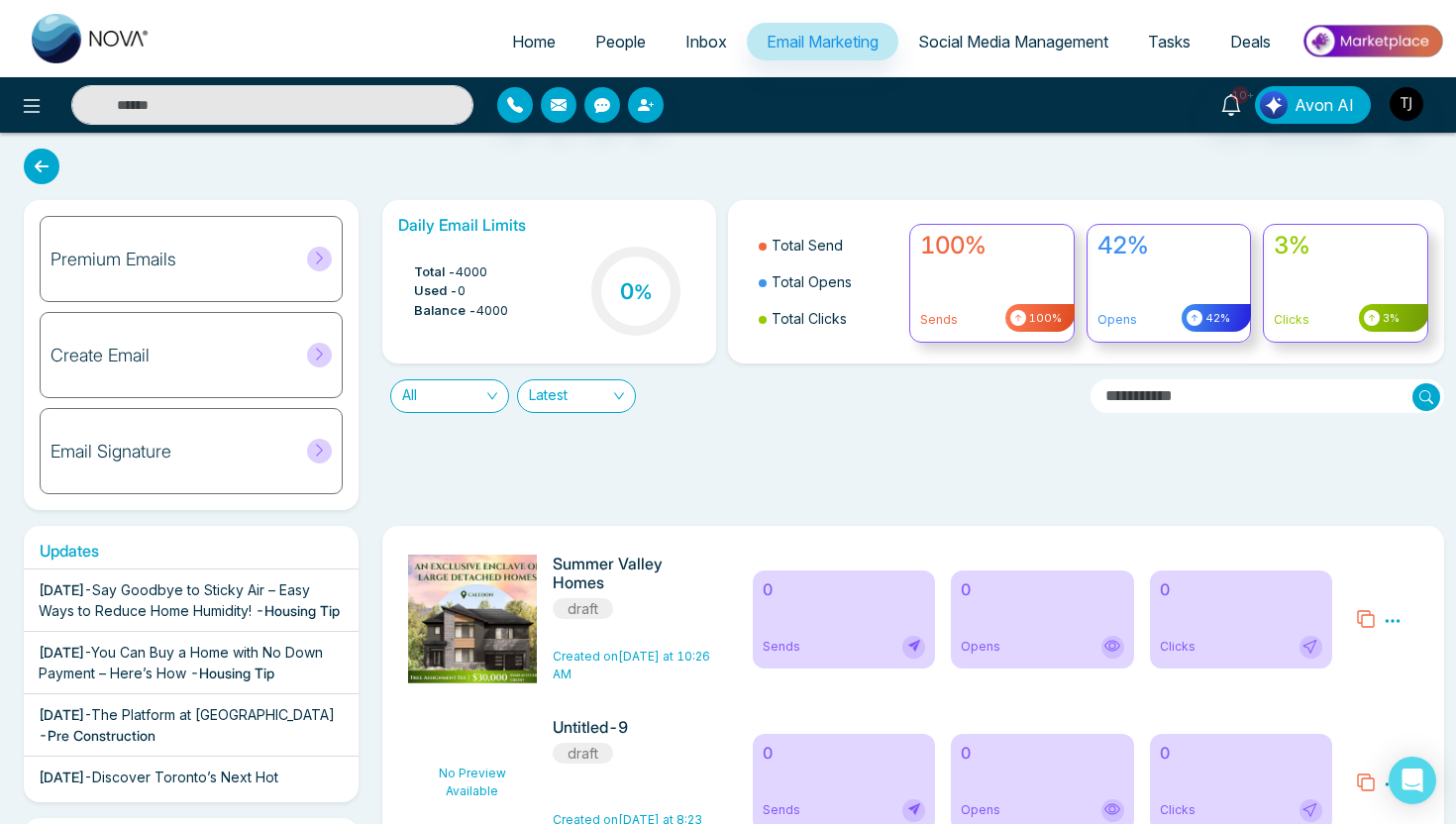 click on "Home" at bounding box center (534, 42) 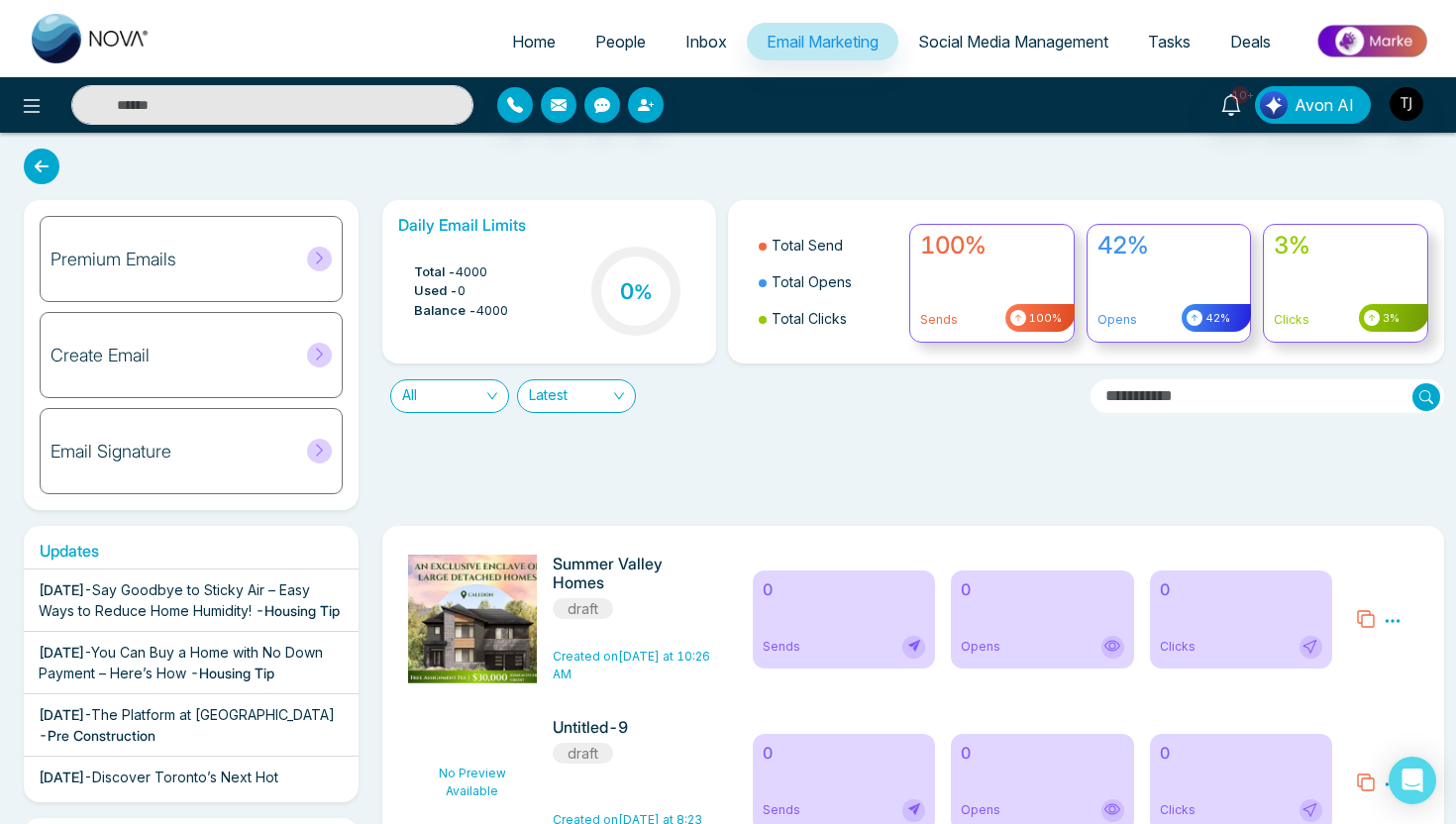 select on "*" 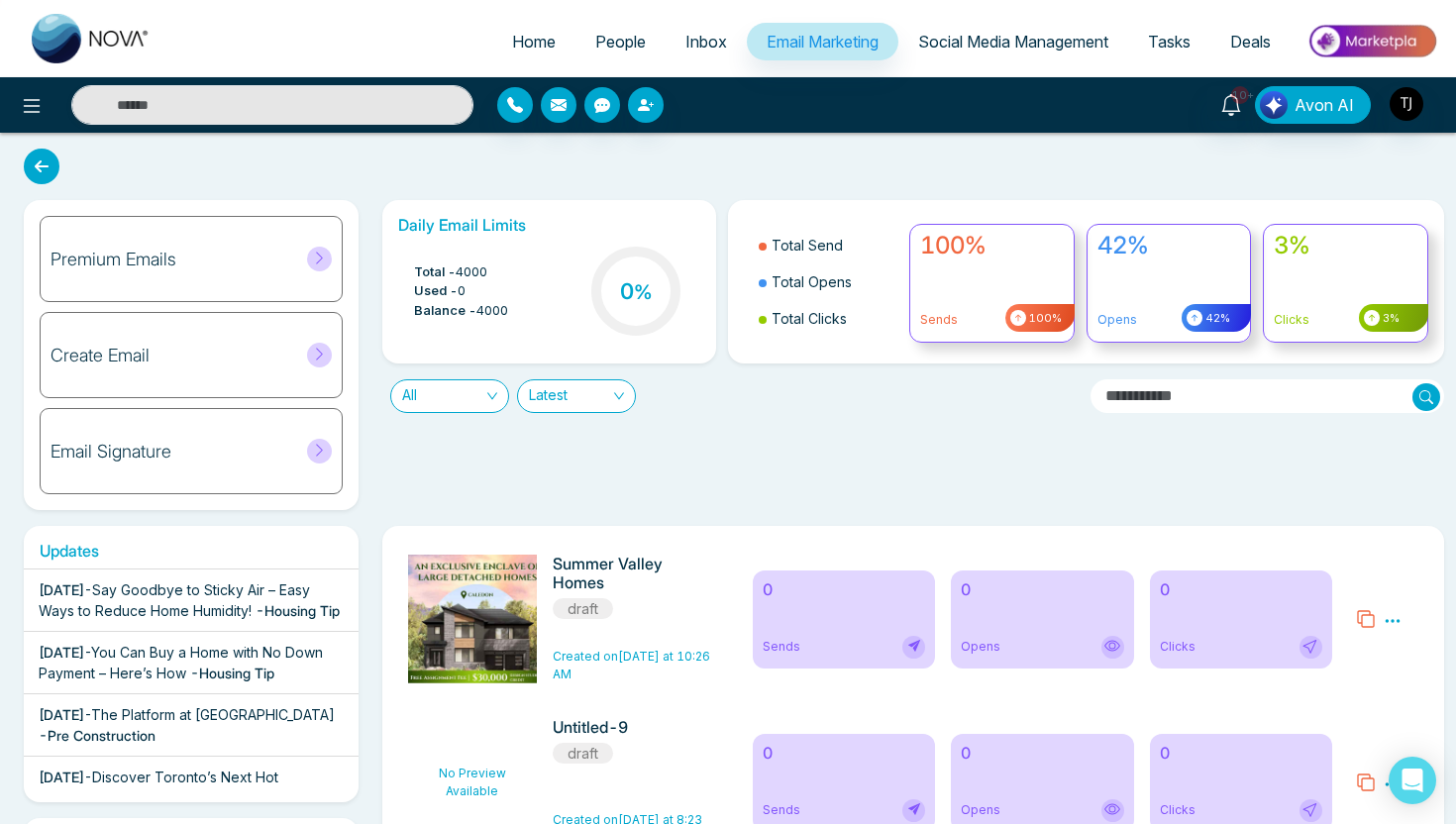 select on "*" 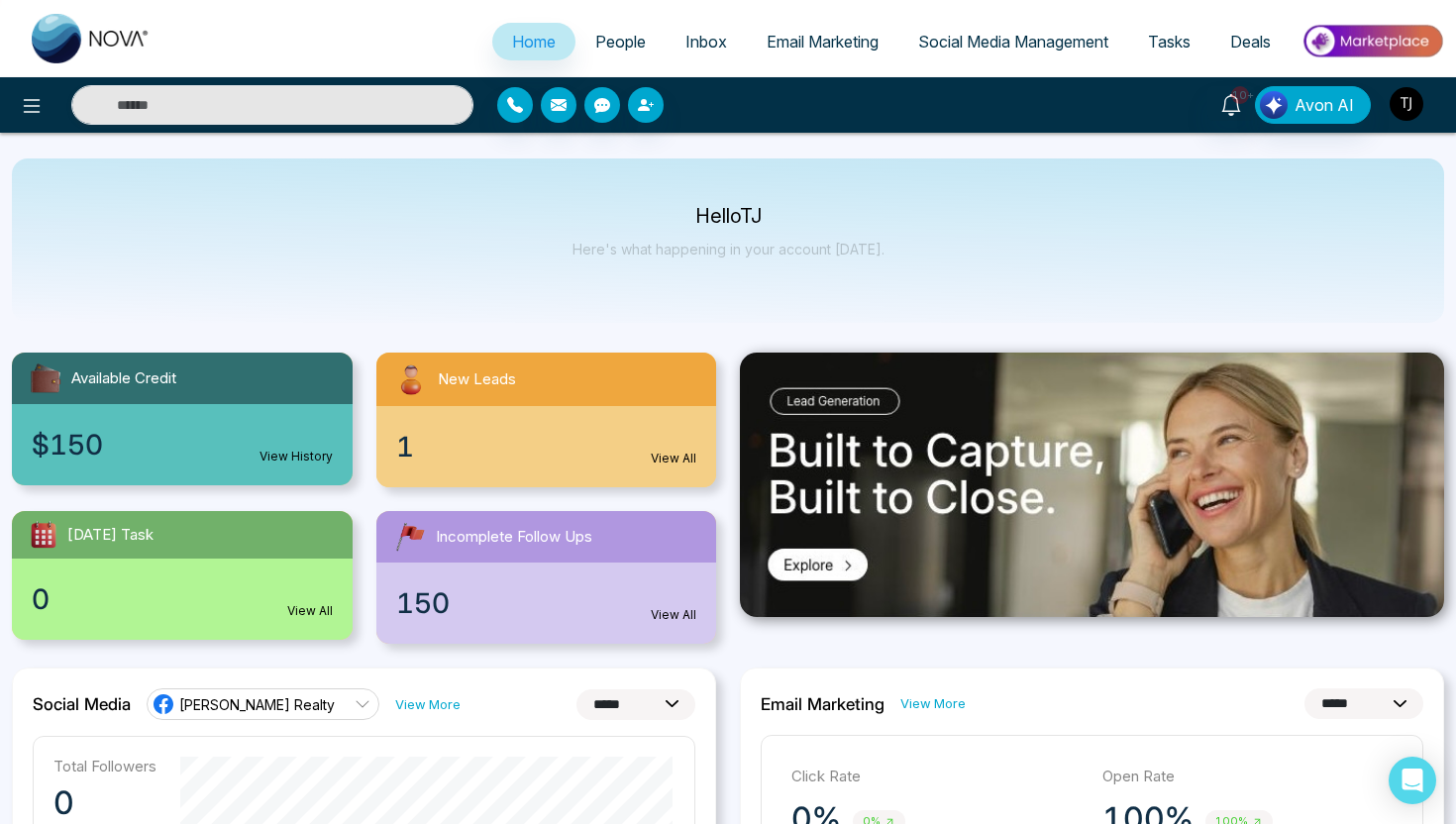 click at bounding box center (1406, 104) 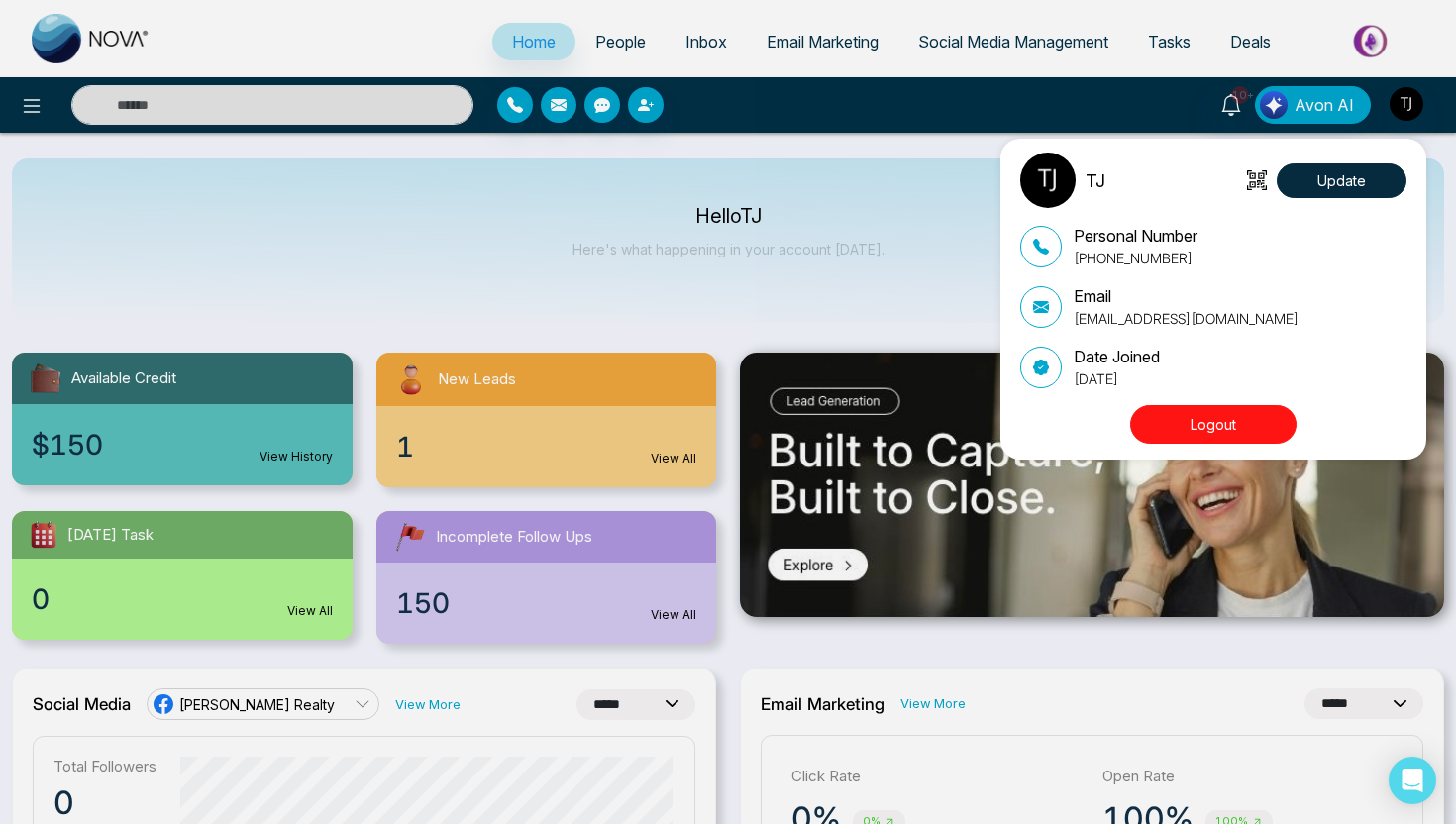 click on "Logout" at bounding box center (1213, 424) 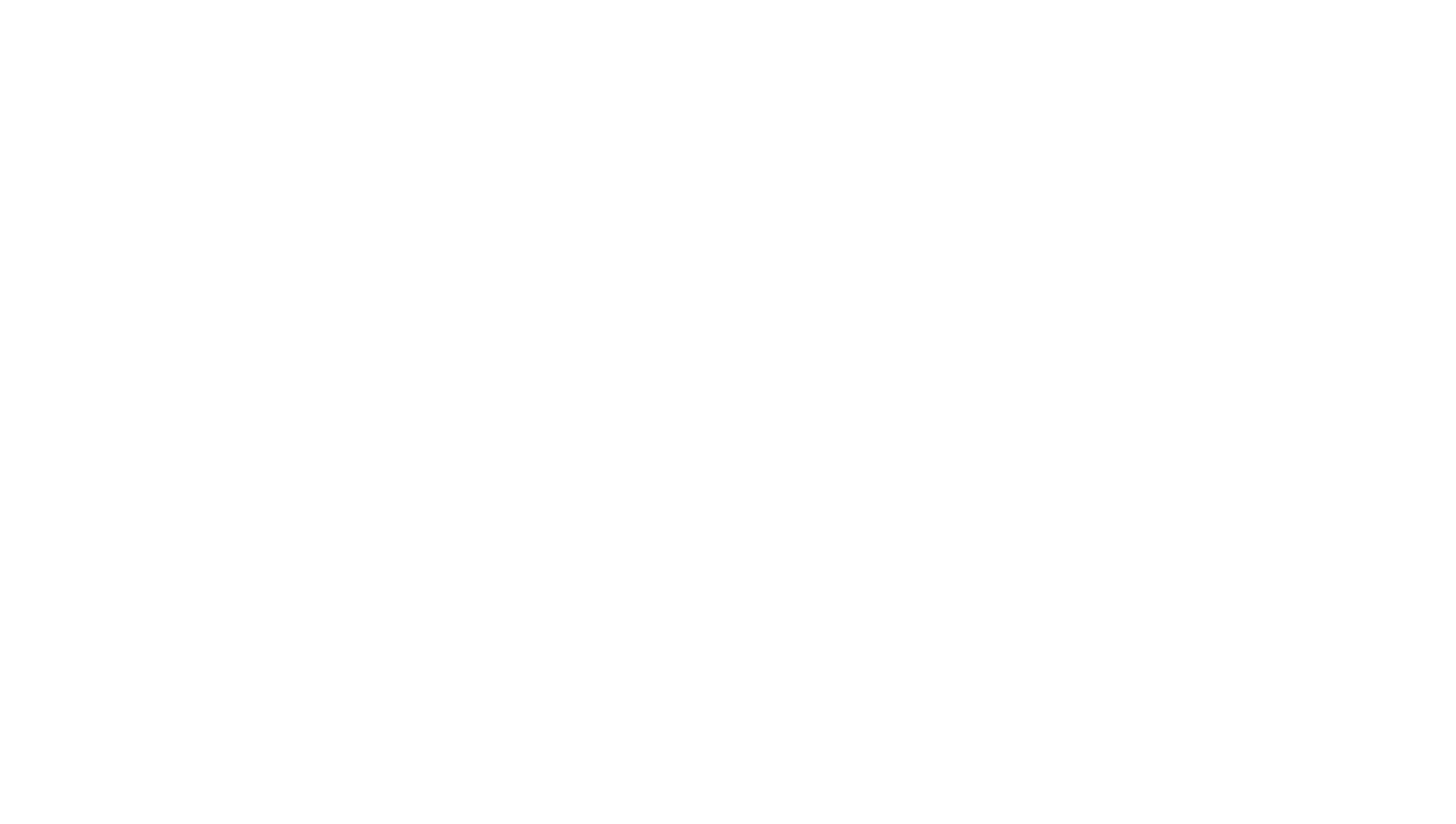 scroll, scrollTop: 0, scrollLeft: 0, axis: both 